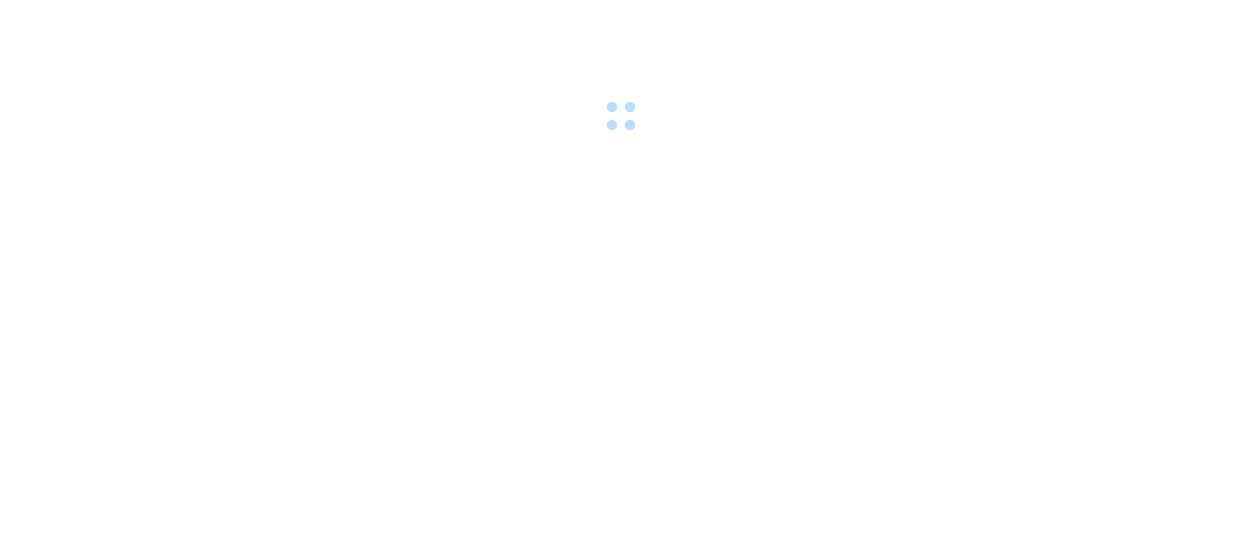 scroll, scrollTop: 0, scrollLeft: 0, axis: both 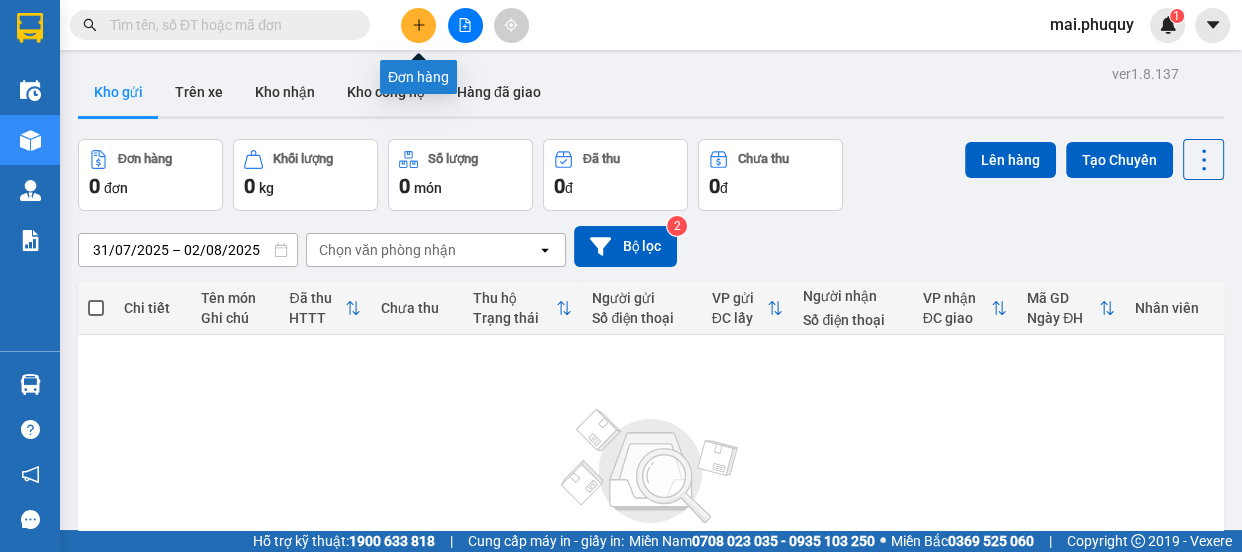 click 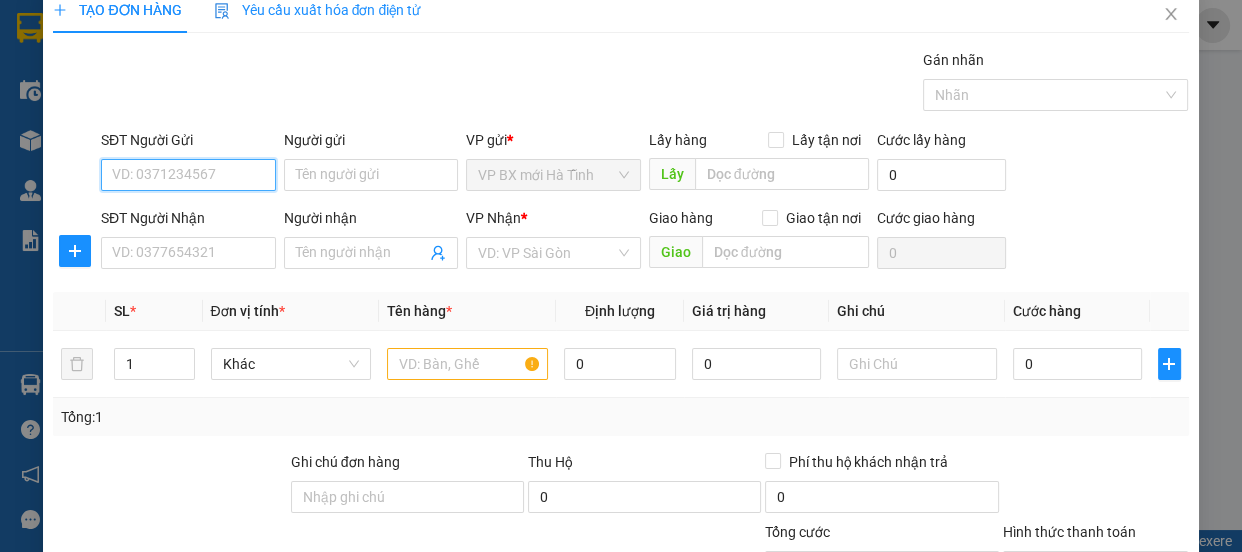 scroll, scrollTop: 0, scrollLeft: 0, axis: both 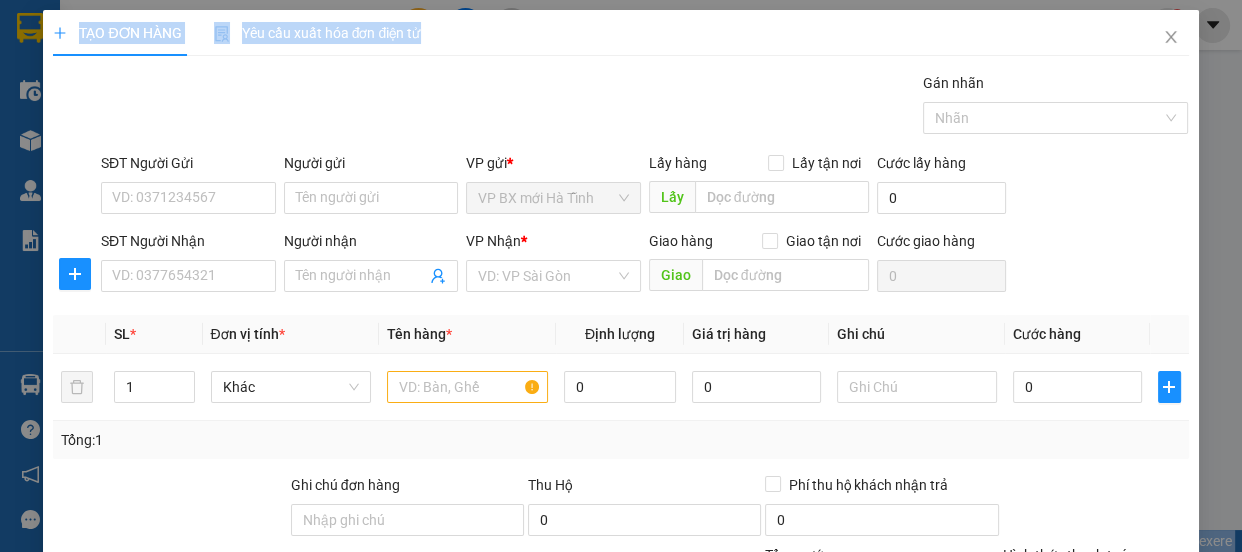 drag, startPoint x: 782, startPoint y: 40, endPoint x: 362, endPoint y: 60, distance: 420.47592 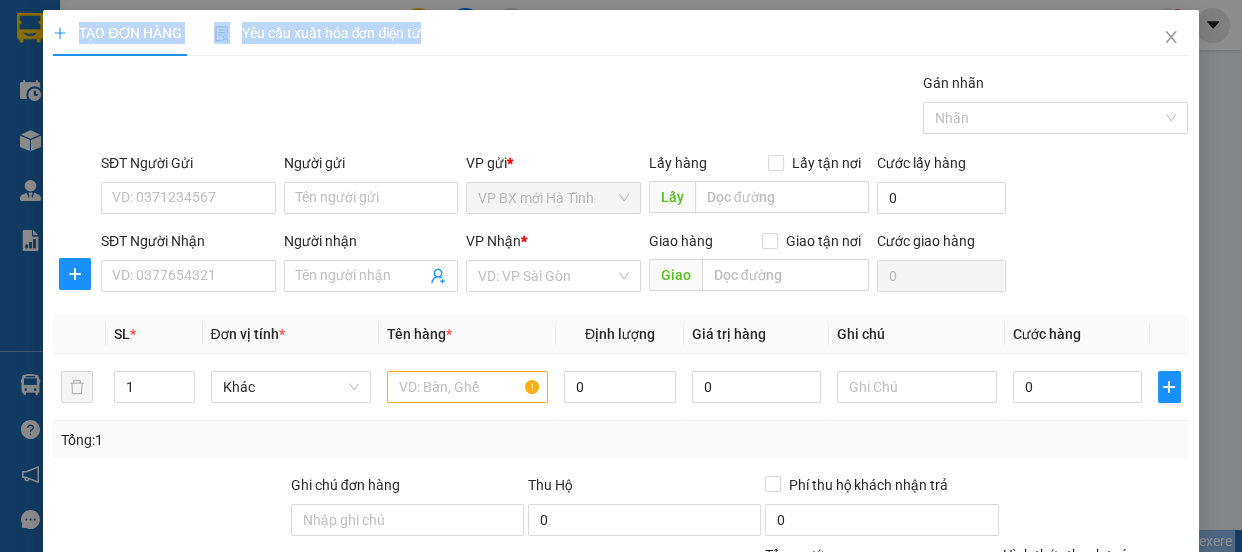 click on "TẠO ĐƠN HÀNG" at bounding box center (117, 33) 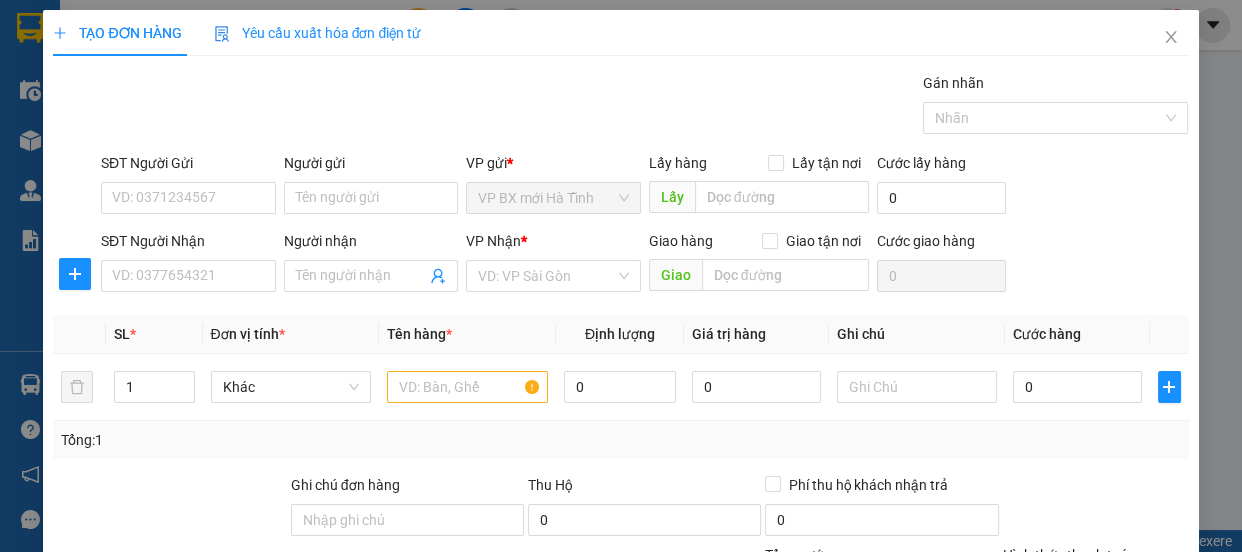 click on "TẠO ĐƠN HÀNG Yêu cầu xuất hóa đơn điện tử Transit Pickup Surcharge Ids Transit Deliver Surcharge Ids Transit Deliver Surcharge Transit Deliver Surcharge Gán nhãn   Nhãn SĐT Người Gửi VD: [PHONE] Người gửi Tên người gửi VP gửi  * VP BX mới [CITY] Lấy hàng Lấy tận nơi Lấy Cước lấy hàng 0 SĐT Người Nhận VD: [PHONE] Người nhận Tên người nhận VP Nhận  * VD: VP [CITY] Giao hàng Giao tận nơi Giao Cước giao hàng 0 SL  * Đơn vị tính  * Tên hàng  * Định lượng Giá trị hàng Ghi chú Cước hàng                   1 Khác 0 0 0 Tổng:  1 Ghi chú đơn hàng Thu Hộ 0 Phí thu hộ khách nhận trả 0 Tổng cước 0 Hình thức thanh toán Chọn HT Thanh Toán Số tiền thu trước Chưa thanh toán 0 Chọn HT Thanh Toán Ghi chú nội bộ nhà xe Chi phí nội bộ 0" at bounding box center (620, 372) 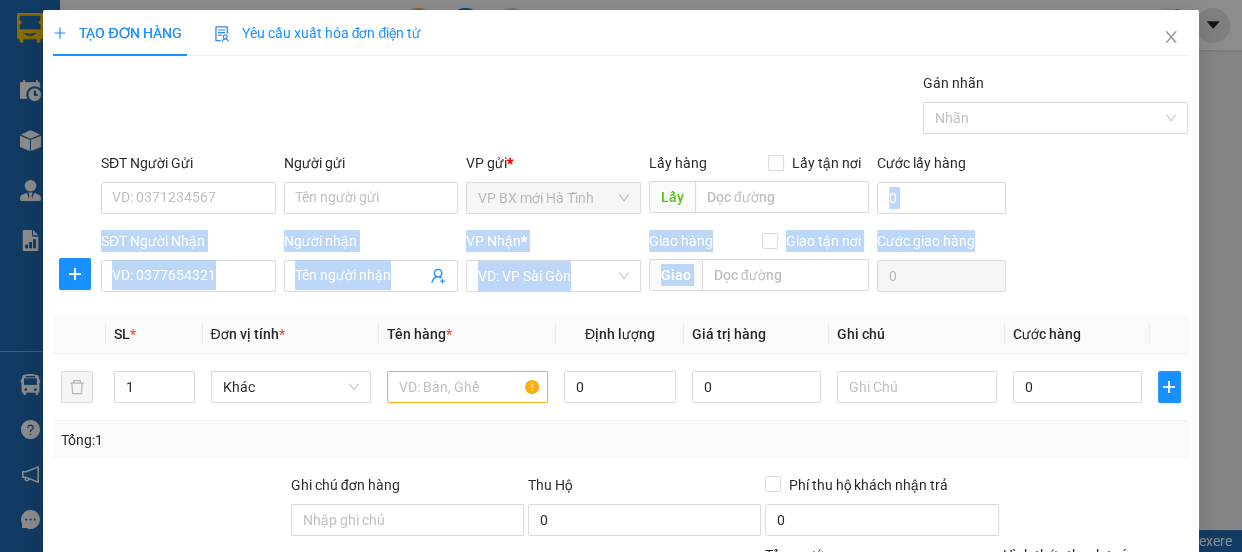 drag, startPoint x: 1126, startPoint y: 250, endPoint x: 1092, endPoint y: 175, distance: 82.346825 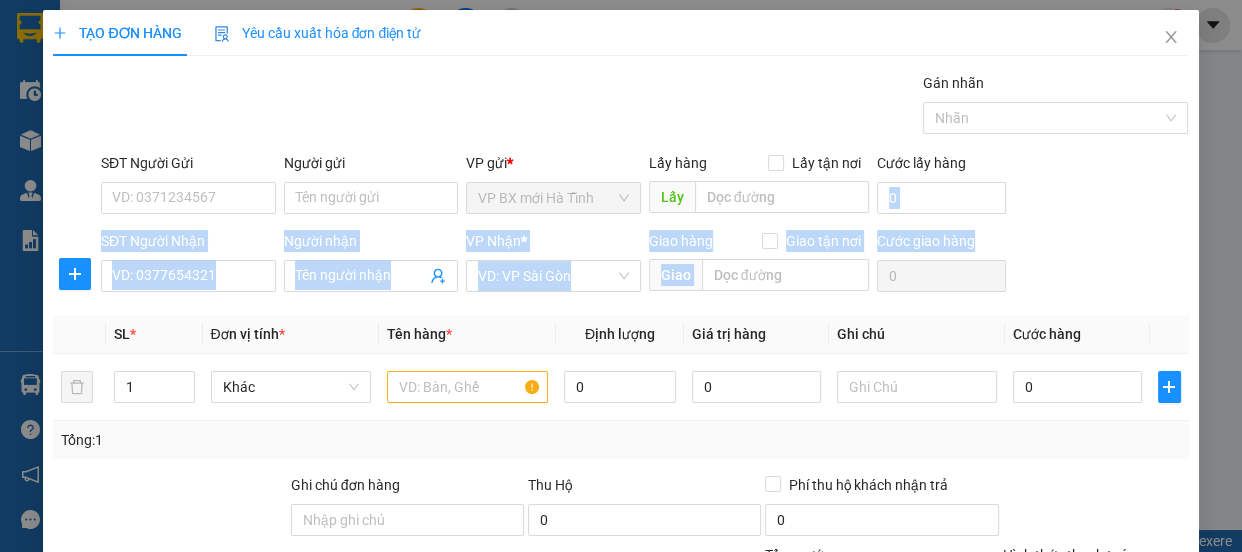 scroll, scrollTop: 205, scrollLeft: 0, axis: vertical 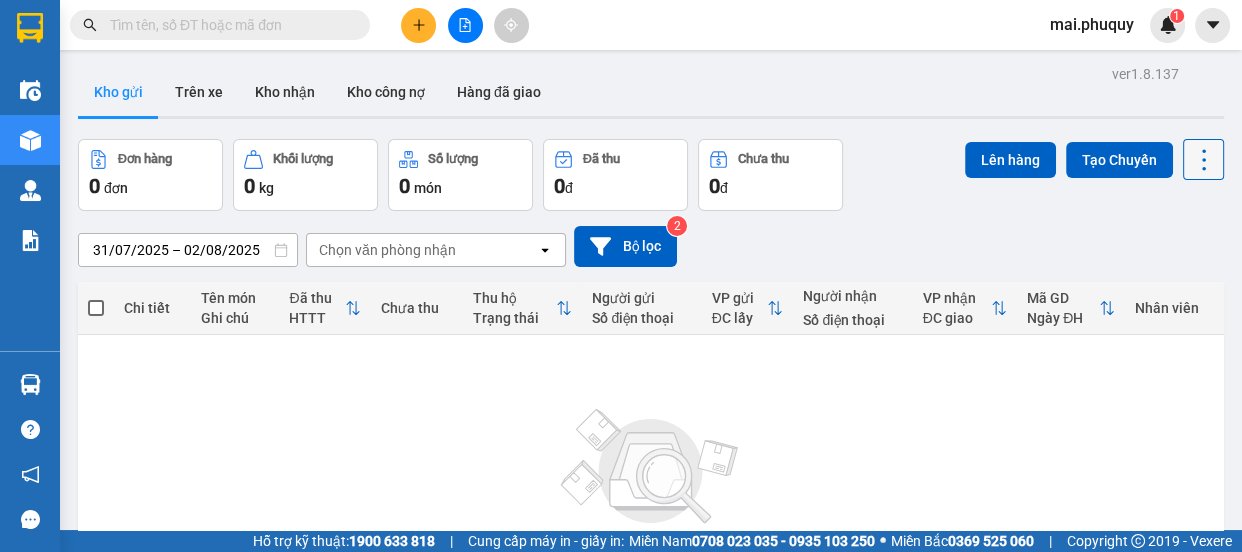 click 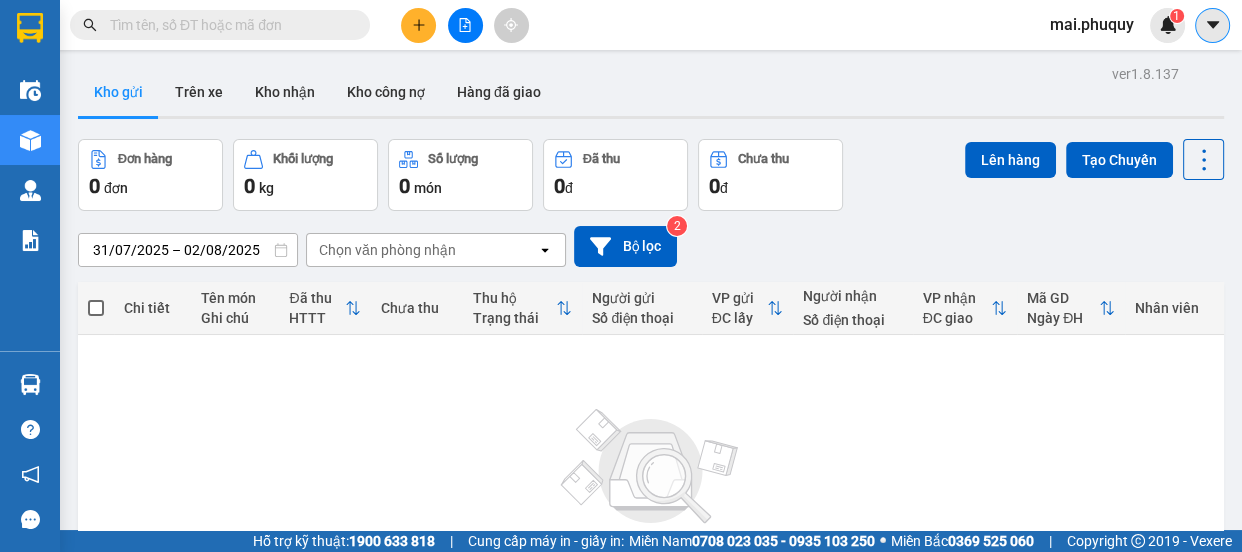 click 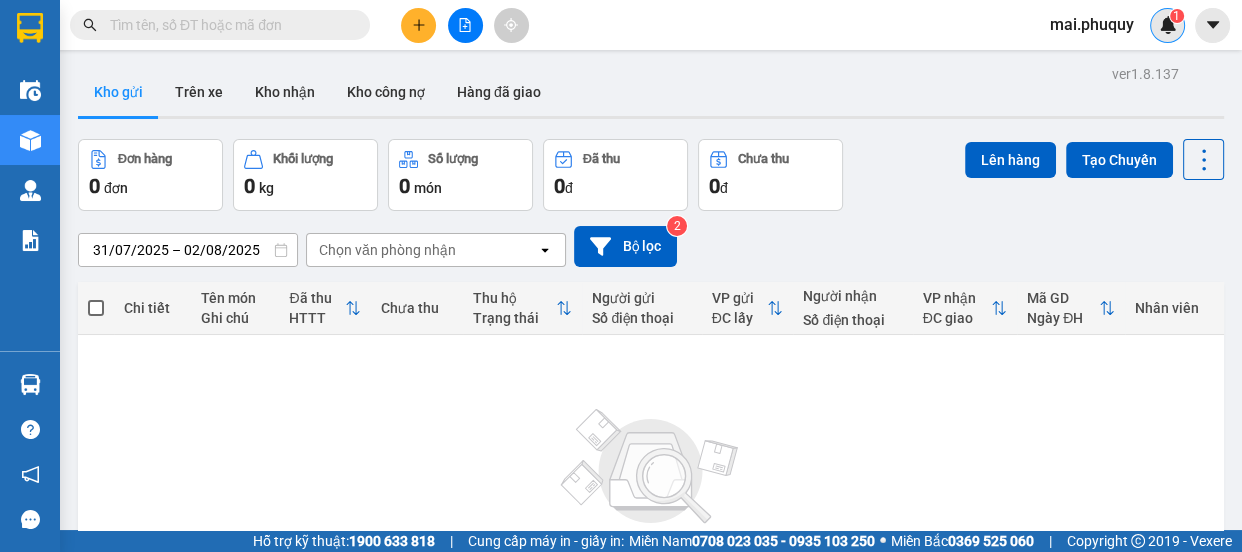 click at bounding box center [1168, 25] 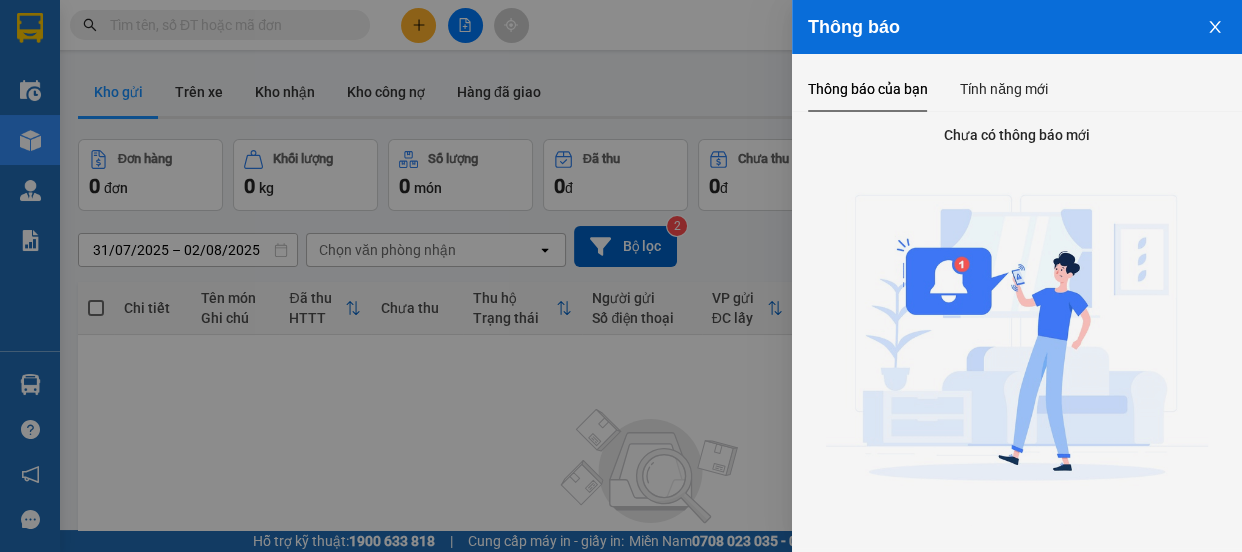 click 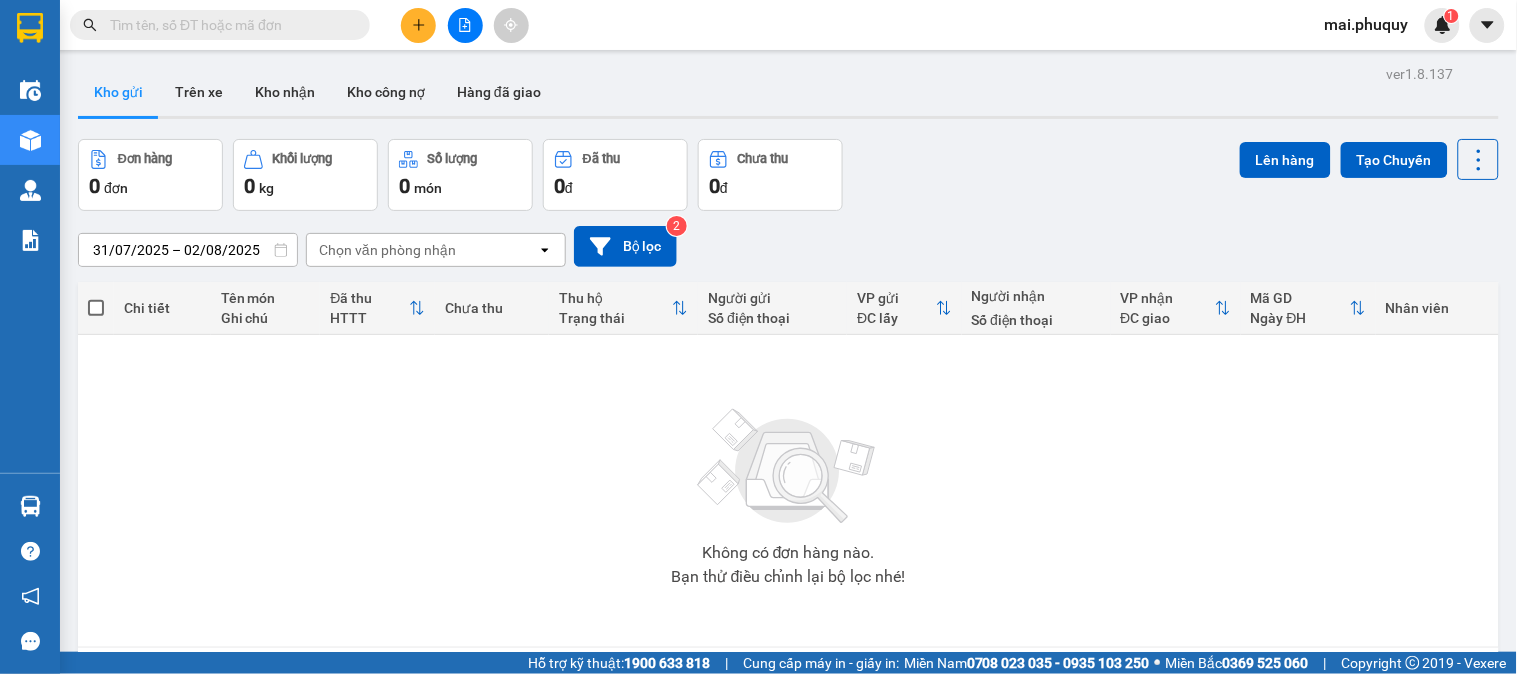 drag, startPoint x: 1220, startPoint y: 1, endPoint x: 430, endPoint y: 25, distance: 790.3645 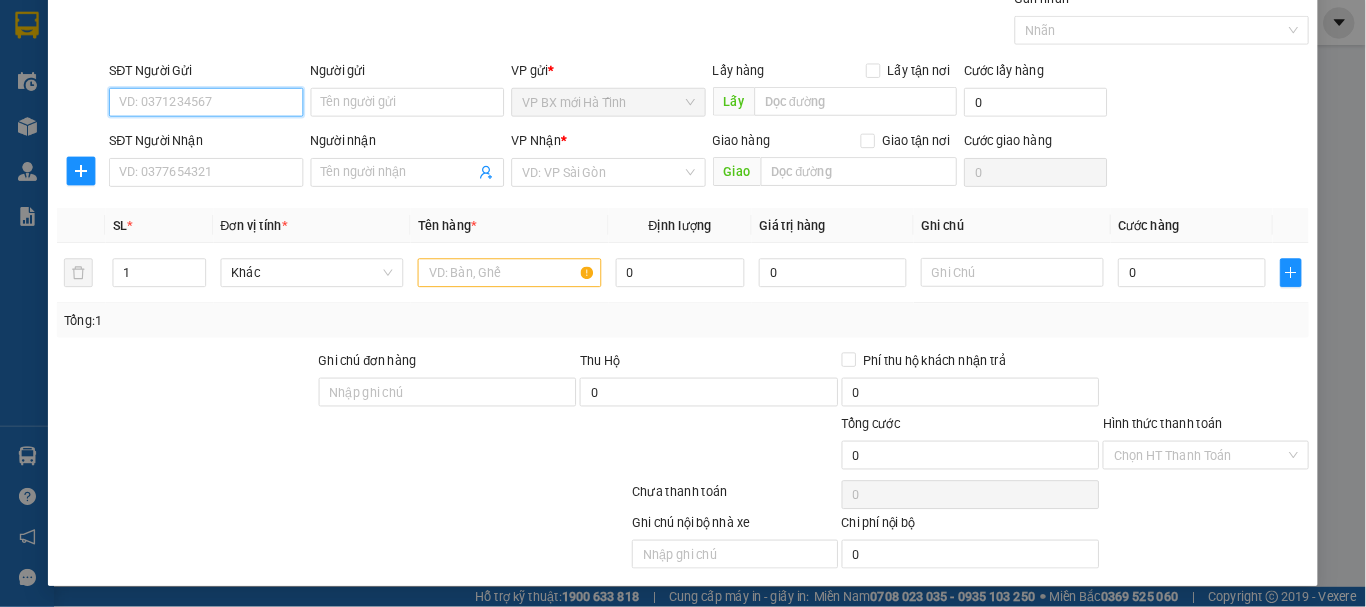 scroll, scrollTop: 84, scrollLeft: 0, axis: vertical 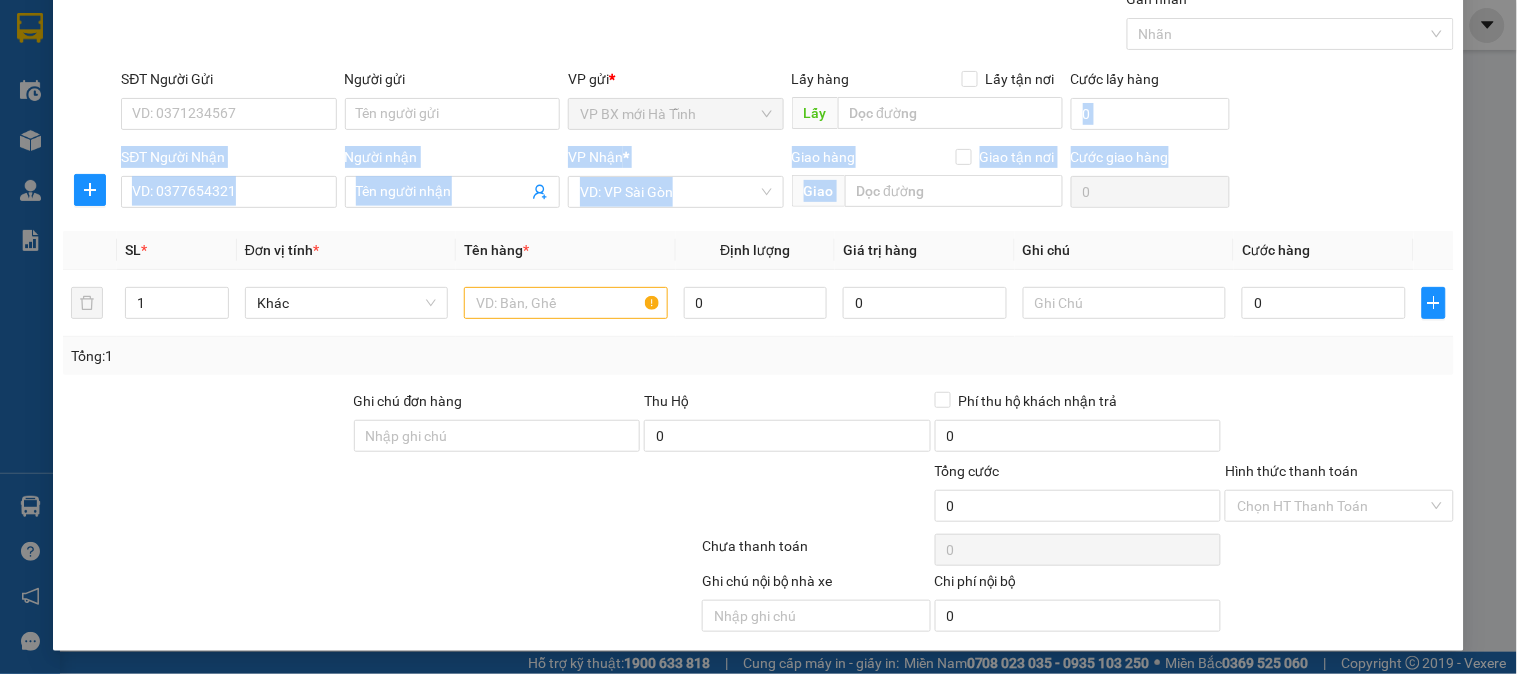 drag, startPoint x: 1393, startPoint y: 127, endPoint x: 1402, endPoint y: 181, distance: 54.74486 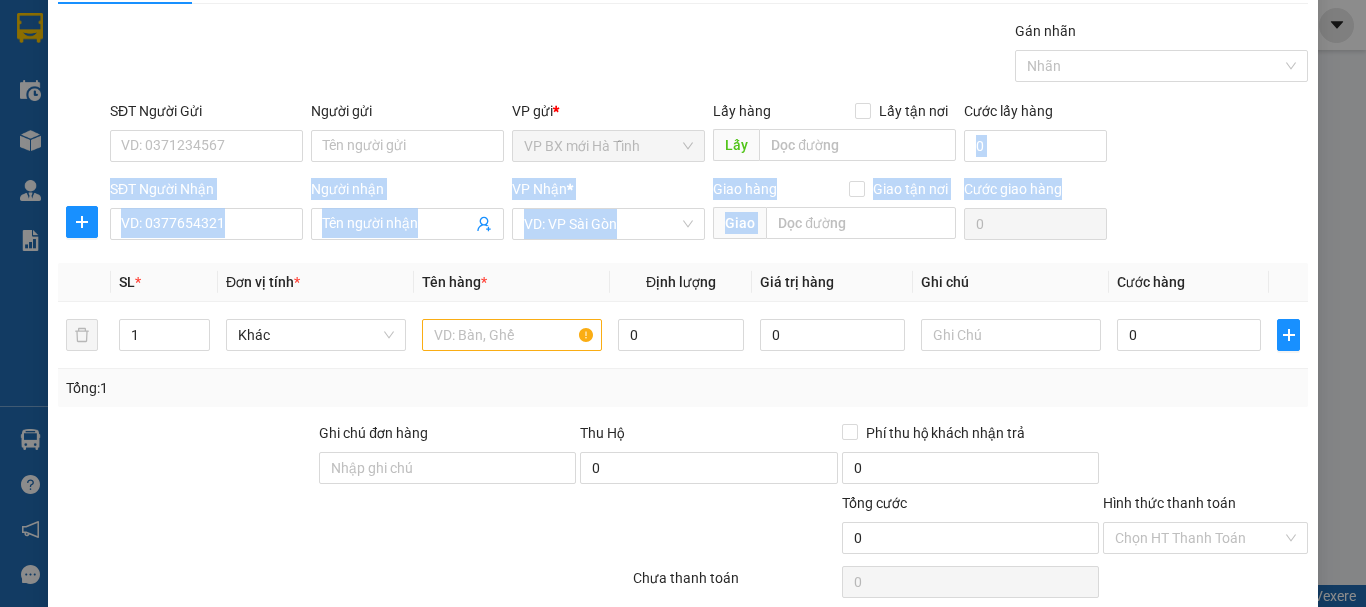scroll, scrollTop: 152, scrollLeft: 0, axis: vertical 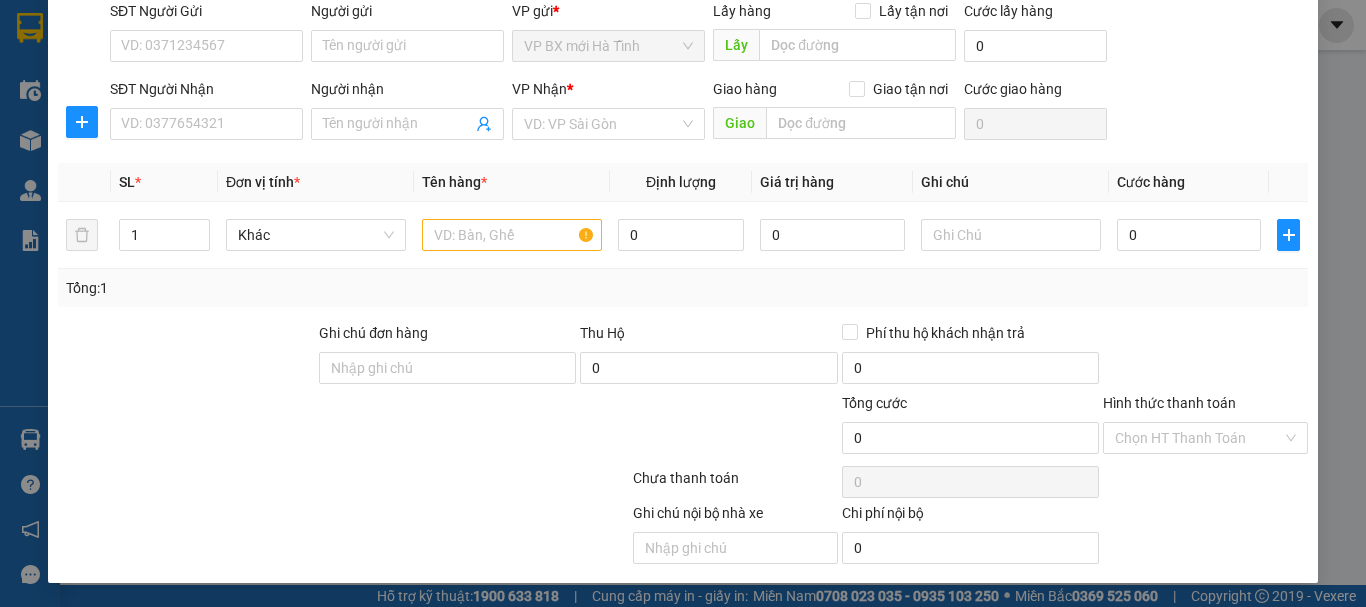 click on "Chọn HT Thanh Toán" at bounding box center [1205, 482] 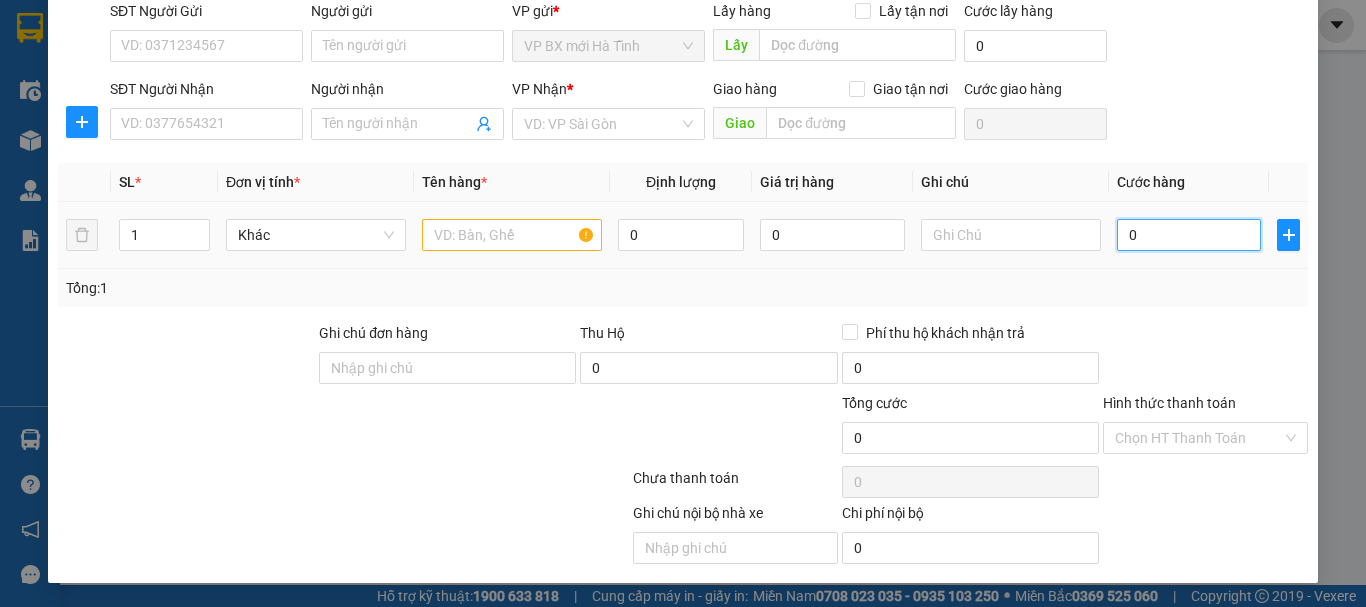 scroll, scrollTop: 0, scrollLeft: 0, axis: both 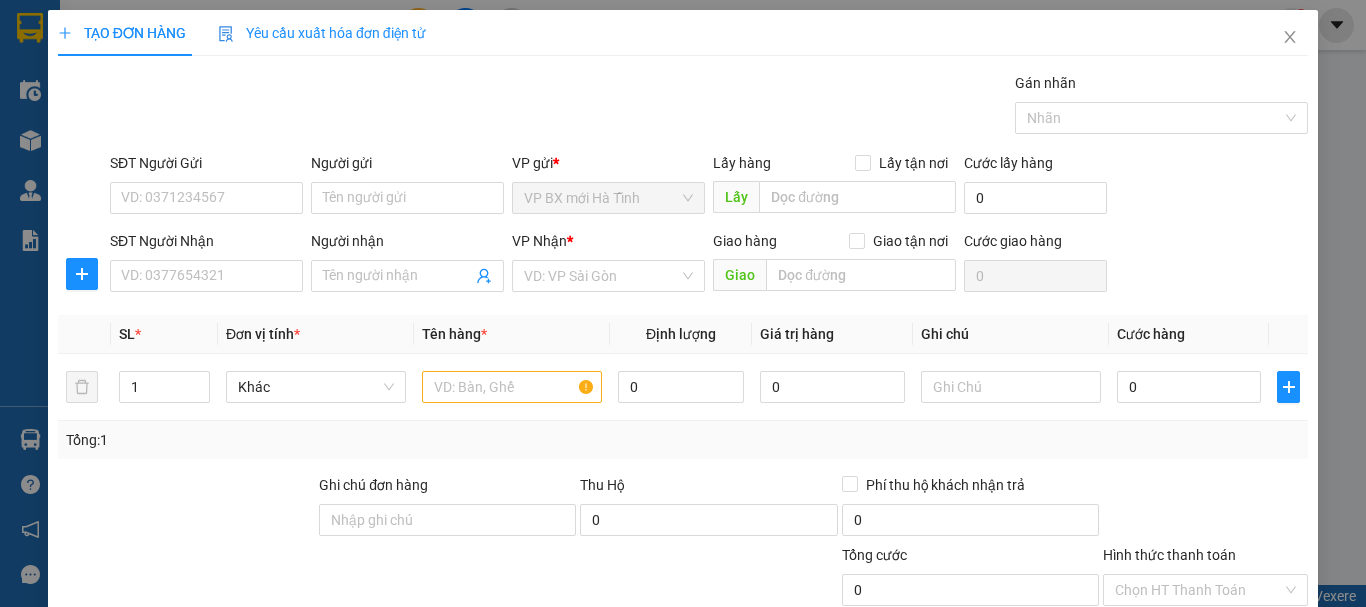 drag, startPoint x: 1126, startPoint y: 38, endPoint x: 1154, endPoint y: 1, distance: 46.400433 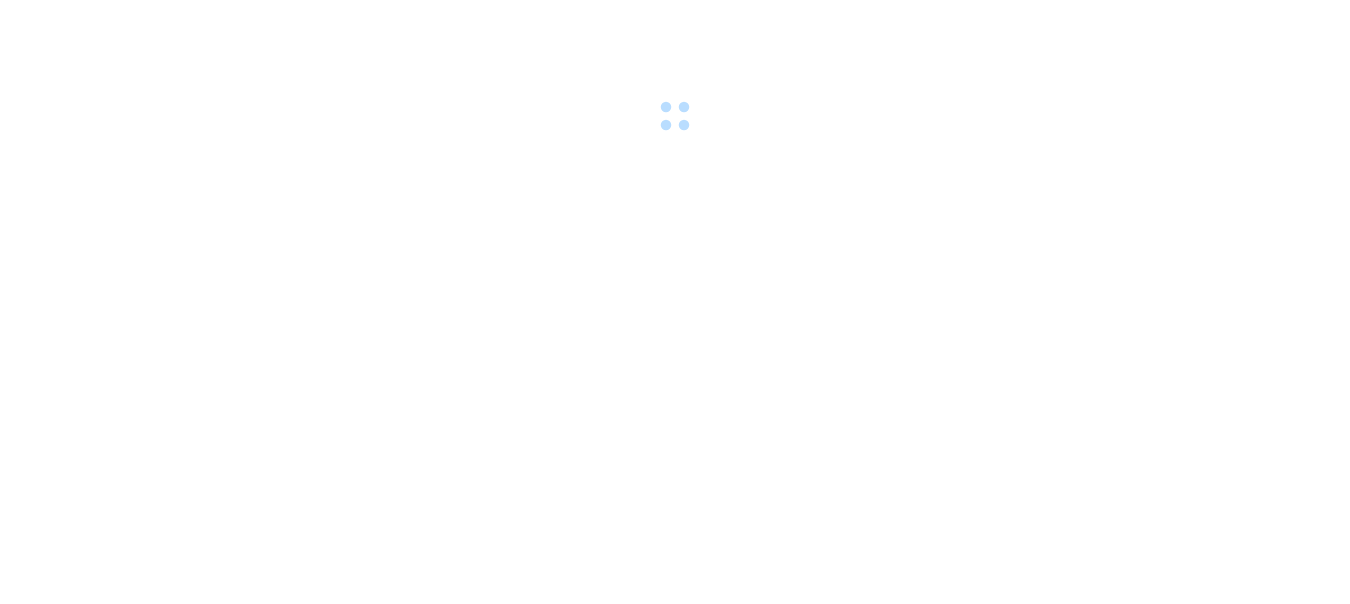scroll, scrollTop: 0, scrollLeft: 0, axis: both 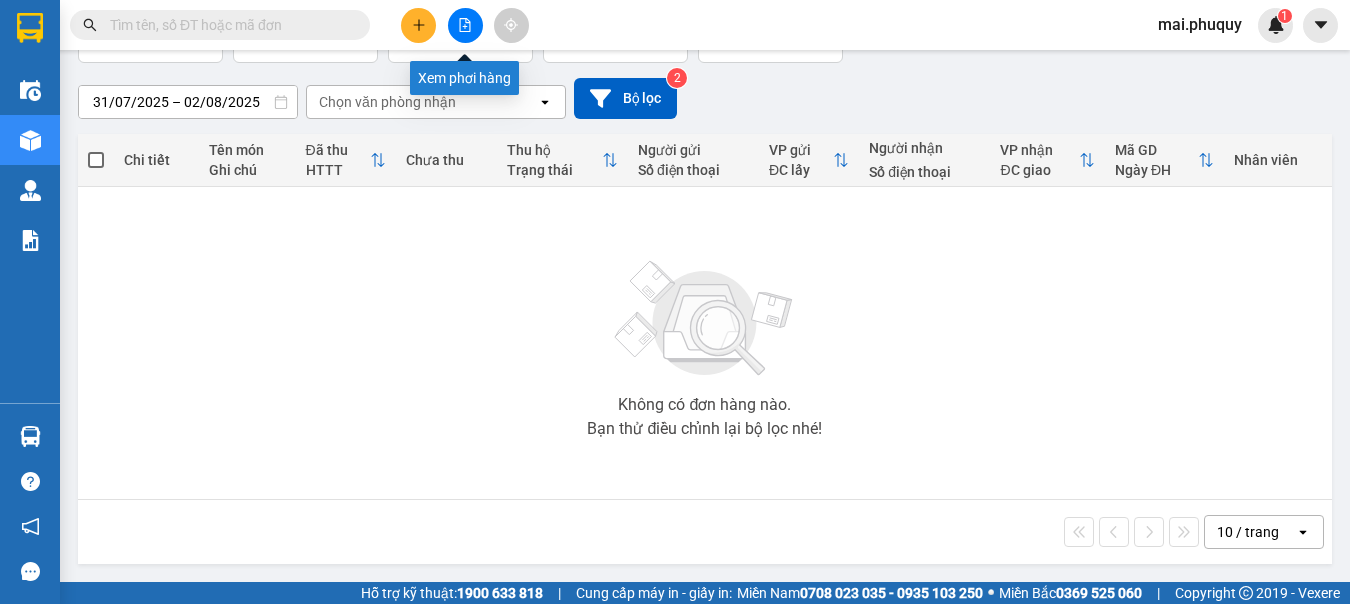 click at bounding box center [465, 25] 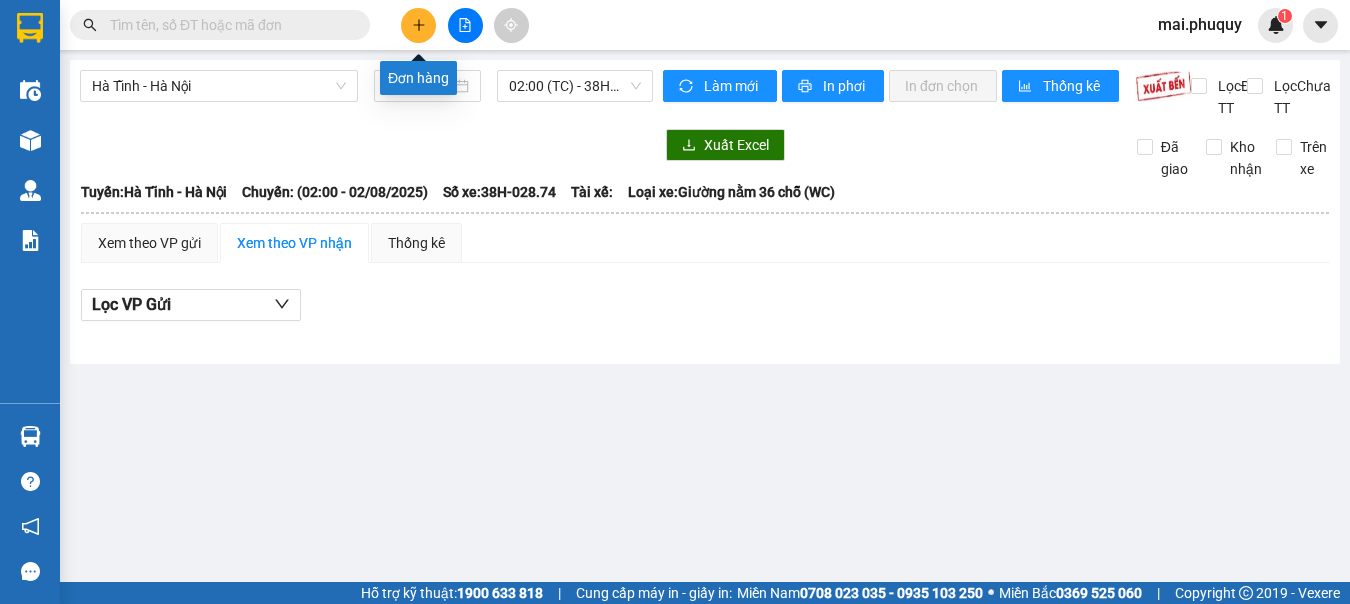 click at bounding box center (418, 25) 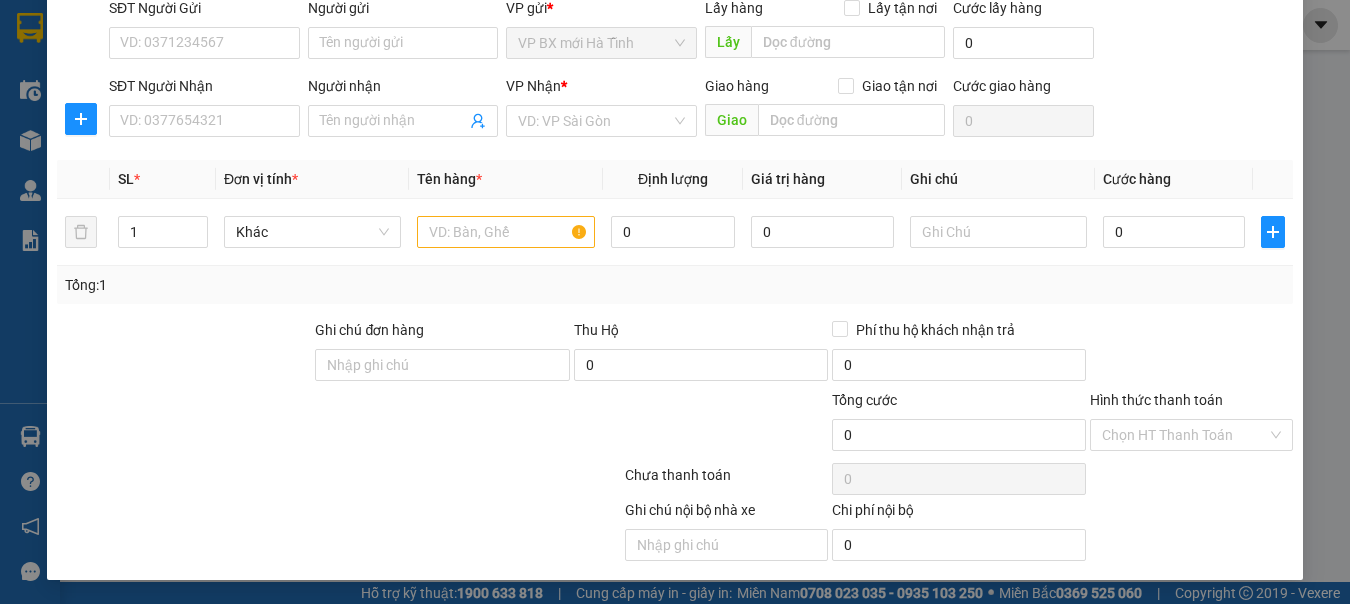 scroll, scrollTop: 0, scrollLeft: 0, axis: both 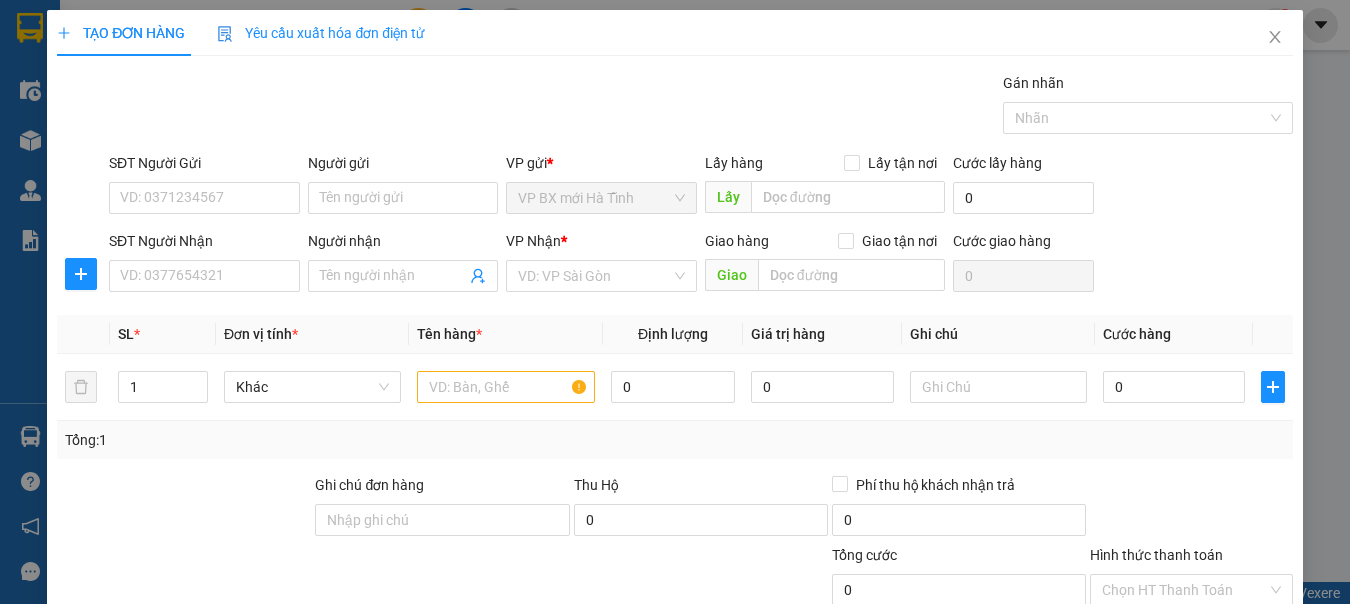 drag, startPoint x: 695, startPoint y: 32, endPoint x: 723, endPoint y: -3, distance: 44.82187 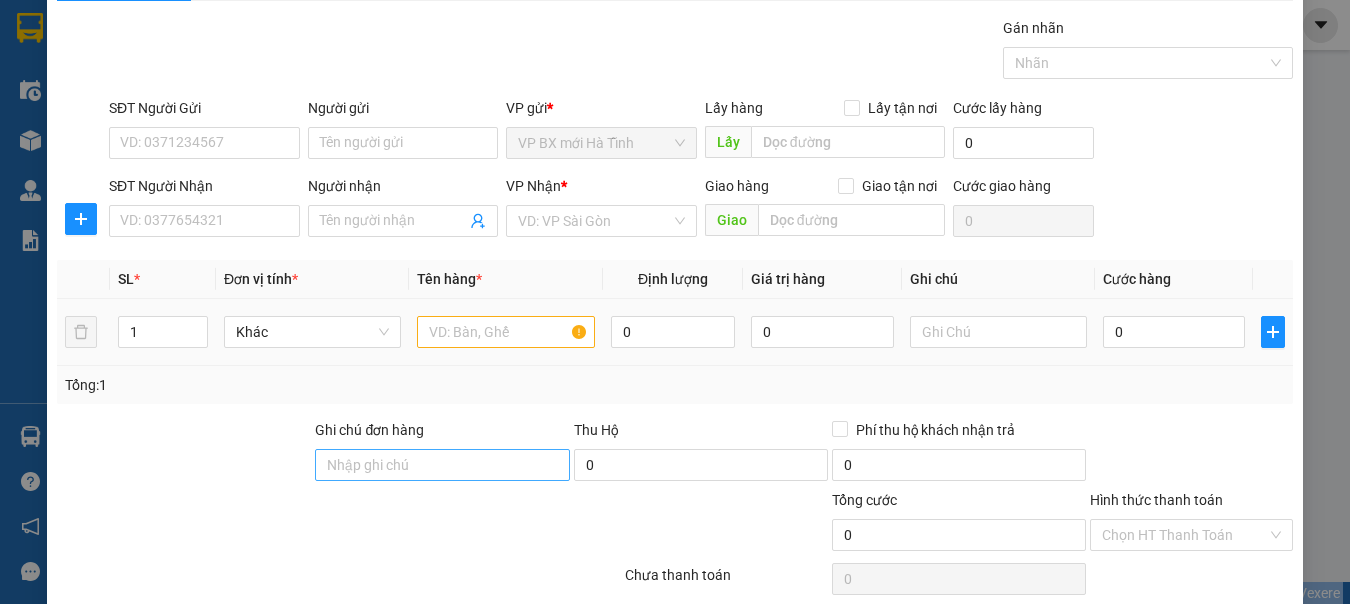 scroll, scrollTop: 155, scrollLeft: 0, axis: vertical 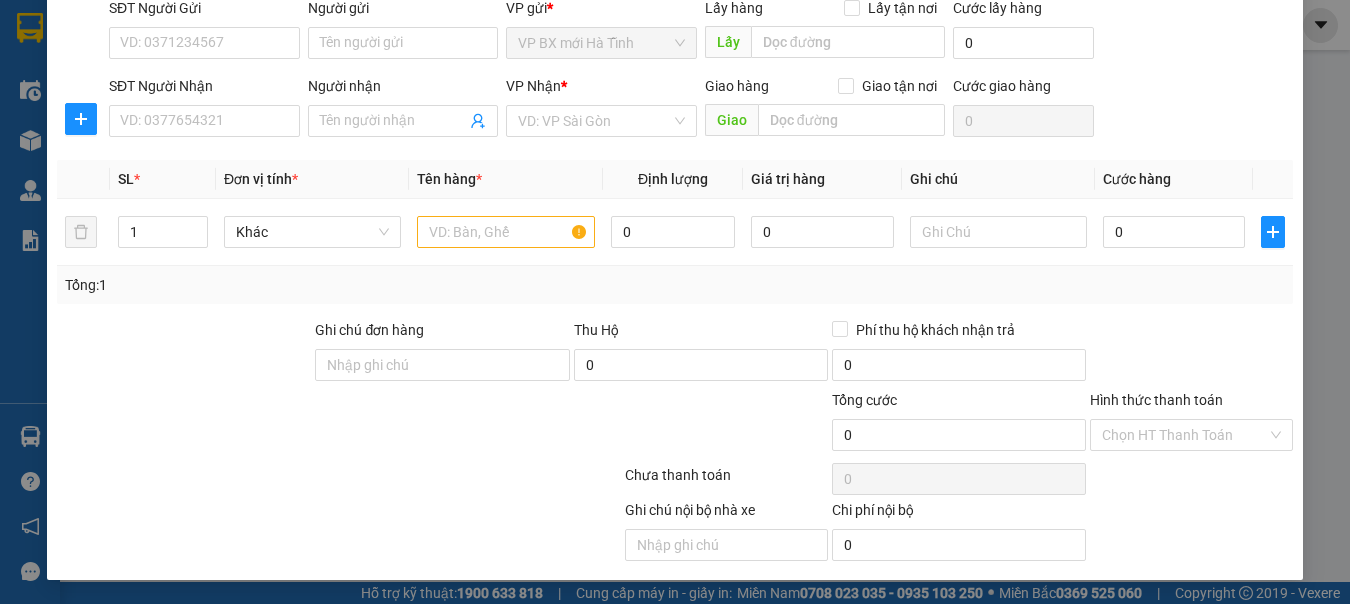 click on "TẠO ĐƠN HÀNG Yêu cầu xuất hóa đơn điện tử Transit Pickup Surcharge Ids Transit Deliver Surcharge Ids Transit Deliver Surcharge Transit Deliver Surcharge Gán nhãn   Nhãn SĐT Người Gửi VD: 0371234567 Người gửi Tên người gửi VP gửi  * VP BX mới Hà Tĩnh Lấy hàng Lấy tận nơi Lấy Cước lấy hàng 0 SĐT Người Nhận VD: 0377654321 Người nhận Tên người nhận VP Nhận  * VD: VP Sài Gòn Giao hàng Giao tận nơi Giao Cước giao hàng 0 SL  * Đơn vị tính  * Tên hàng  * Định lượng Giá trị hàng Ghi chú Cước hàng                   1 Khác 0 0 0 Tổng:  1 Ghi chú đơn hàng Thu Hộ 0 Phí thu hộ khách nhận trả 0 Tổng cước 0 Hình thức thanh toán Chọn HT Thanh Toán Số tiền thu trước Chưa thanh toán 0 Chọn HT Thanh Toán Ghi chú nội bộ nhà xe Chi phí nội bộ 0" at bounding box center [675, 302] 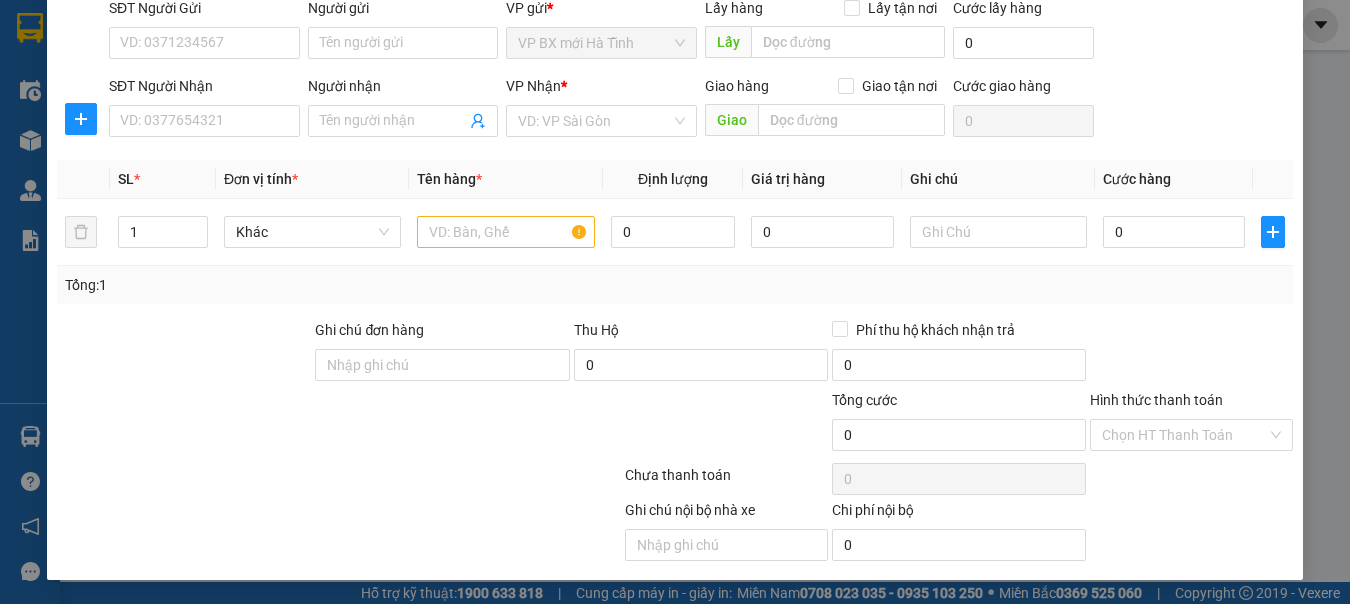 scroll, scrollTop: 0, scrollLeft: 0, axis: both 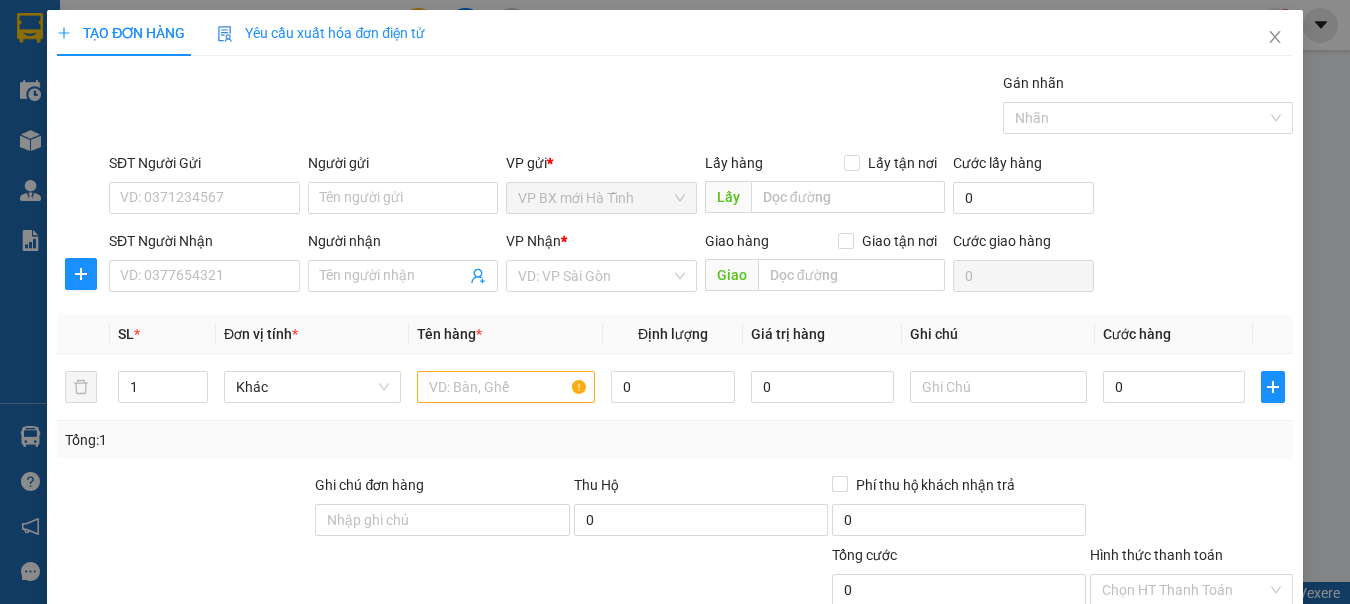 click on "TẠO ĐƠN HÀNG Yêu cầu xuất hóa đơn điện tử Transit Pickup Surcharge Ids Transit Deliver Surcharge Ids Transit Deliver Surcharge Transit Deliver Surcharge Gán nhãn   Nhãn SĐT Người Gửi VD: 0371234567 Người gửi Tên người gửi VP gửi  * VP BX mới Hà Tĩnh Lấy hàng Lấy tận nơi Lấy Cước lấy hàng 0 SĐT Người Nhận VD: 0377654321 Người nhận Tên người nhận VP Nhận  * VD: VP Sài Gòn Giao hàng Giao tận nơi Giao Cước giao hàng 0 SL  * Đơn vị tính  * Tên hàng  * Định lượng Giá trị hàng Ghi chú Cước hàng                   1 Khác 0 0 0 Tổng:  1 Ghi chú đơn hàng Thu Hộ 0 Phí thu hộ khách nhận trả 0 Tổng cước 0 Hình thức thanh toán Chọn HT Thanh Toán Số tiền thu trước Chưa thanh toán 0 Chọn HT Thanh Toán Ghi chú nội bộ nhà xe Chi phí nội bộ 0" at bounding box center [675, 302] 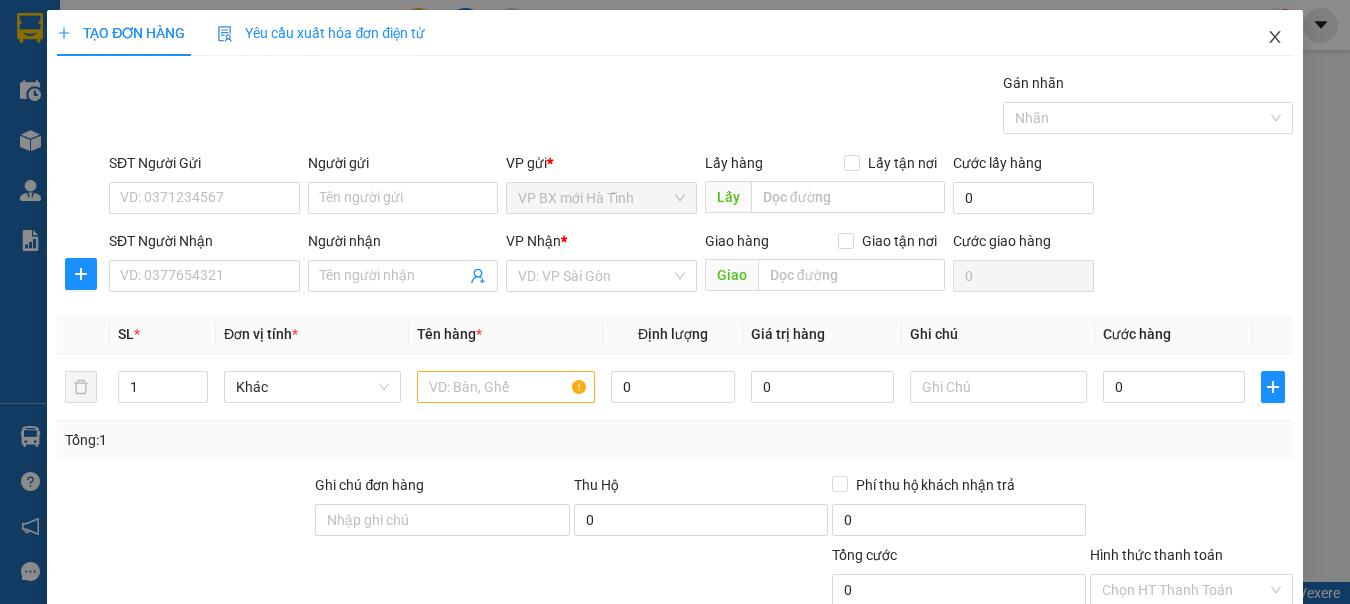 drag, startPoint x: 1255, startPoint y: 32, endPoint x: 1196, endPoint y: 35, distance: 59.07622 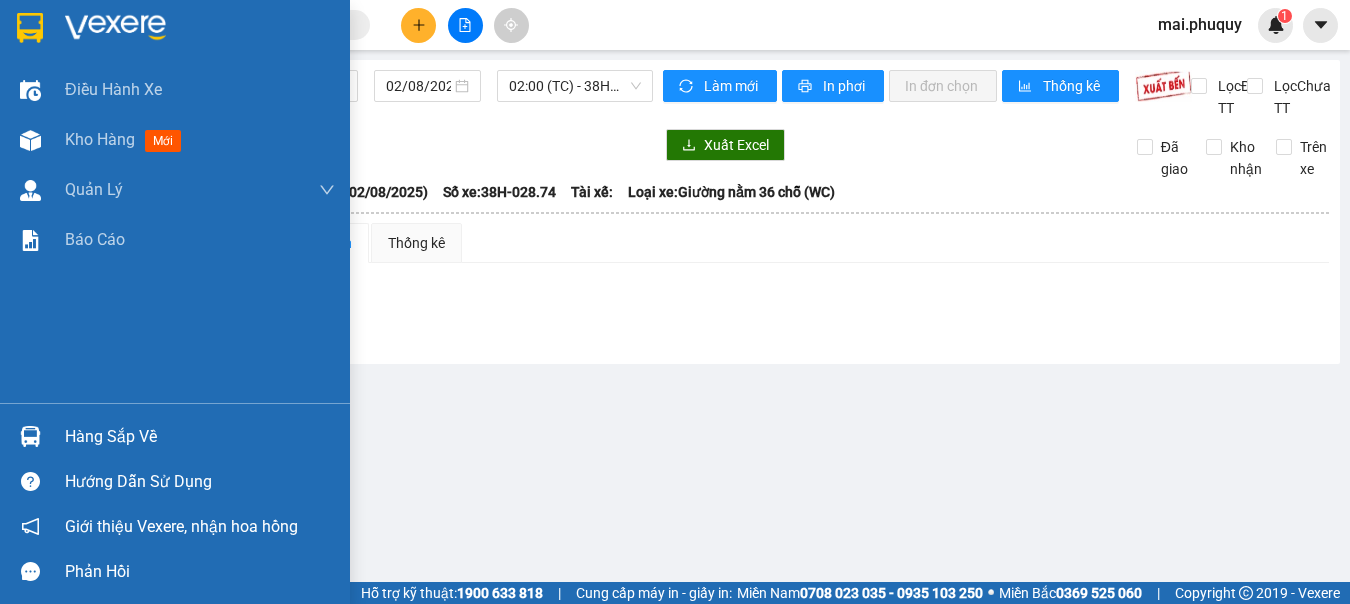 click at bounding box center [30, 436] 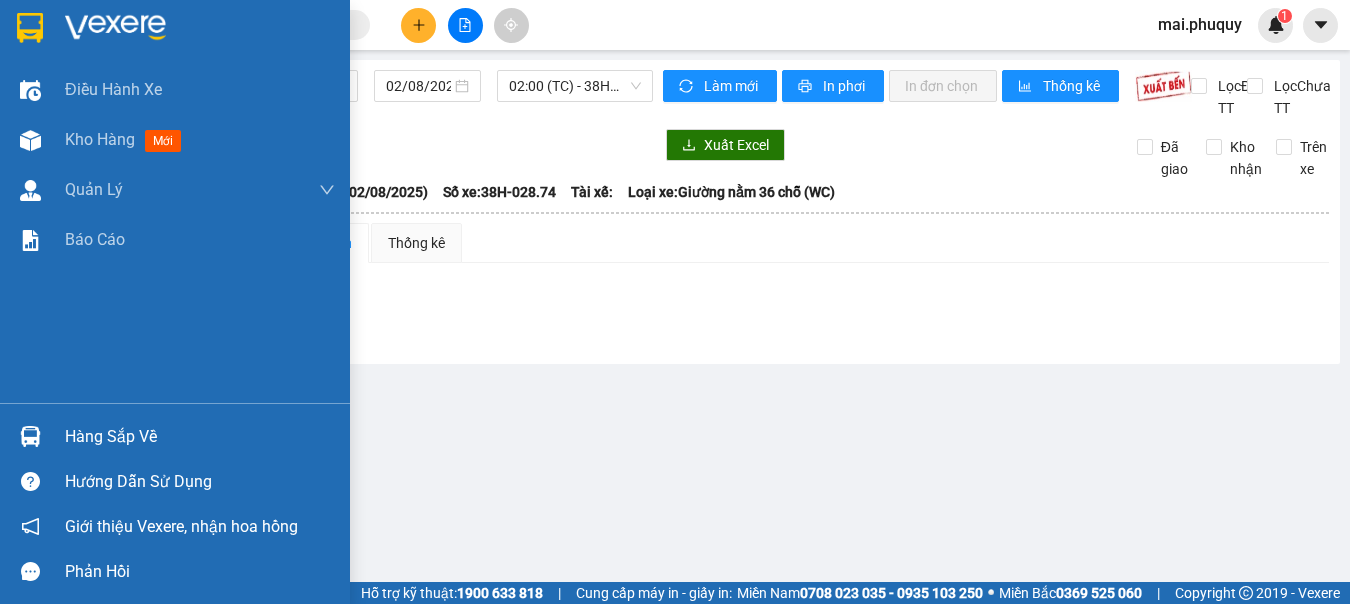 click on "Điều hành xe     Kho hàng mới     Quản Lý Quản lý thu hộ Quản lý chuyến Quản lý khách hàng Quản lý khách hàng mới Quản lý giao nhận mới Quản lý kiểm kho     Báo cáo Hàng sắp về Hướng dẫn sử dụng Giới thiệu Vexere, nhận hoa hồng Phản hồi Phần mềm hỗ trợ bạn tốt chứ?" at bounding box center (175, 302) 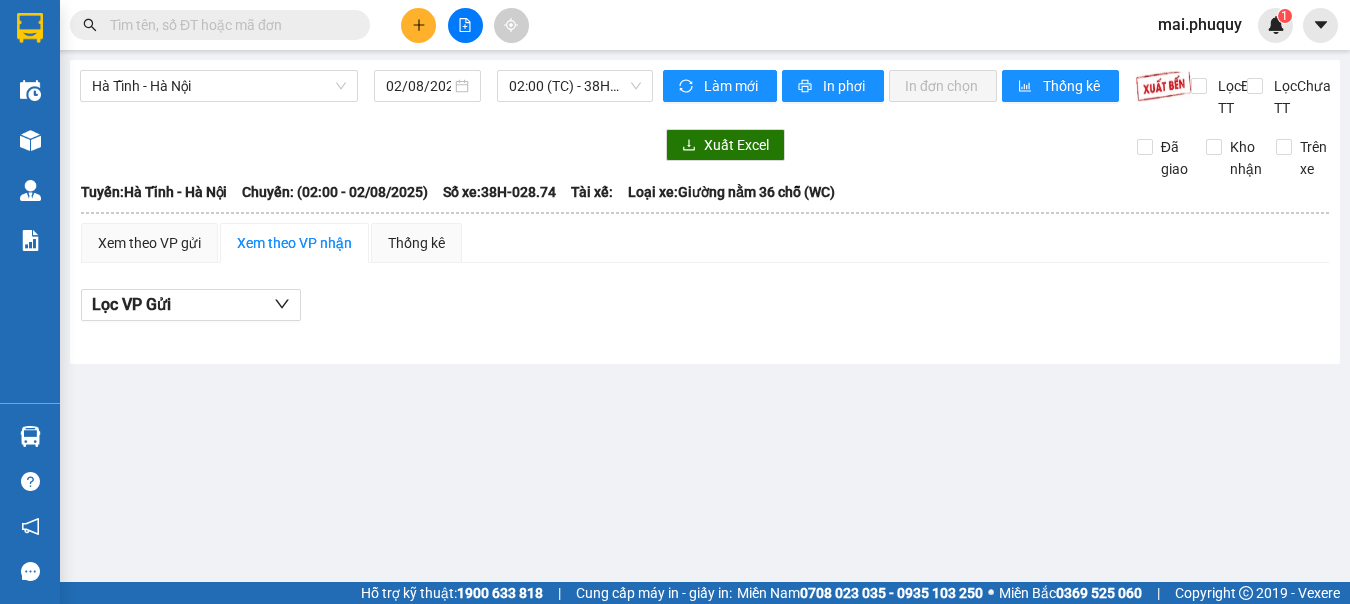 click on "Hà Tĩnh - Hà Nội 02/08/2025 02:00   (TC)   - 38H-028.74  Làm mới In phơi In đơn chọn Thống kê Lọc  Đã TT Lọc  Chưa TT Xuất Excel Đã giao Kho nhận Trên xe Phú Quý   ,   146 Hà Huy Tập, TP Hà Tĩnh 20:41 - 02/08/2025 Tuyến:  Hà Tĩnh - Hà Nội Chuyến:   (02:00 - 02/08/2025) Số xe:  38H-028.74 Loại xe:  Giường nằm 36 chỗ (WC) Tuyến:  Hà Tĩnh - Hà Nội Chuyến:   (02:00 - 02/08/2025) Số xe:  38H-028.74 Tài xế:  Loại xe:  Giường nằm 36 chỗ (WC) Xem theo VP gửi Xem theo VP nhận Thống kê Lọc VP Gửi Đã TT :   0  VNĐ Chưa TT :   0  VNĐ Thu hộ:  0  VNĐ Phú Quý   ,   146 Hà Huy Tập, TP Hà Tĩnh VP BX mới Hà Tĩnh  -  20:41 - 02/08/2025 Tuyến:  Hà Tĩnh - Hà Nội Chuyến:   (02:00 - 02/08/2025) Số xe:  38H-028.74   Loại xe:  Giường nằm 36 chỗ (WC) STT Người gửi Người nhận SL Tên hàng ĐC Giao Đã TT Chưa TT Thu hộ Mã GD VP Gửi Ghi chú Nhân viên Ký nhận Đã TT :   0  VNĐ :   0" at bounding box center [675, 291] 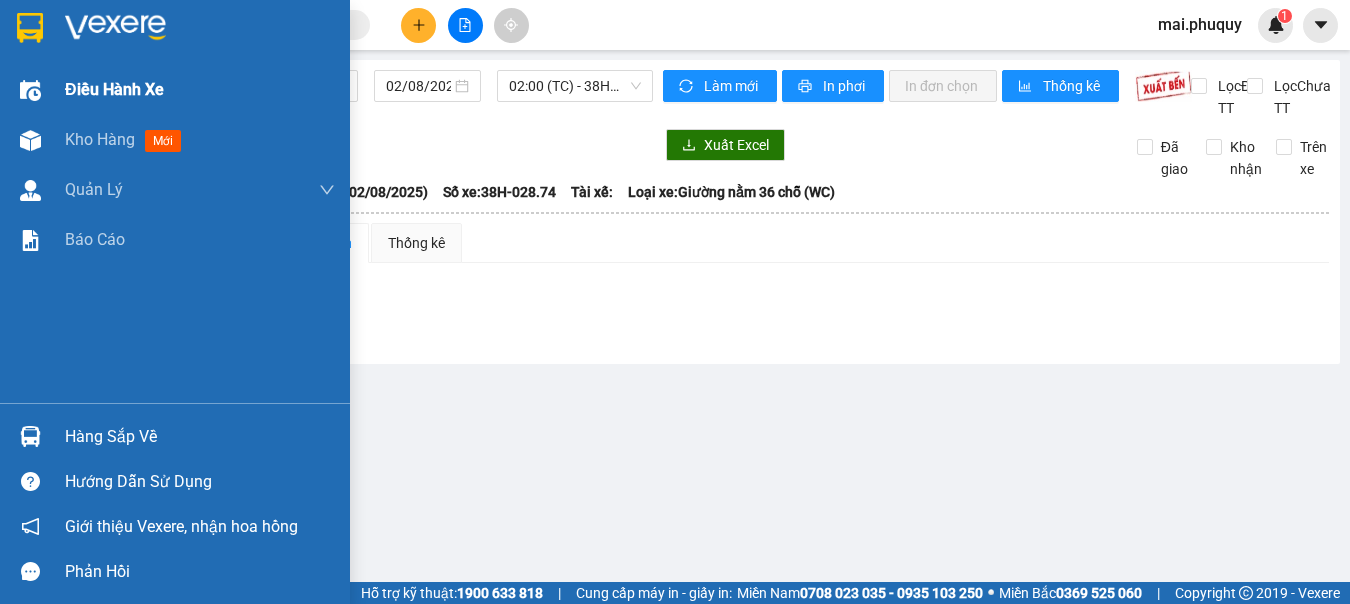 click on "Điều hành xe" at bounding box center (114, 89) 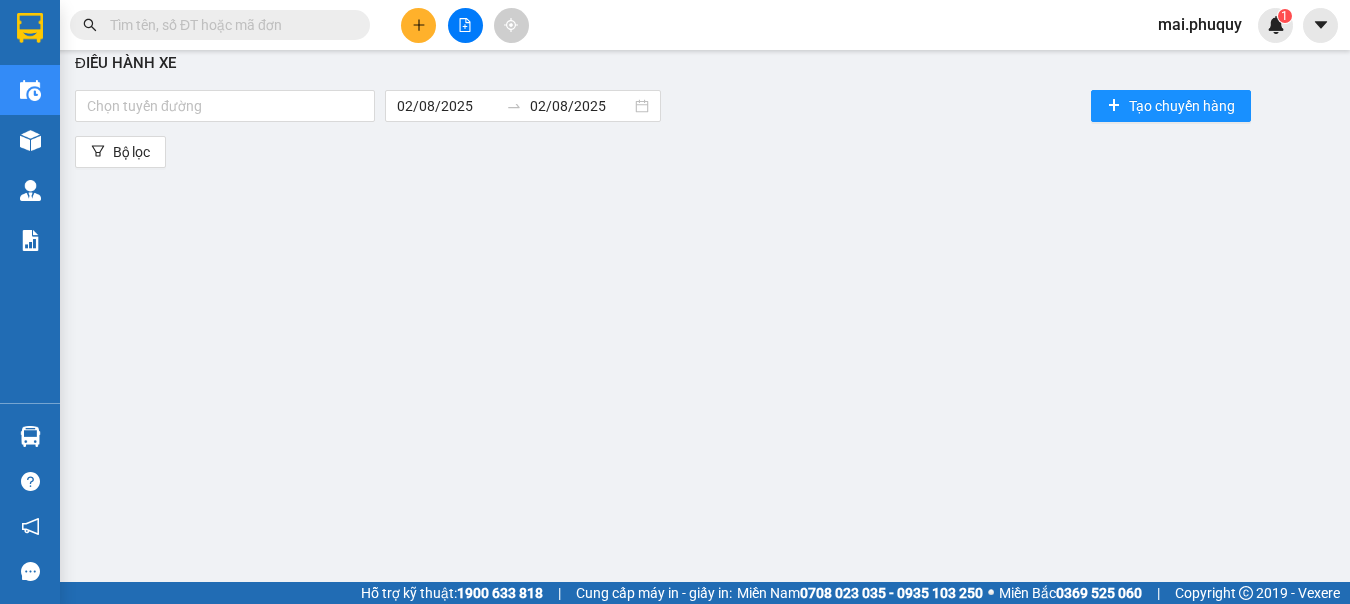 scroll, scrollTop: 0, scrollLeft: 0, axis: both 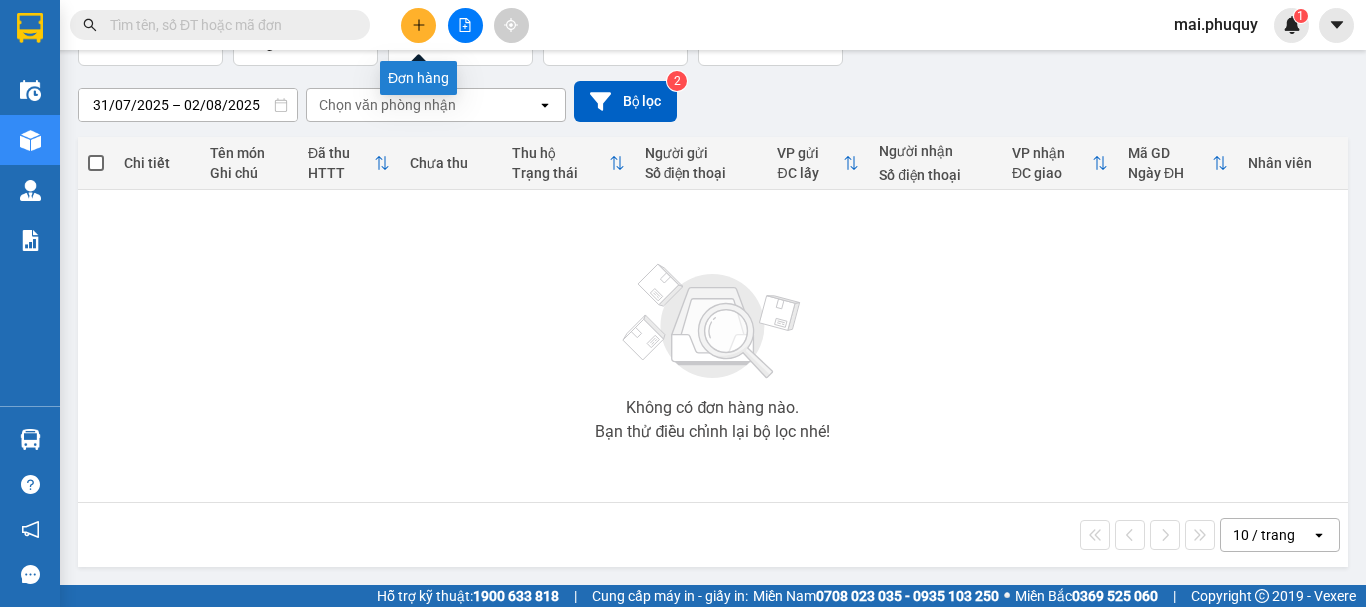click at bounding box center [418, 25] 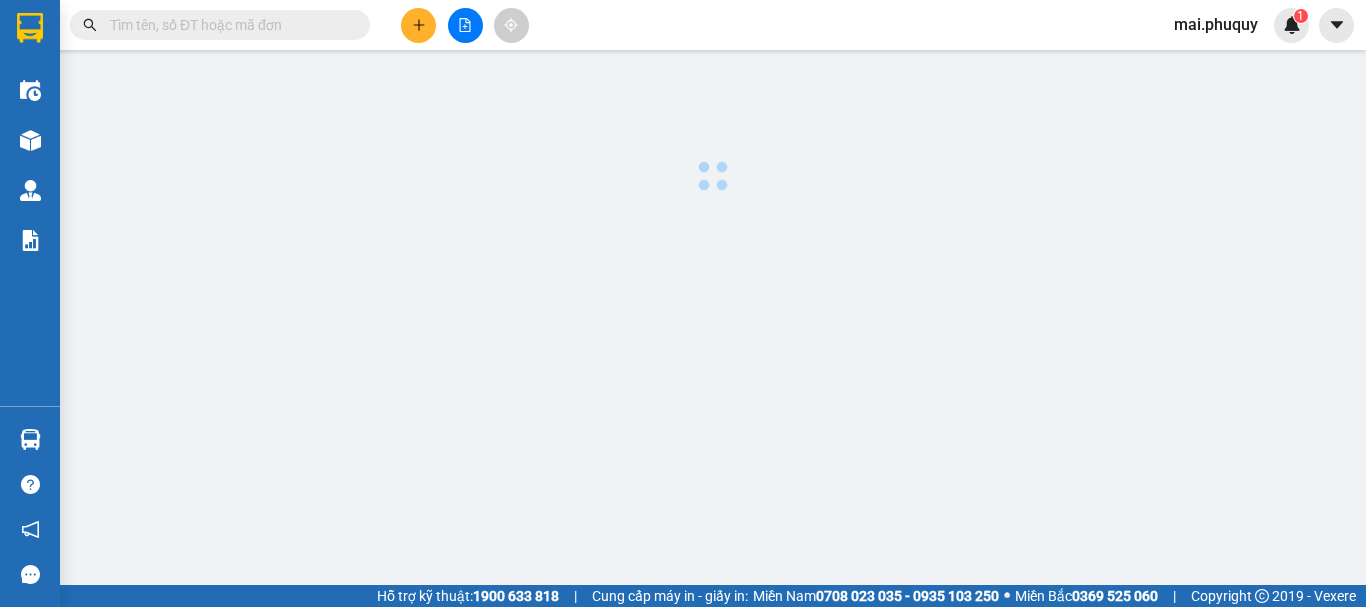 scroll, scrollTop: 0, scrollLeft: 0, axis: both 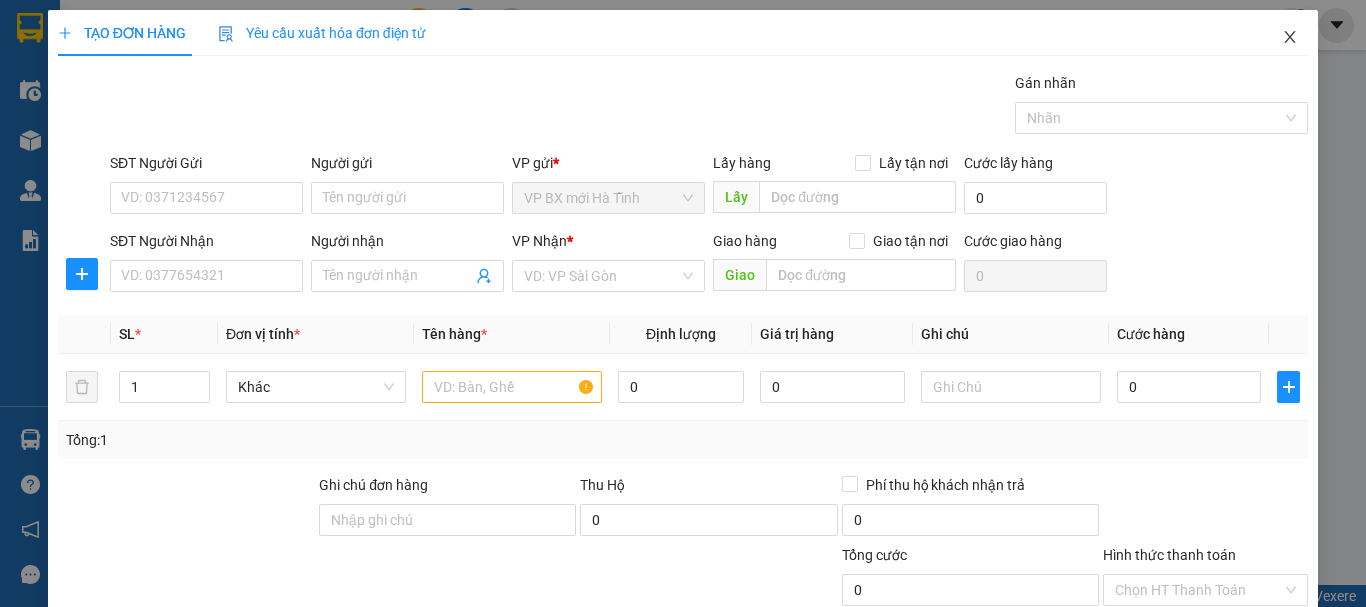 click 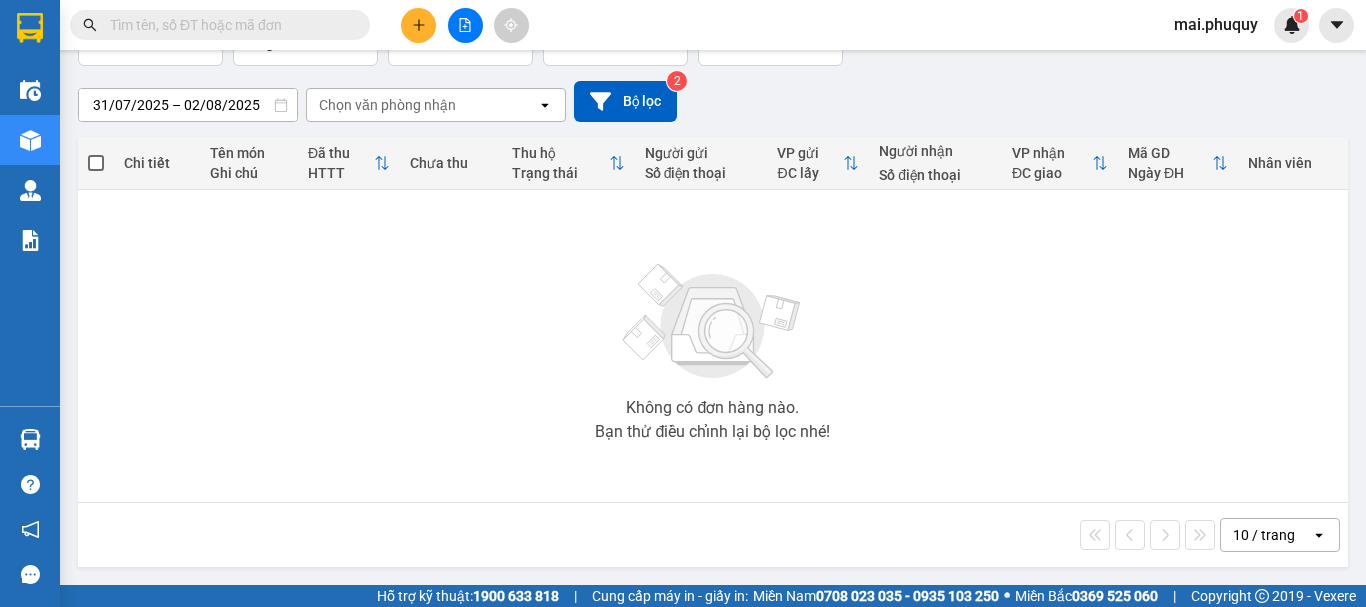 scroll, scrollTop: 145, scrollLeft: 0, axis: vertical 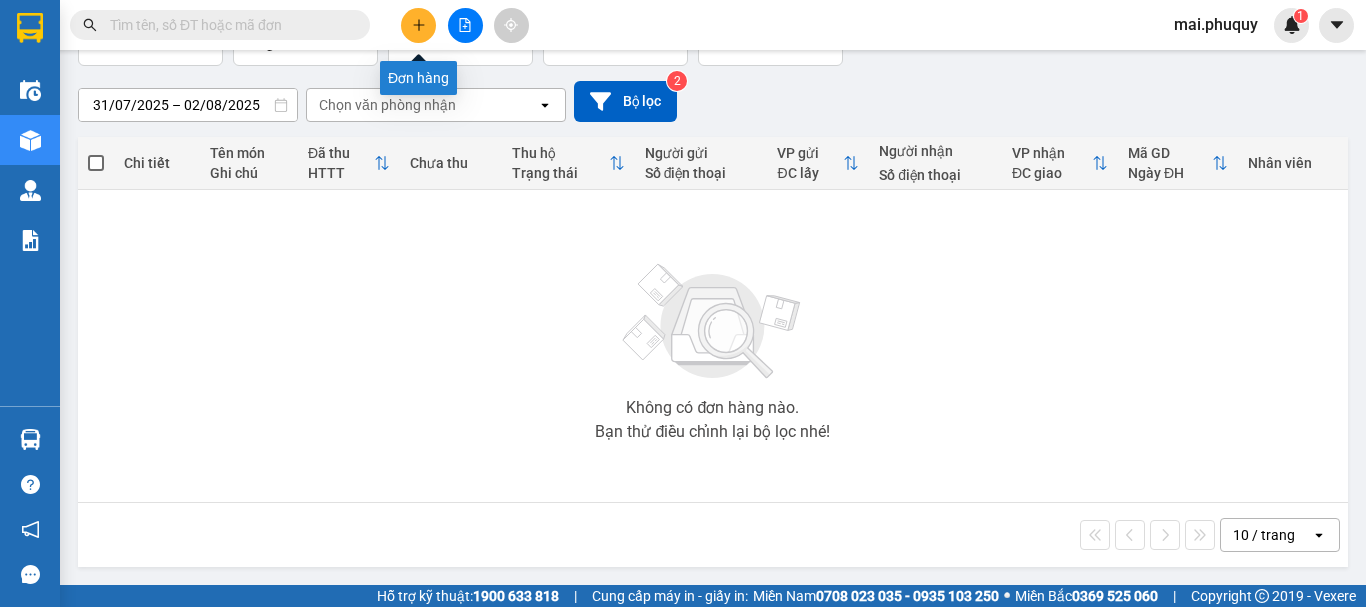 click 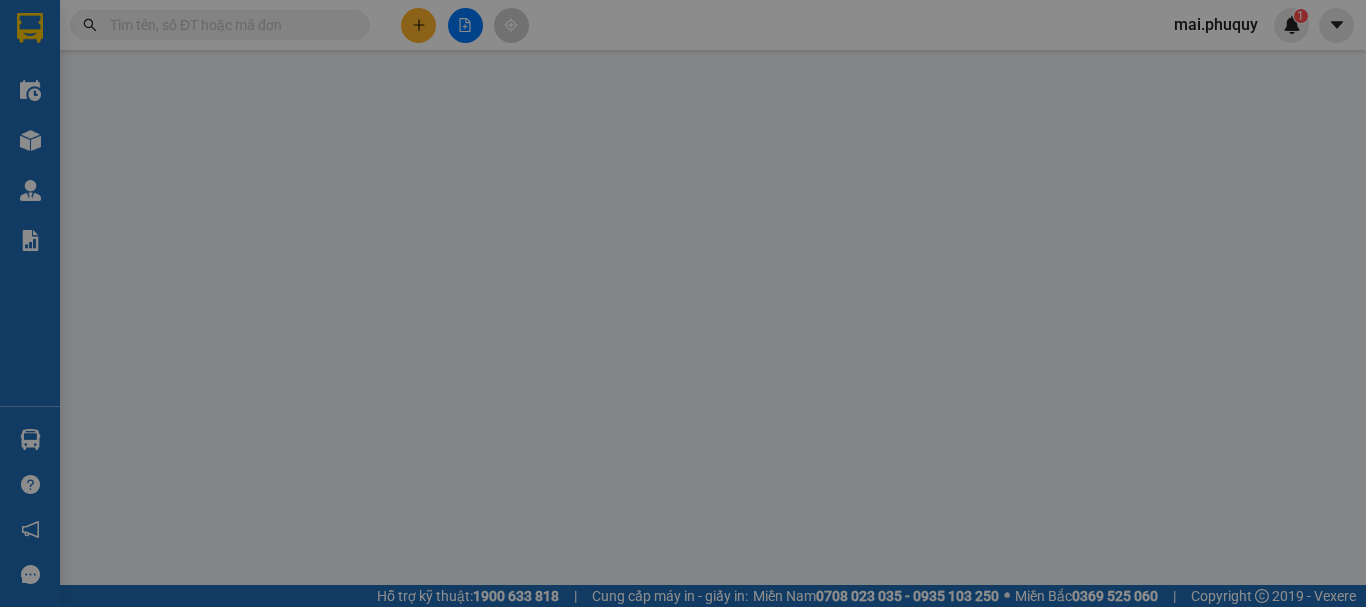 scroll, scrollTop: 0, scrollLeft: 0, axis: both 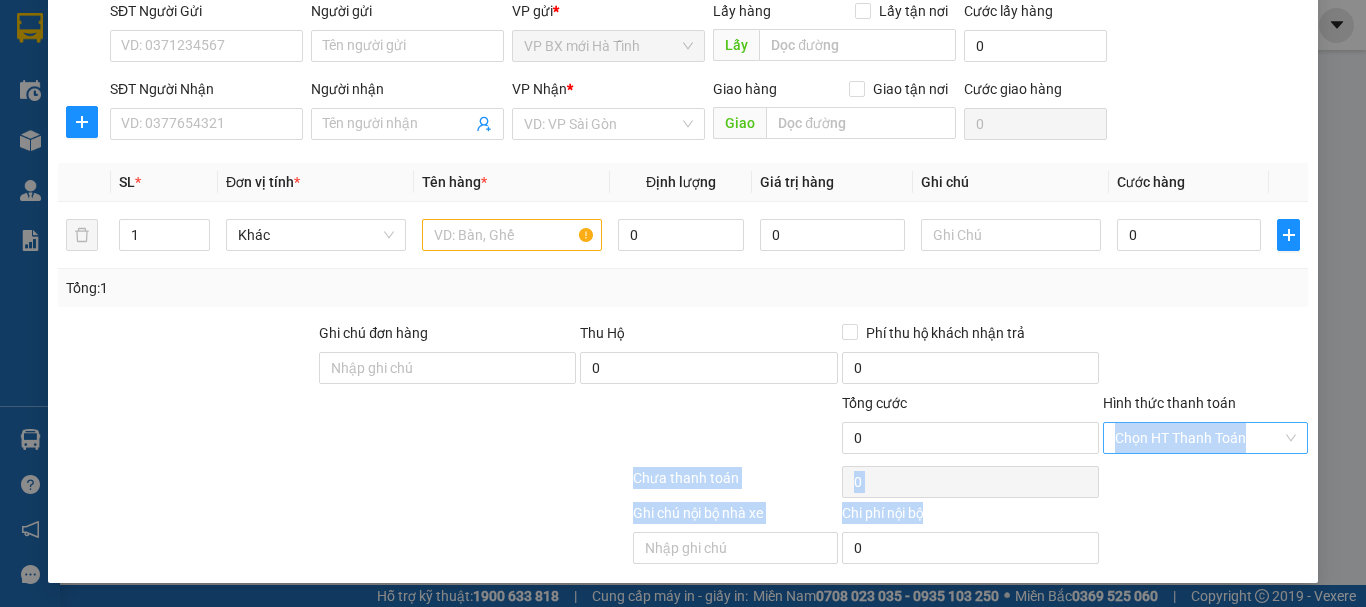 drag, startPoint x: 1092, startPoint y: 508, endPoint x: 1092, endPoint y: 428, distance: 80 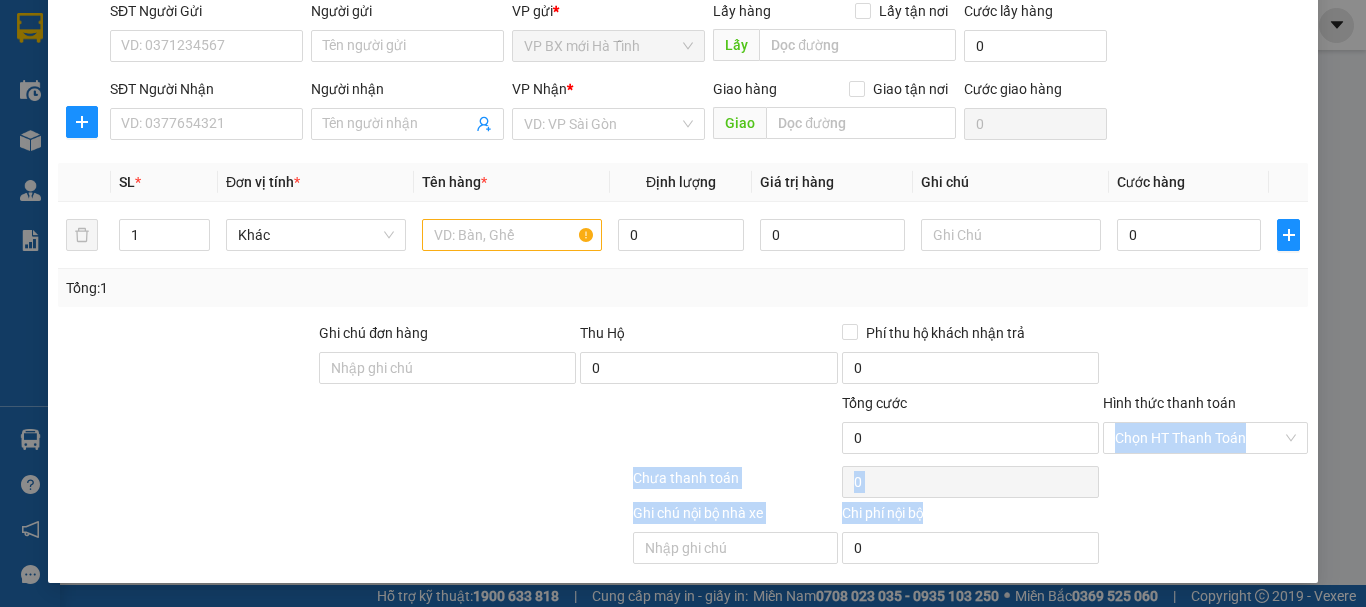 scroll, scrollTop: 0, scrollLeft: 0, axis: both 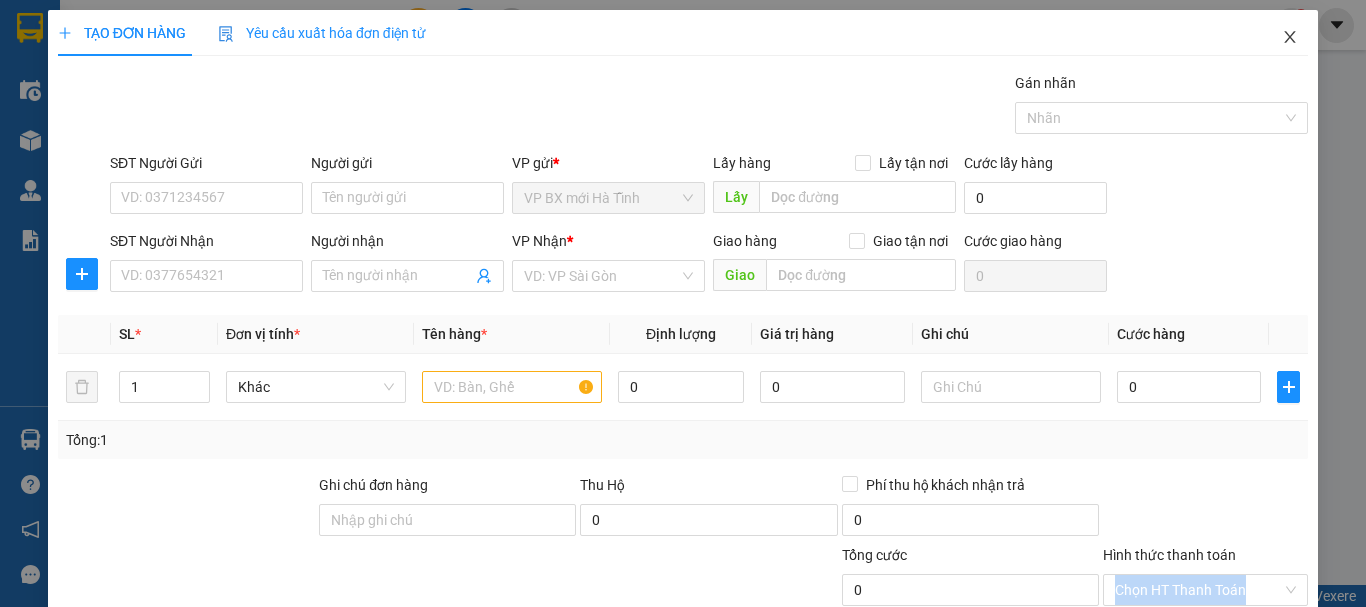 click 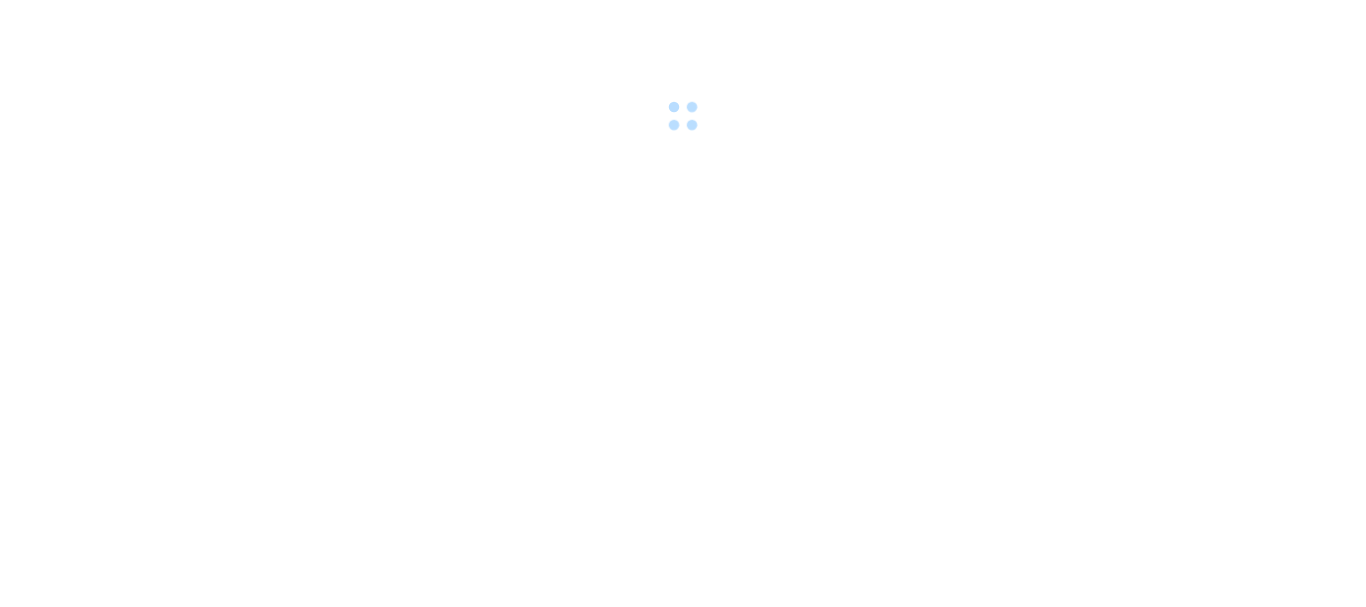 scroll, scrollTop: 0, scrollLeft: 0, axis: both 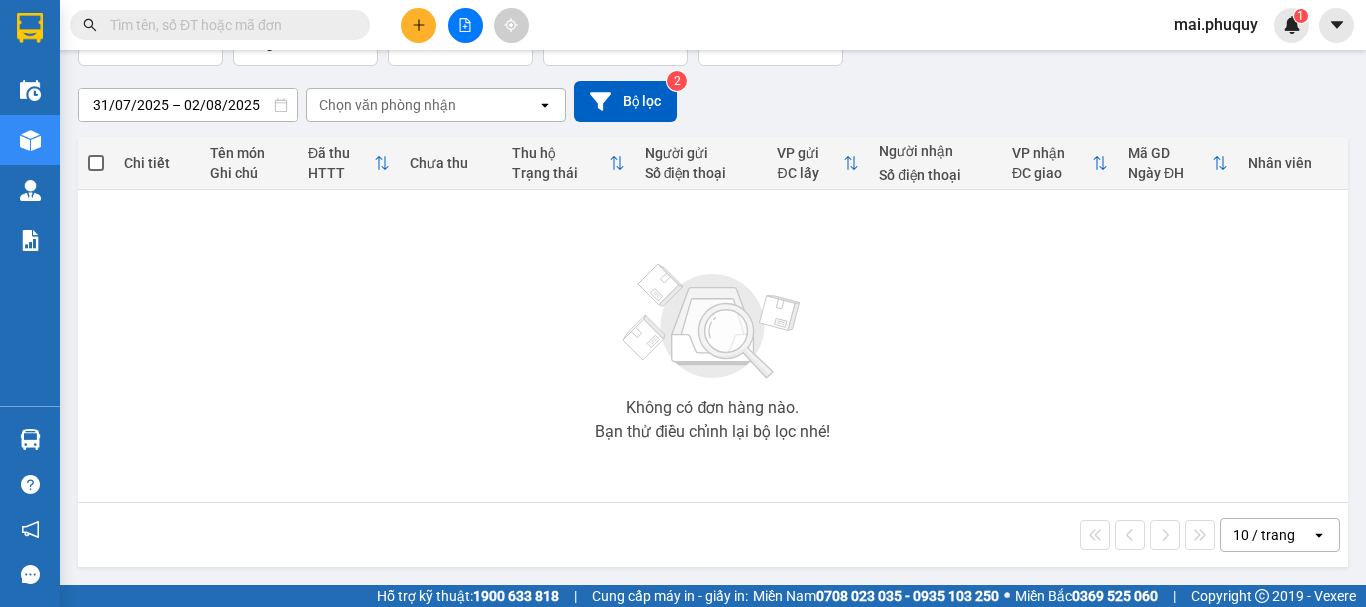 click on "open" 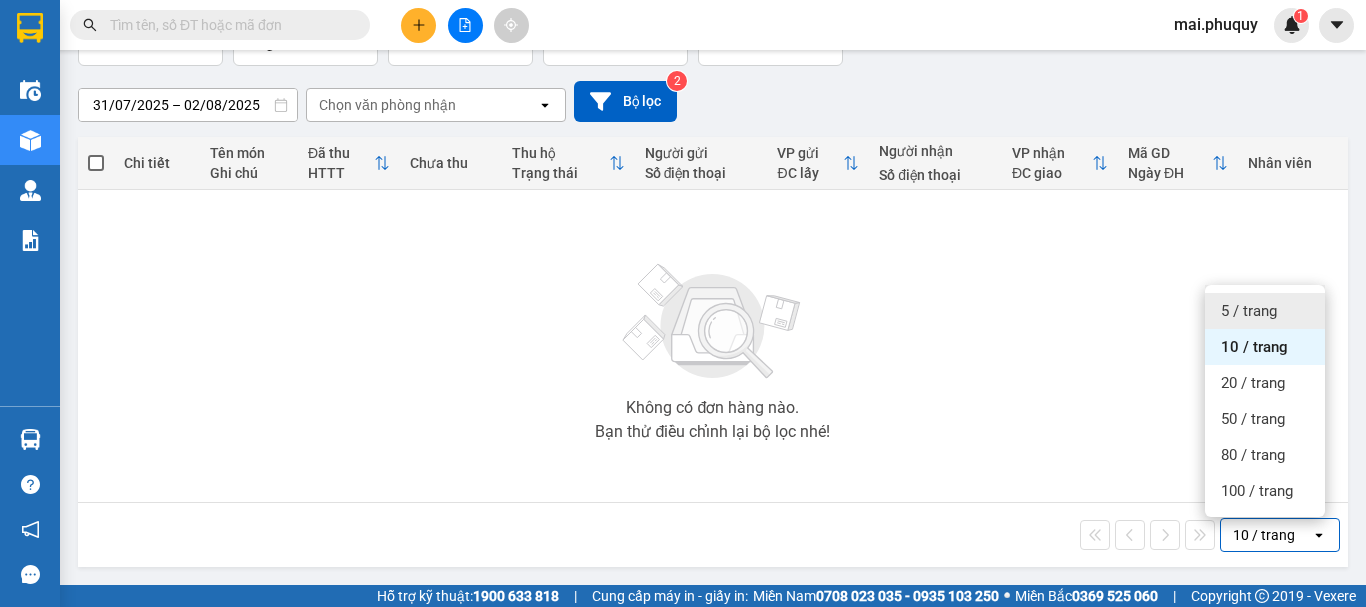 click on "5 / trang" at bounding box center (1249, 311) 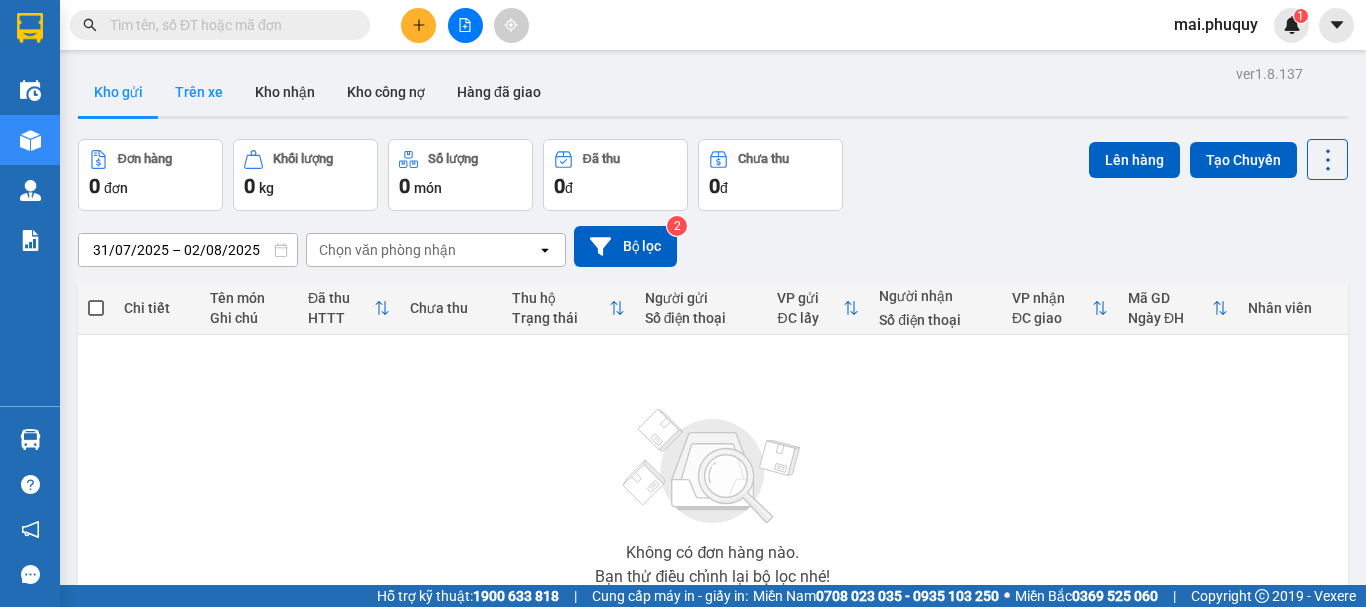 scroll, scrollTop: 0, scrollLeft: 0, axis: both 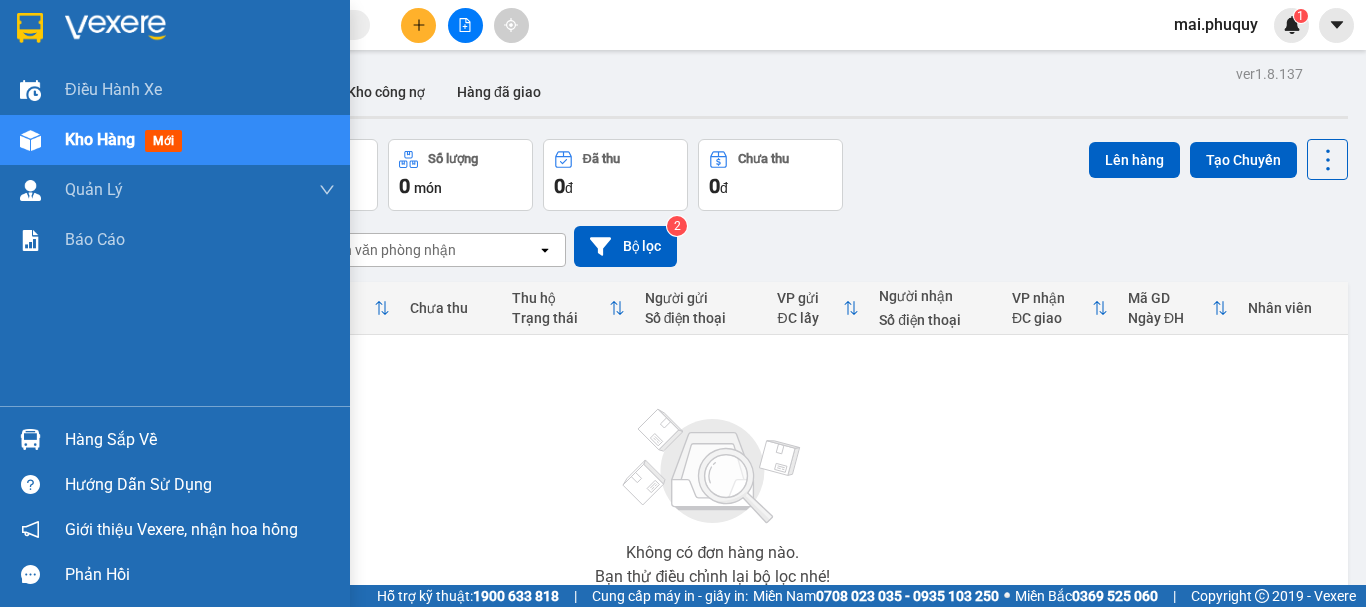 click at bounding box center (30, 28) 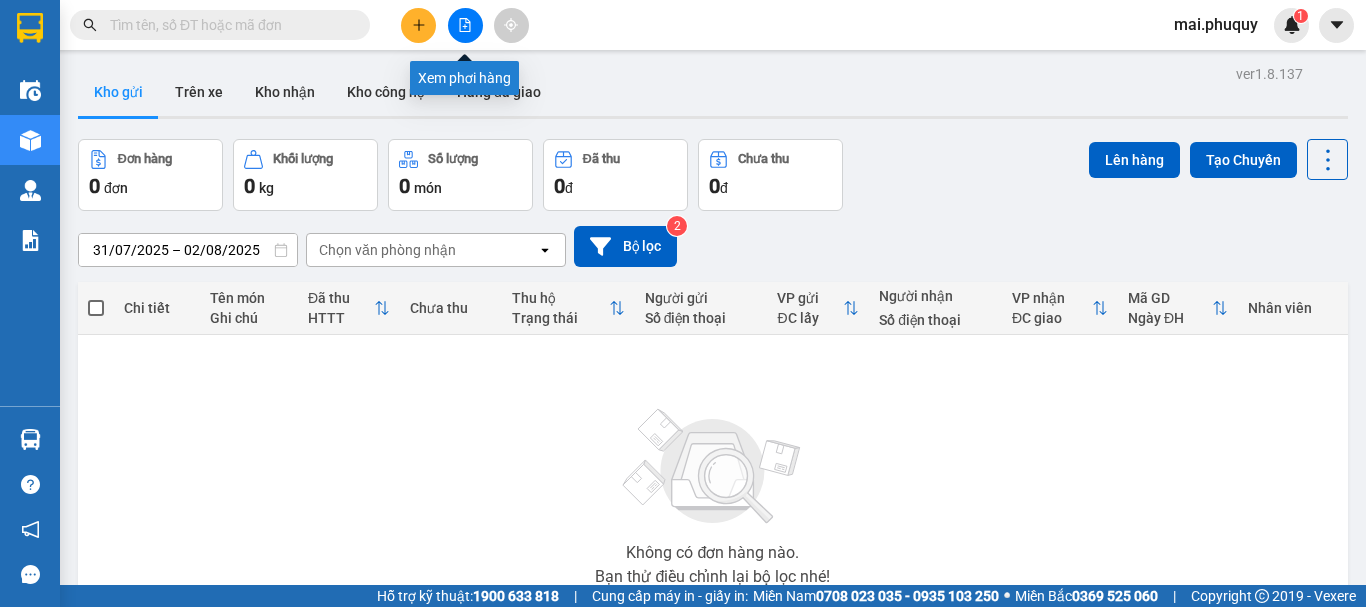 click at bounding box center (465, 25) 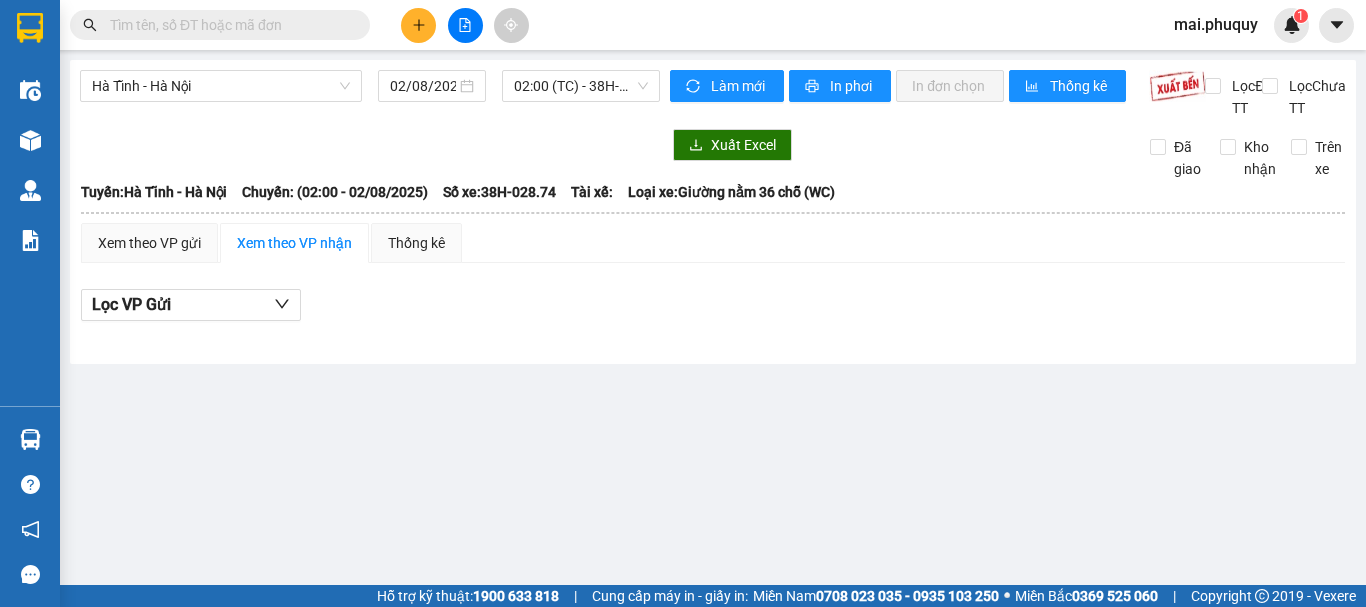 click at bounding box center [418, 25] 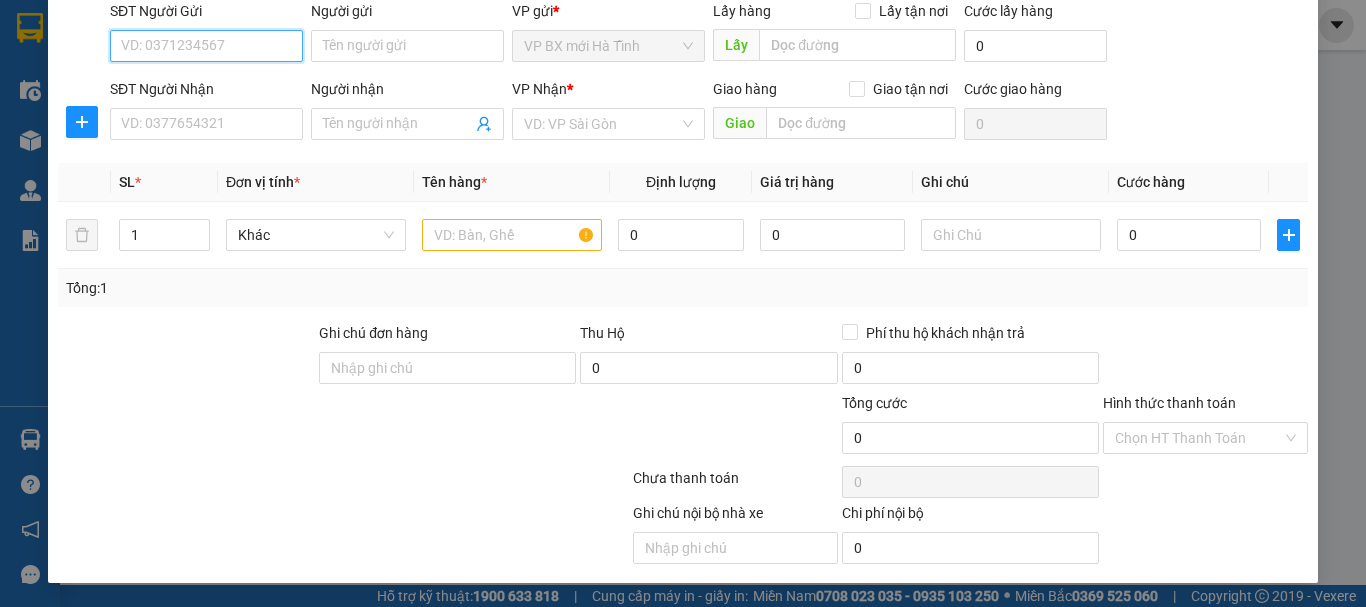 scroll, scrollTop: 0, scrollLeft: 0, axis: both 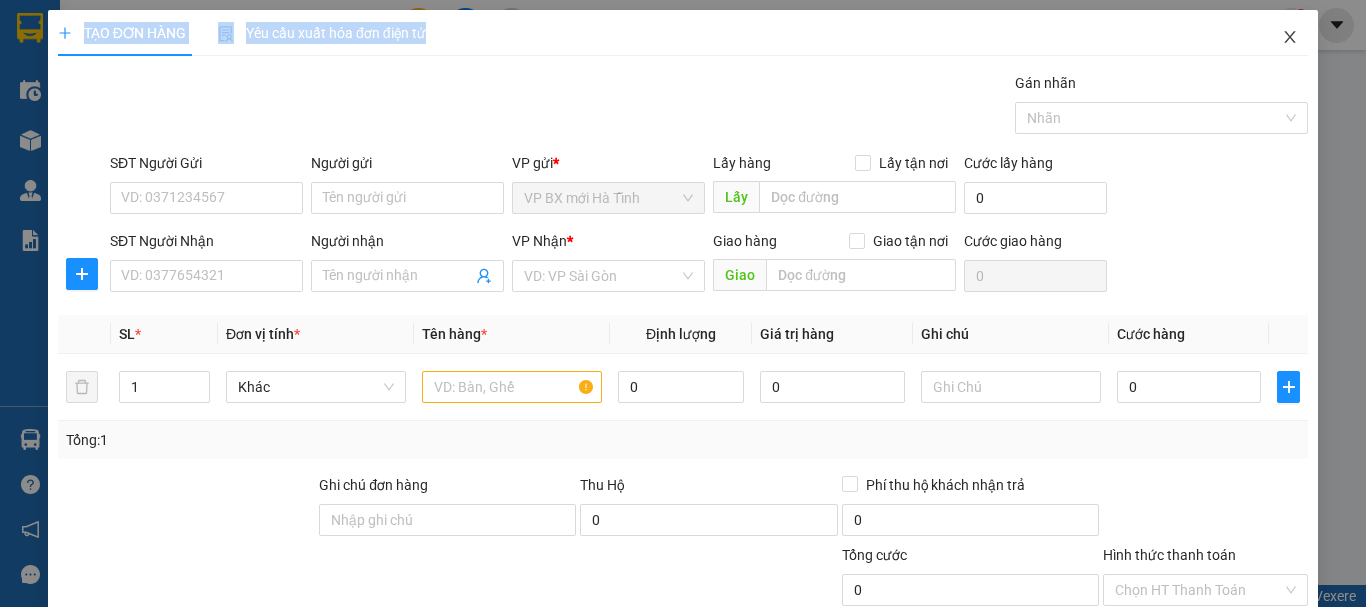 drag, startPoint x: 1216, startPoint y: 36, endPoint x: 1260, endPoint y: 18, distance: 47.539455 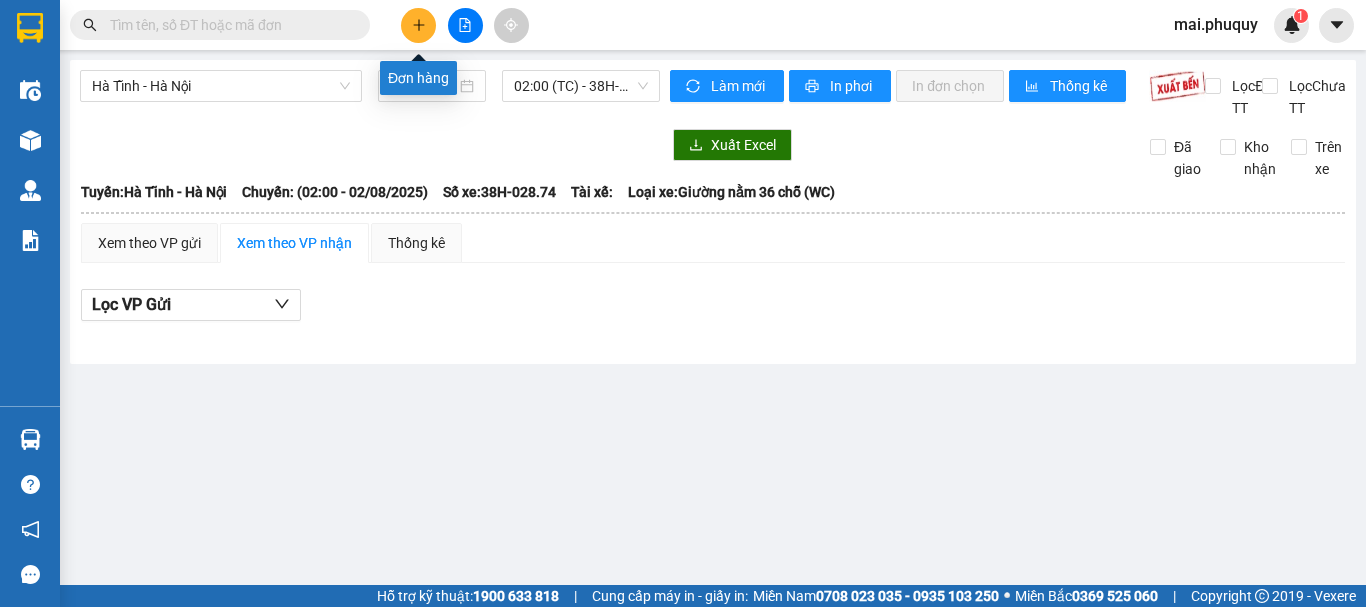 click at bounding box center (418, 25) 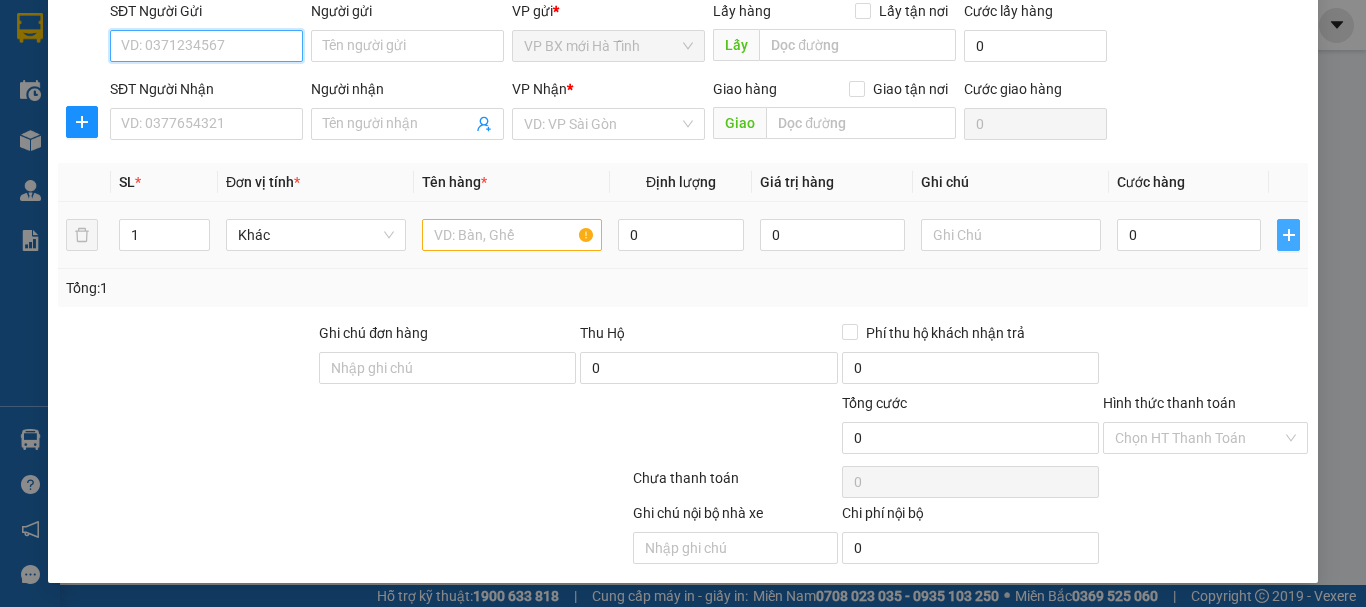 scroll, scrollTop: 0, scrollLeft: 0, axis: both 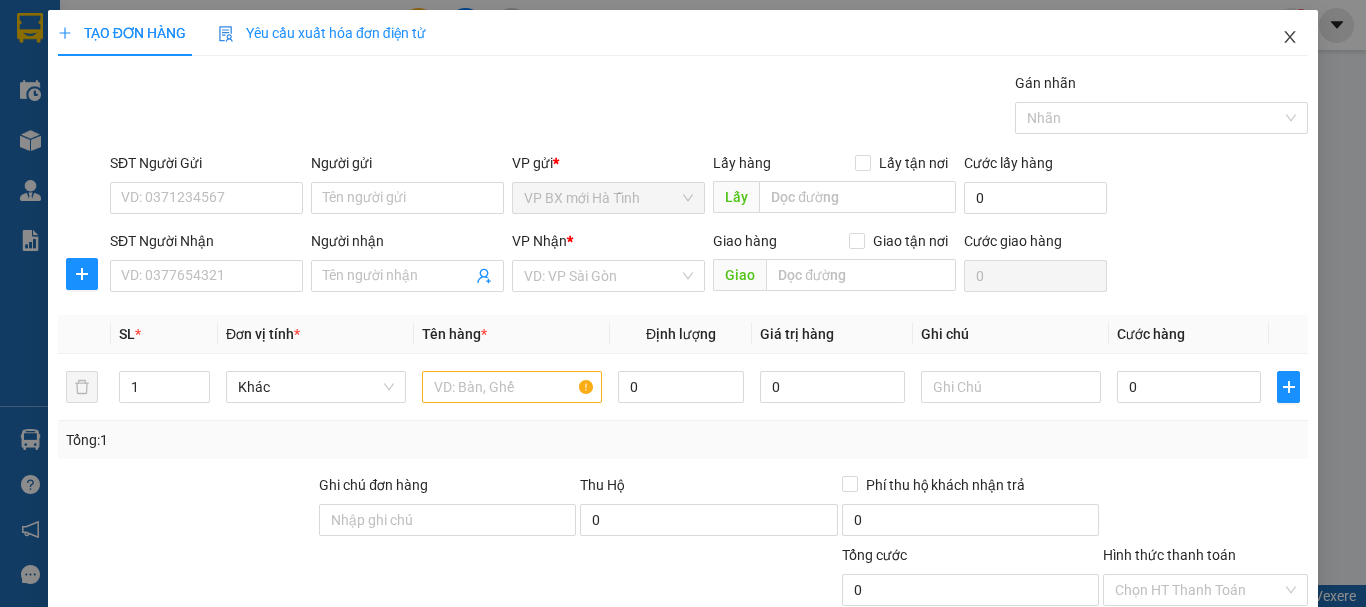 click 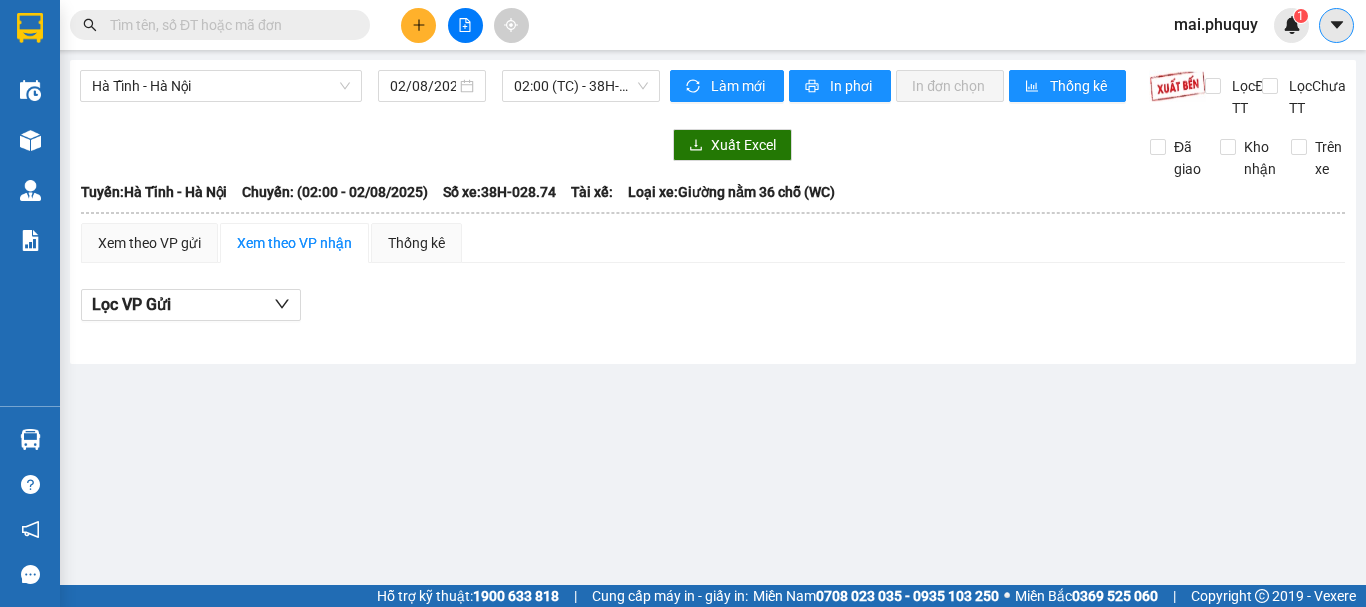 click 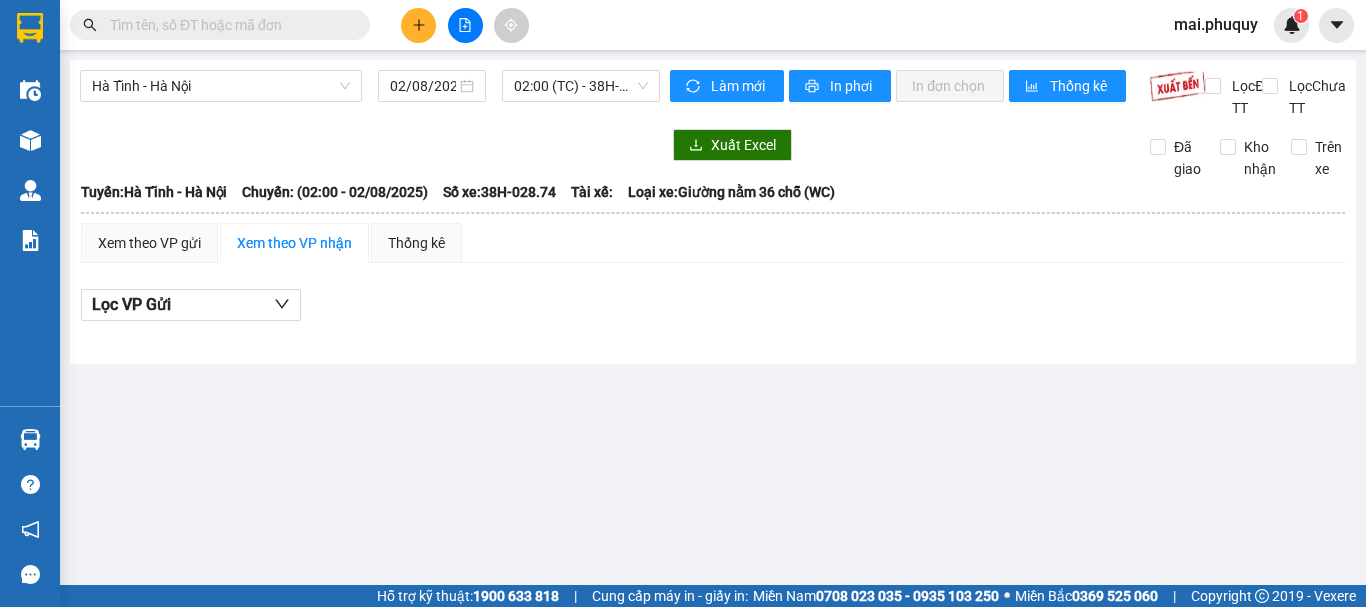click on "Xem theo VP gửi Xem theo VP nhận Thống kê Lọc VP Gửi" at bounding box center (713, 283) 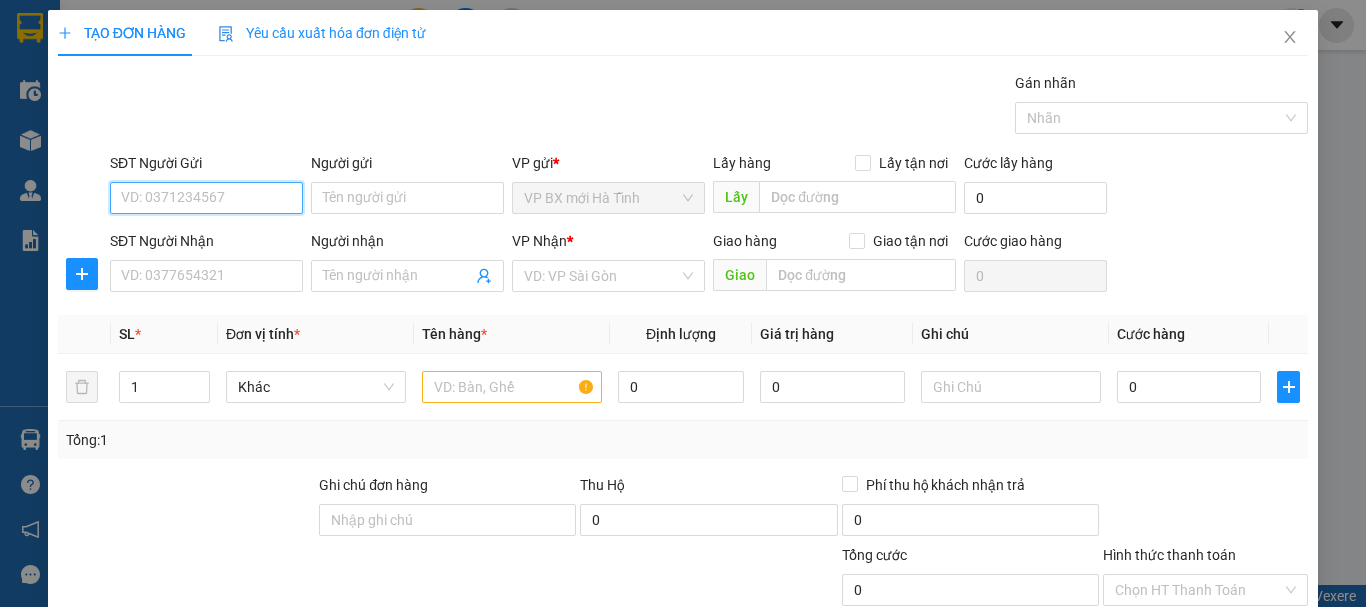 scroll, scrollTop: 152, scrollLeft: 0, axis: vertical 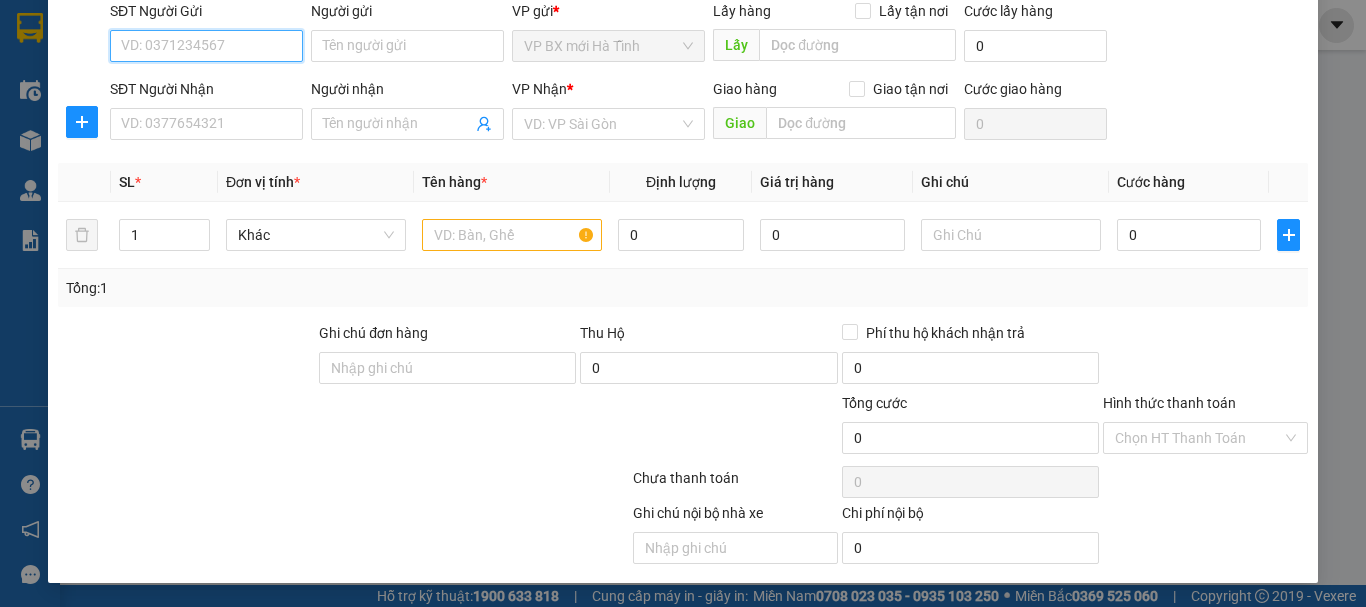 click on "SĐT Người Gửi" at bounding box center (206, 46) 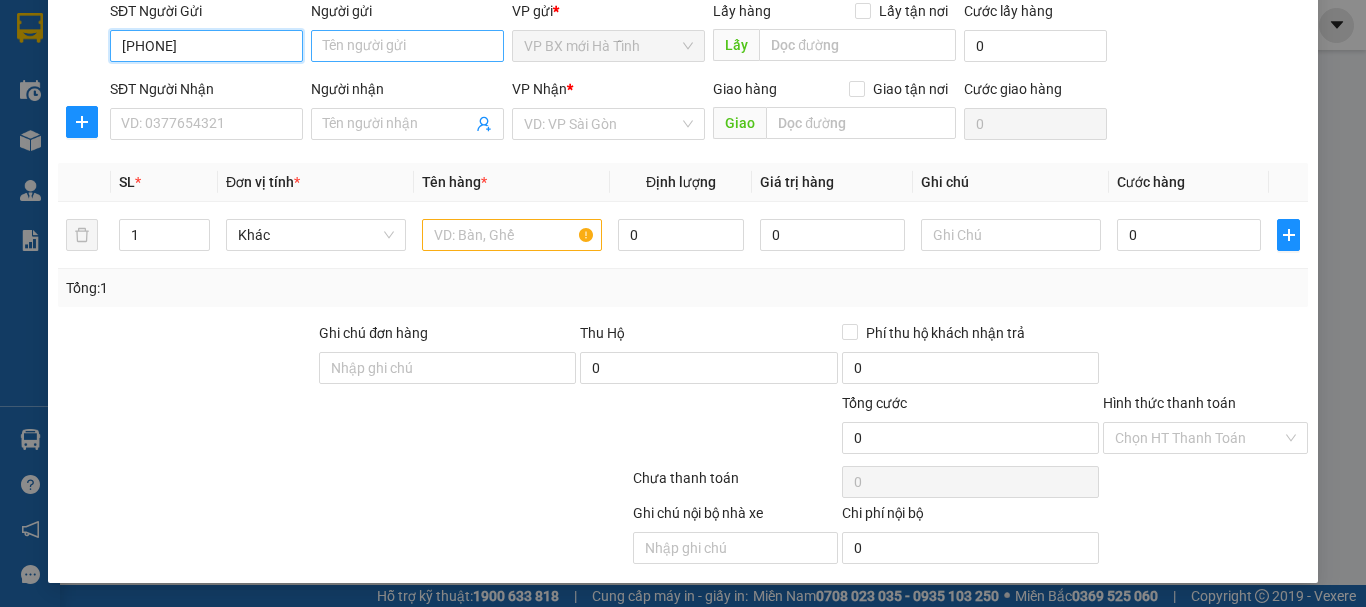 type on "0975286806" 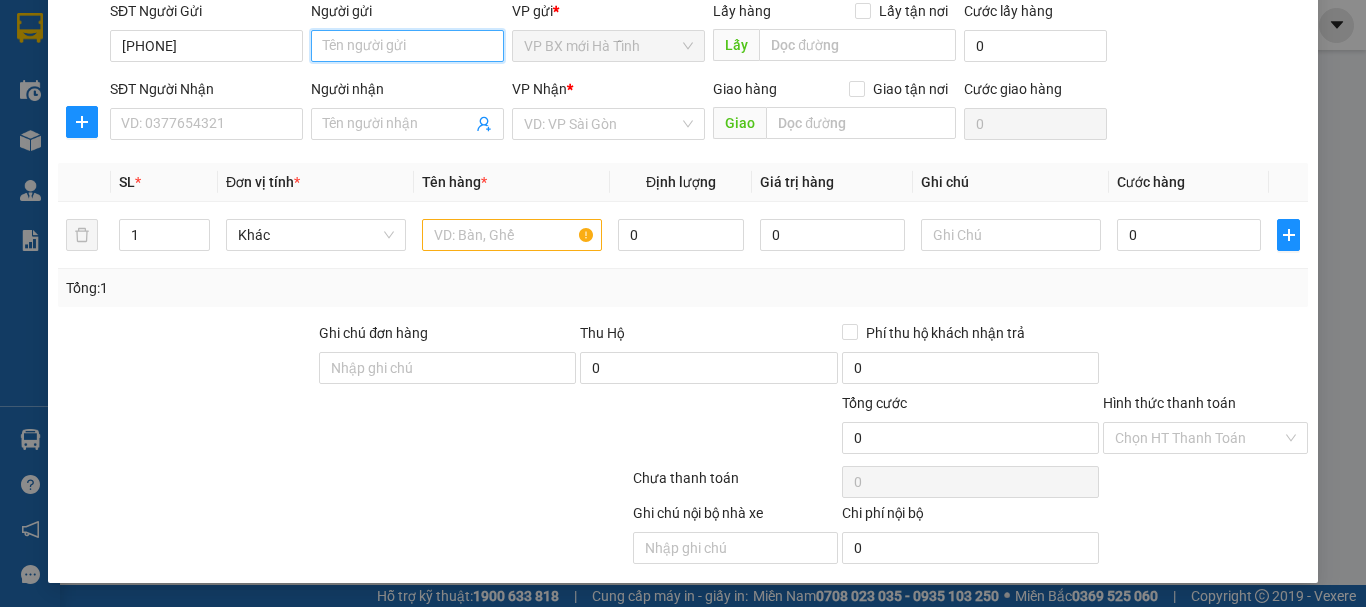 click on "Người gửi" at bounding box center (407, 46) 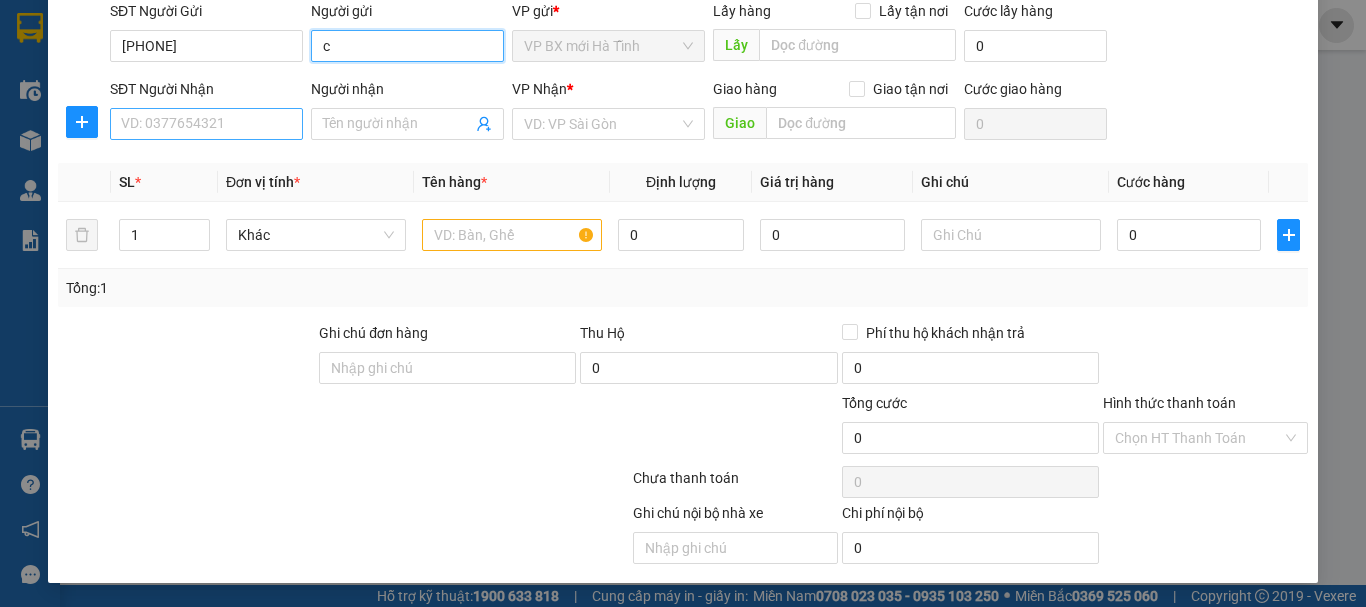 type on "c" 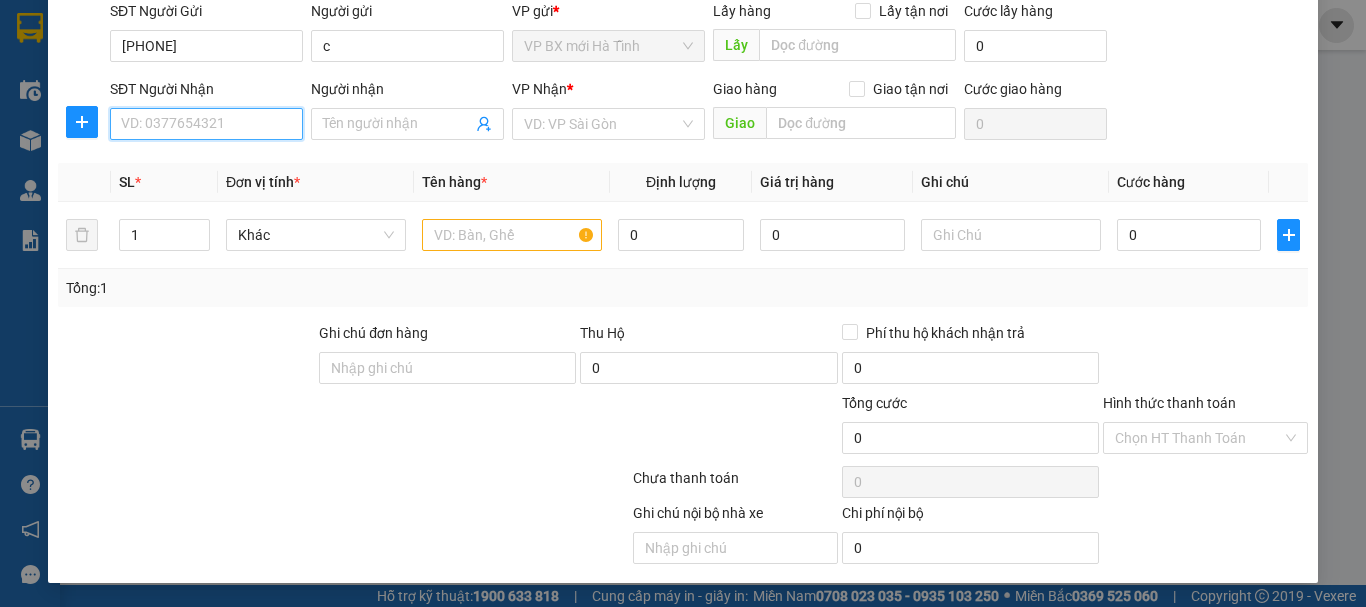 drag, startPoint x: 172, startPoint y: 134, endPoint x: 1365, endPoint y: 346, distance: 1211.6902 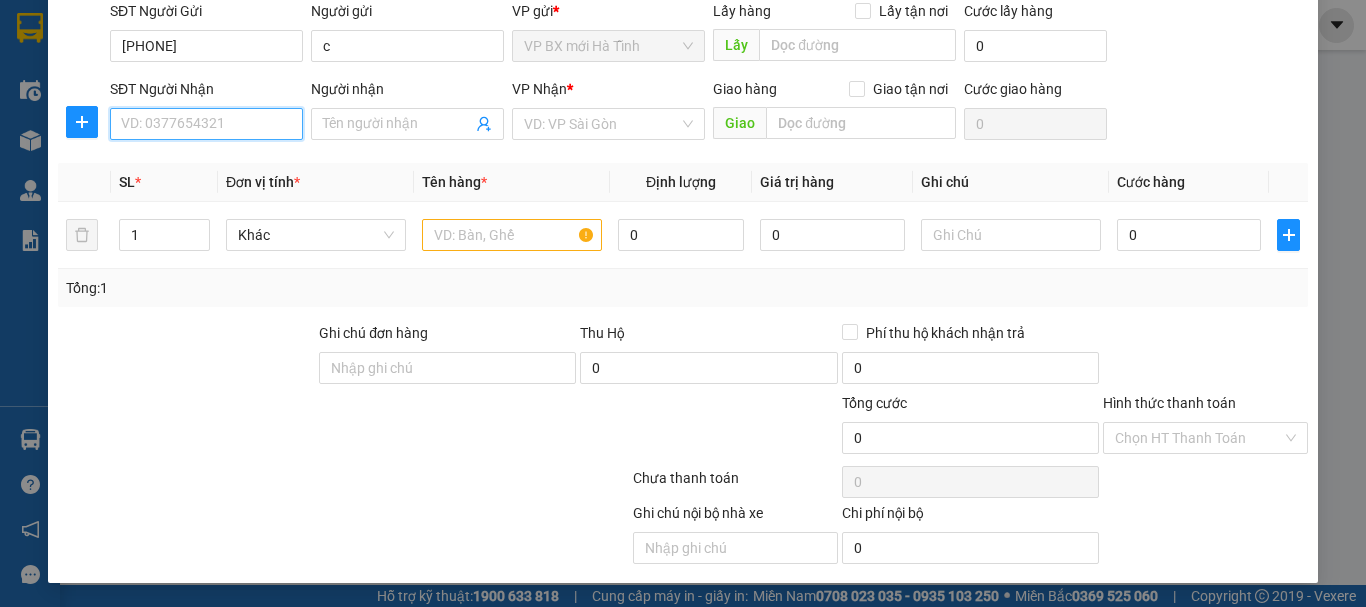 click on "SĐT Người Nhận" at bounding box center (206, 124) 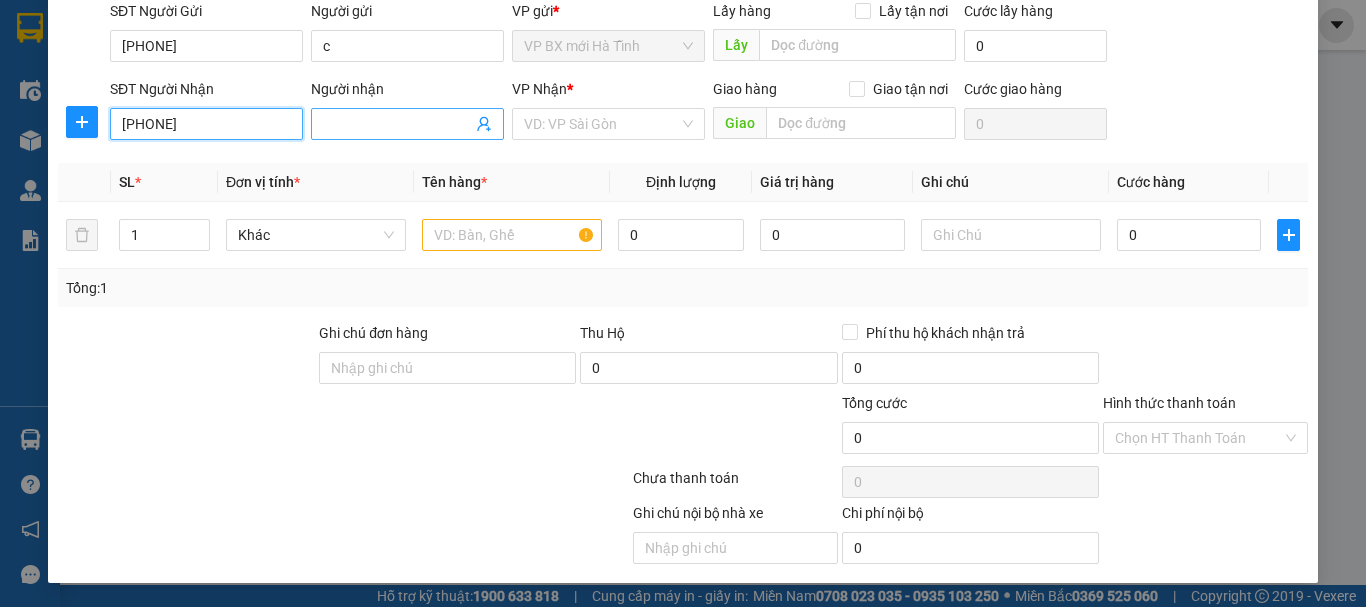 type on "0988992188" 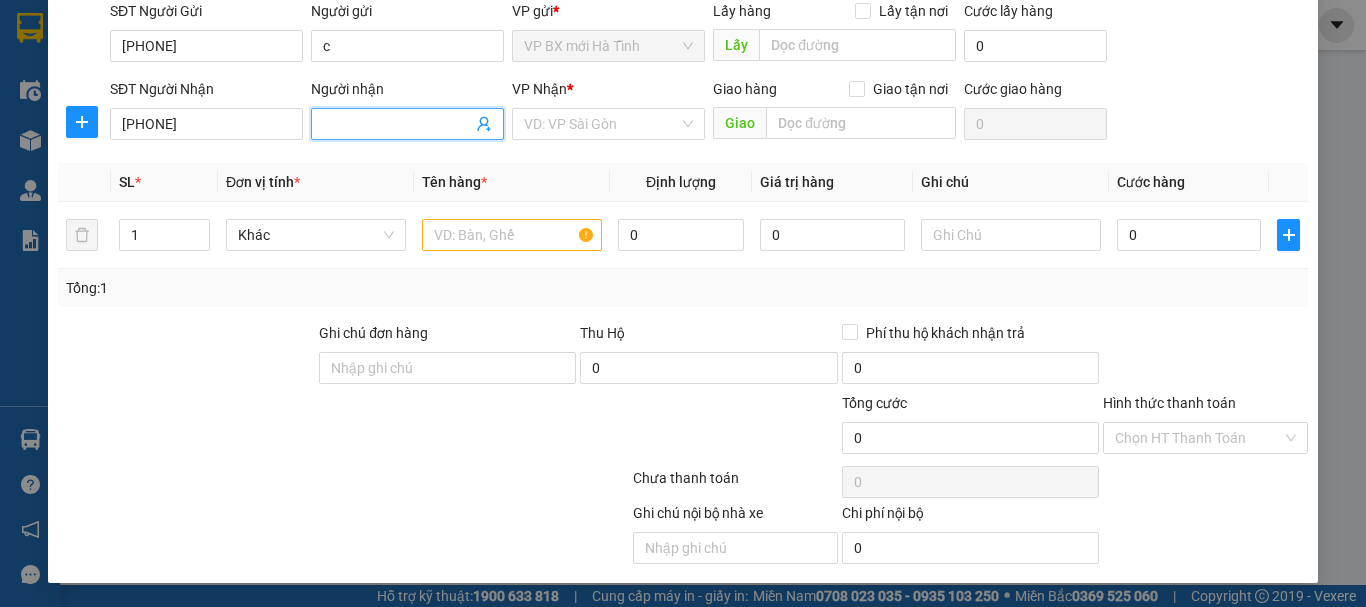 click on "Người nhận" at bounding box center [397, 124] 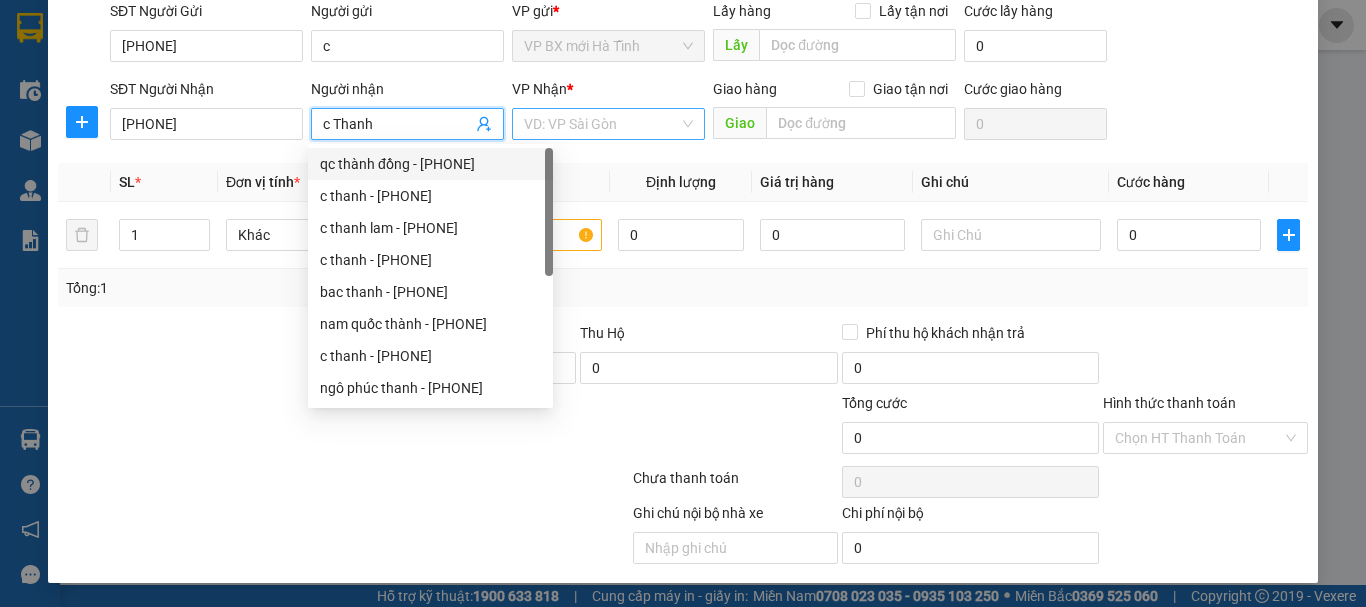 type on "c Thanh" 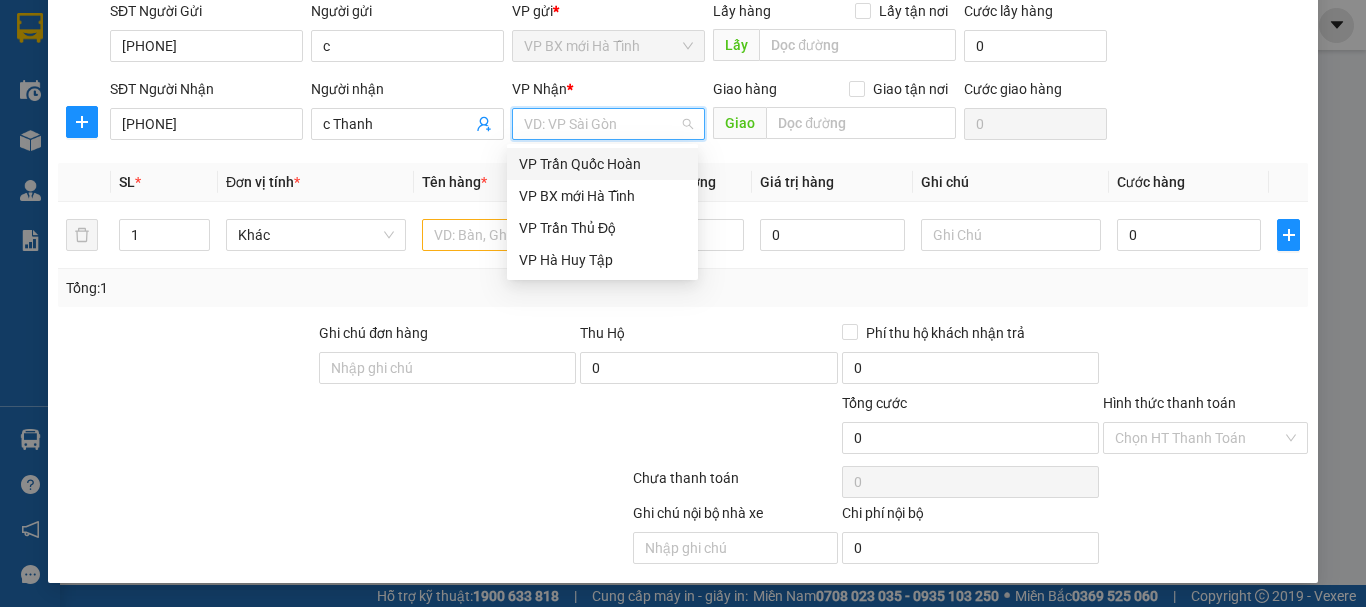 click on "VP Trần Quốc Hoàn" at bounding box center (602, 164) 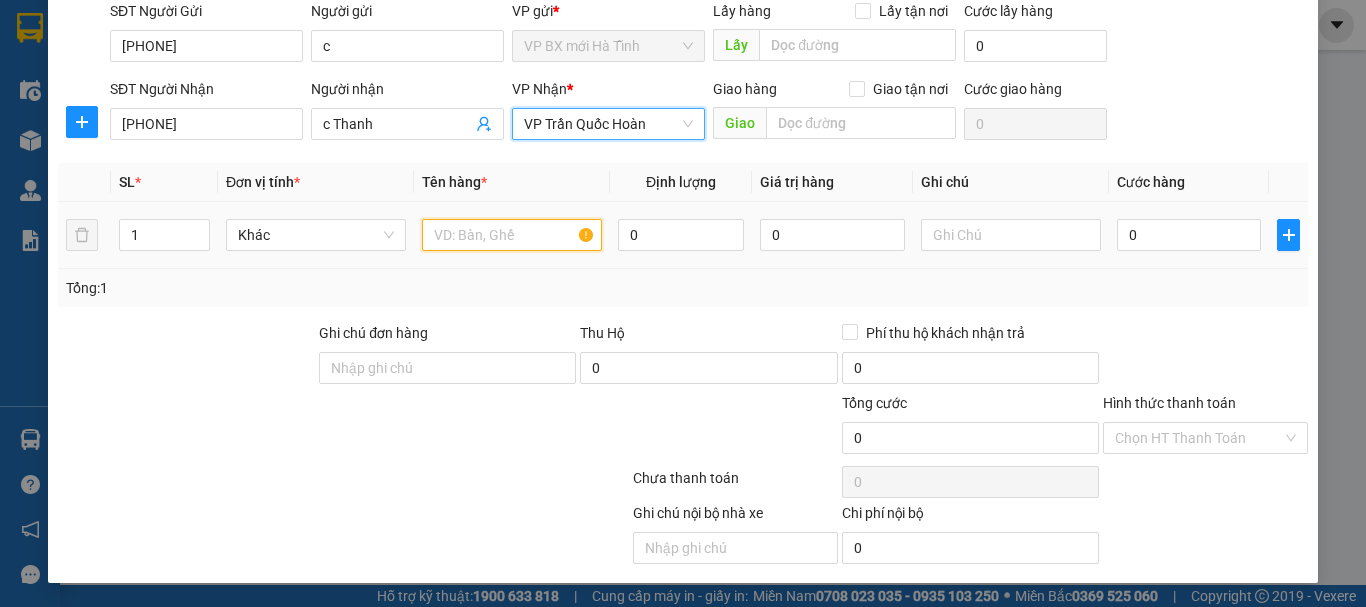 click at bounding box center [512, 235] 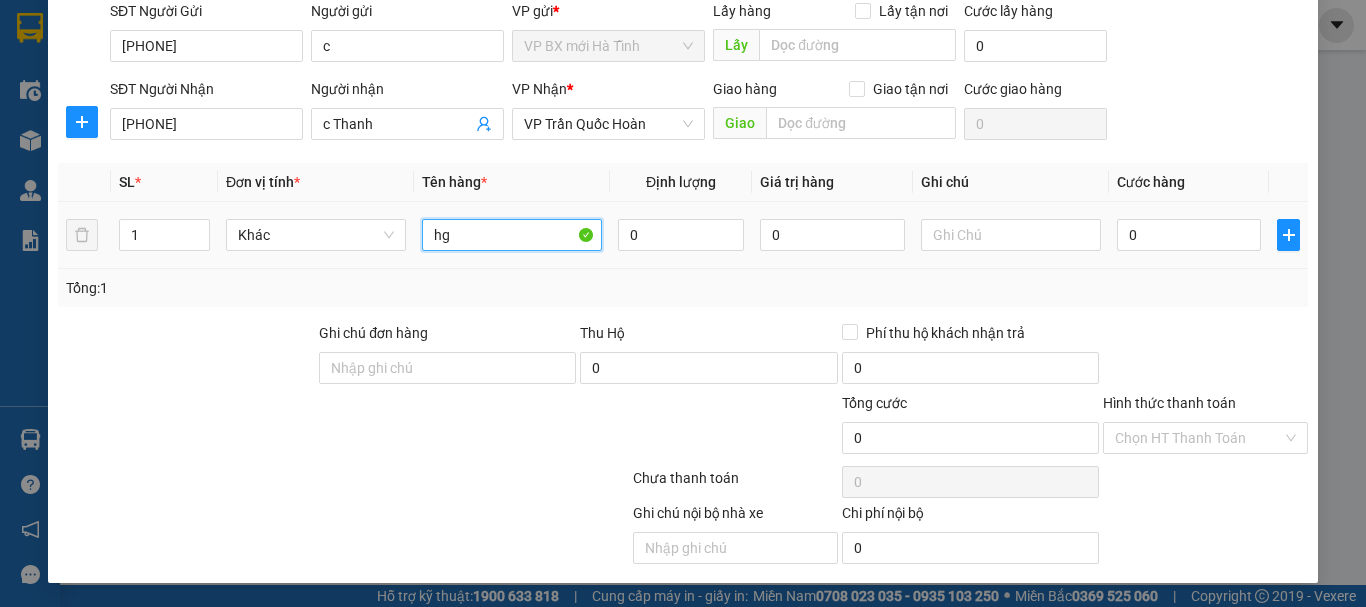 type on "h" 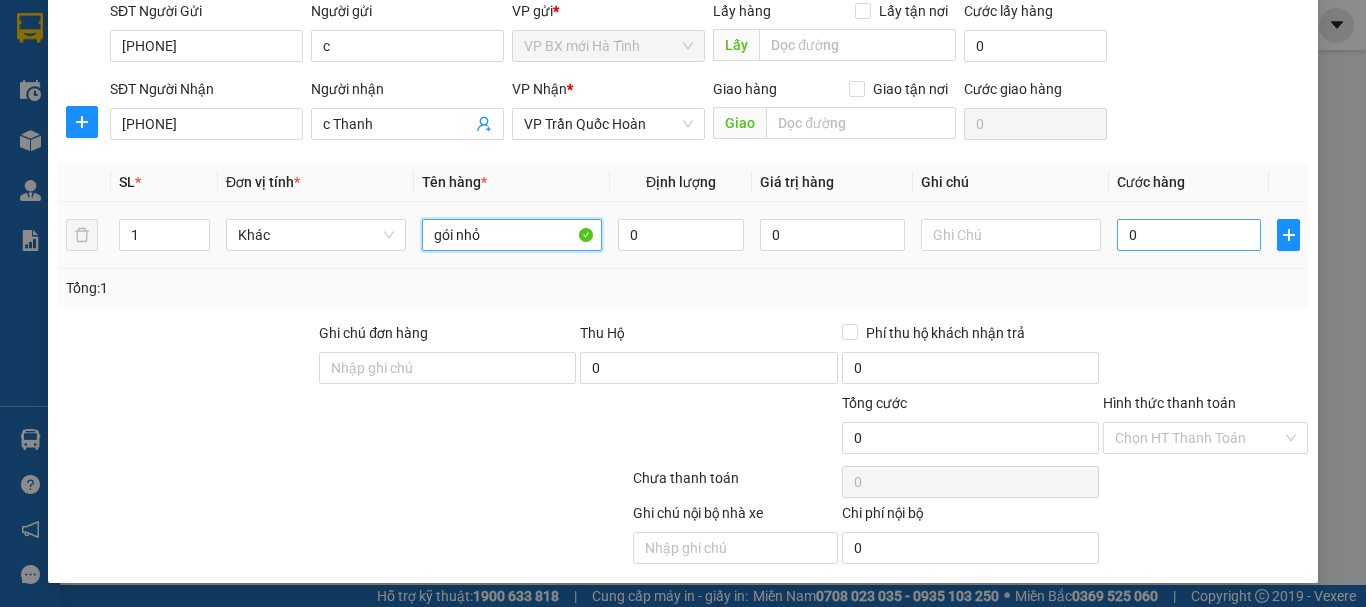 type on "gói nhỏ" 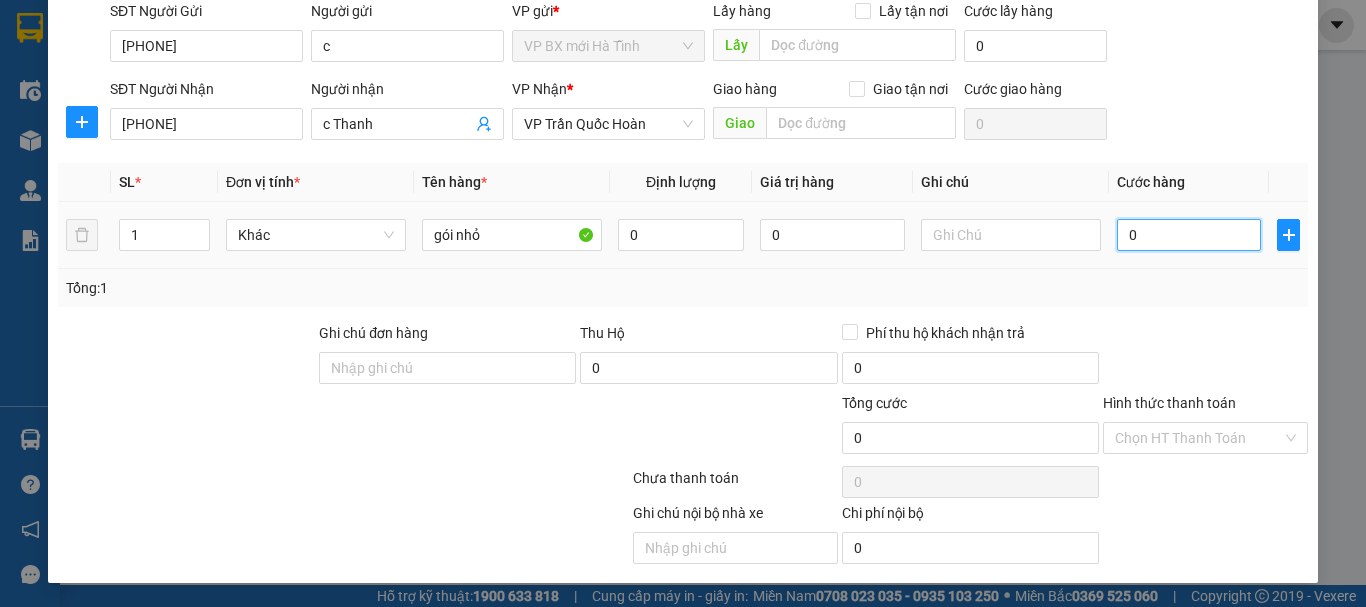 click on "0" at bounding box center [1189, 235] 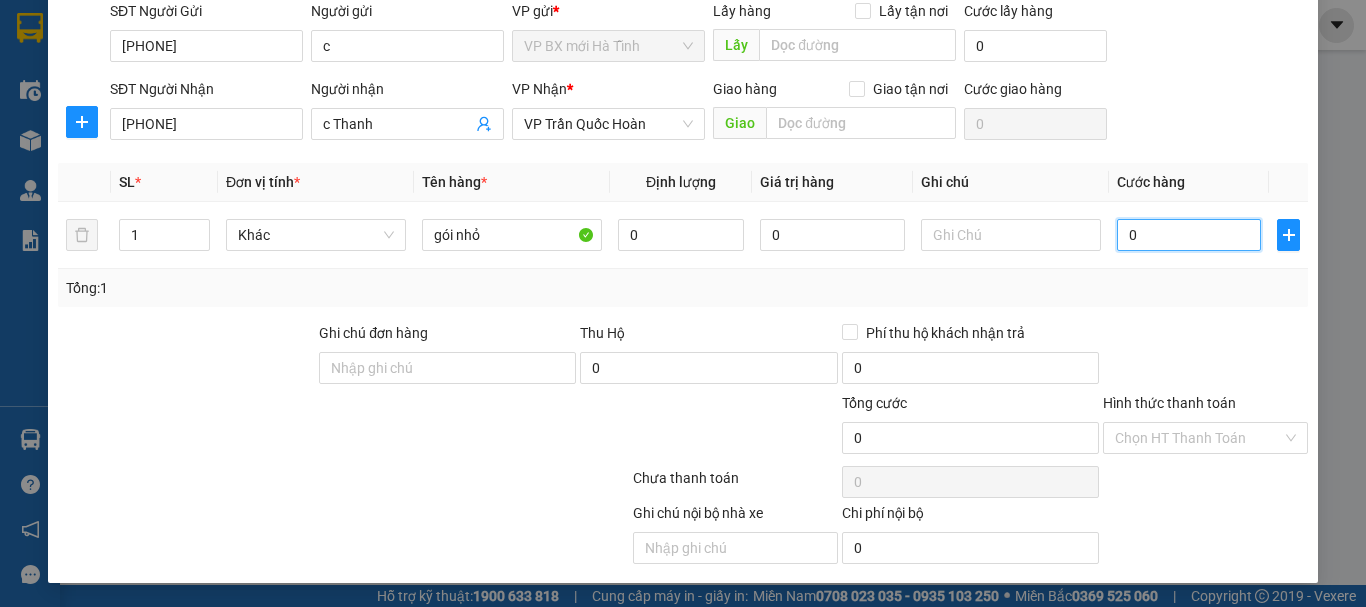 type on "3" 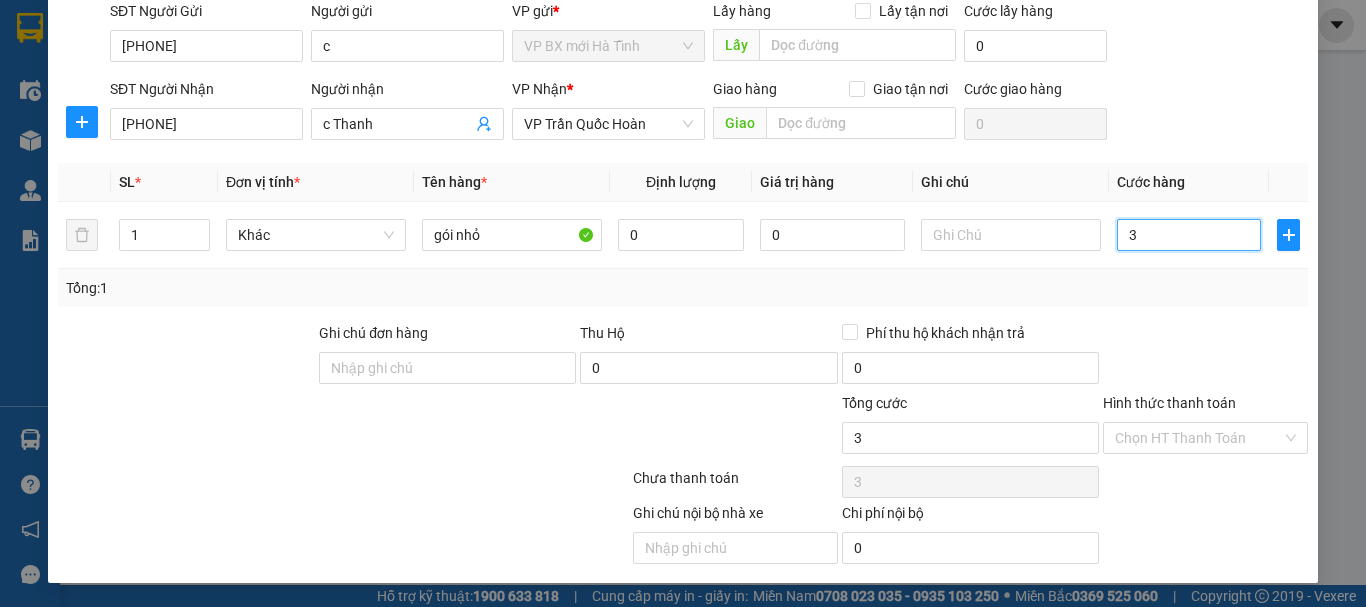 type on "30" 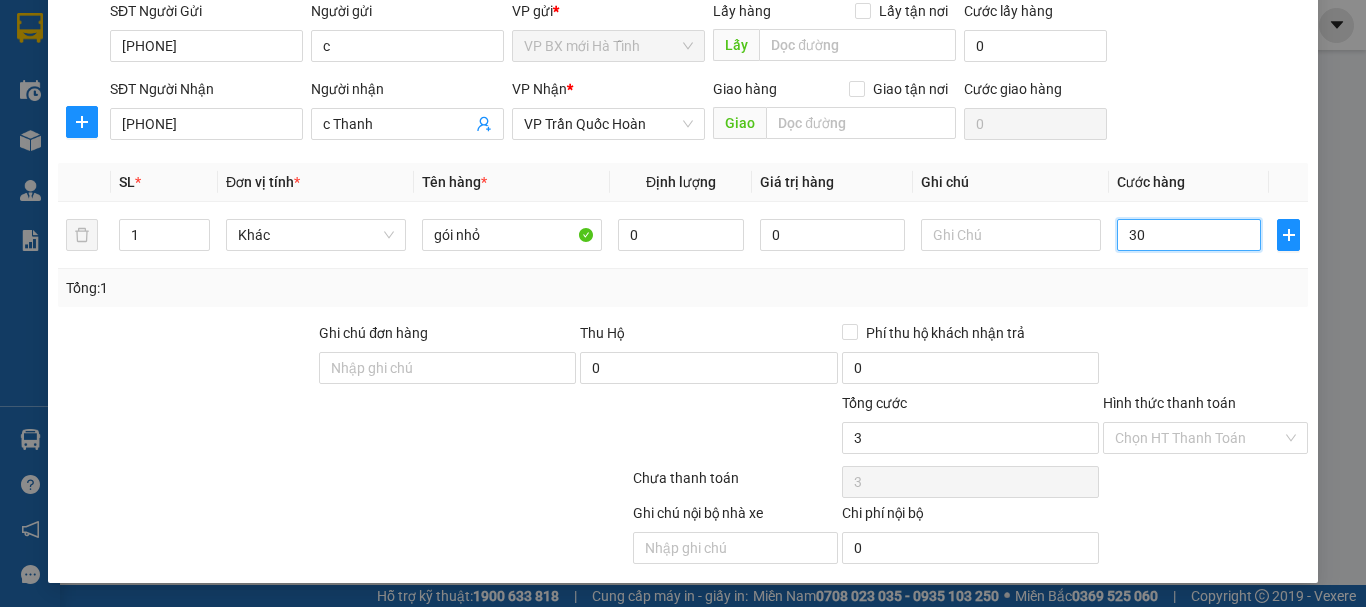type on "30" 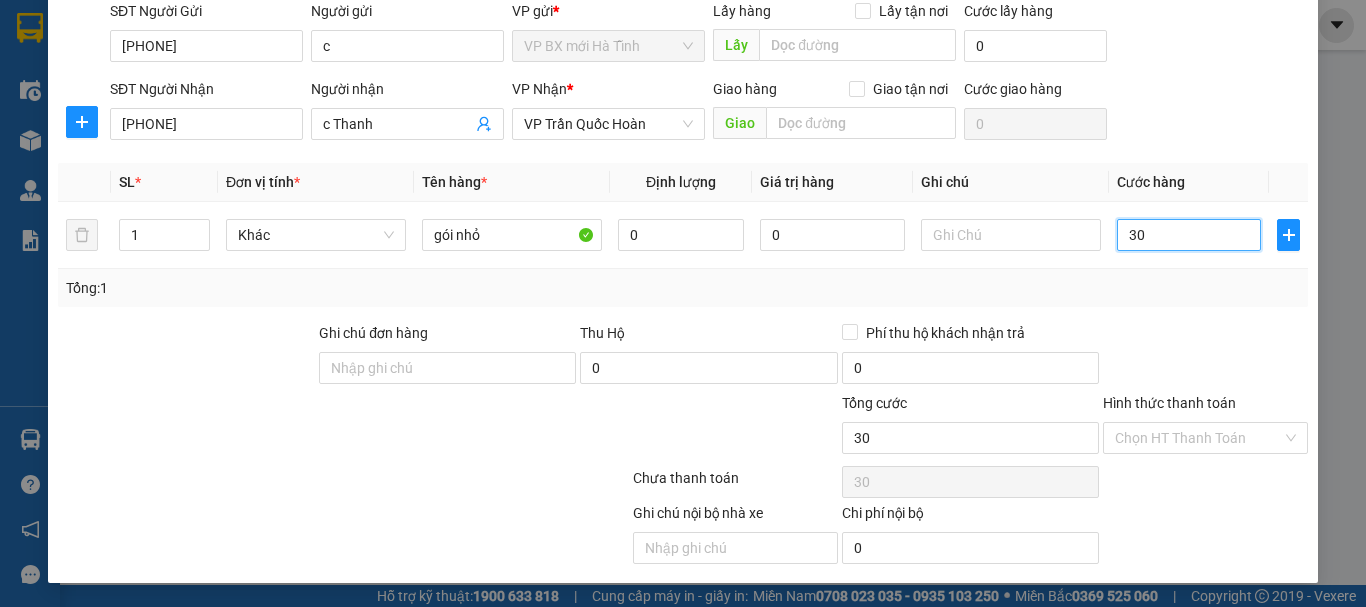 type on "300" 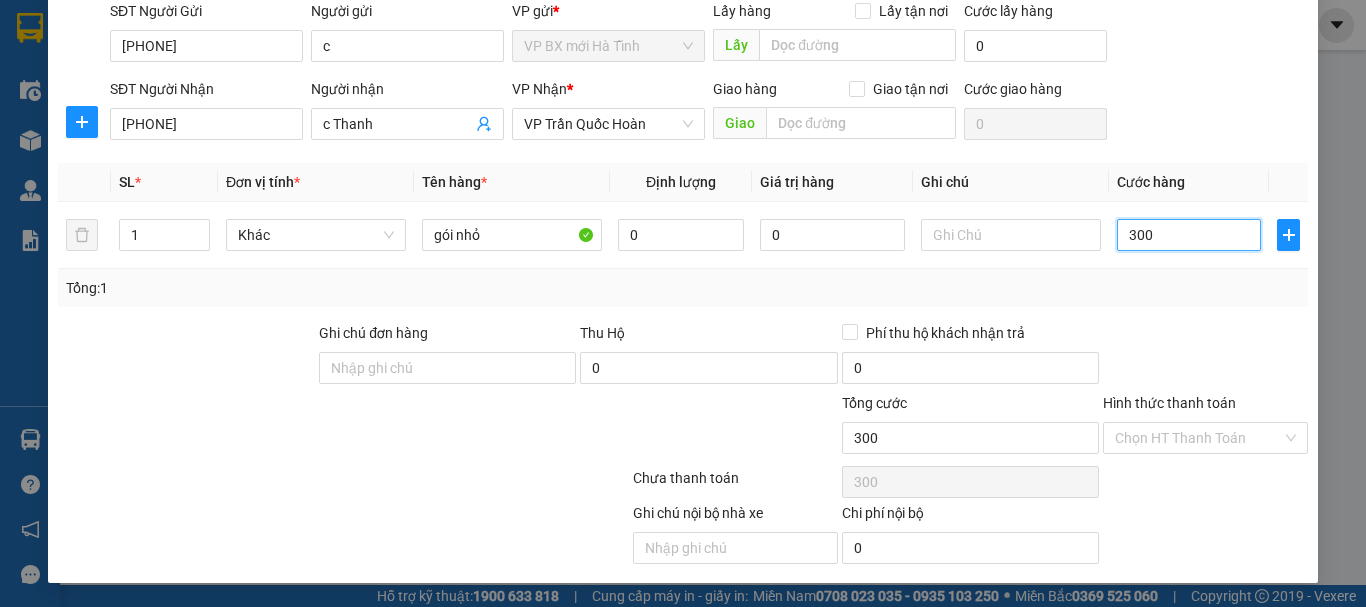 type on "3.000" 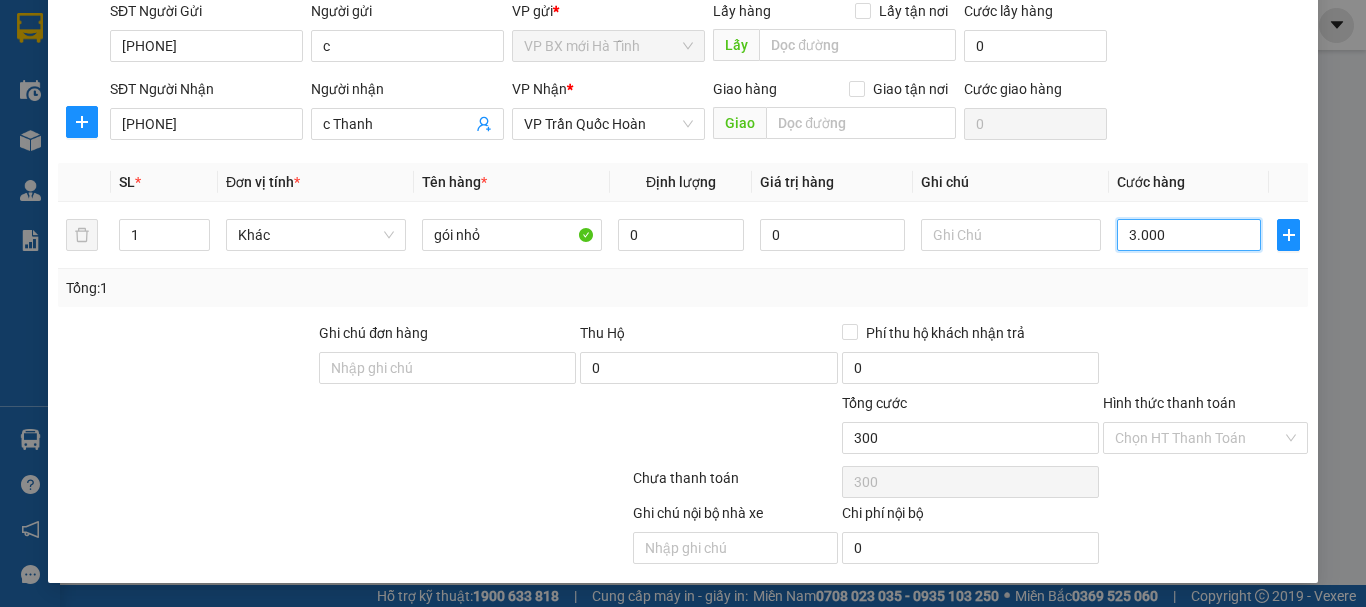 type on "3.000" 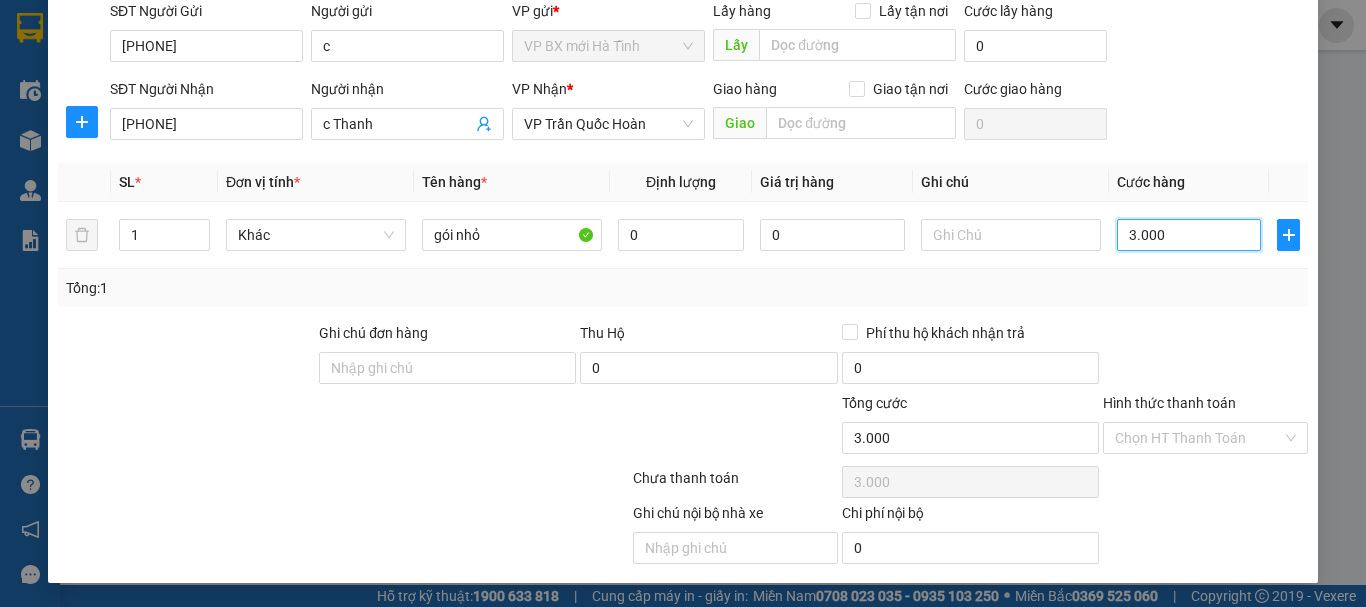 type on "30.000" 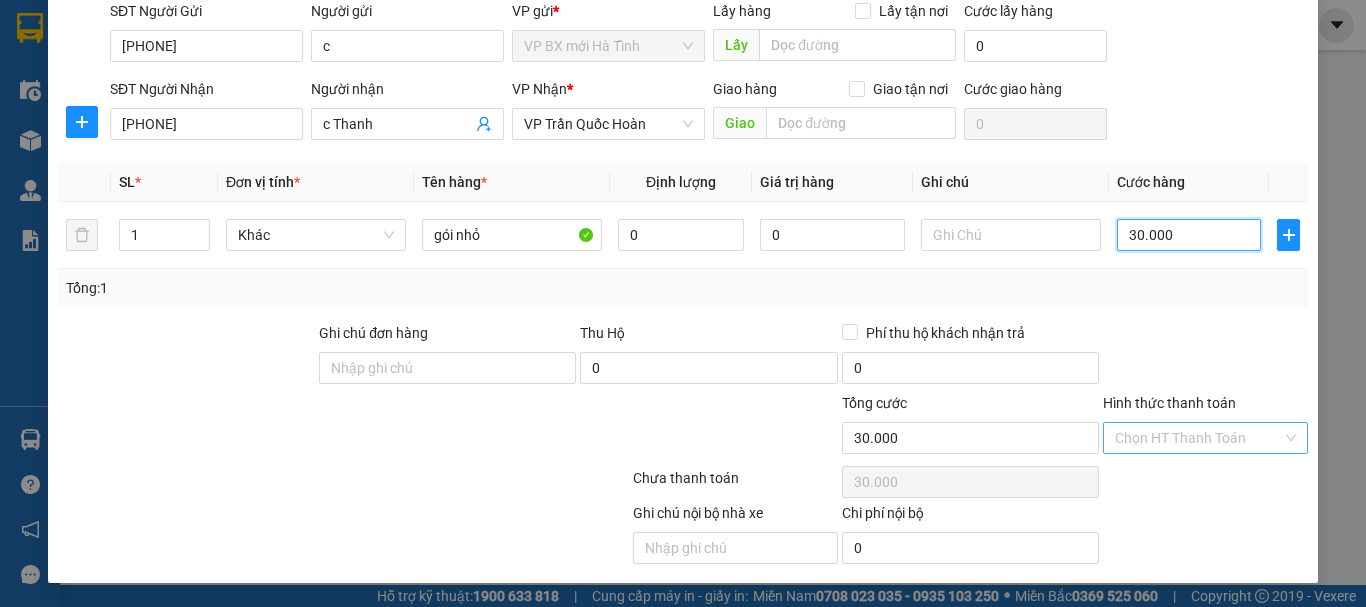 type on "30.000" 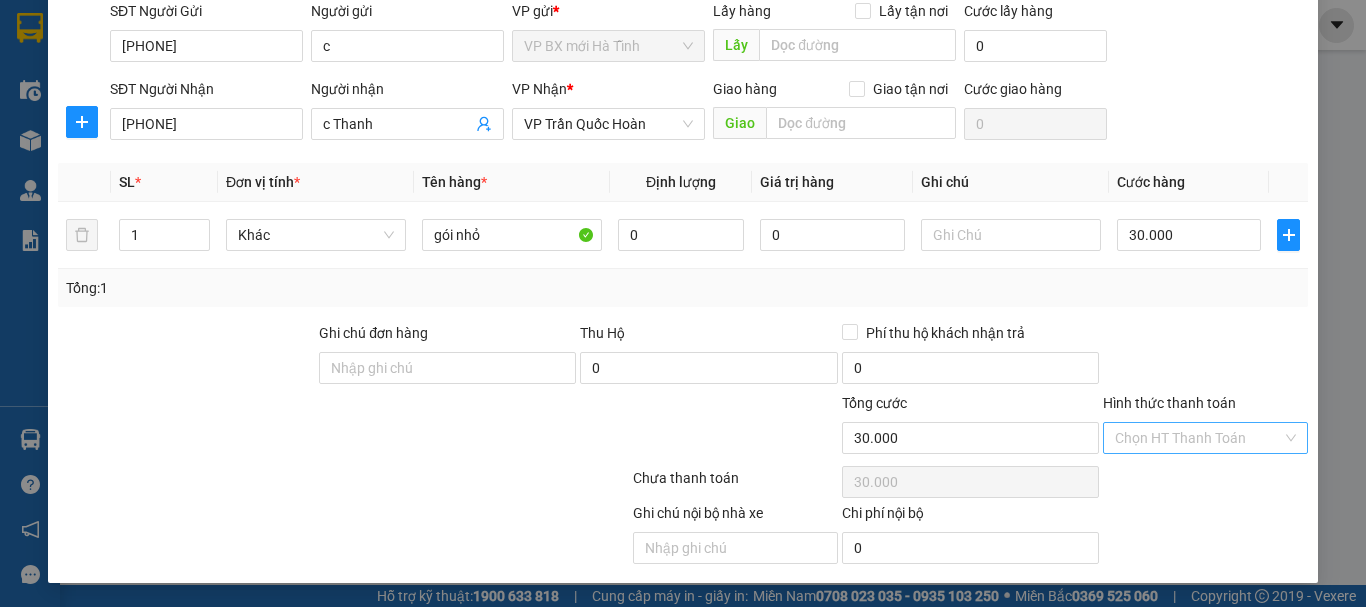 click on "Hình thức thanh toán" at bounding box center [1198, 438] 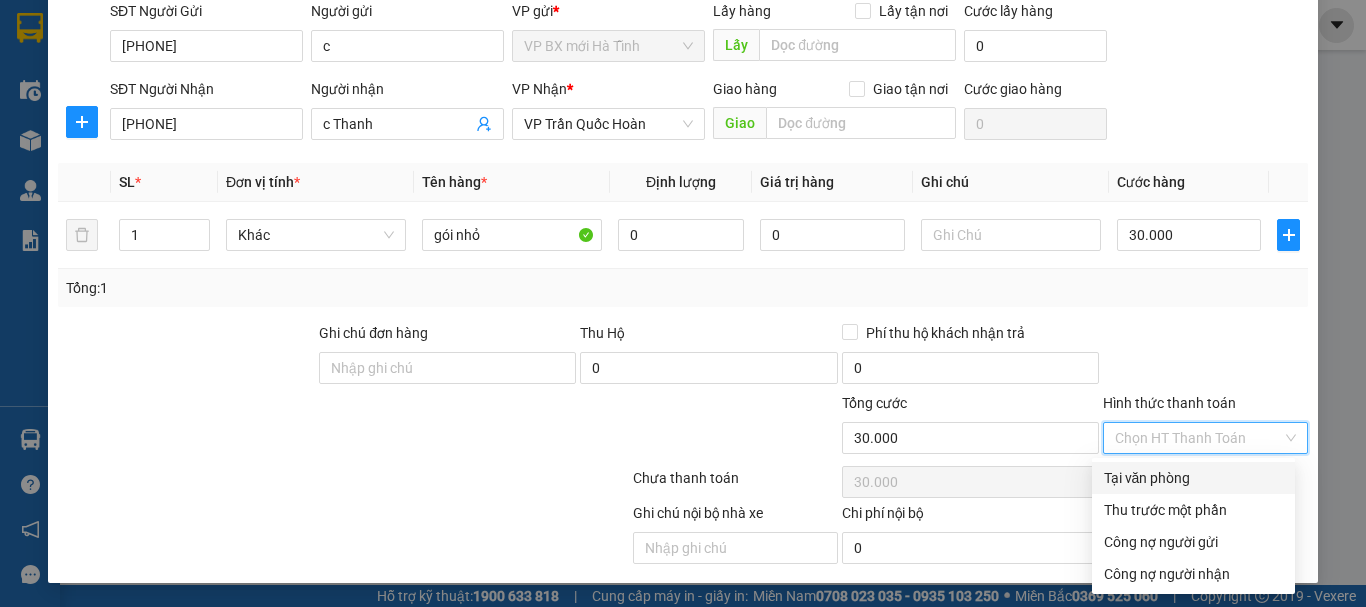 click on "Tại văn phòng" at bounding box center (1193, 478) 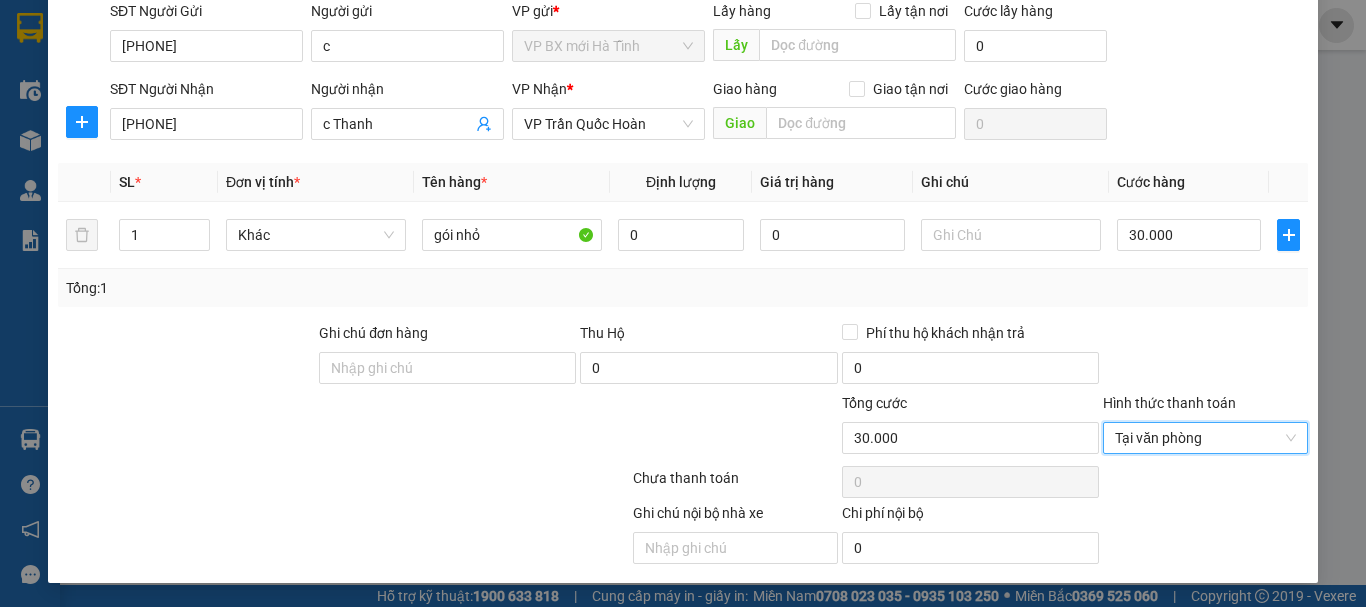 scroll, scrollTop: 0, scrollLeft: 0, axis: both 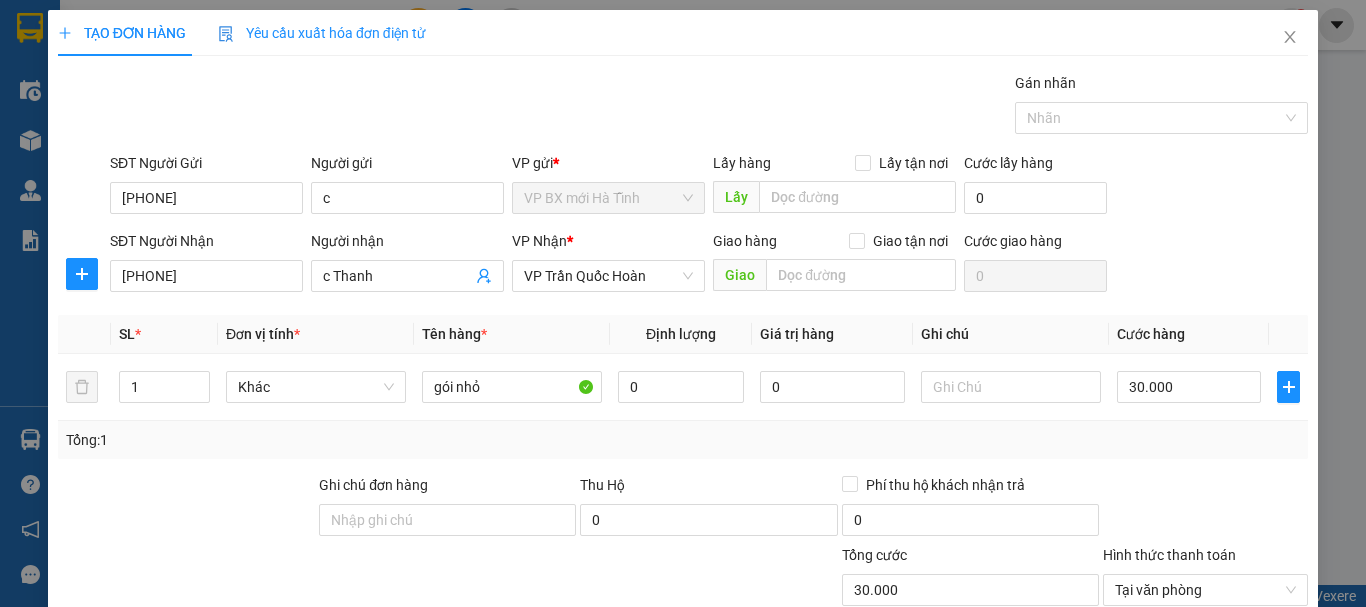 drag, startPoint x: 1178, startPoint y: 42, endPoint x: 1232, endPoint y: 3, distance: 66.61081 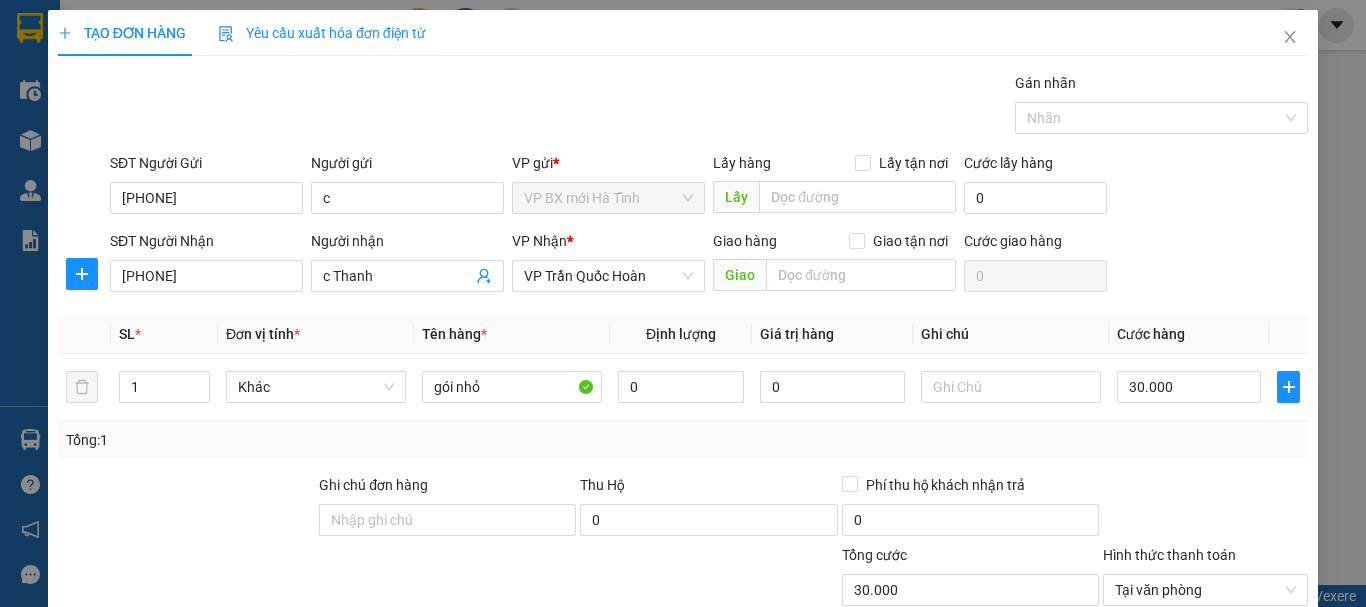 drag, startPoint x: 1210, startPoint y: 28, endPoint x: 1238, endPoint y: 14, distance: 31.304953 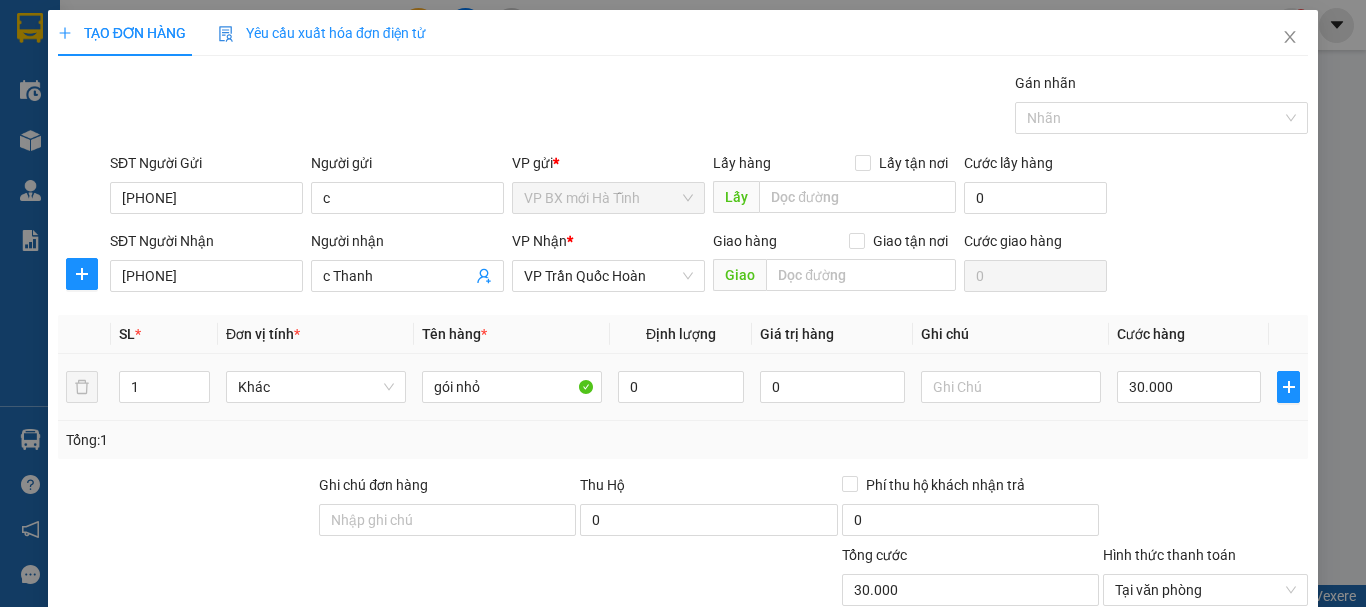 scroll, scrollTop: 152, scrollLeft: 0, axis: vertical 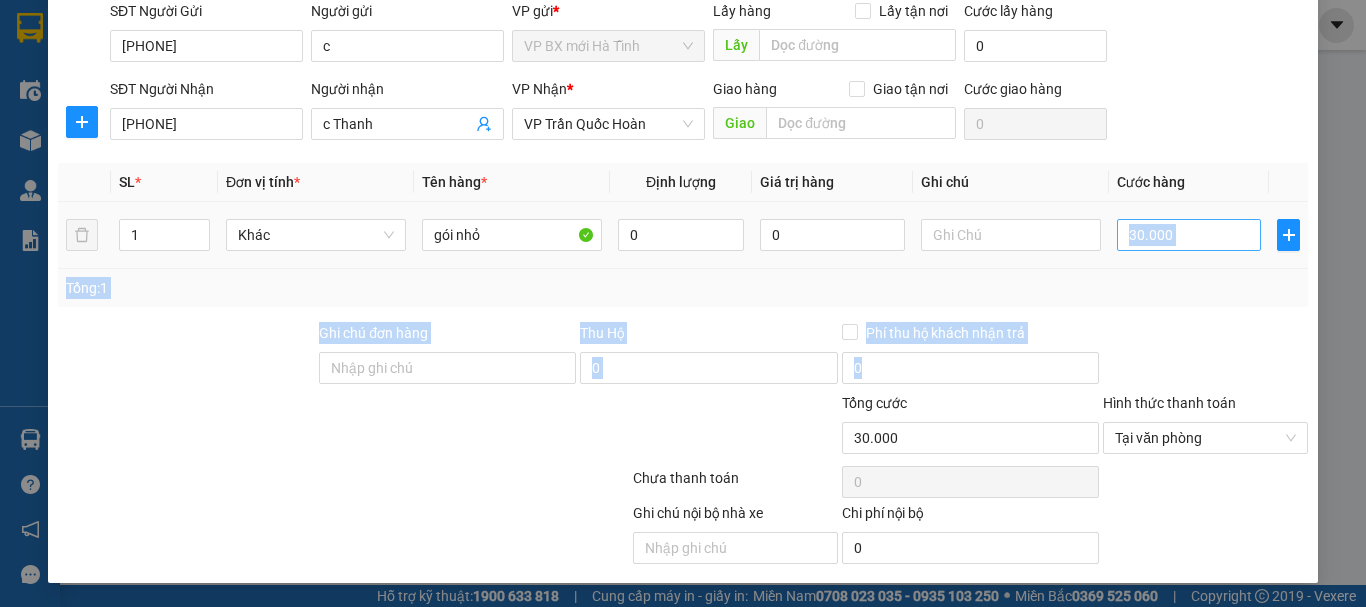 drag, startPoint x: 1183, startPoint y: 316, endPoint x: 1222, endPoint y: 236, distance: 89 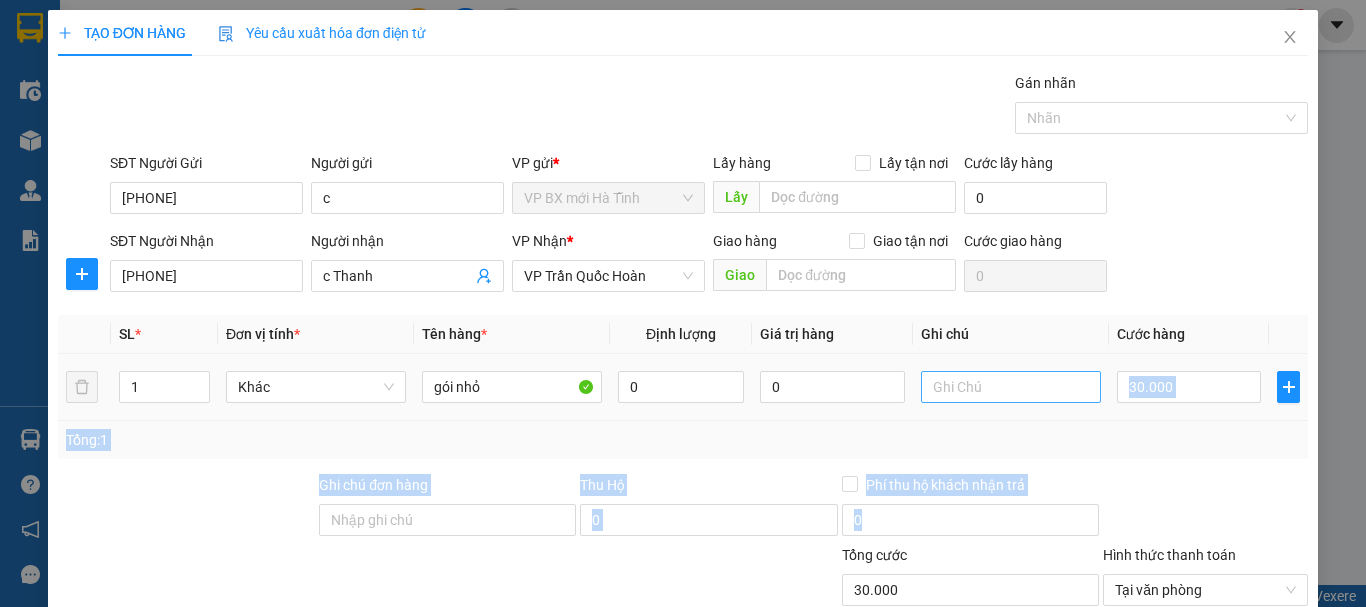 scroll, scrollTop: 152, scrollLeft: 0, axis: vertical 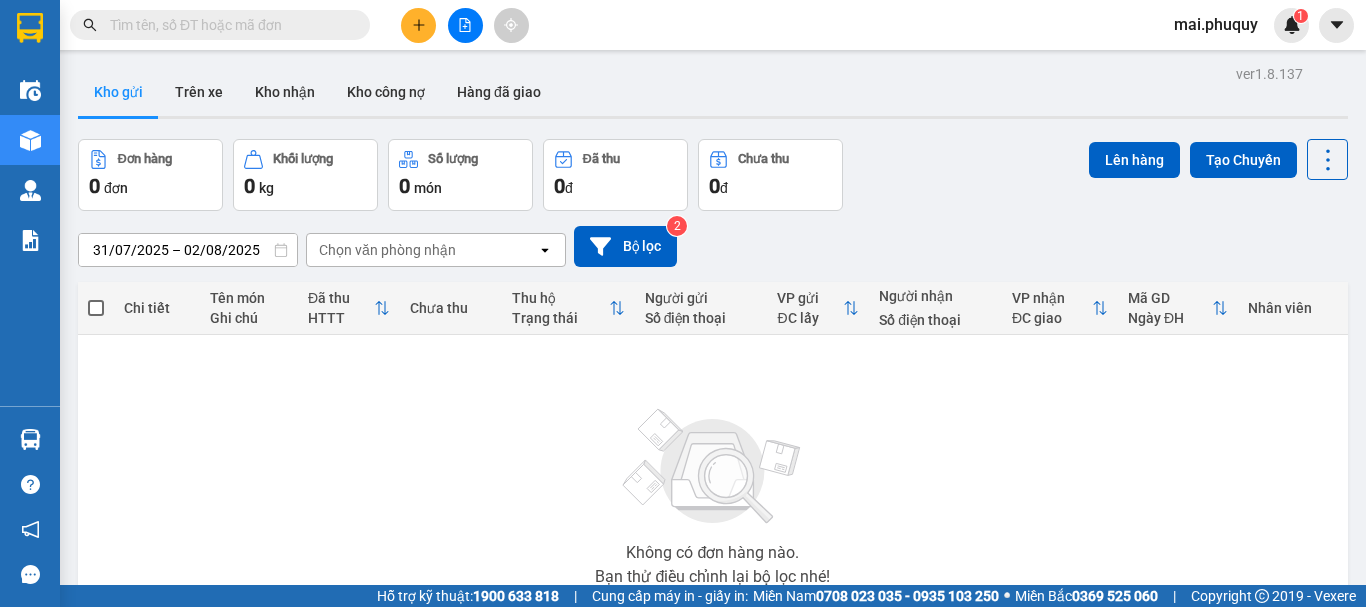 click at bounding box center [418, 25] 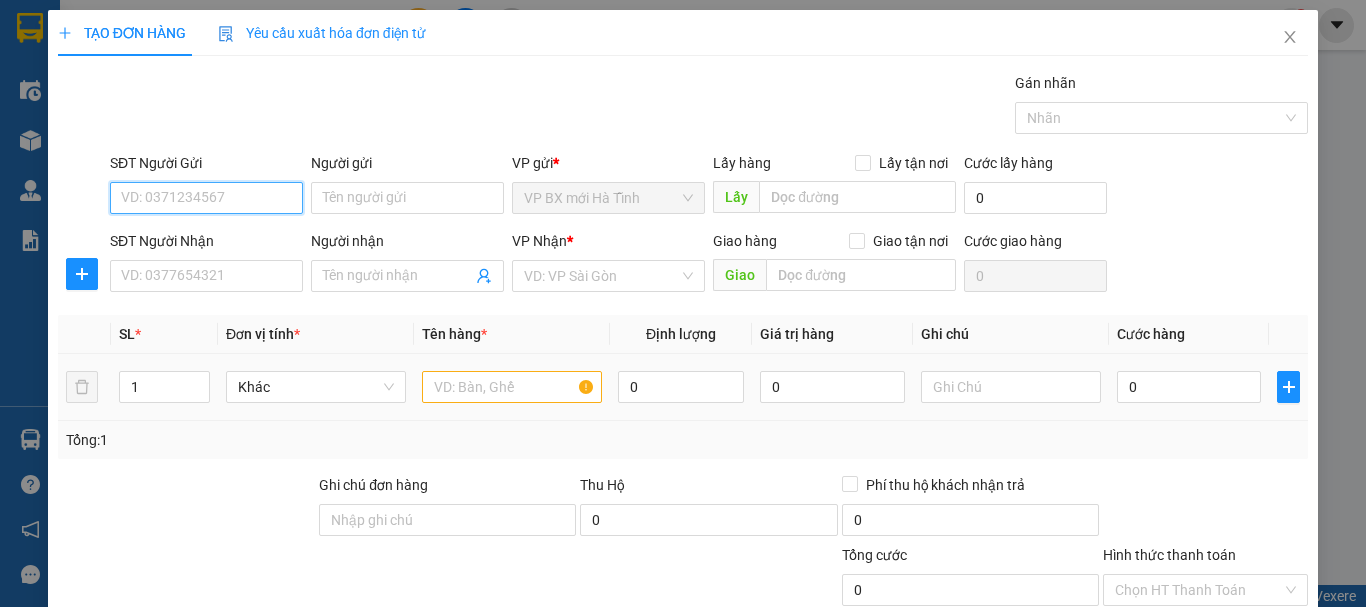 scroll, scrollTop: 152, scrollLeft: 0, axis: vertical 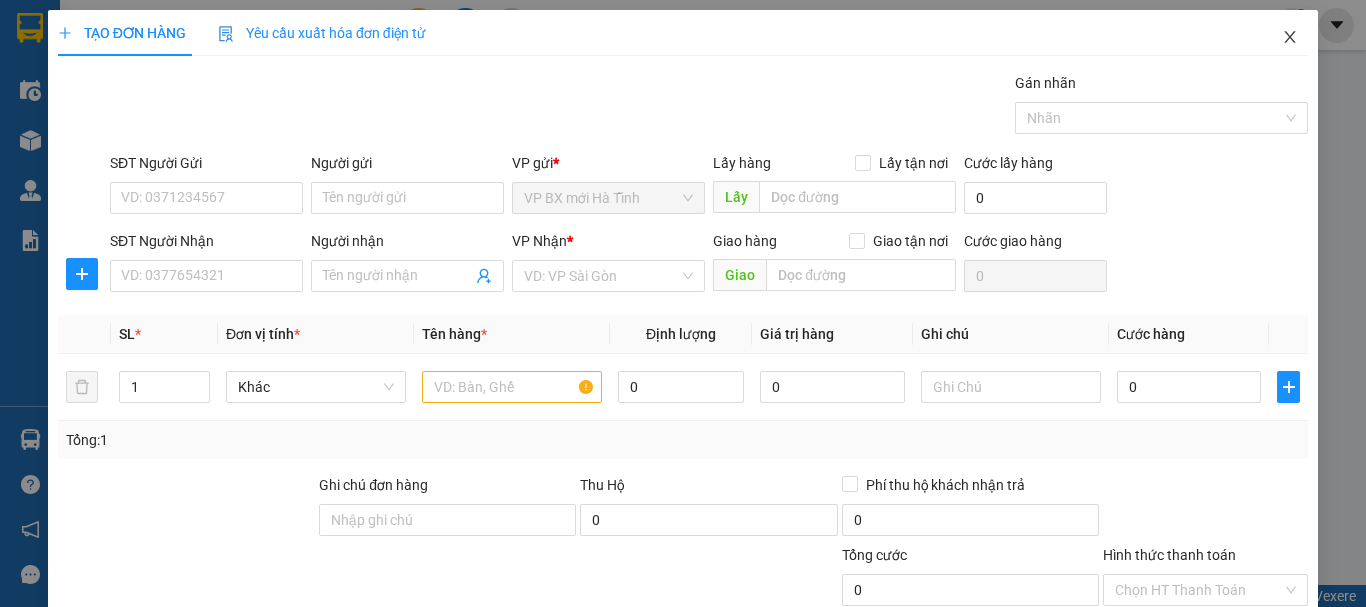 drag, startPoint x: 1277, startPoint y: 42, endPoint x: 1085, endPoint y: 14, distance: 194.03093 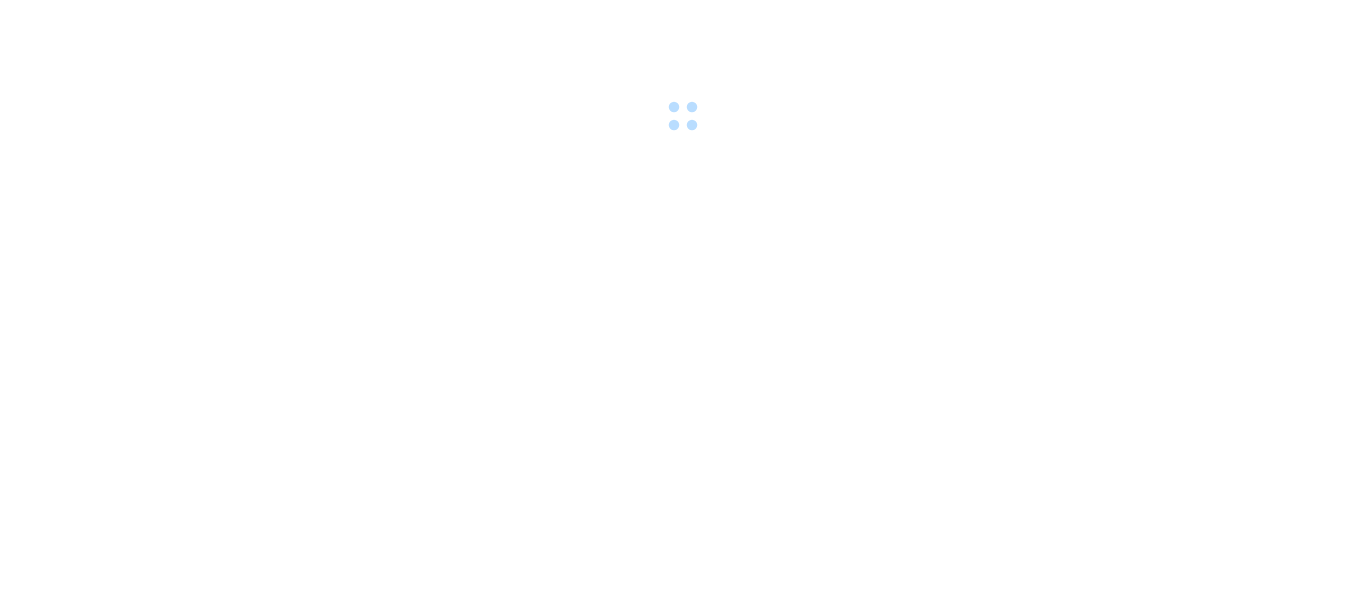 scroll, scrollTop: 0, scrollLeft: 0, axis: both 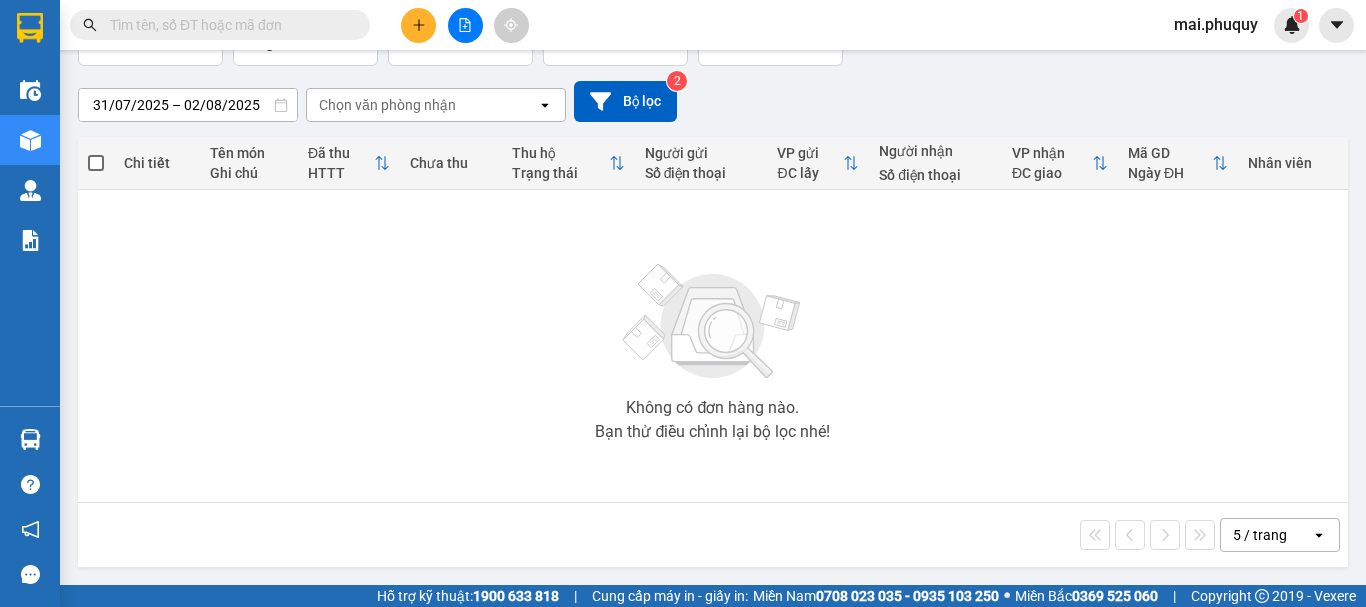click 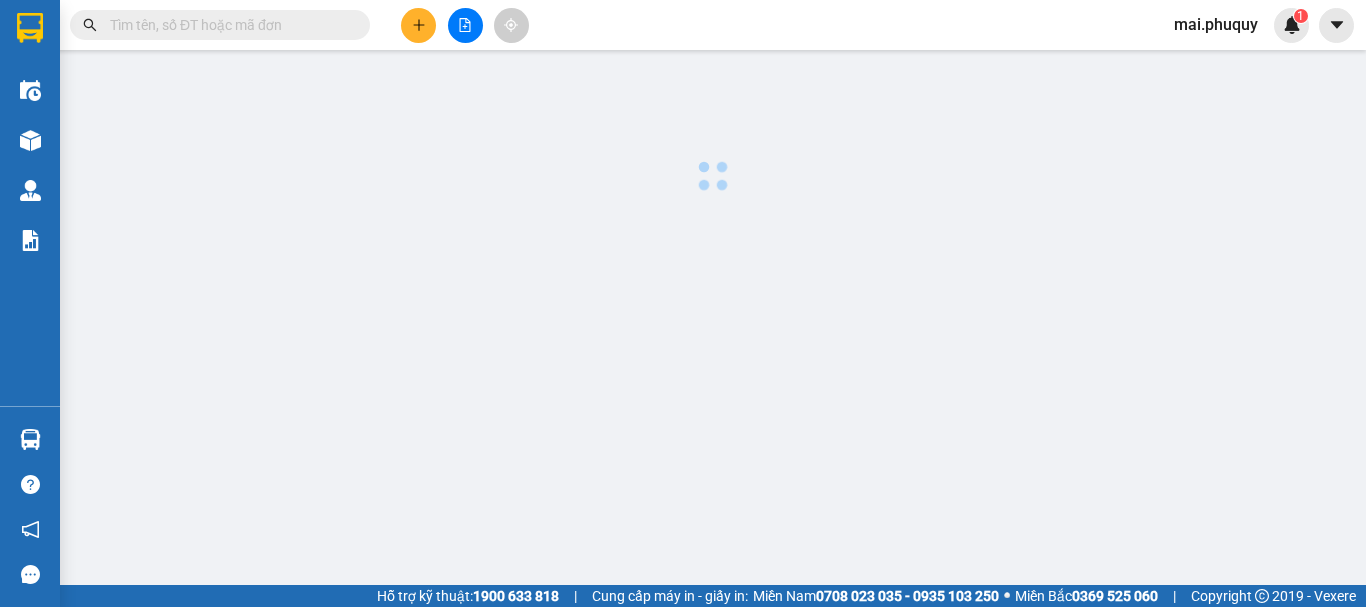 scroll, scrollTop: 0, scrollLeft: 0, axis: both 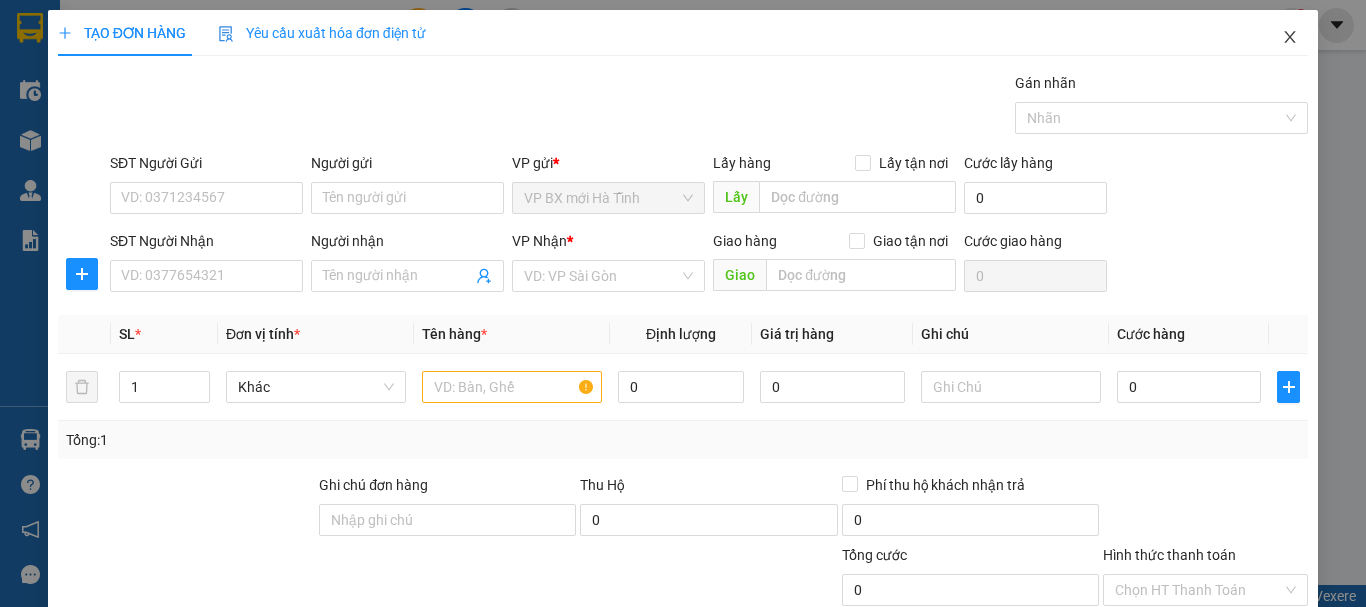 click 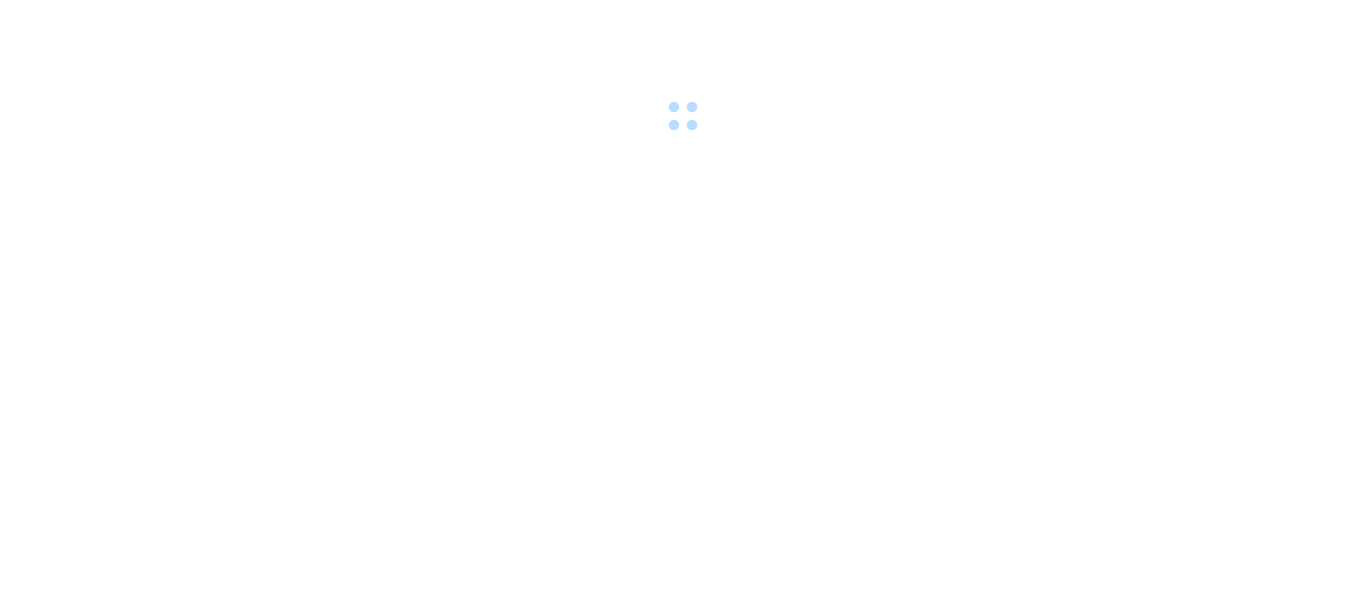 scroll, scrollTop: 0, scrollLeft: 0, axis: both 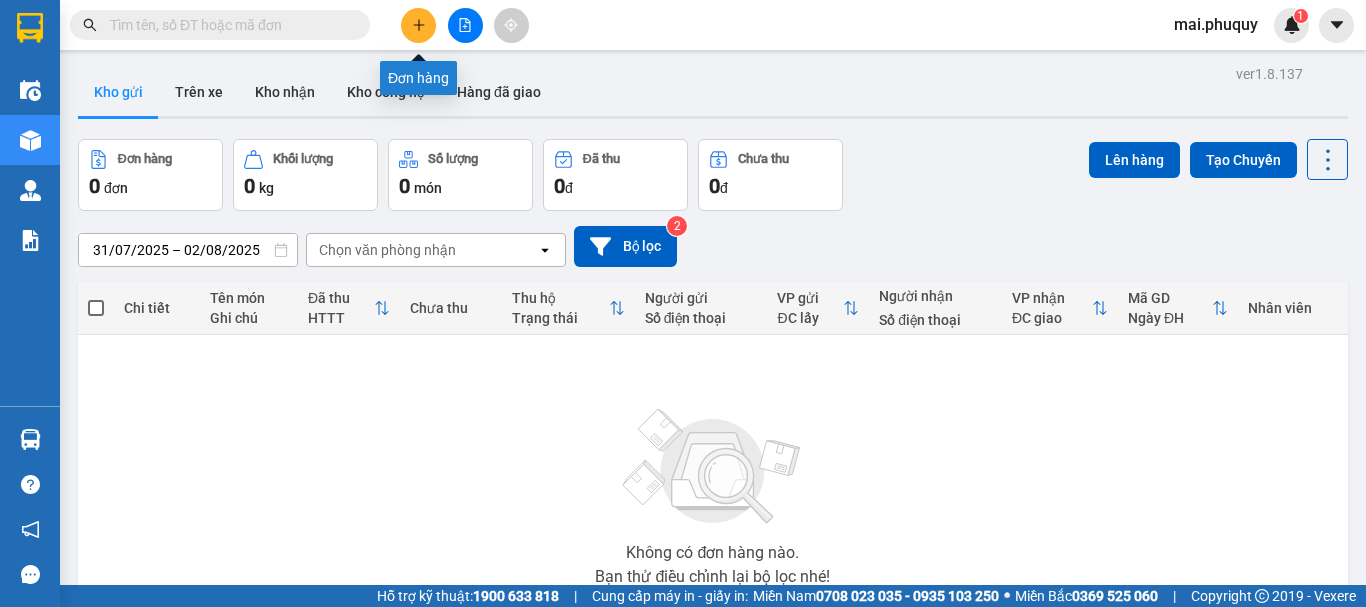 click 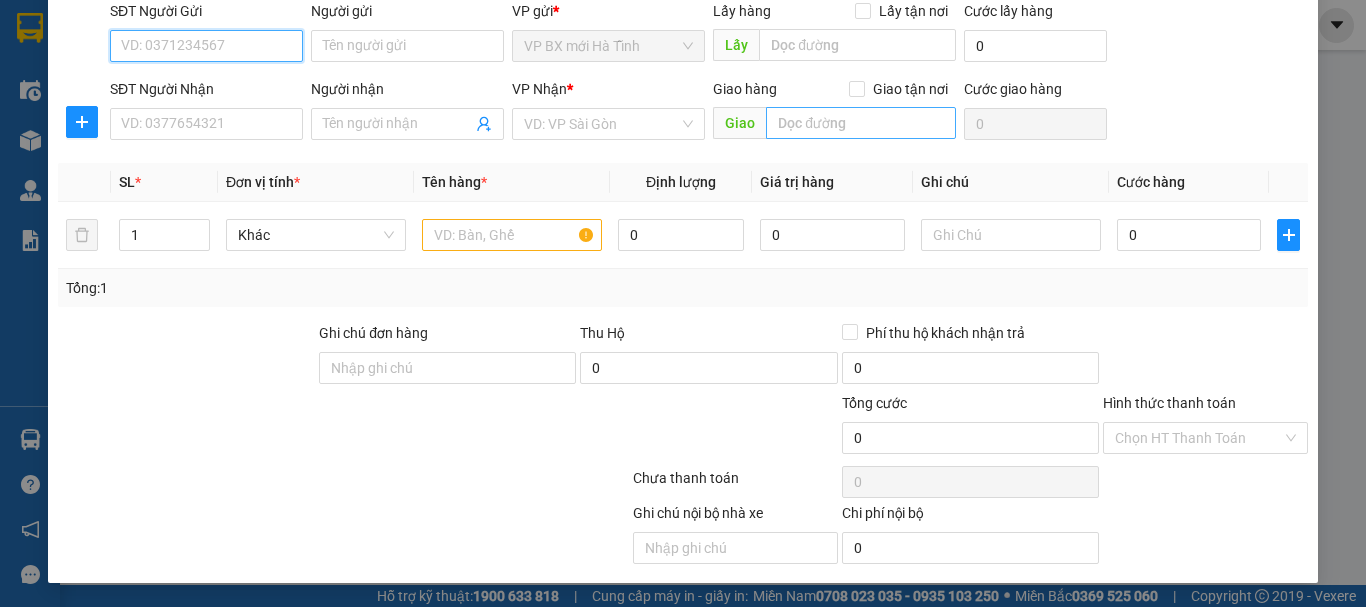 scroll, scrollTop: 0, scrollLeft: 0, axis: both 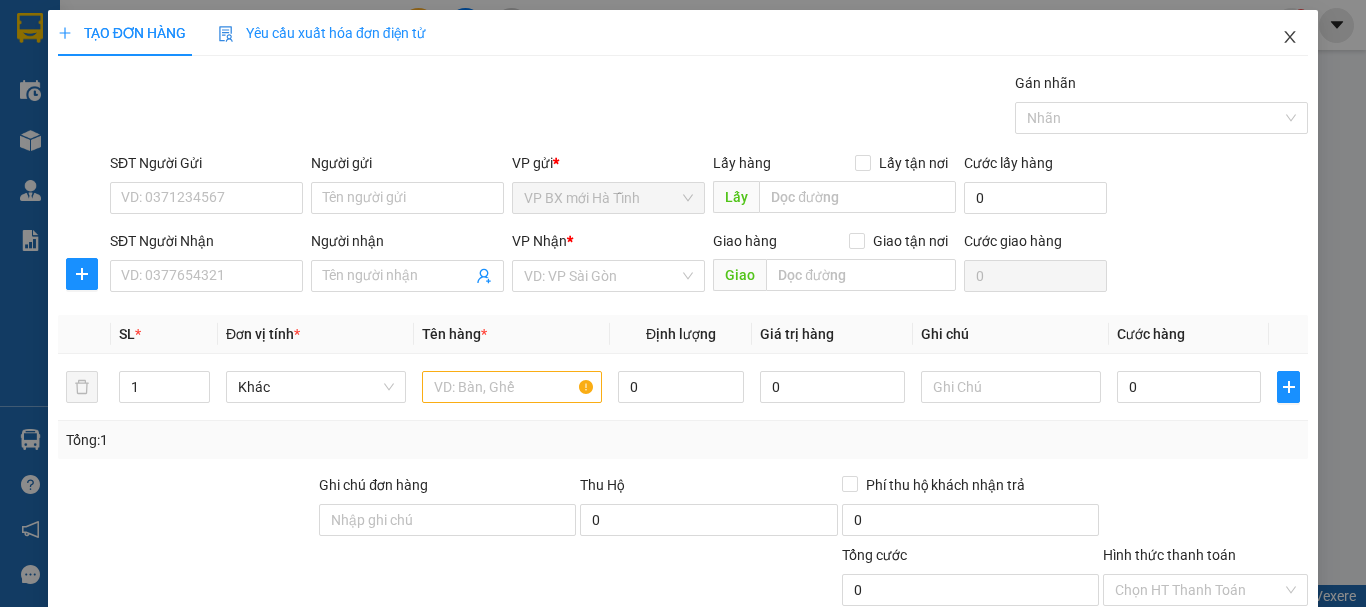 click 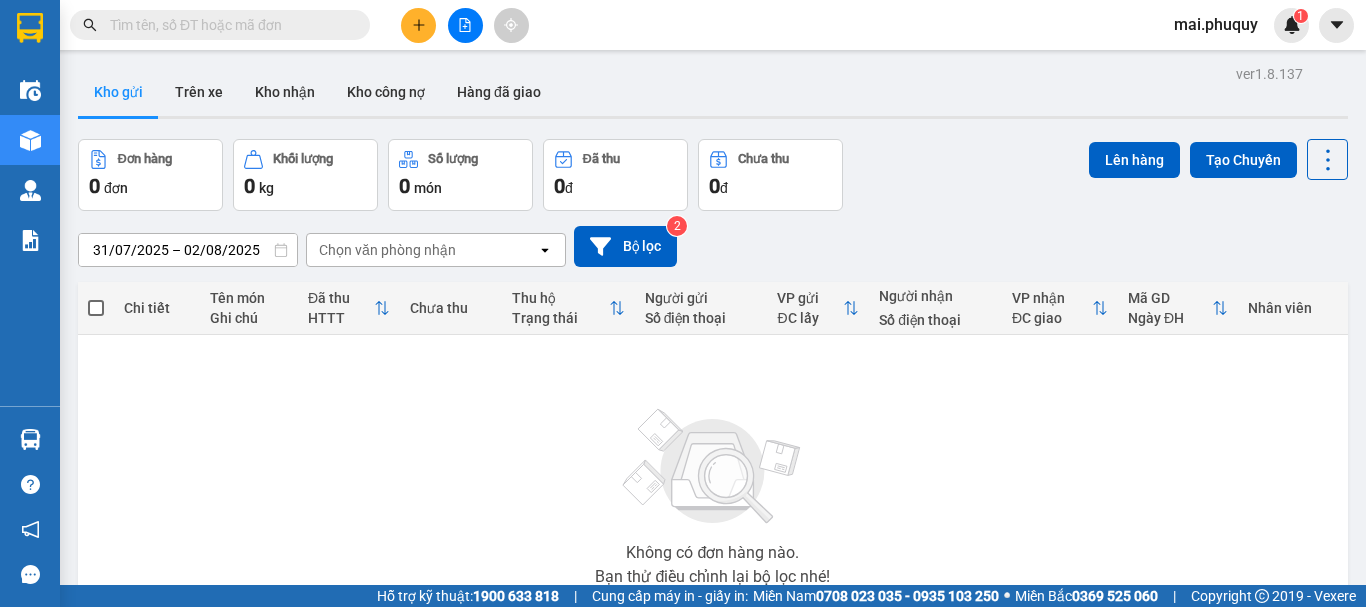 scroll, scrollTop: 145, scrollLeft: 0, axis: vertical 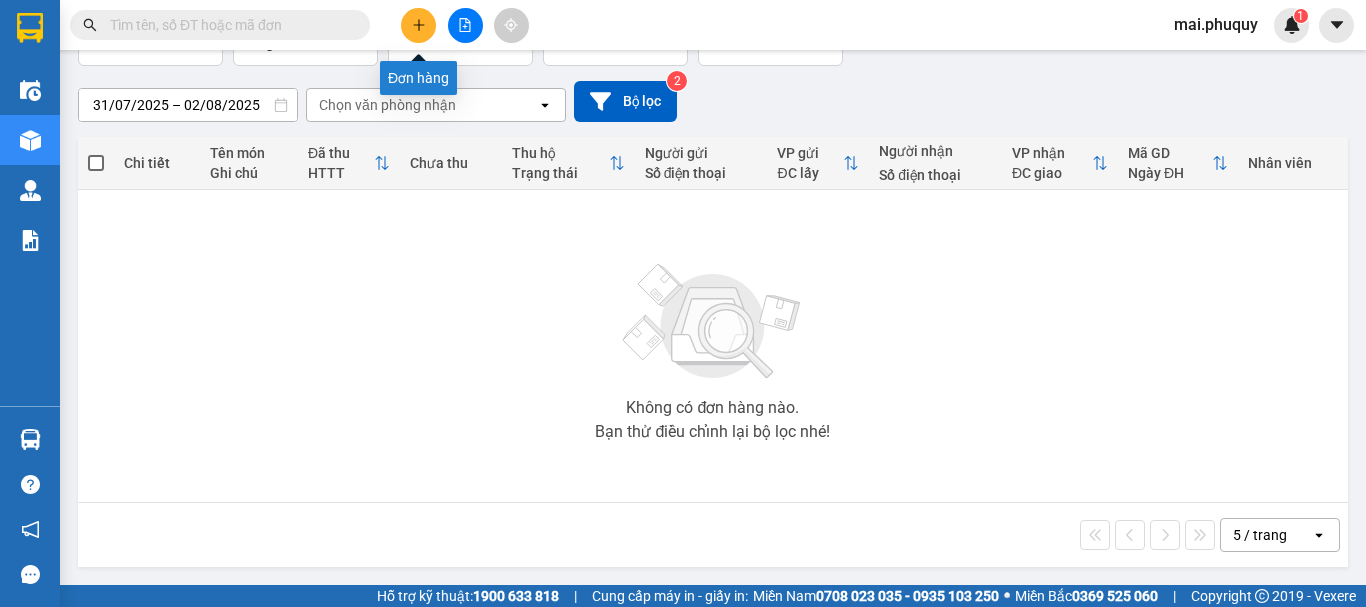 click at bounding box center [418, 25] 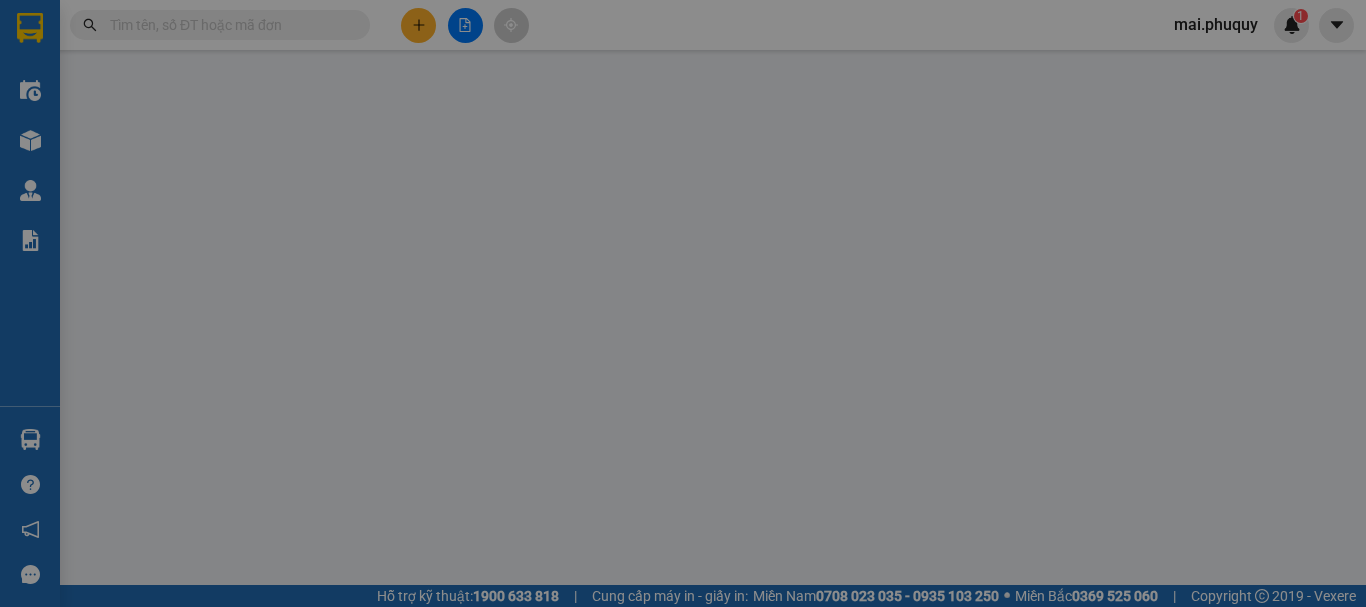scroll, scrollTop: 0, scrollLeft: 0, axis: both 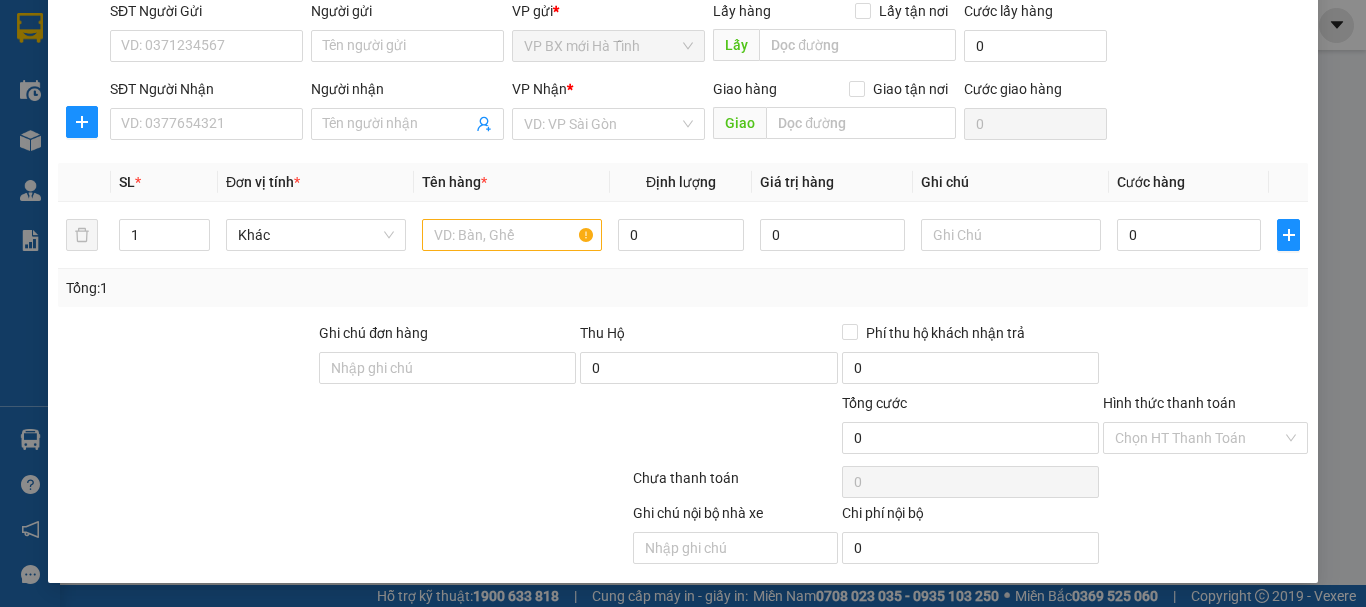 click on "Ghi chú nội bộ nhà xe Chi phí nội bộ 0" at bounding box center (683, 533) 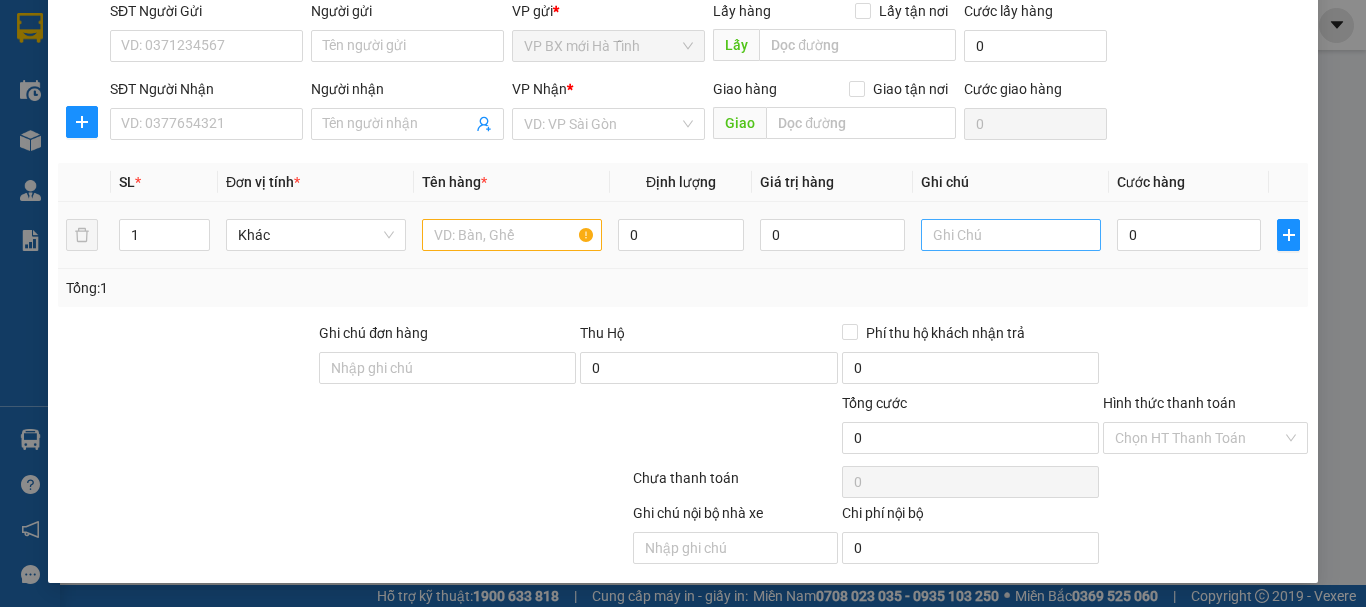 scroll, scrollTop: 0, scrollLeft: 0, axis: both 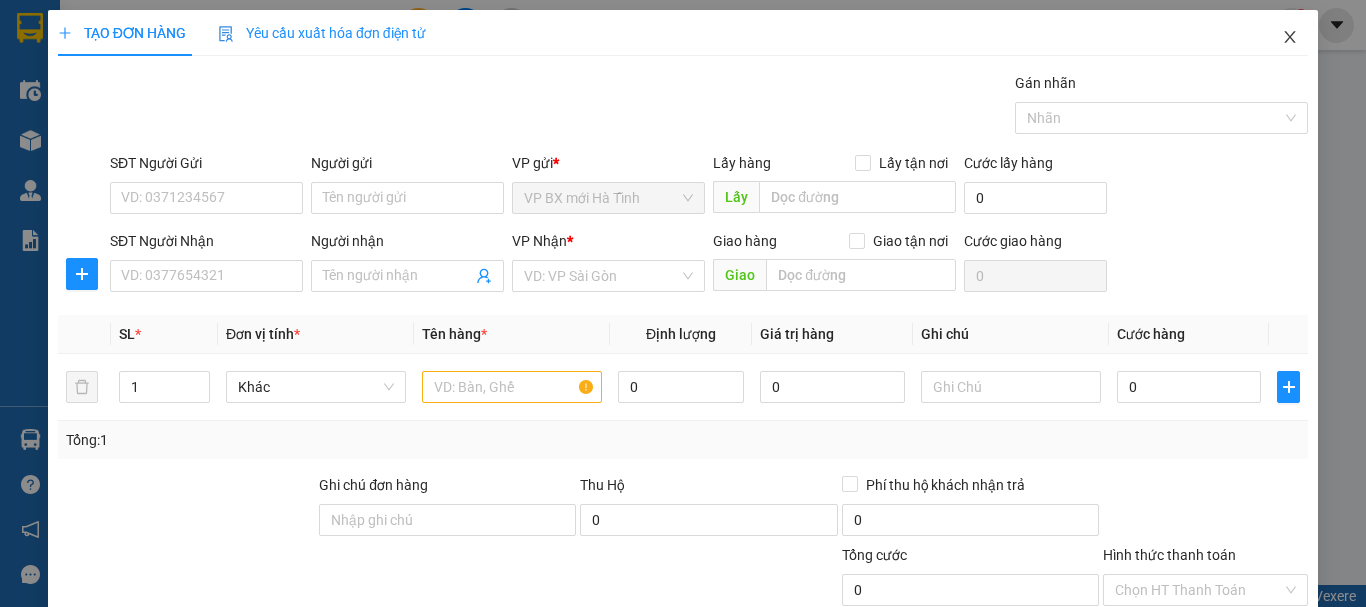 click 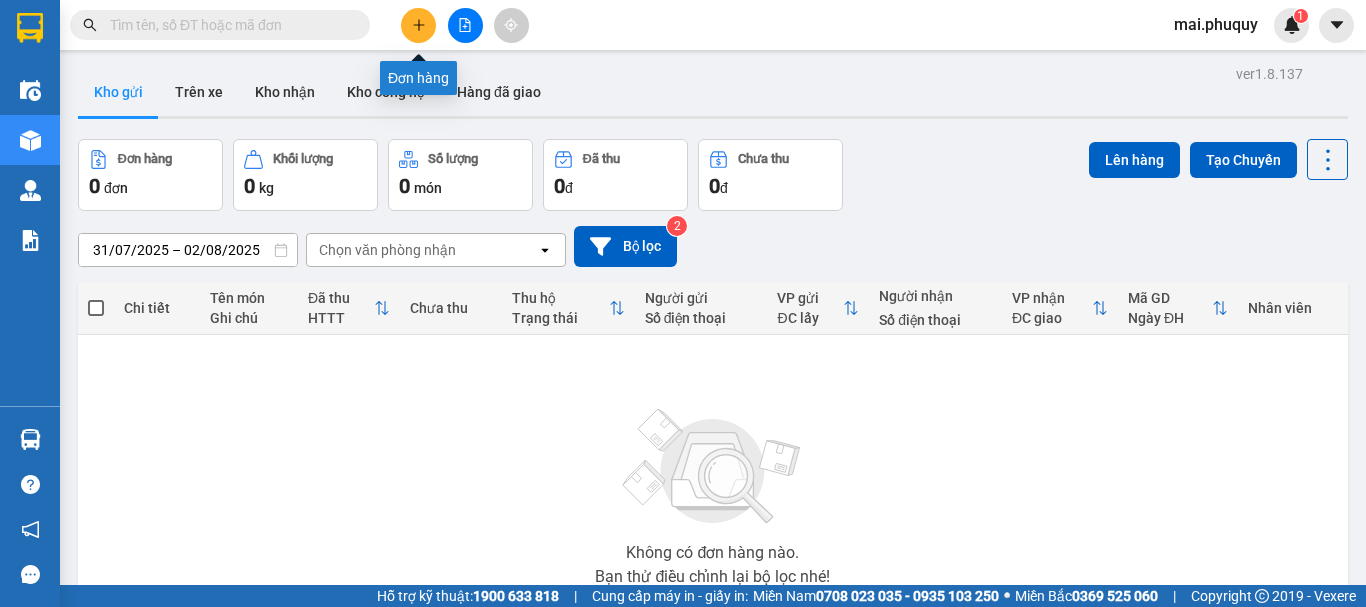 click 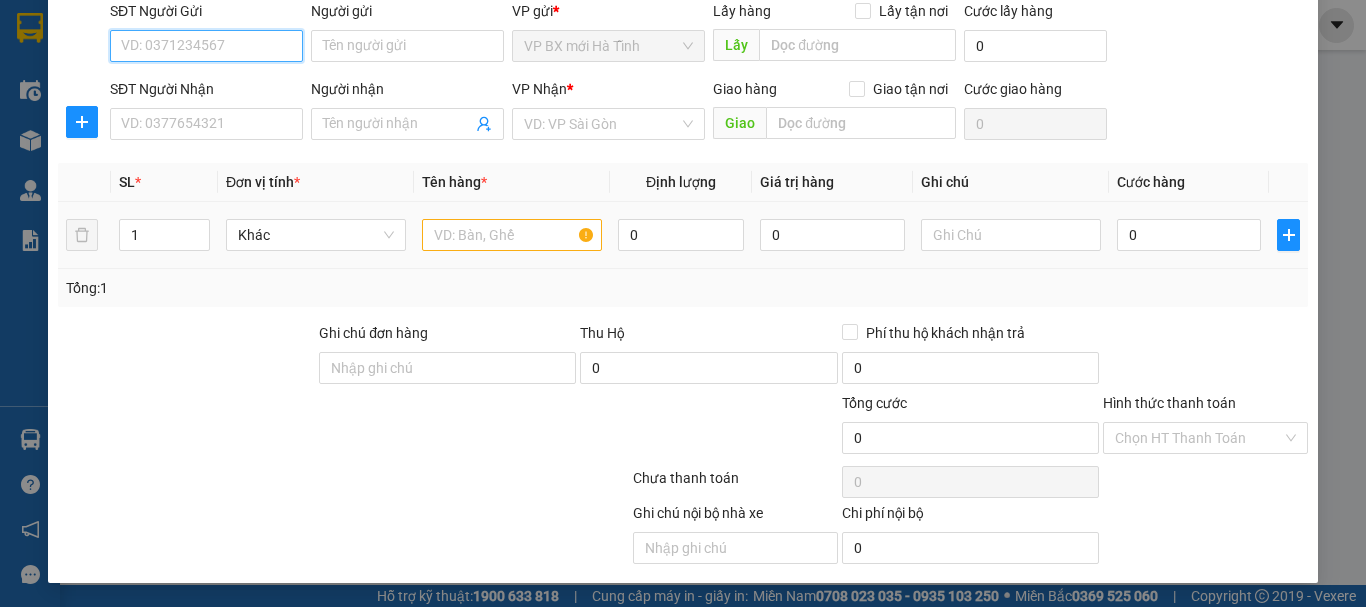 scroll, scrollTop: 0, scrollLeft: 0, axis: both 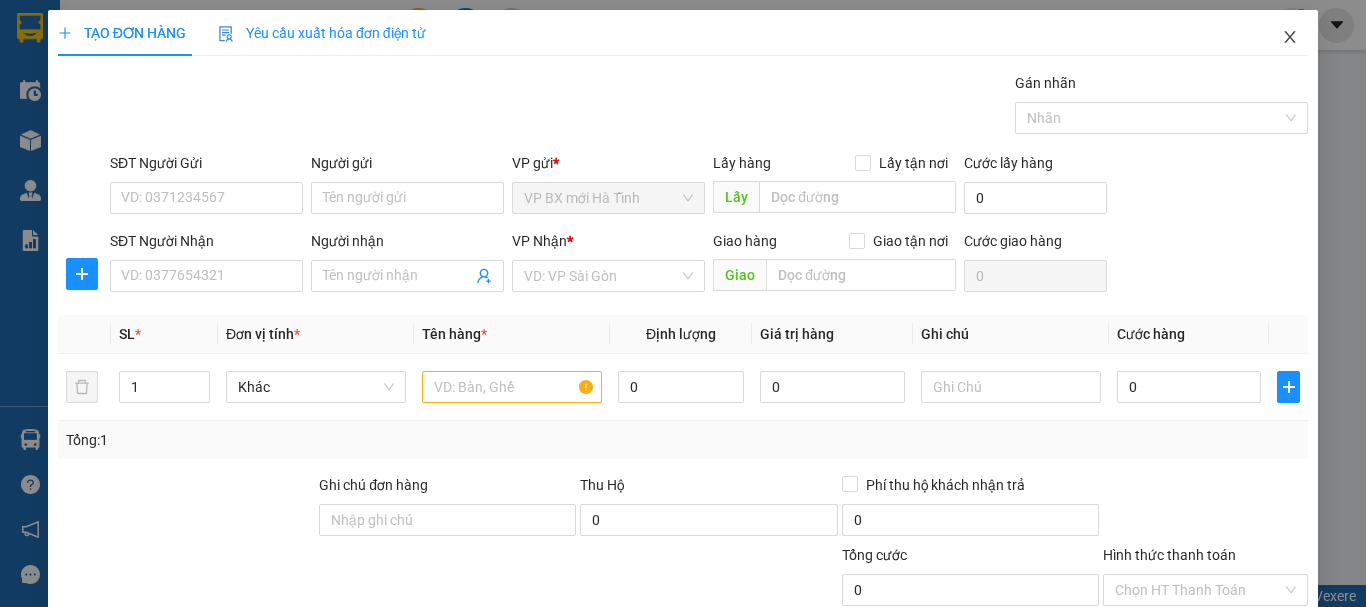 click 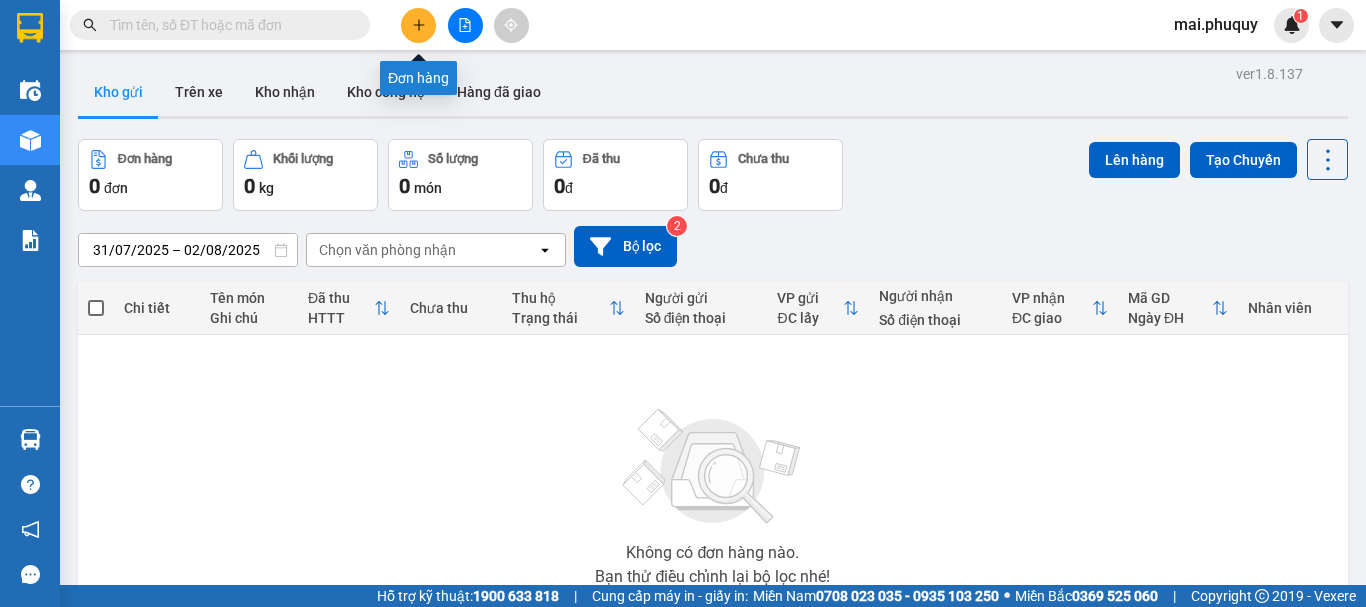 click 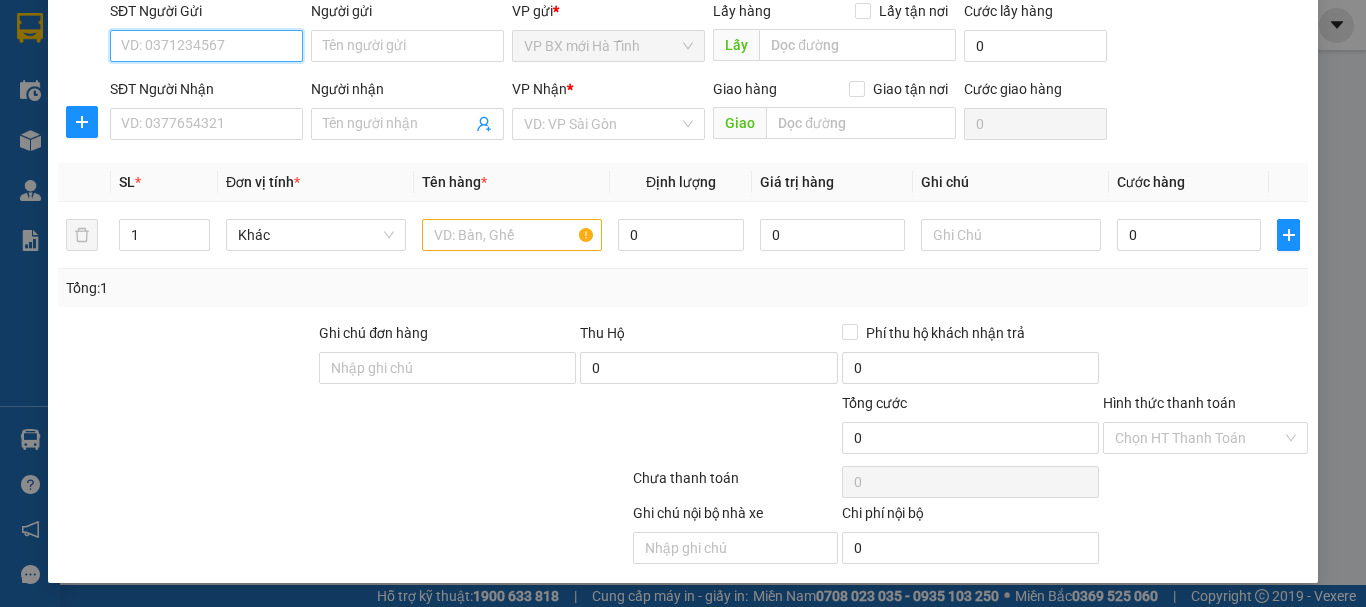 scroll, scrollTop: 0, scrollLeft: 0, axis: both 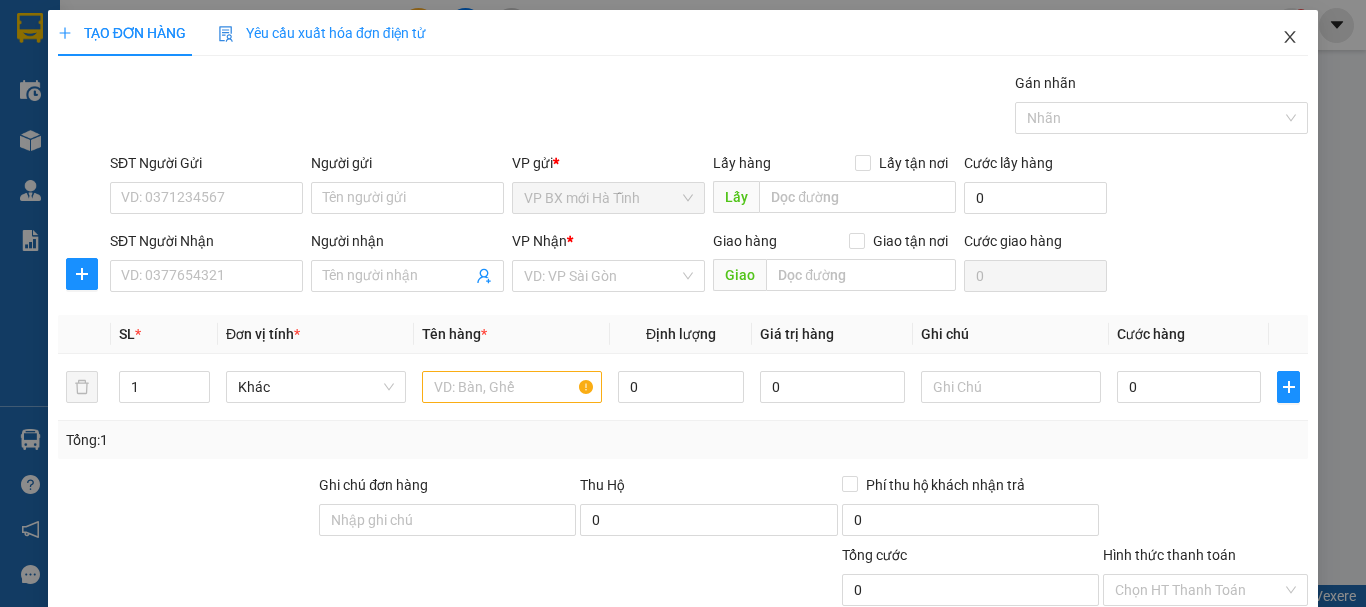 click 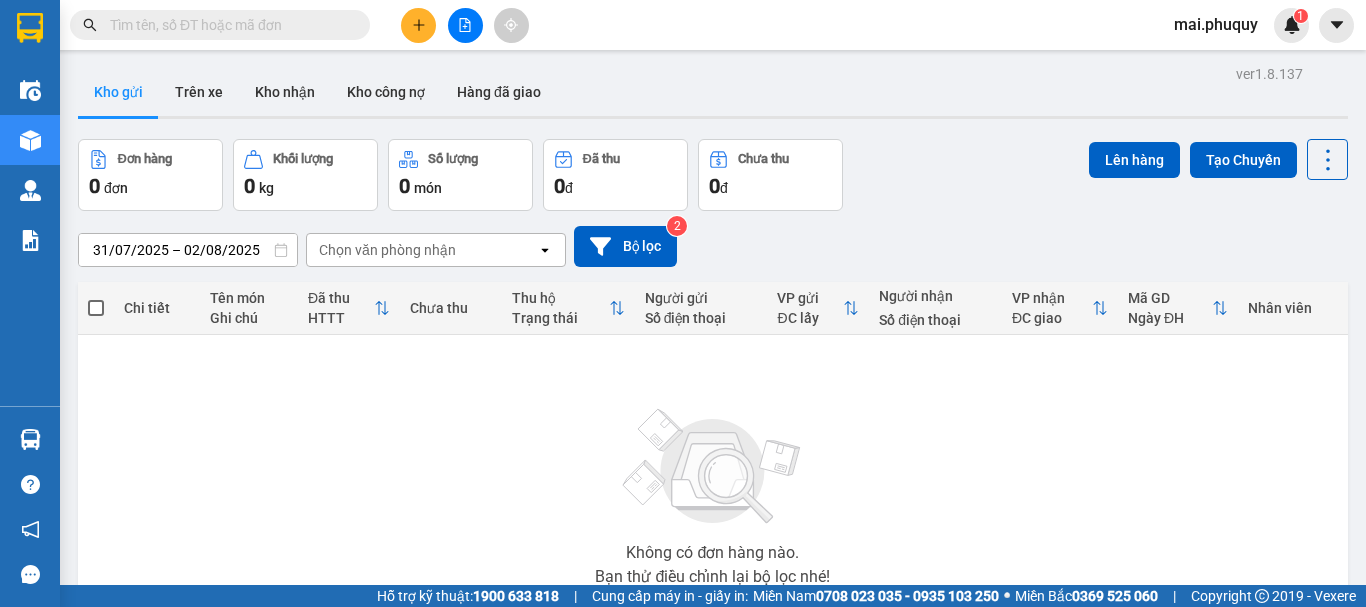 scroll, scrollTop: 145, scrollLeft: 0, axis: vertical 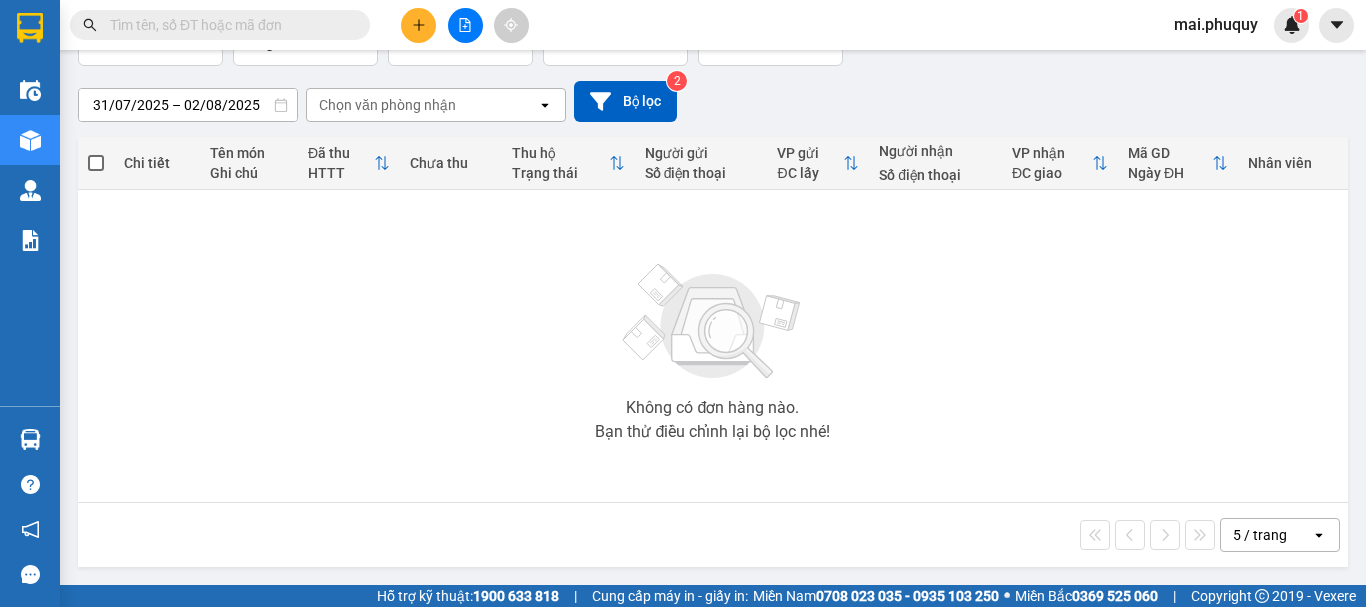 click at bounding box center (418, 25) 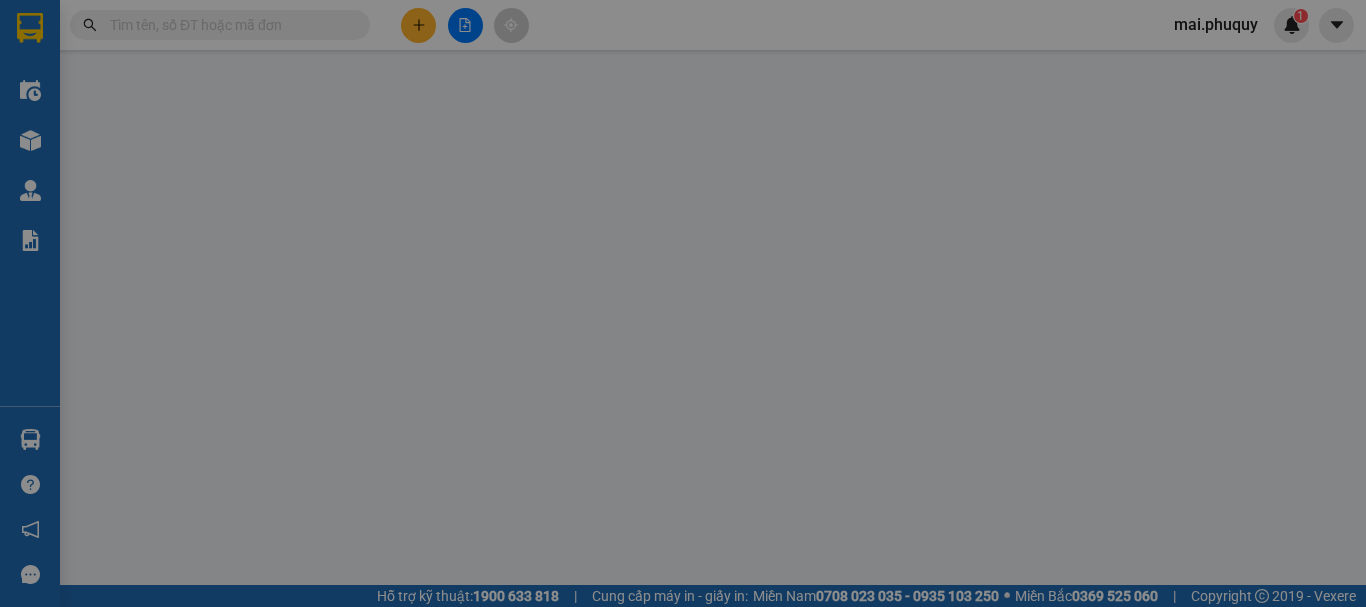 scroll, scrollTop: 0, scrollLeft: 0, axis: both 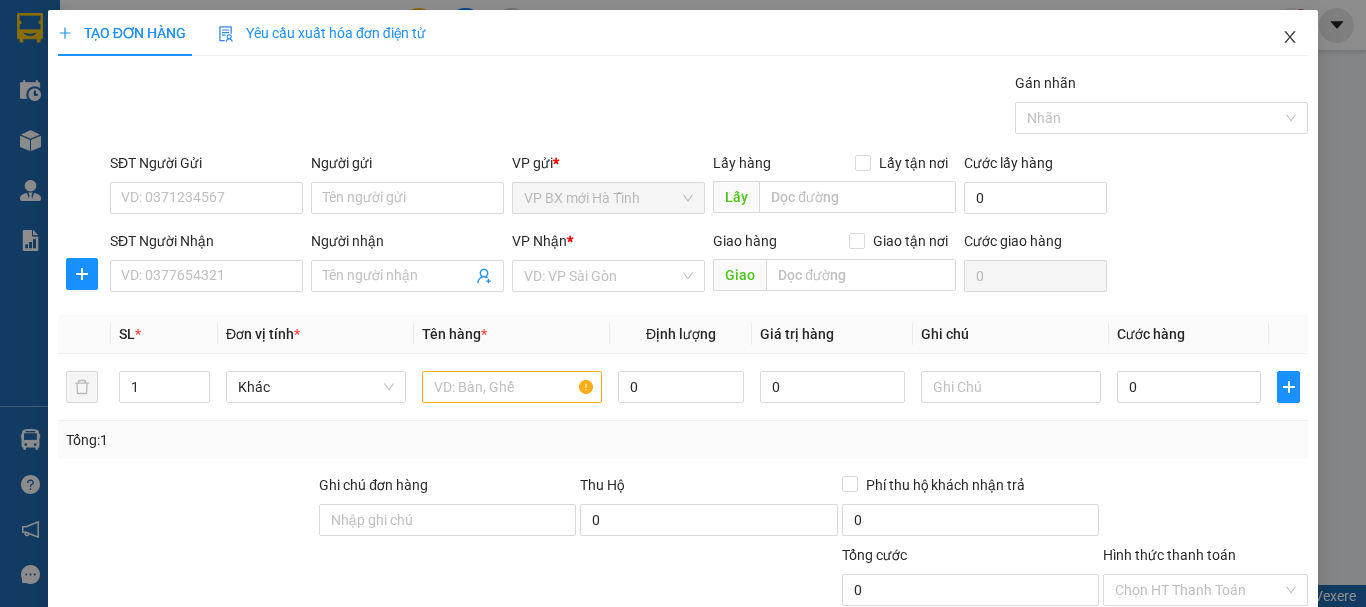 drag, startPoint x: 1279, startPoint y: 35, endPoint x: 495, endPoint y: 35, distance: 784 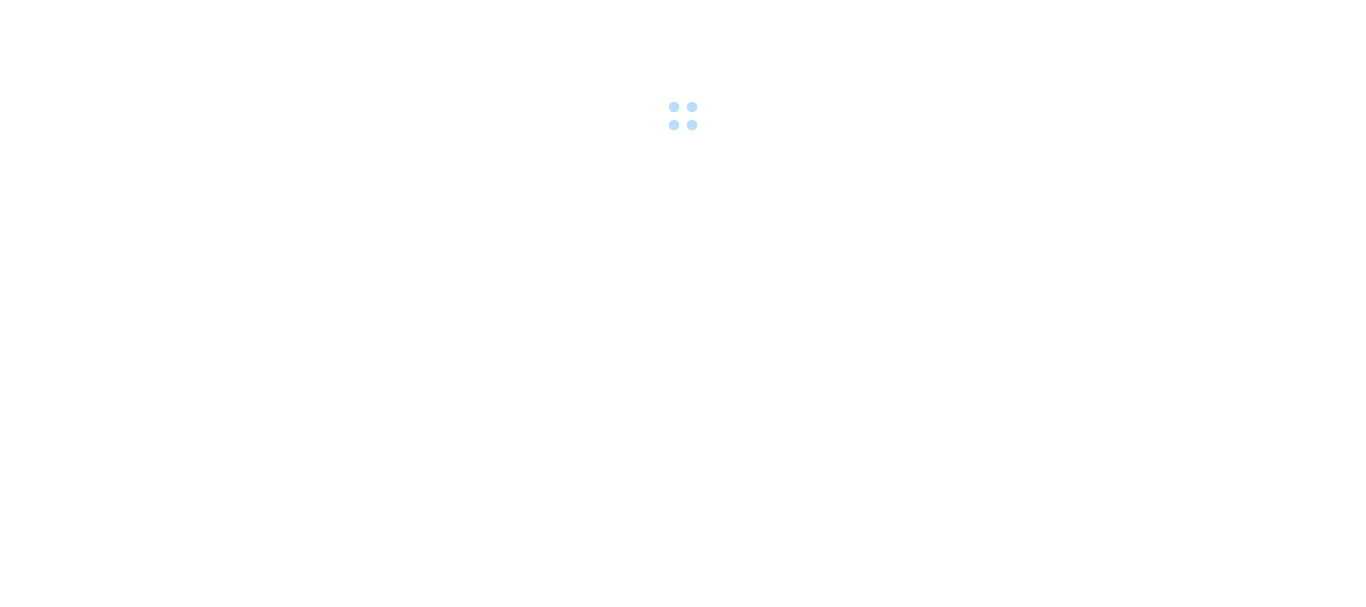 scroll, scrollTop: 0, scrollLeft: 0, axis: both 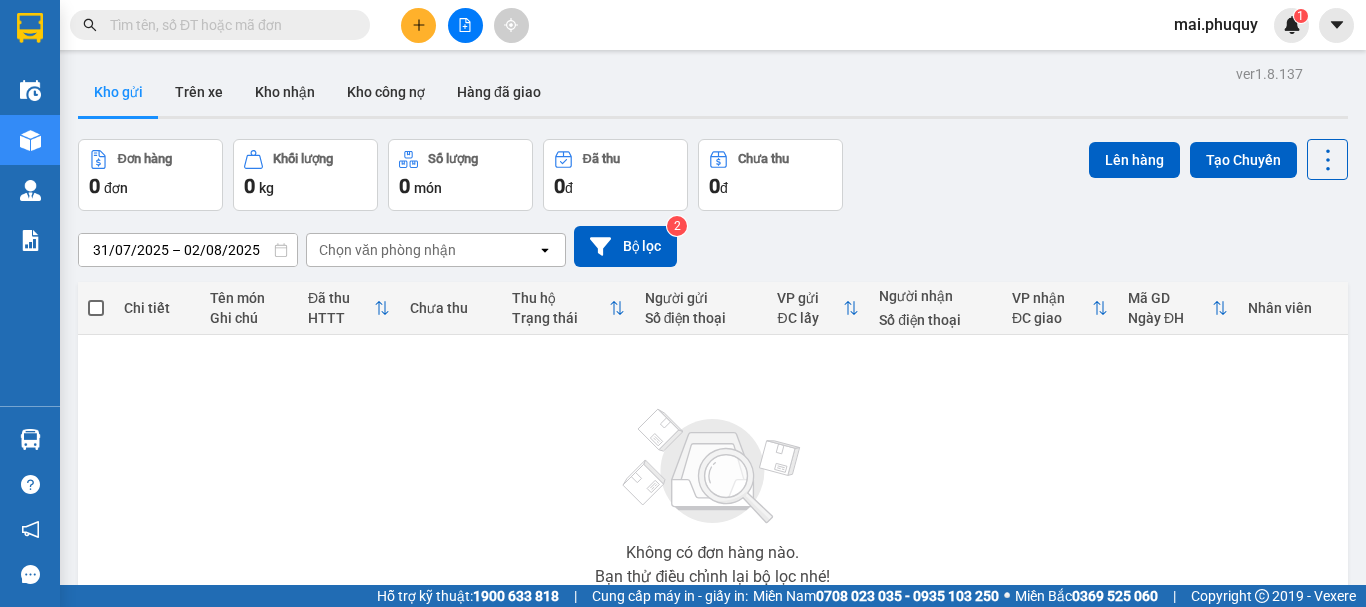 click 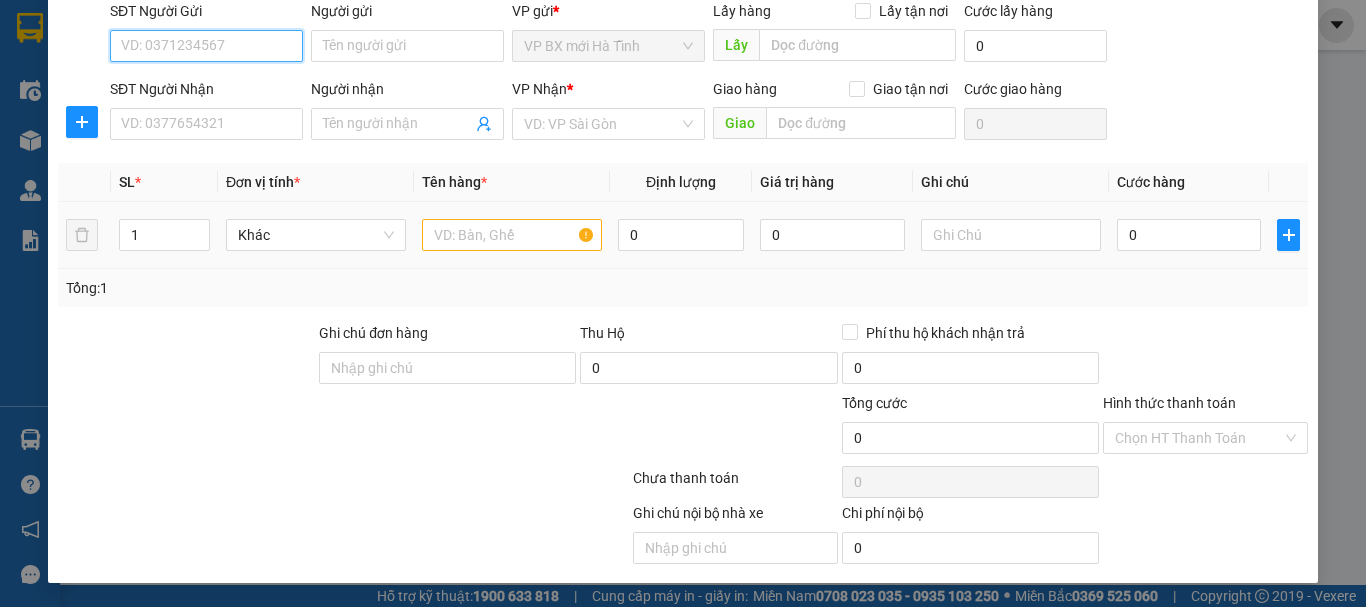 scroll, scrollTop: 0, scrollLeft: 0, axis: both 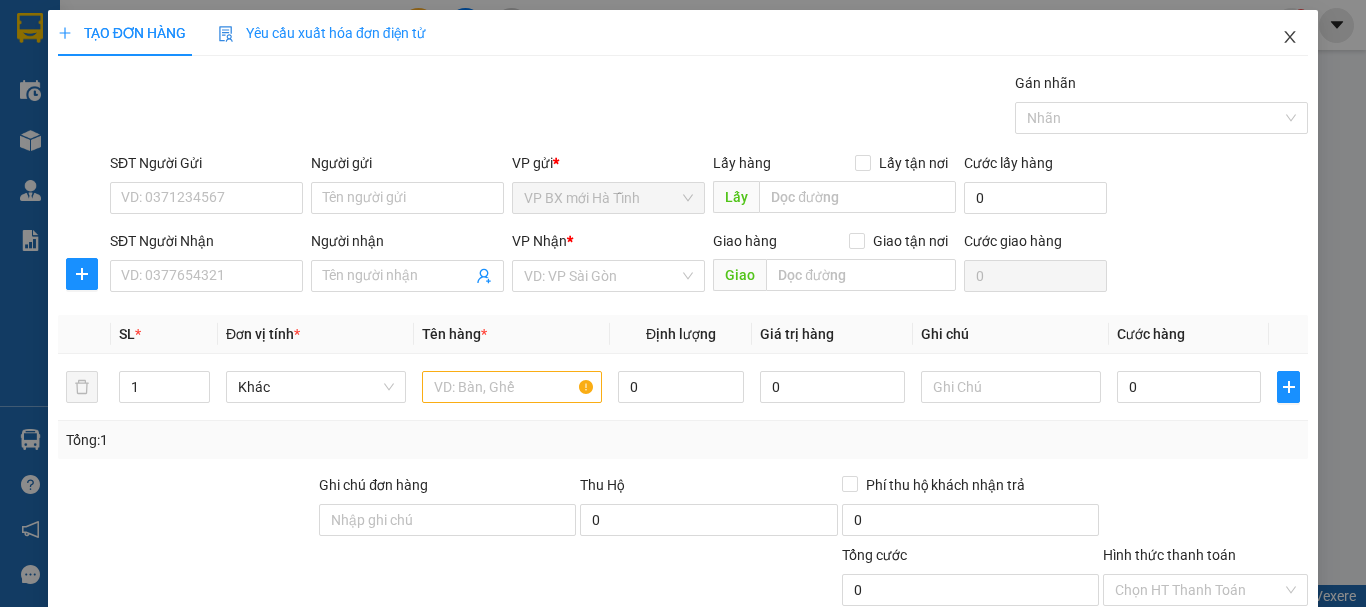 click at bounding box center [1290, 38] 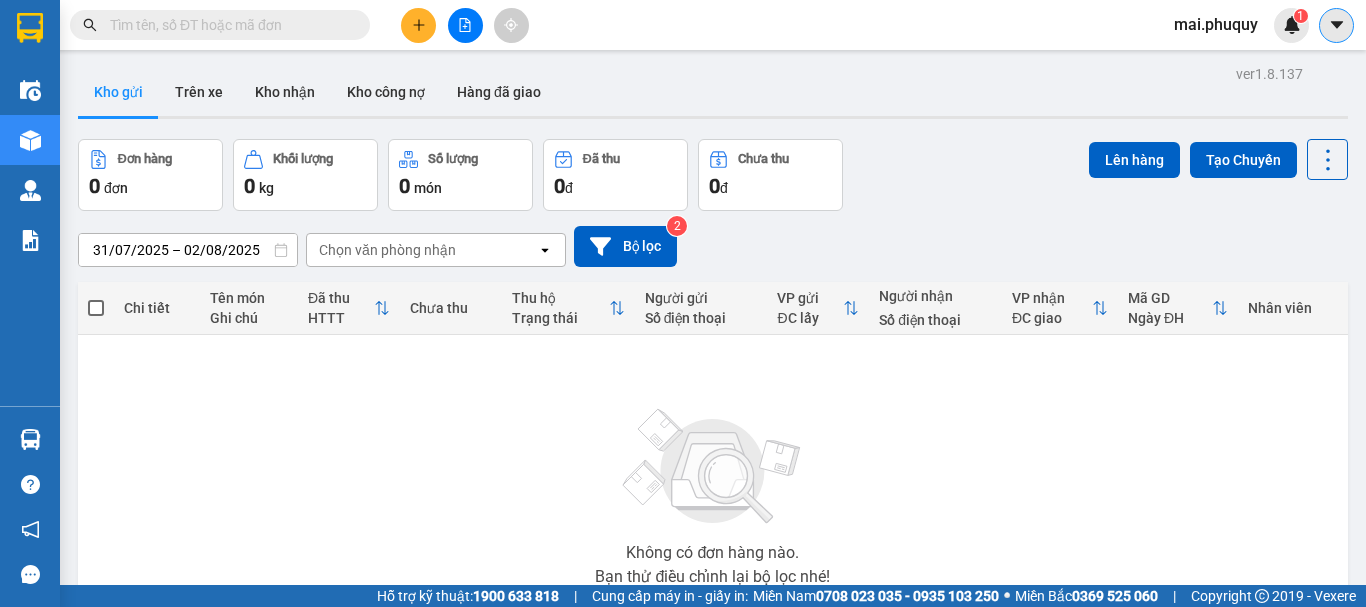 click 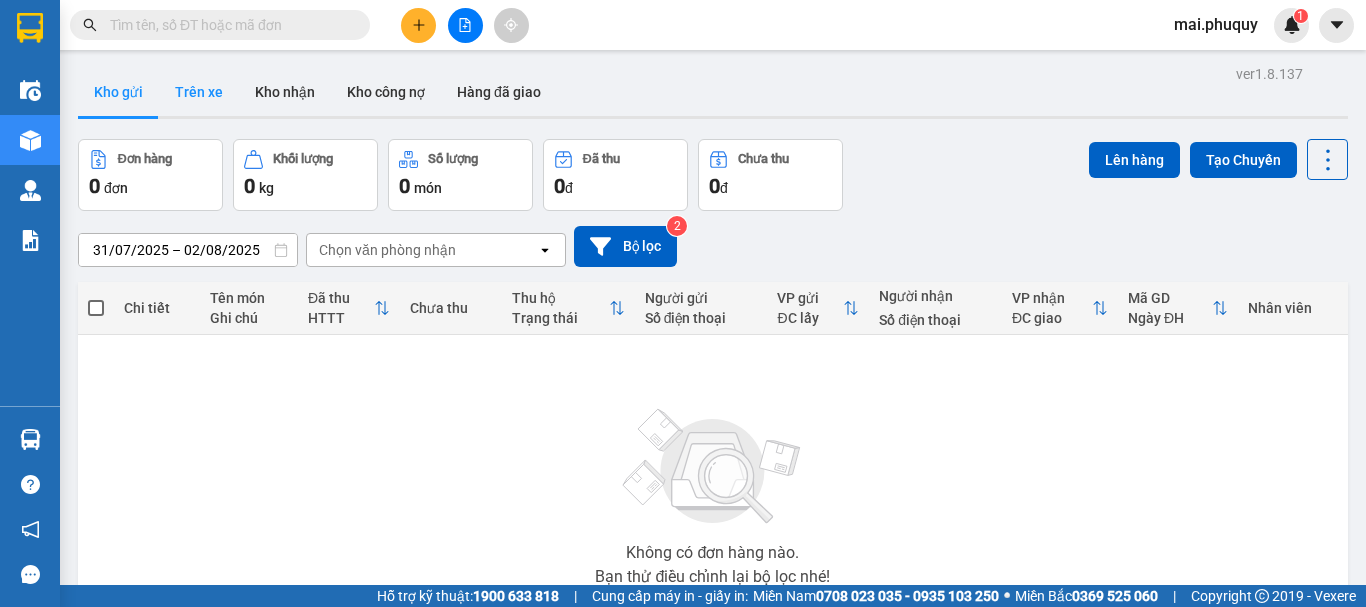 click on "Trên xe" at bounding box center [199, 92] 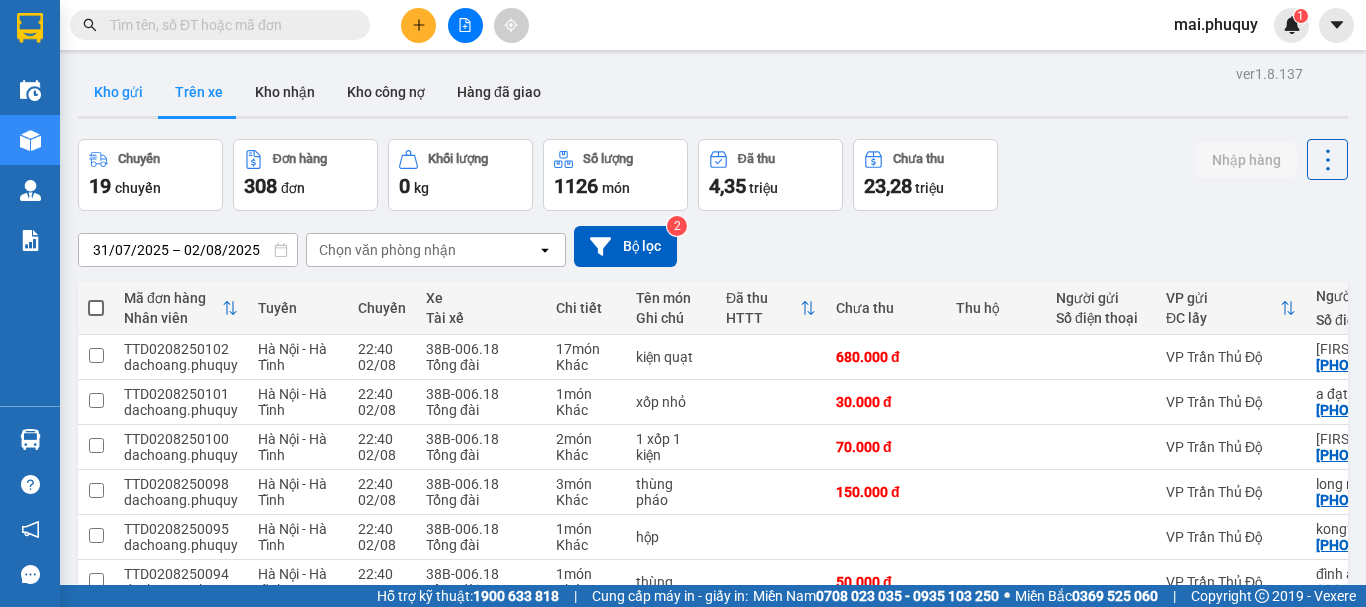 click on "Kho gửi" at bounding box center [118, 92] 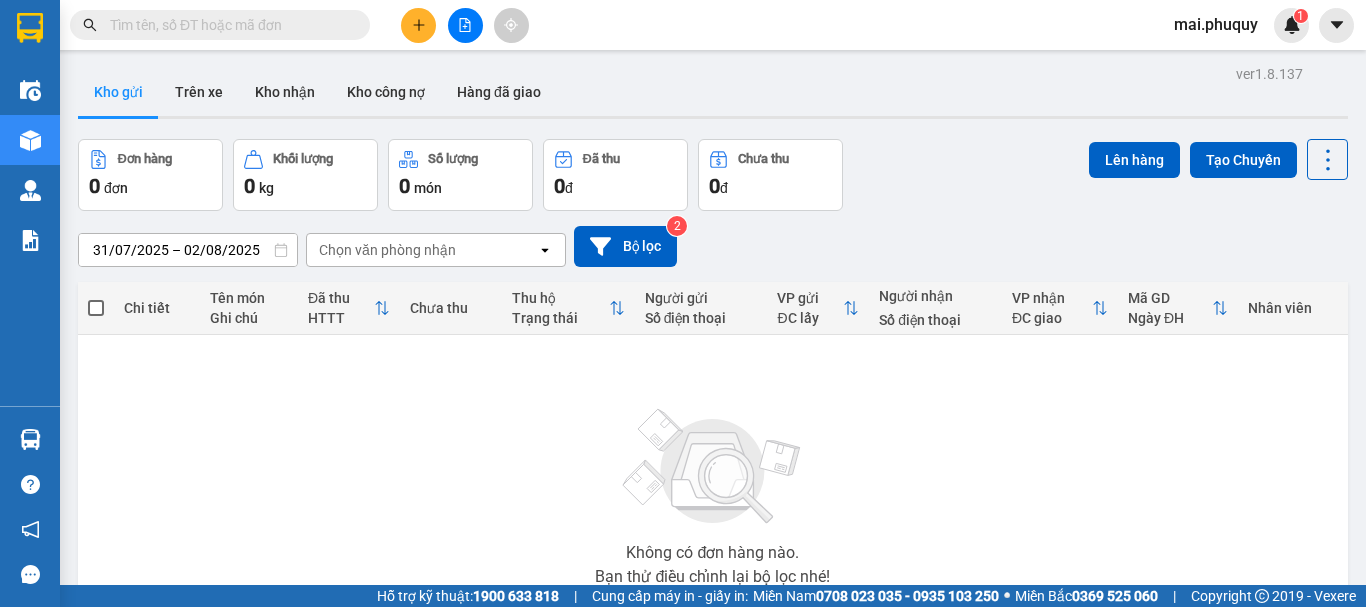 click 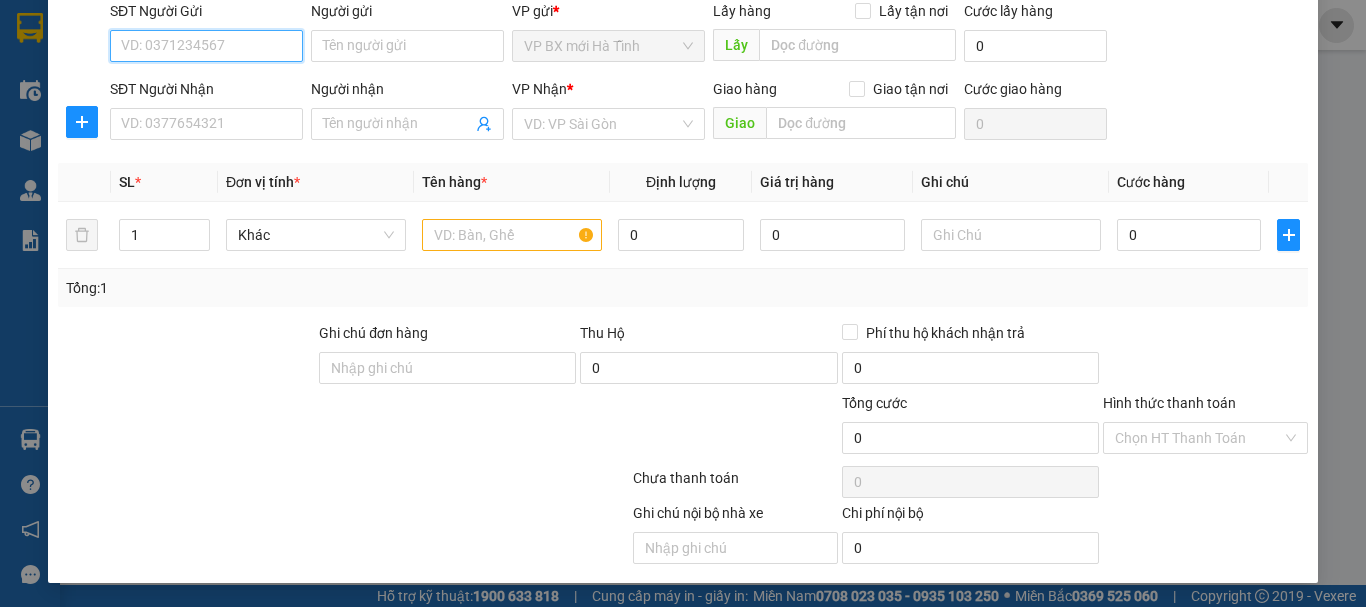 scroll, scrollTop: 0, scrollLeft: 0, axis: both 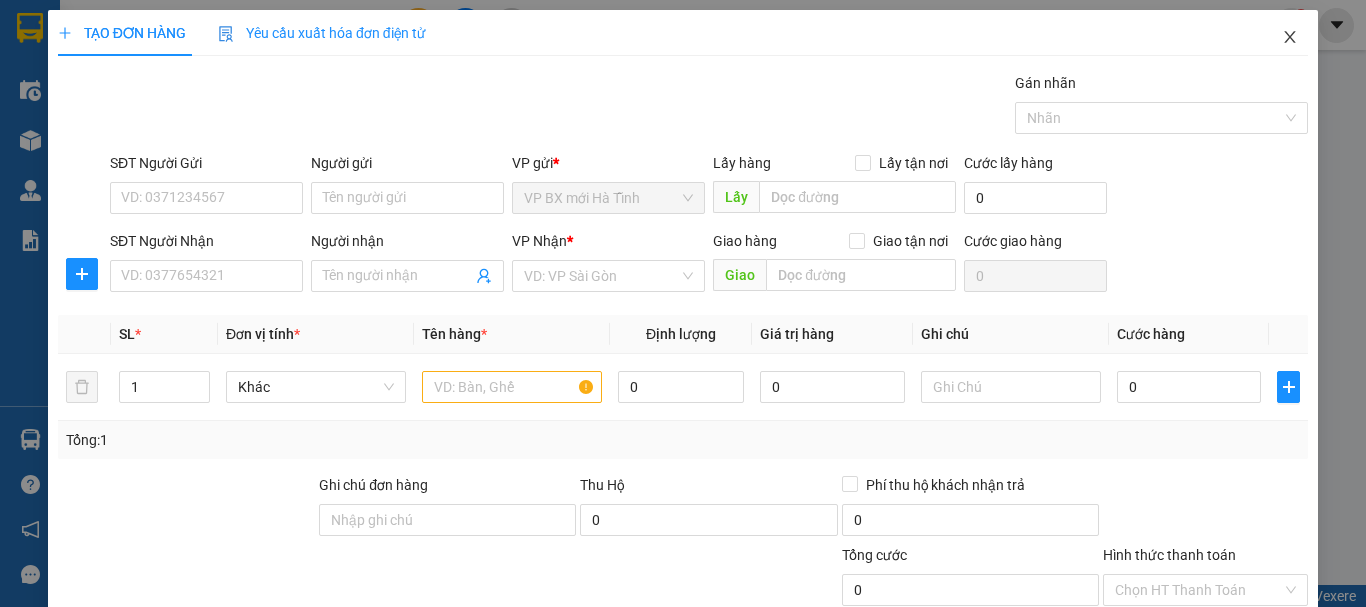 click 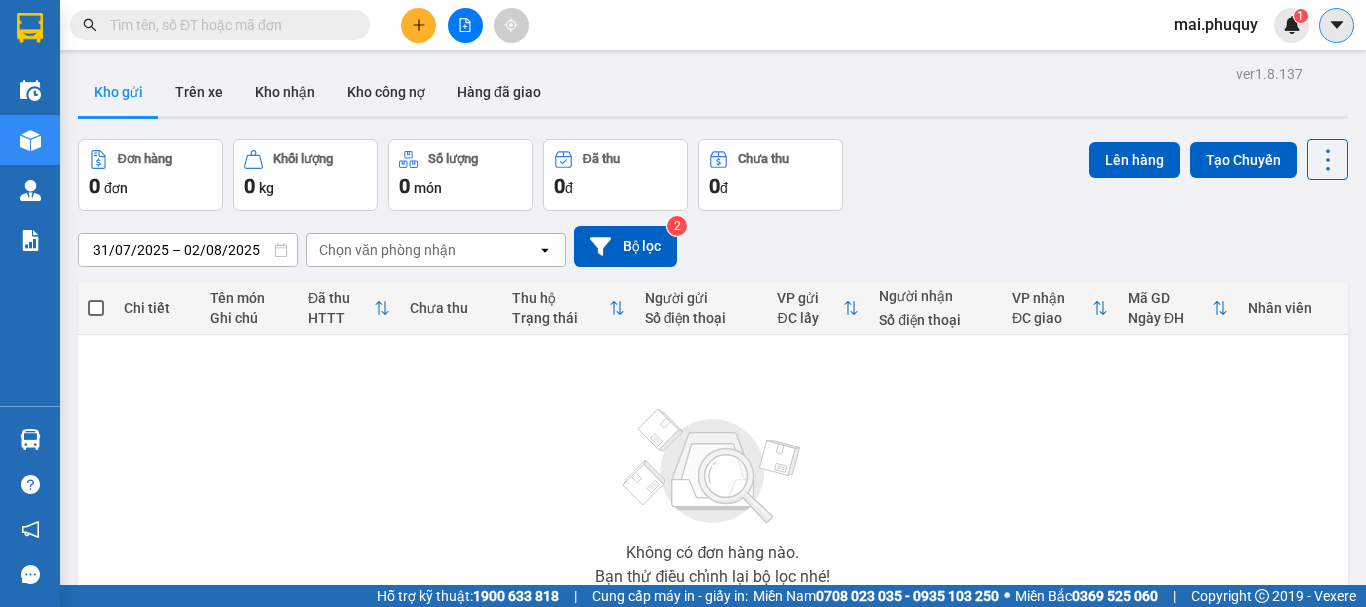 click 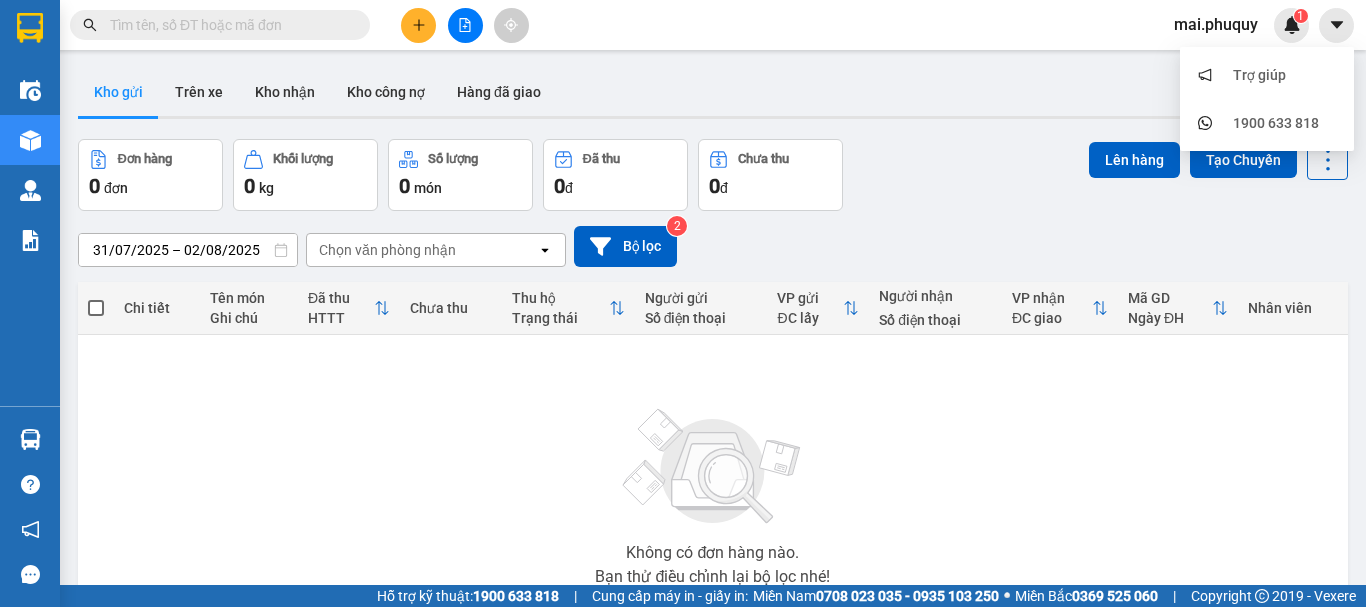 click on "mai.phuquy" at bounding box center (1216, 24) 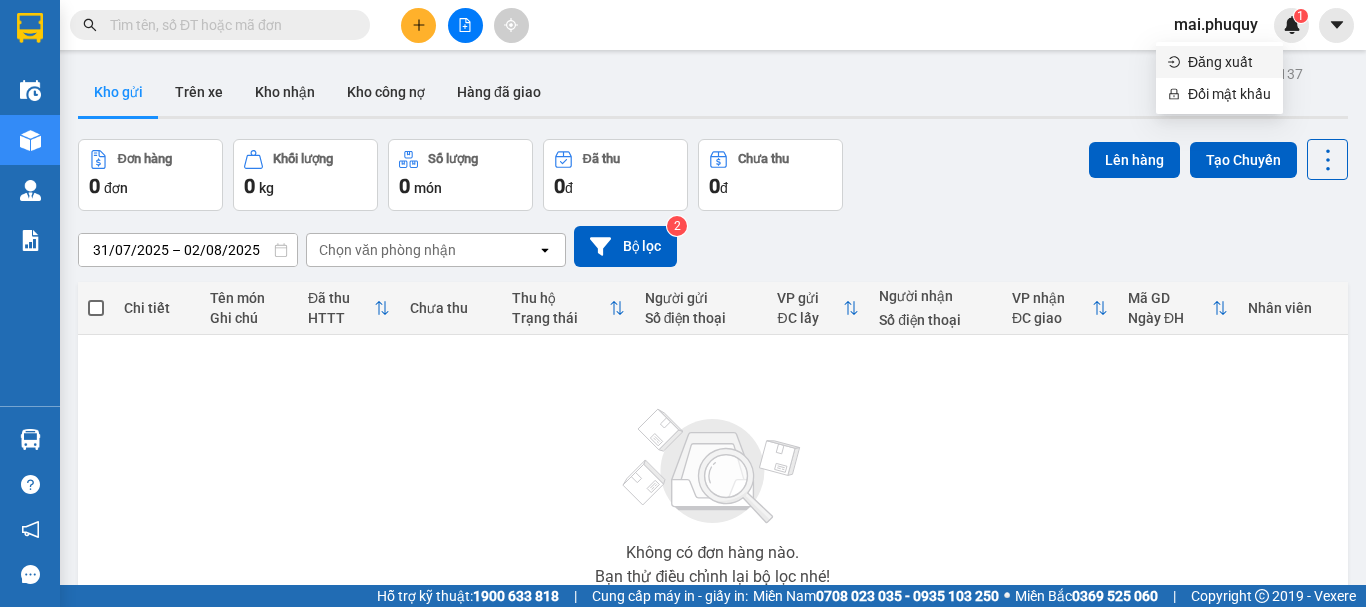 click on "Đăng xuất" at bounding box center [1219, 62] 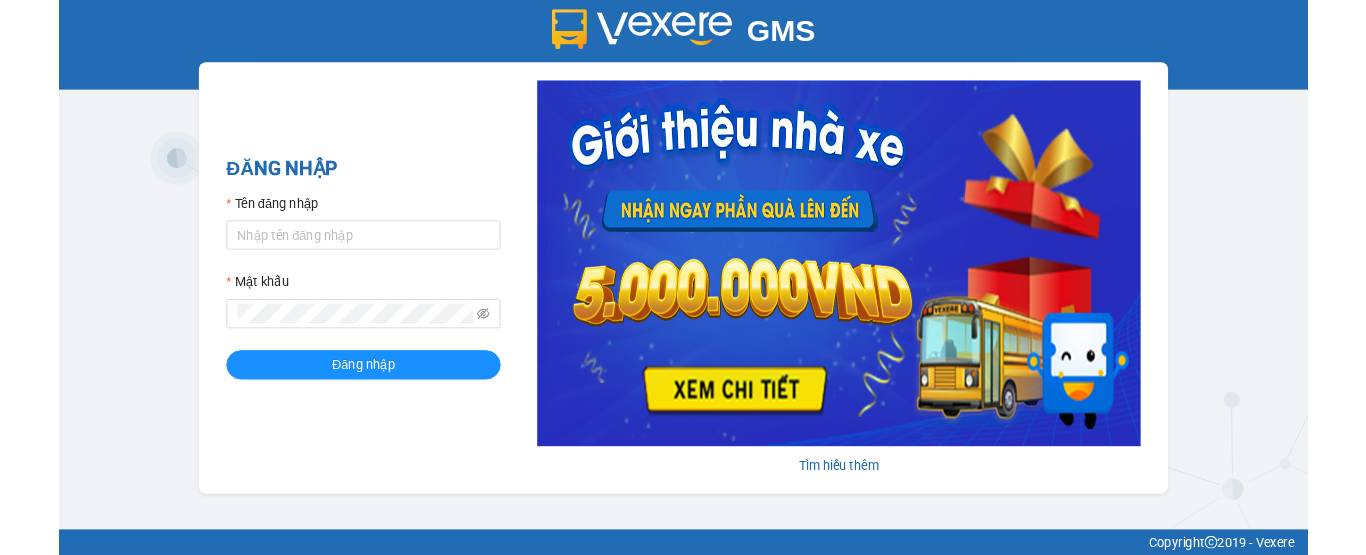 scroll, scrollTop: 0, scrollLeft: 0, axis: both 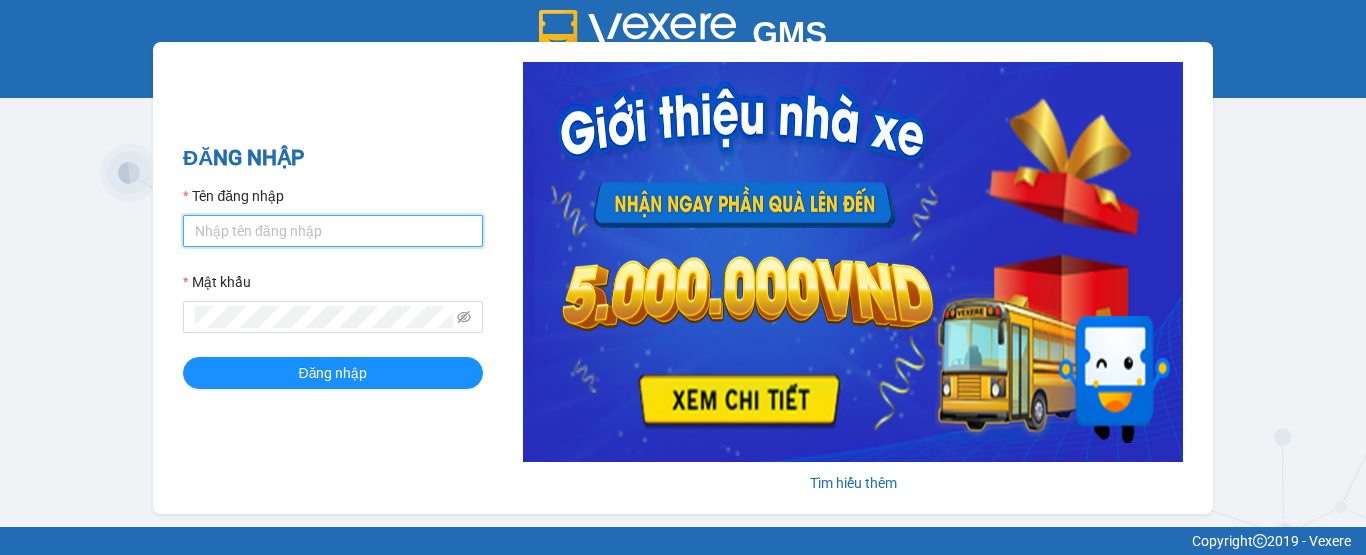 type on "mai.phuquy" 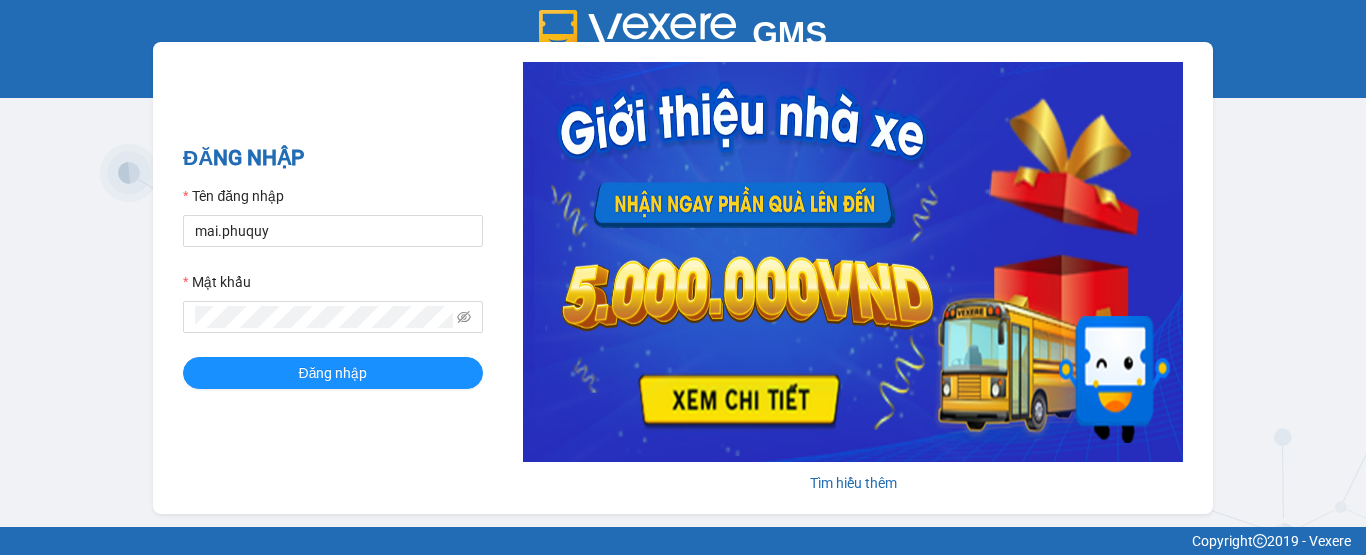 click on "ĐĂNG NHẬP Tên đăng nhập [EMAIL] Mật khẩu Đăng nhập" at bounding box center [333, 278] 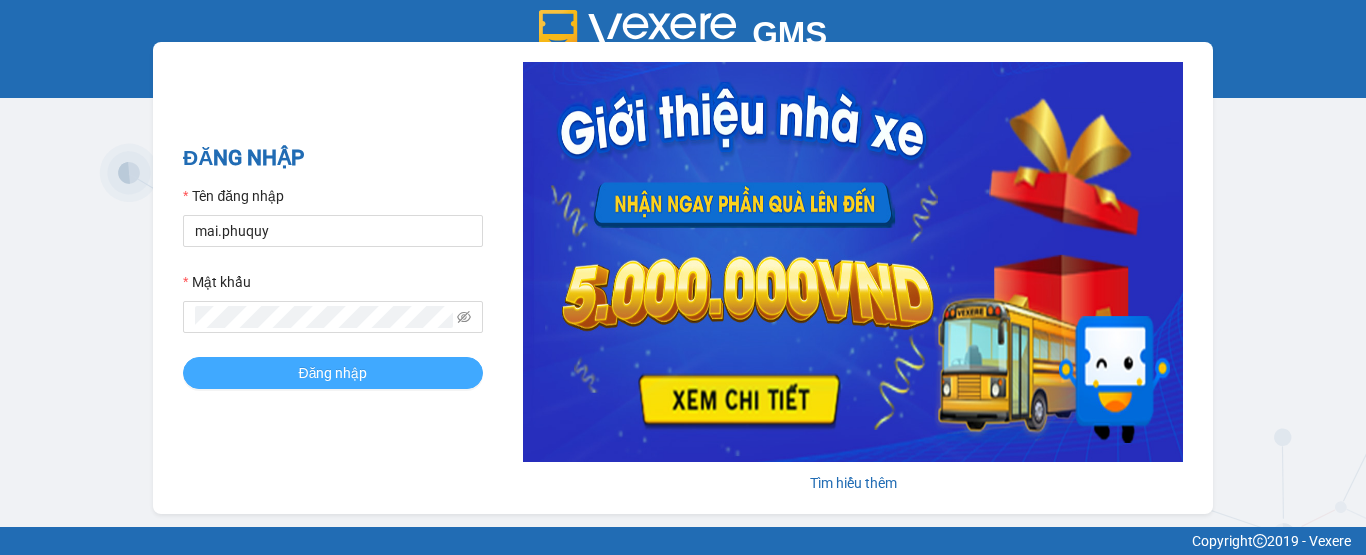 click on "Đăng nhập" at bounding box center [333, 373] 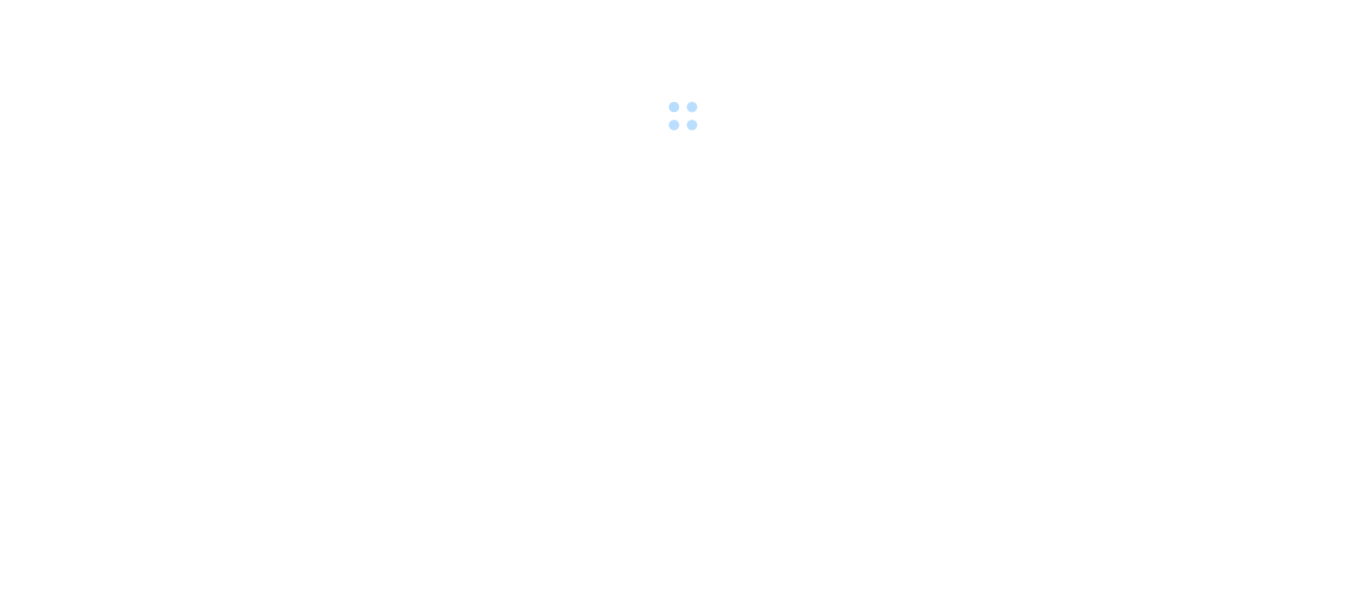 scroll, scrollTop: 0, scrollLeft: 0, axis: both 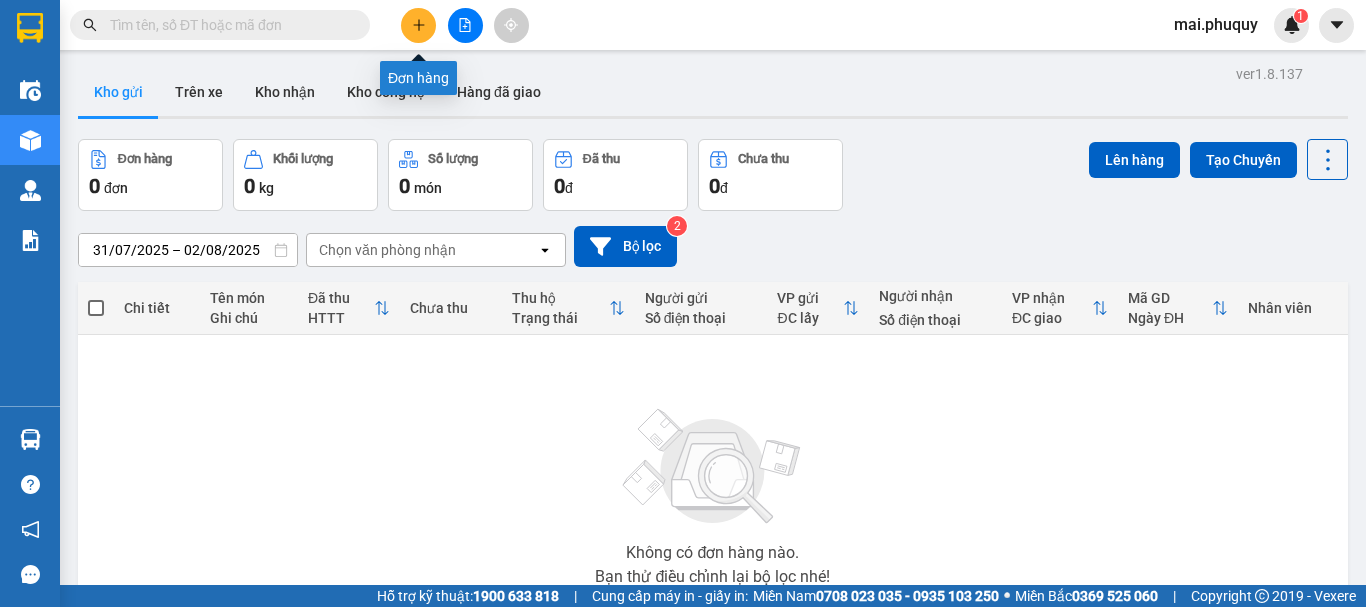 click 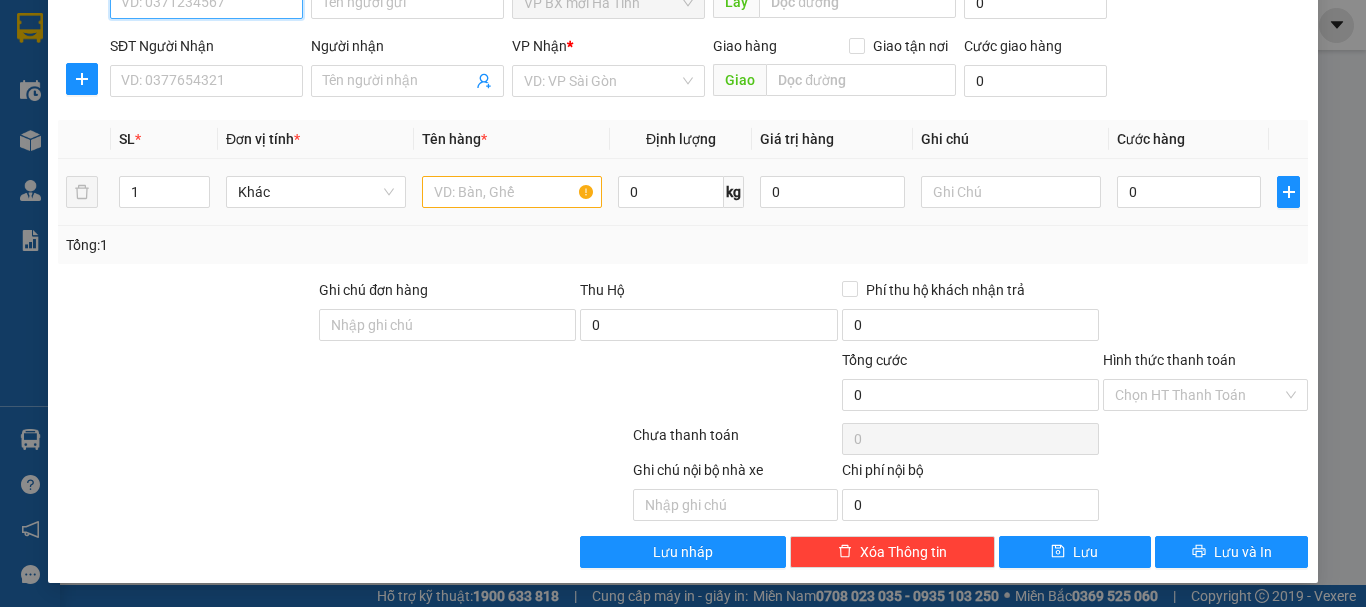 scroll, scrollTop: 0, scrollLeft: 0, axis: both 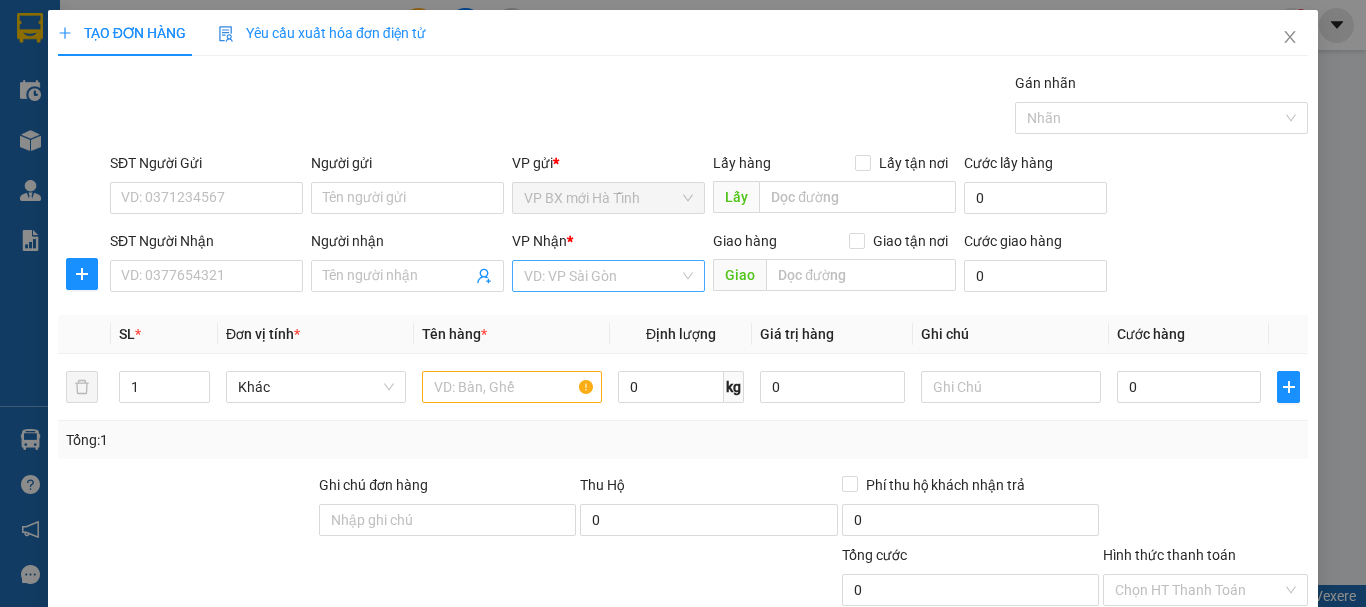 click at bounding box center (601, 276) 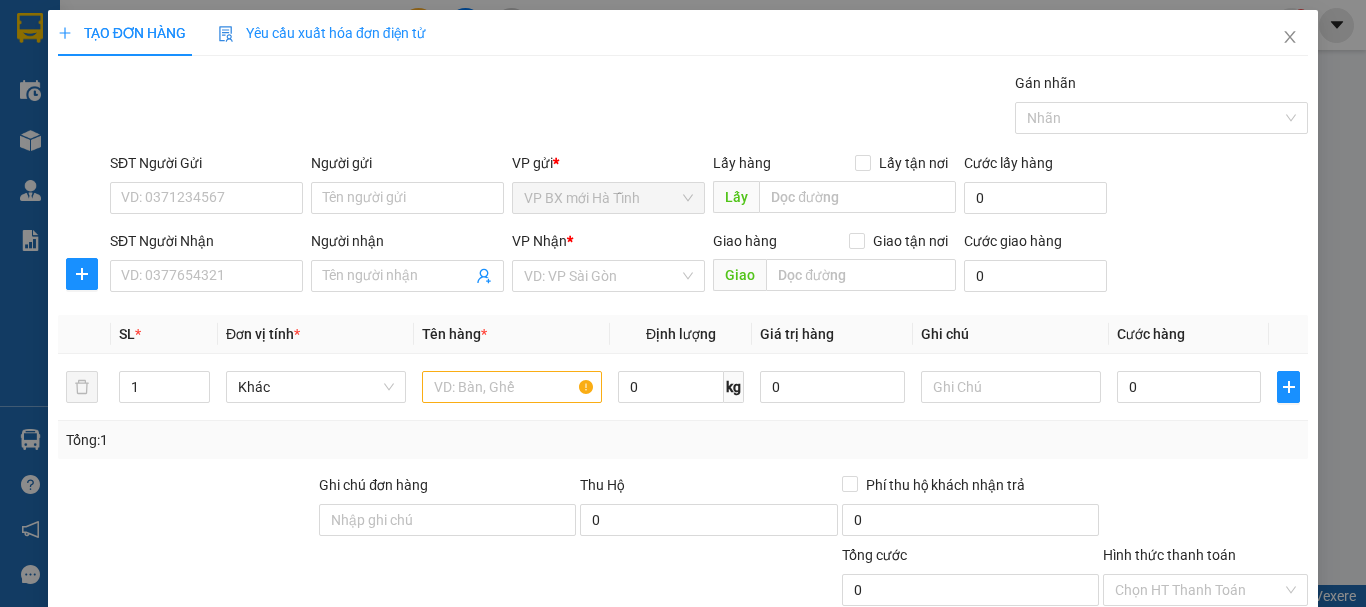 click on "VP gửi  *" at bounding box center [608, 167] 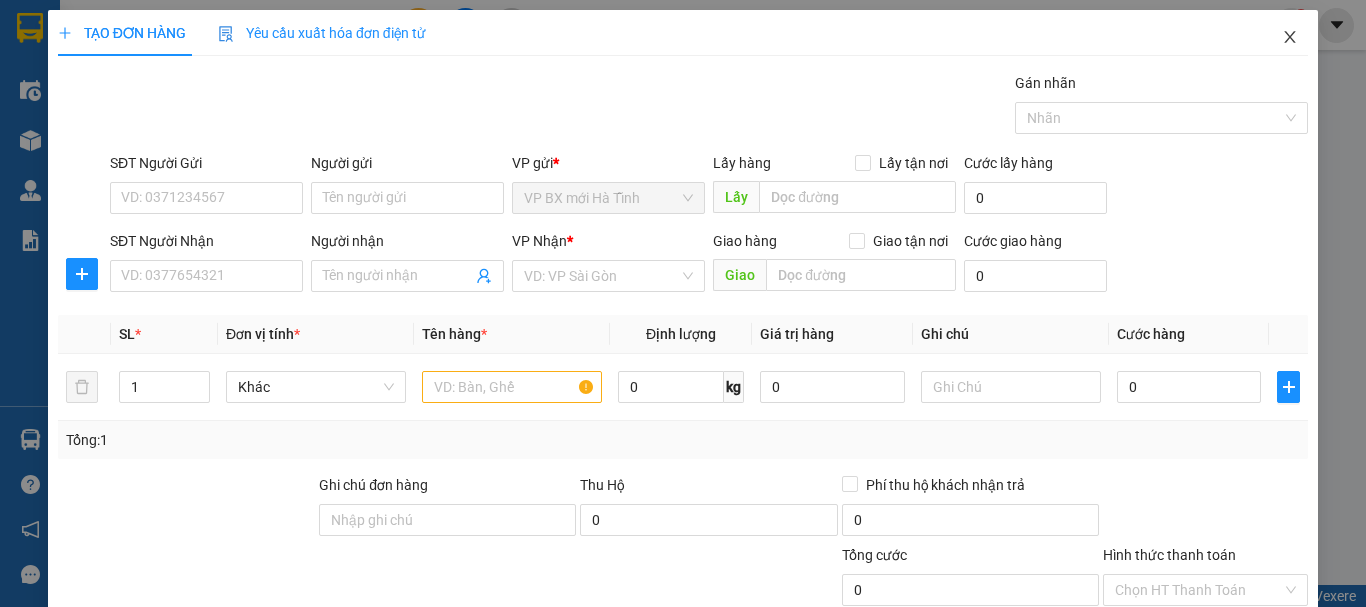 drag, startPoint x: 1275, startPoint y: 36, endPoint x: 1243, endPoint y: 146, distance: 114.56003 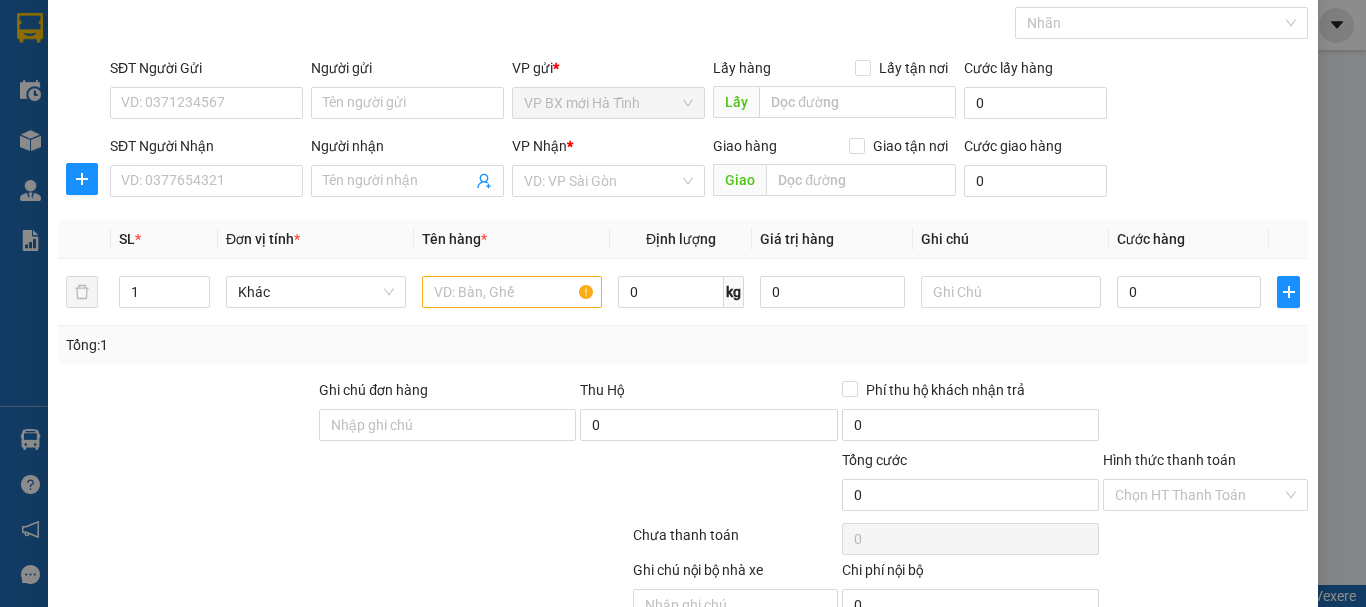 scroll, scrollTop: 0, scrollLeft: 0, axis: both 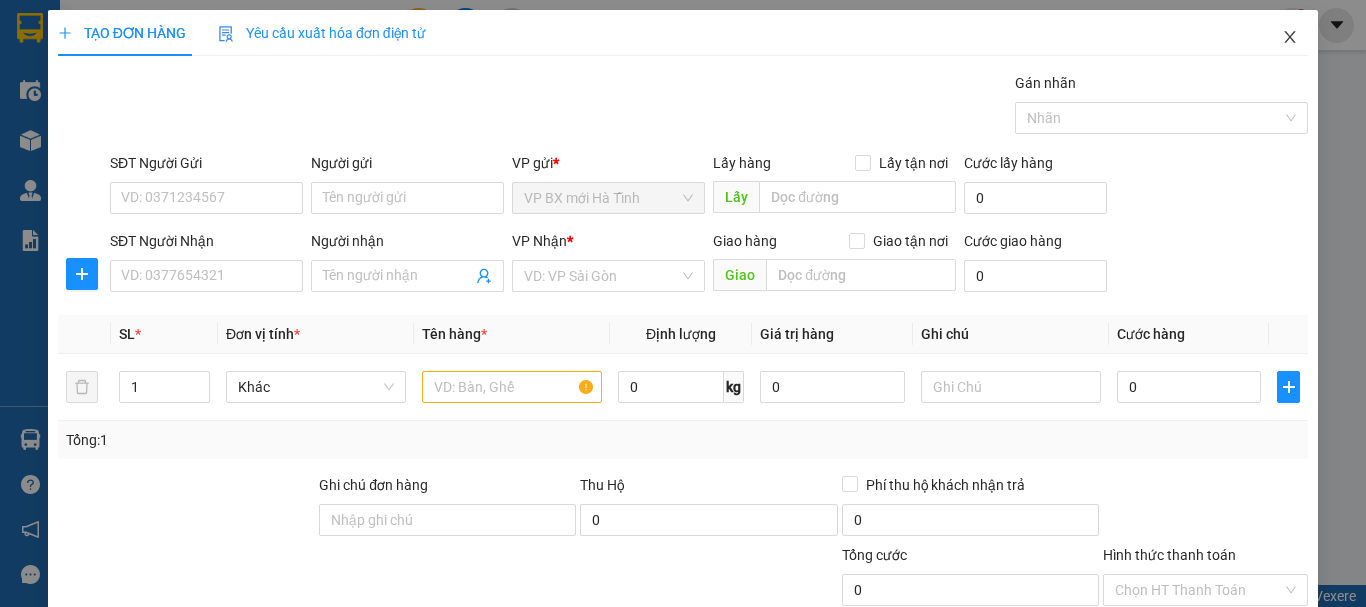click 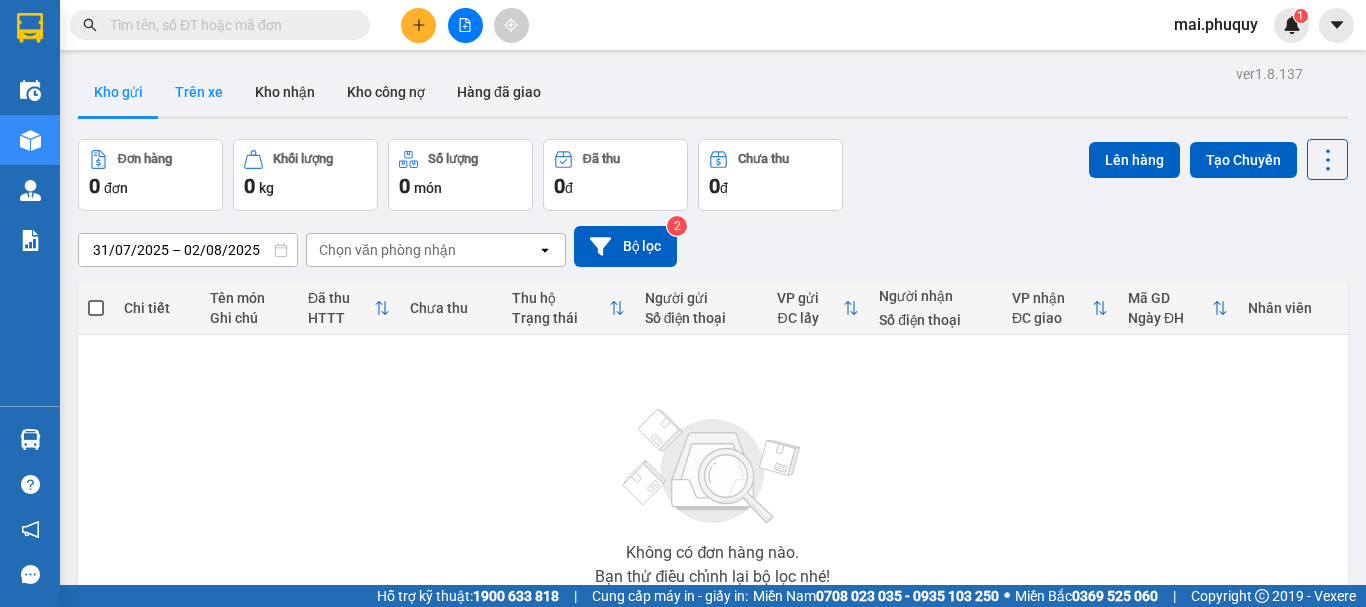 click on "Trên xe" at bounding box center (199, 92) 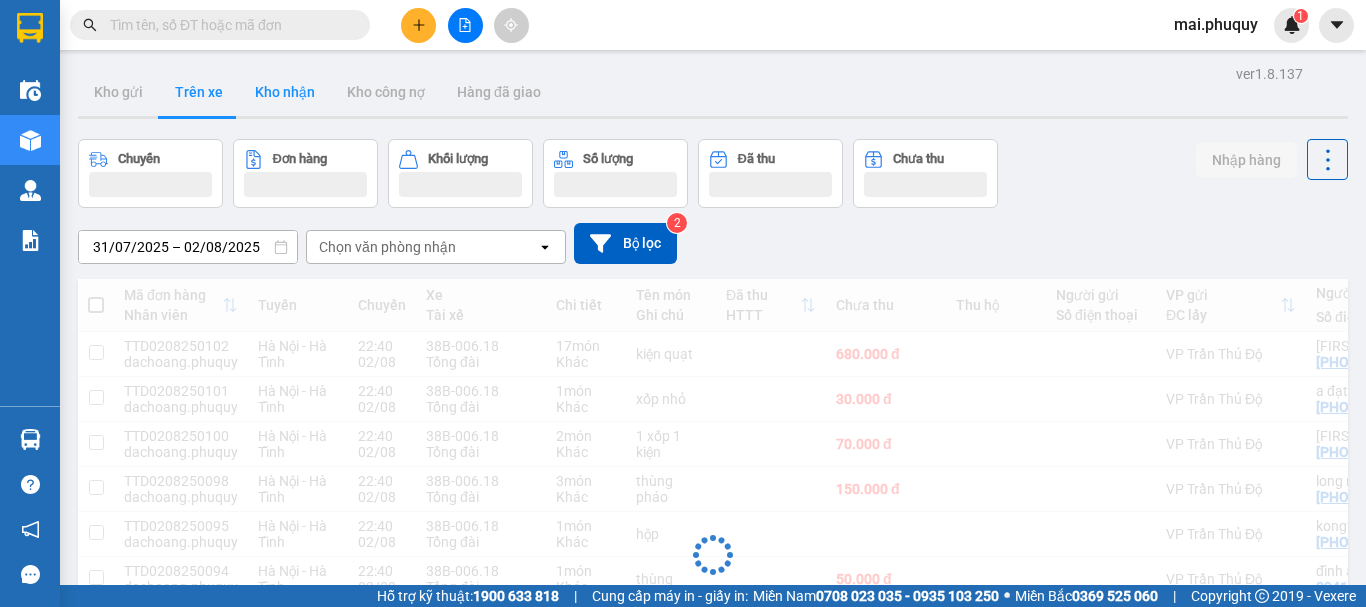 click on "Kho nhận" at bounding box center (285, 92) 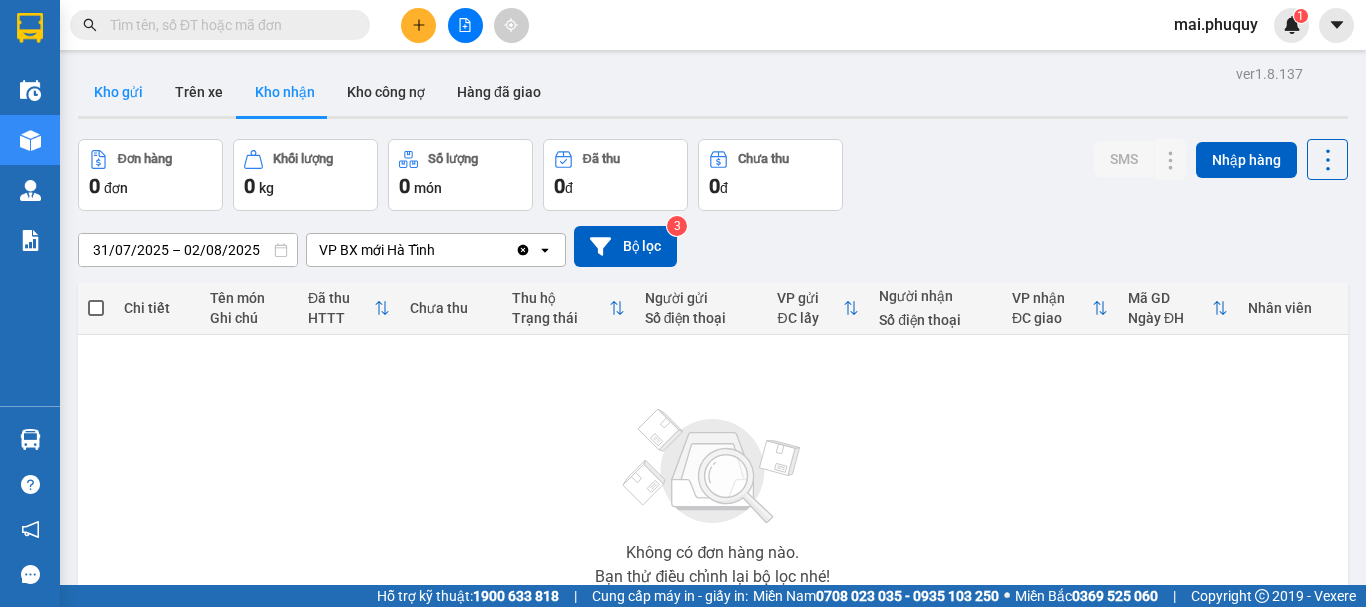 click on "Kho gửi" at bounding box center (118, 92) 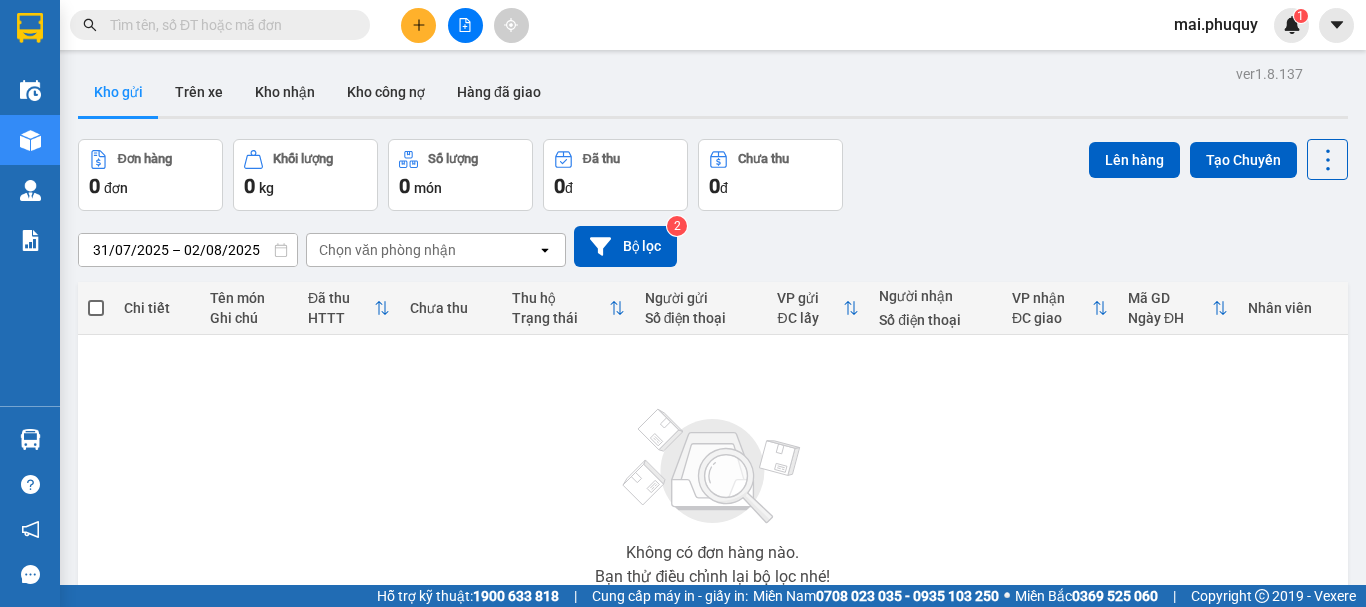 click at bounding box center [418, 25] 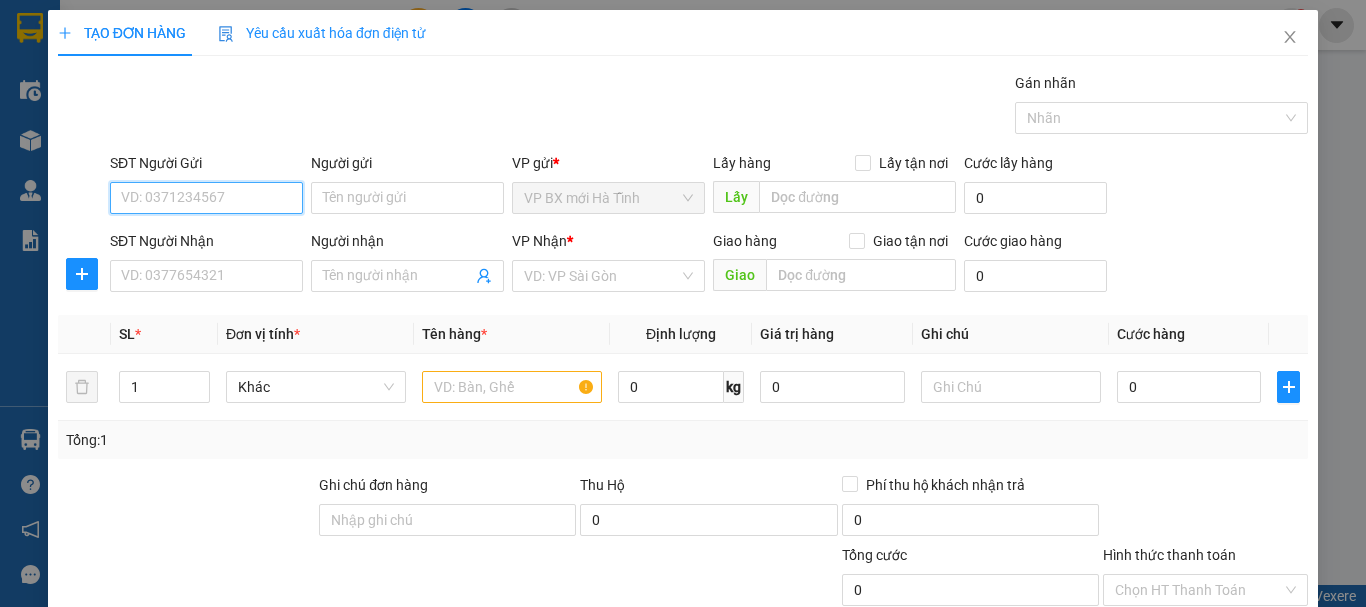 scroll, scrollTop: 195, scrollLeft: 0, axis: vertical 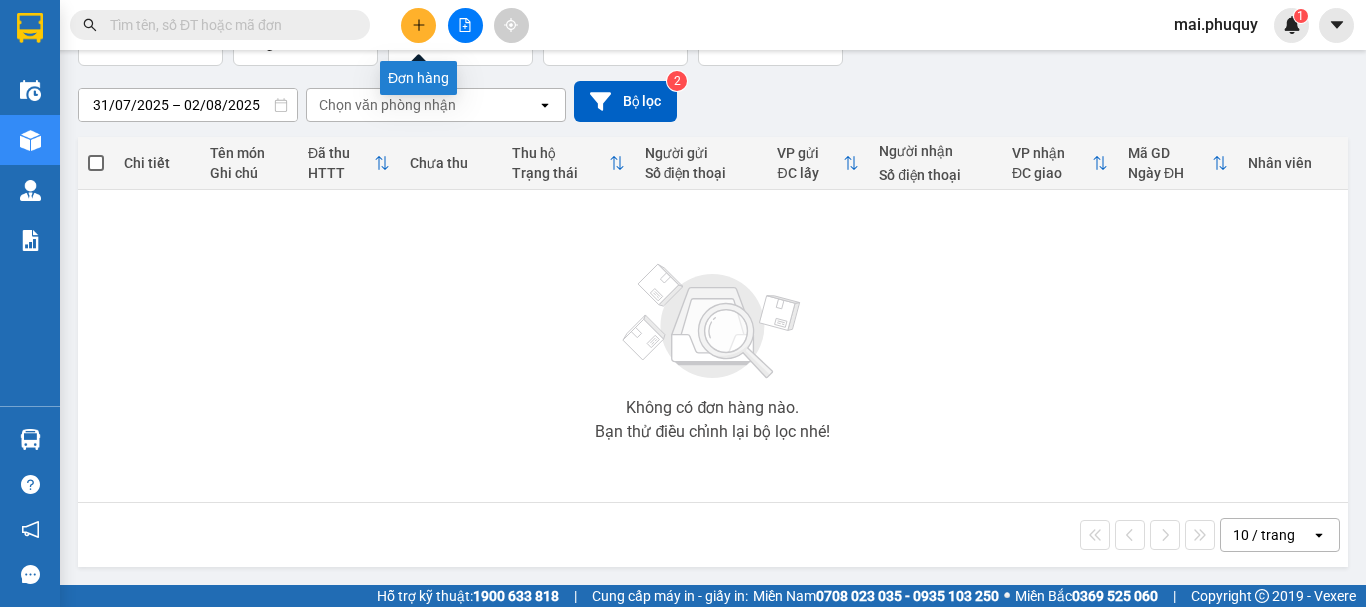 click 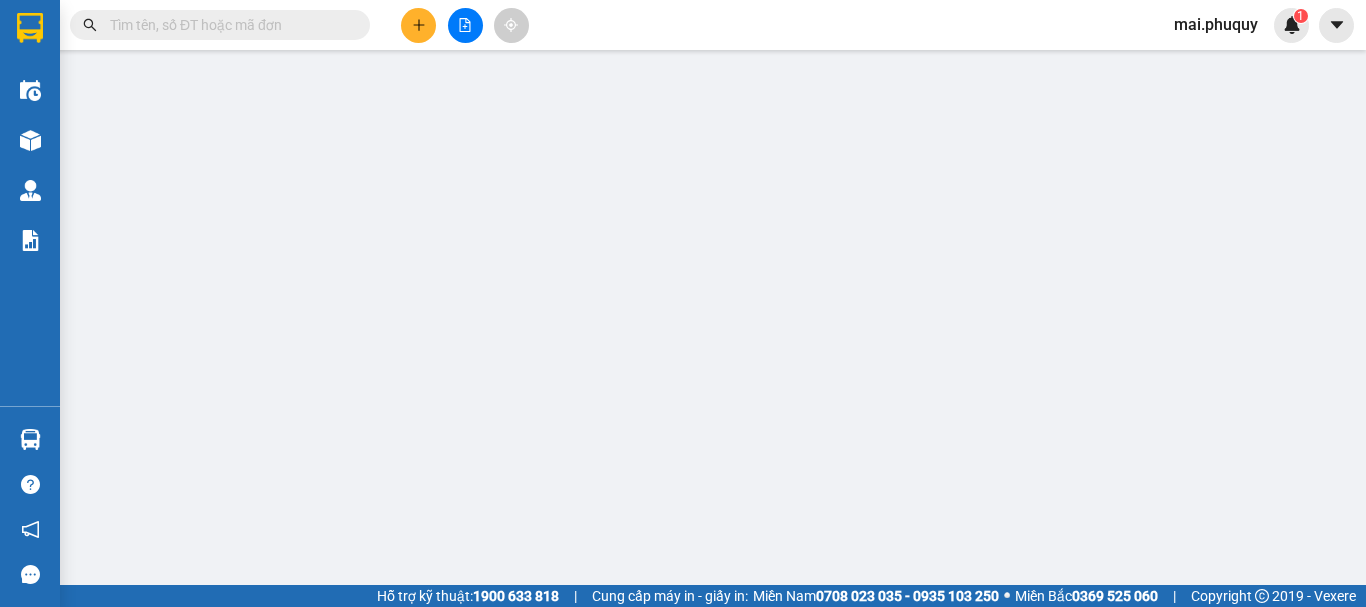 scroll, scrollTop: 0, scrollLeft: 0, axis: both 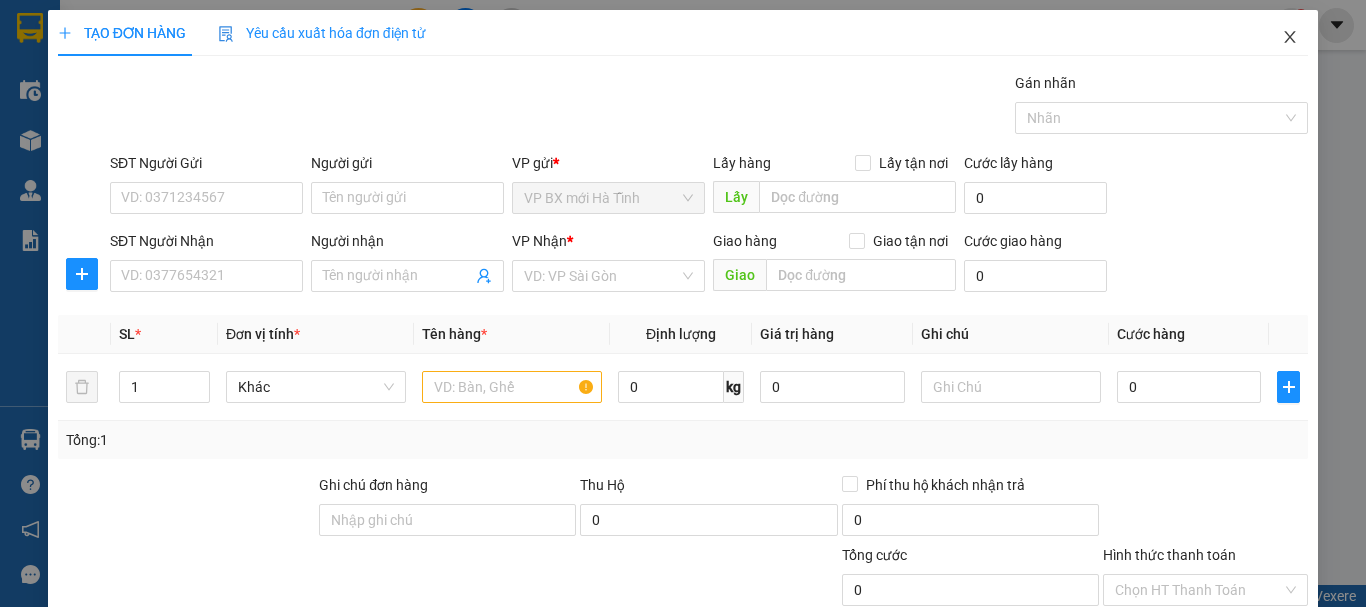 click 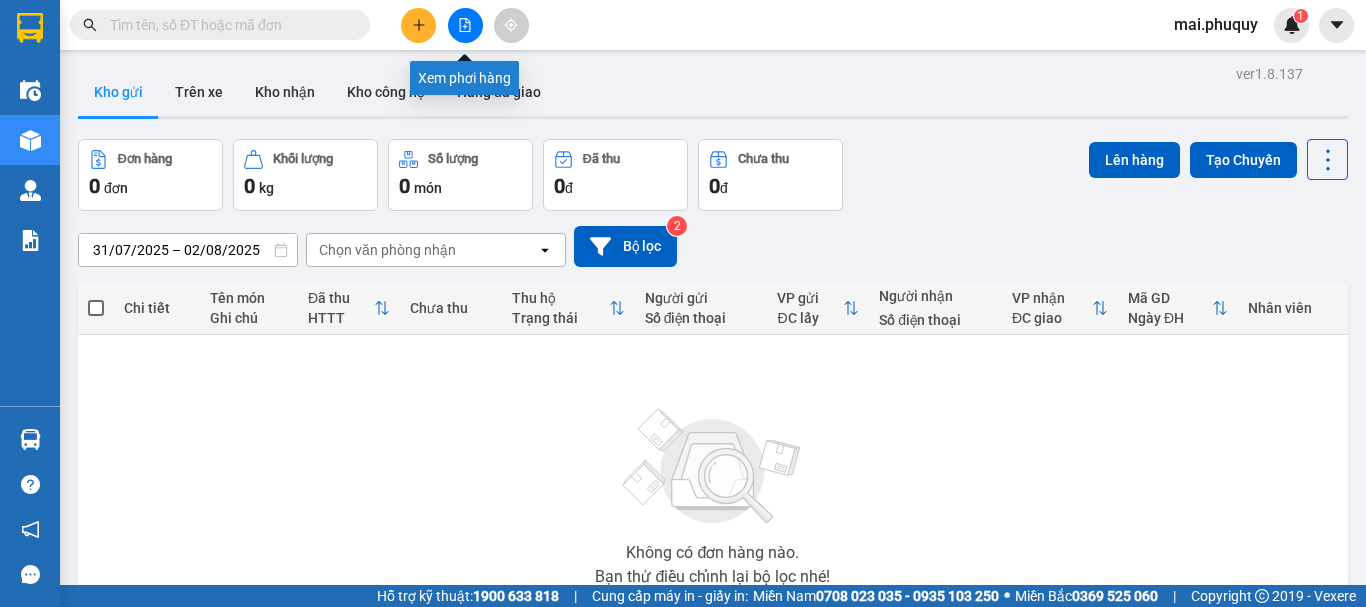 click at bounding box center [465, 25] 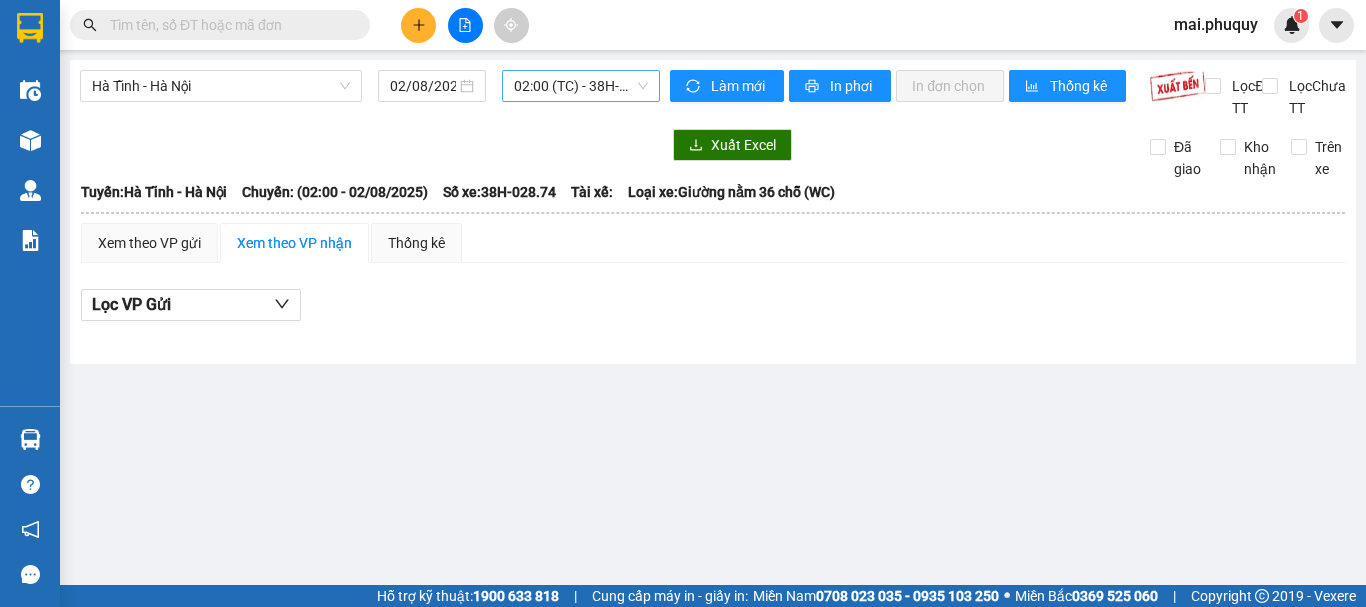 click on "02:00   (TC)   - 38H-028.74" at bounding box center [581, 86] 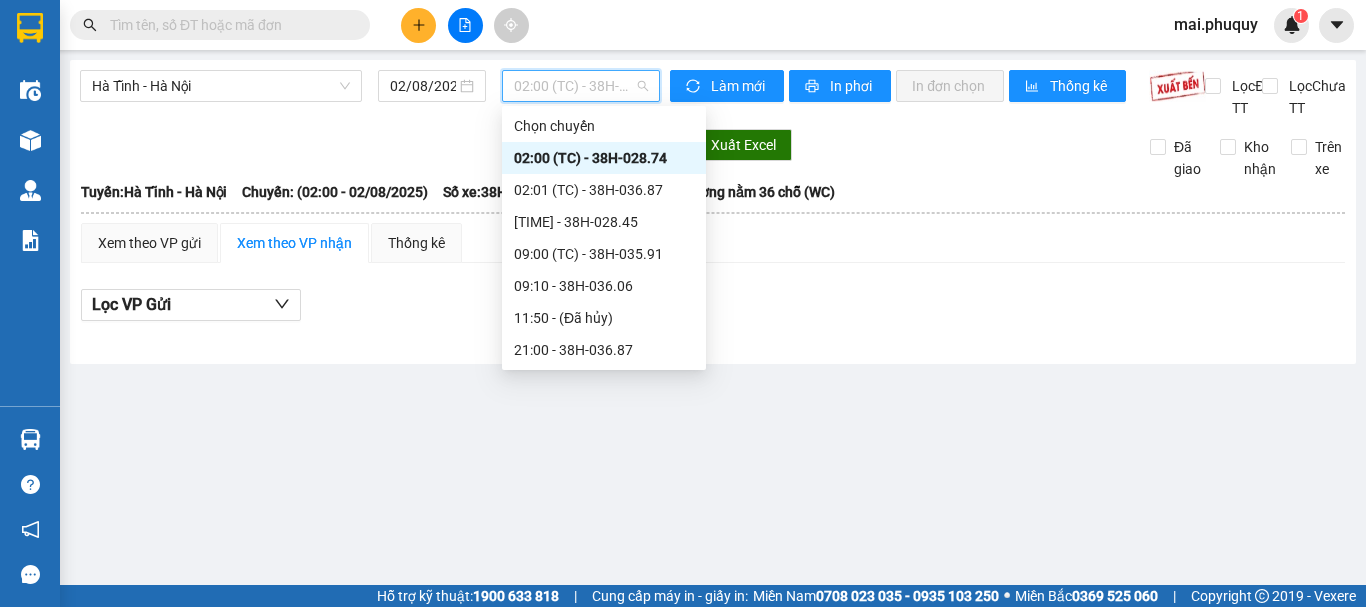scroll, scrollTop: 160, scrollLeft: 0, axis: vertical 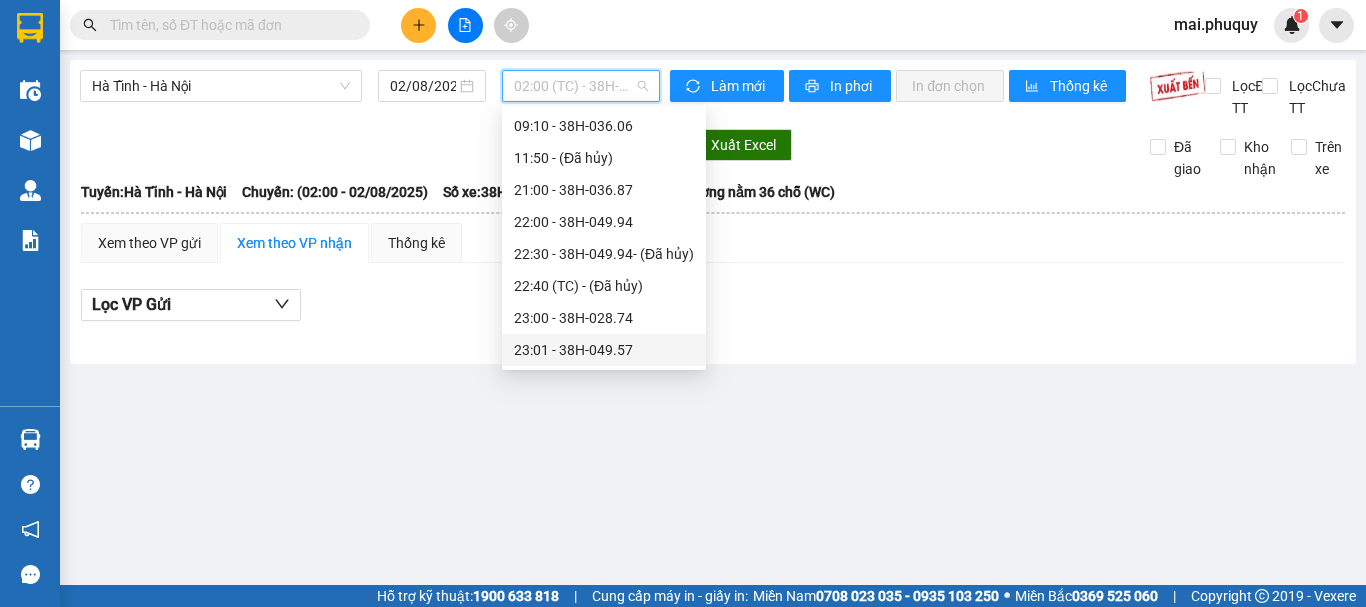 click on "23:01     - 38H-049.57" at bounding box center [604, 350] 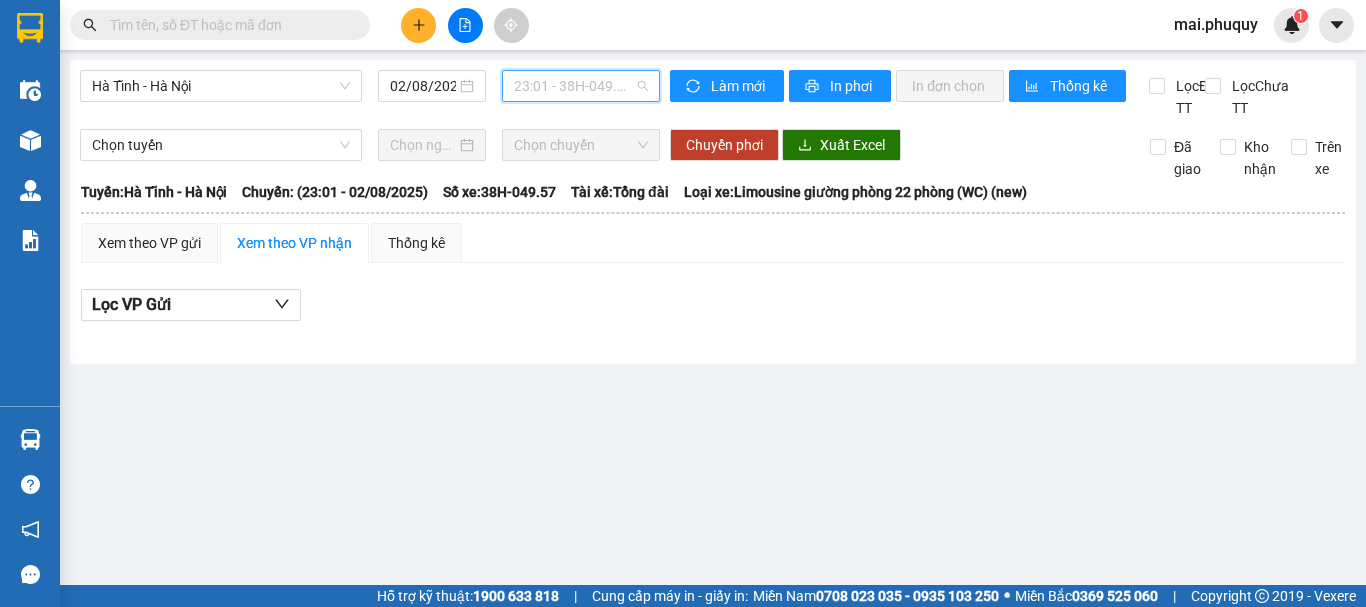 click on "23:01     - 38H-049.57" at bounding box center (581, 86) 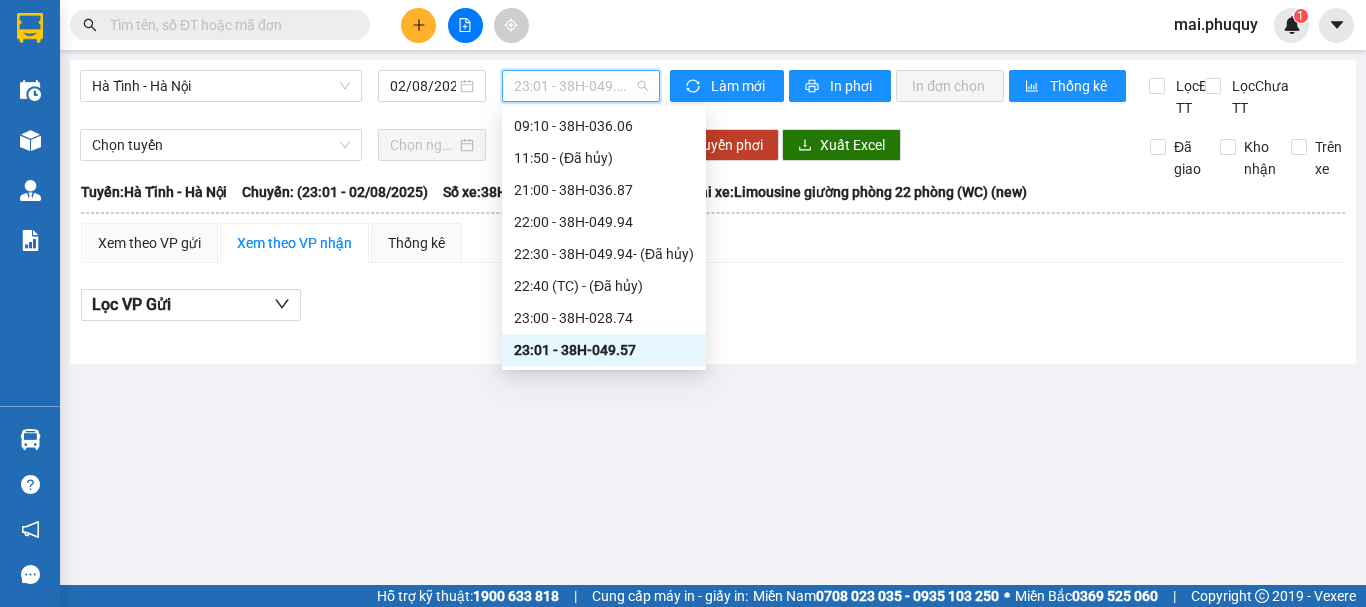 click on "23:01     - 38H-049.57" at bounding box center (604, 350) 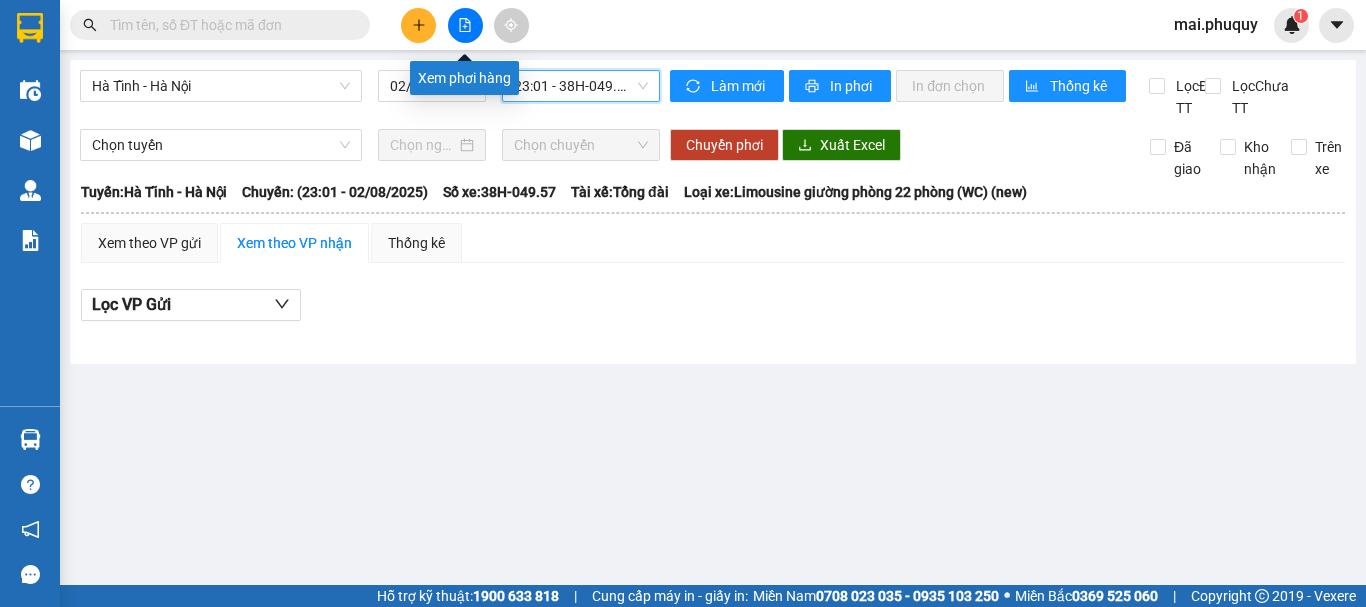click 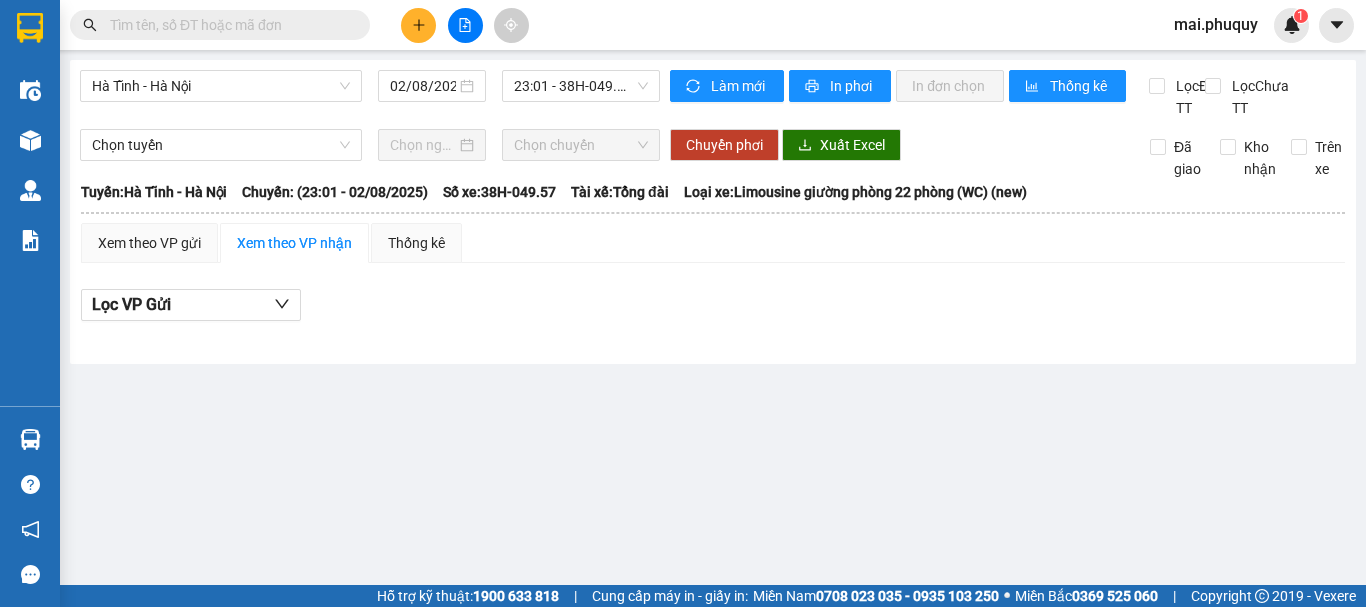 click 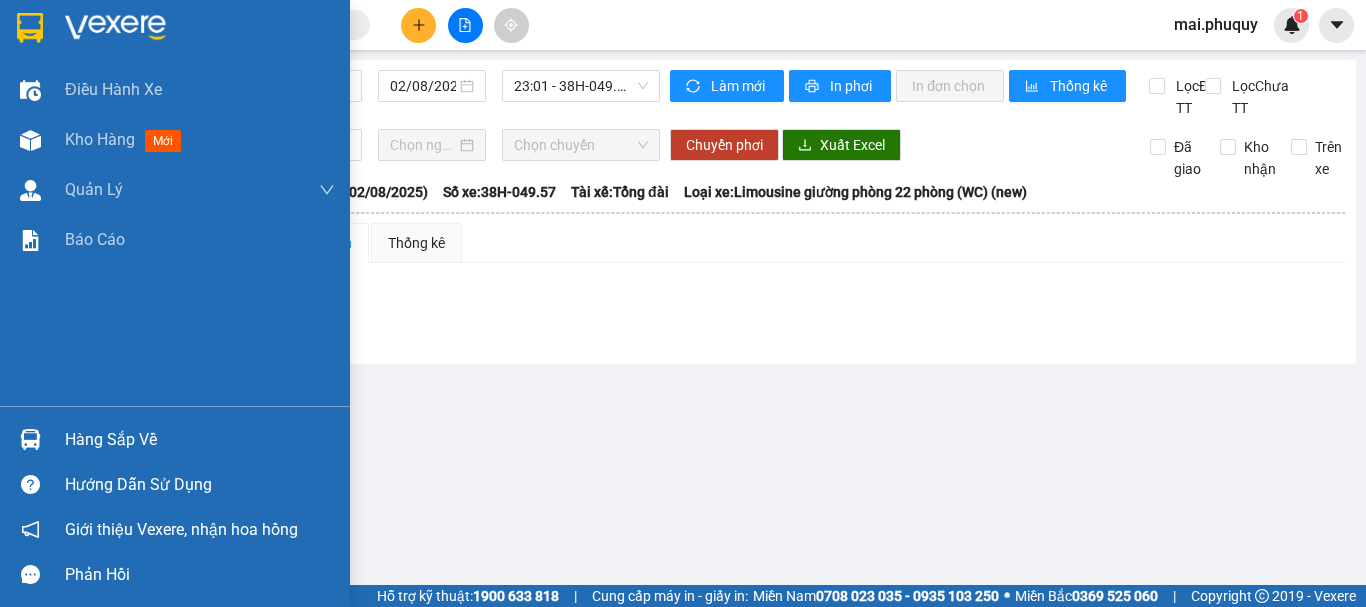 click at bounding box center [30, 28] 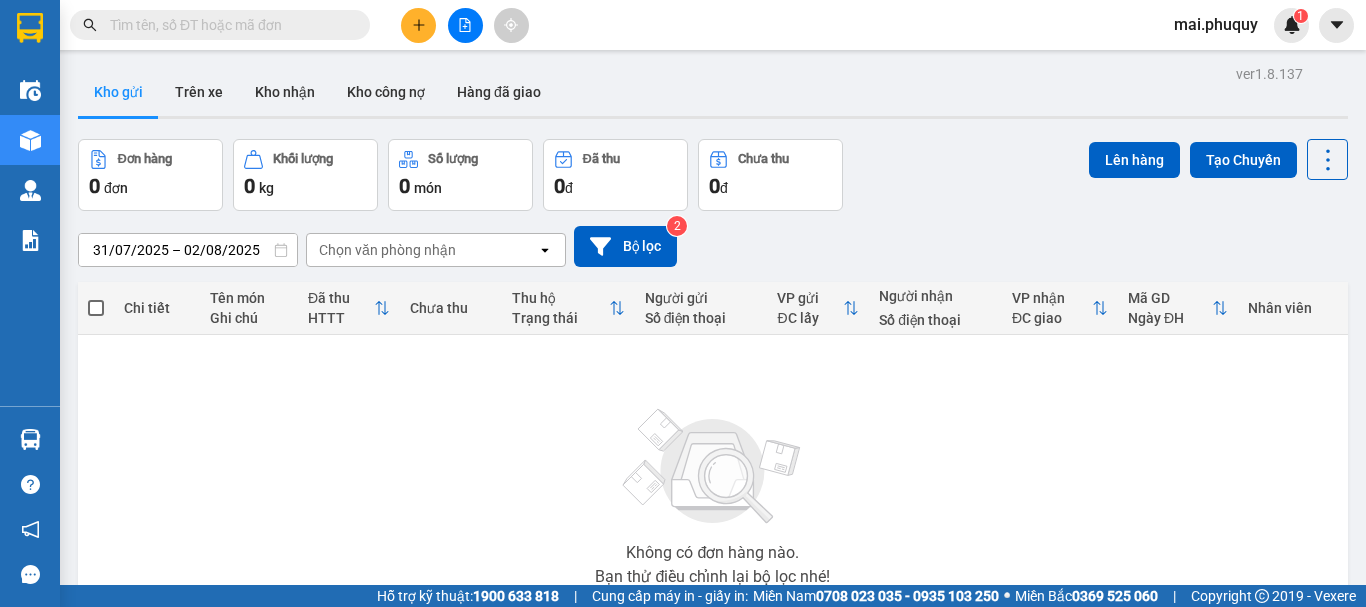 click 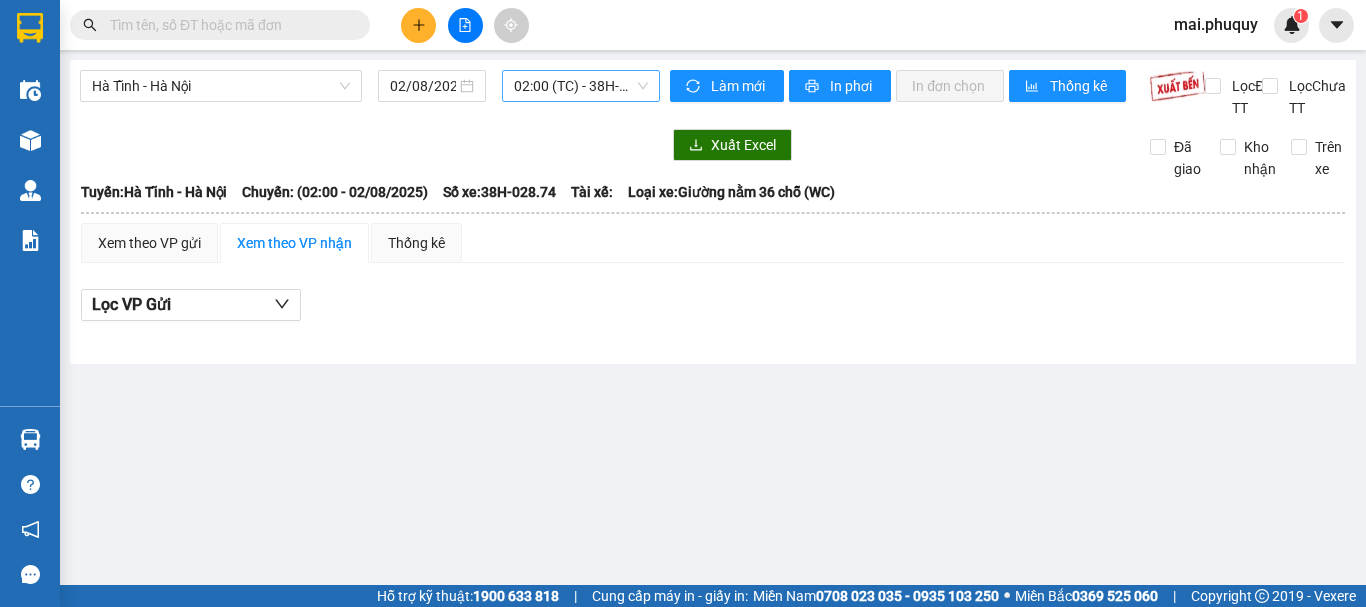 click on "02:00   (TC)   - 38H-028.74" at bounding box center (581, 86) 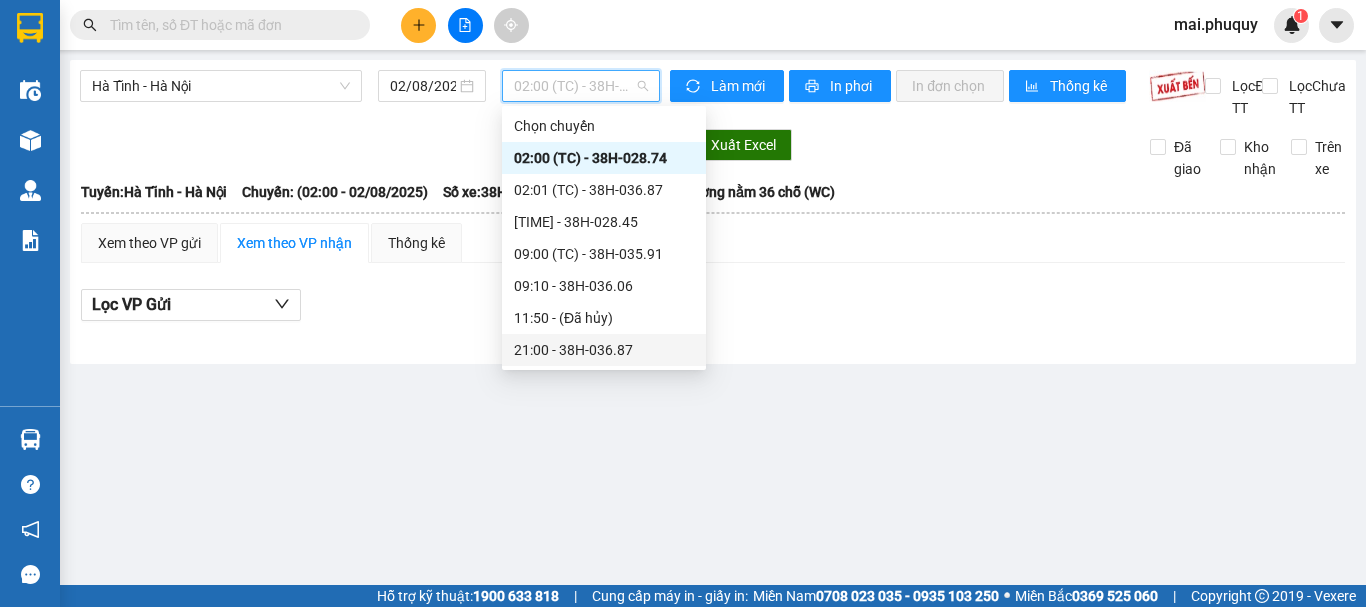 scroll, scrollTop: 160, scrollLeft: 0, axis: vertical 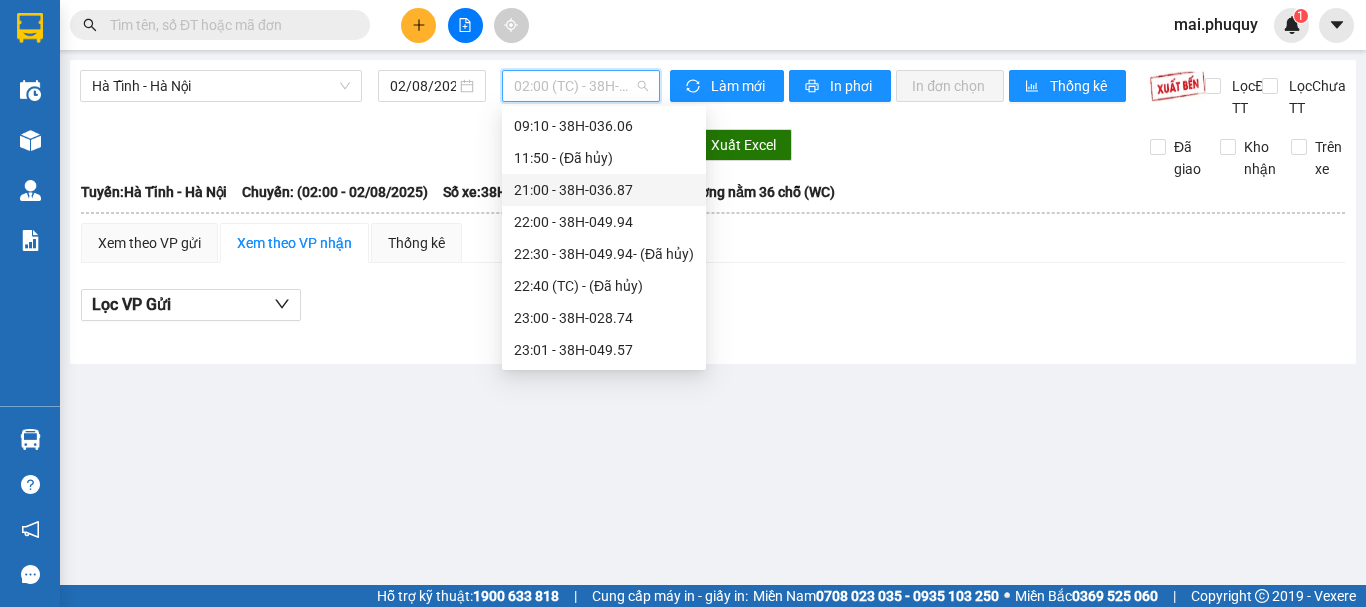 click on "23:01     - 38H-049.57" at bounding box center [604, 350] 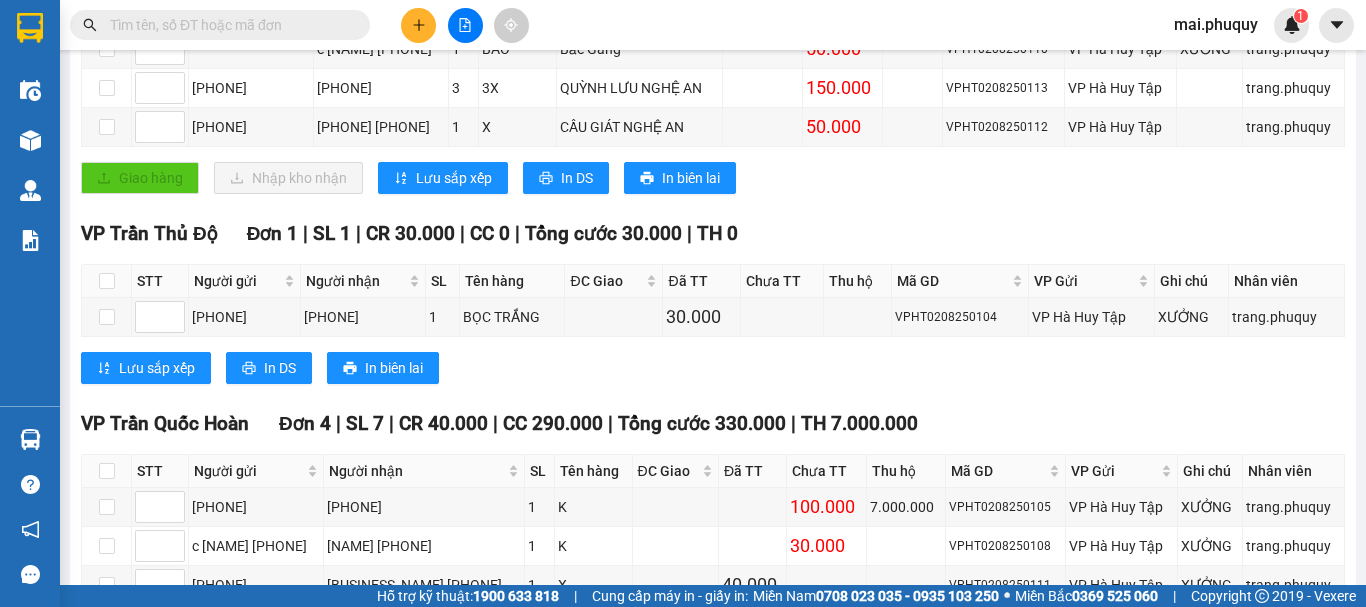 scroll, scrollTop: 300, scrollLeft: 0, axis: vertical 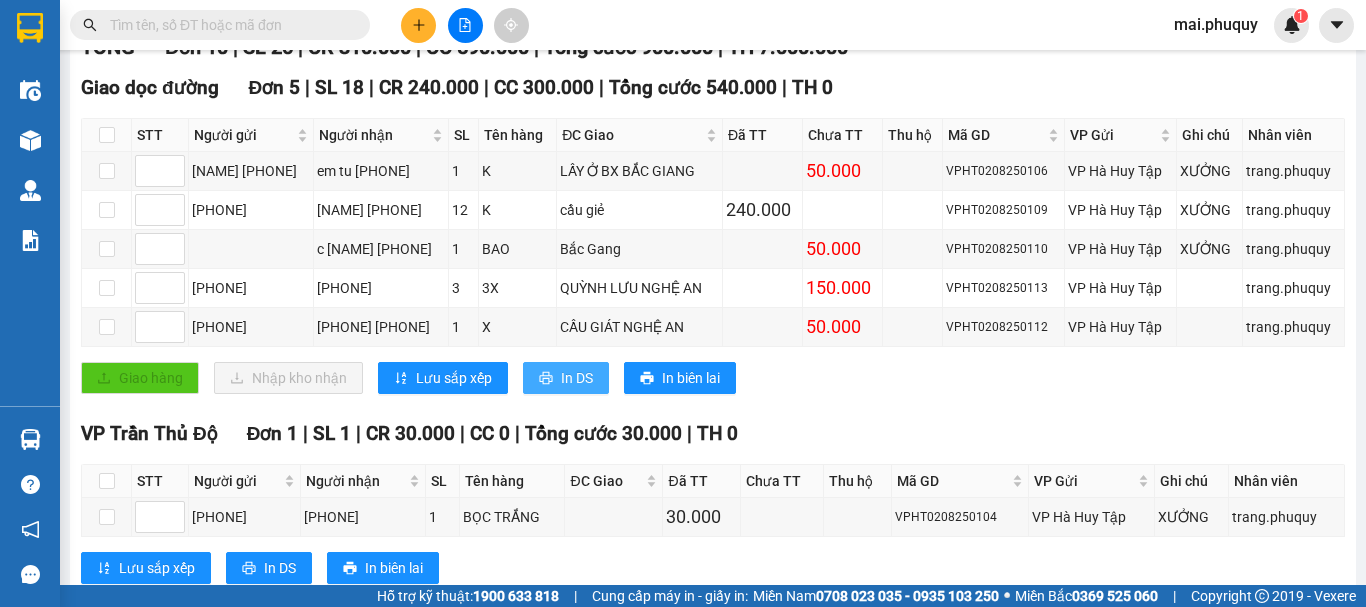 click on "In DS" at bounding box center (577, 378) 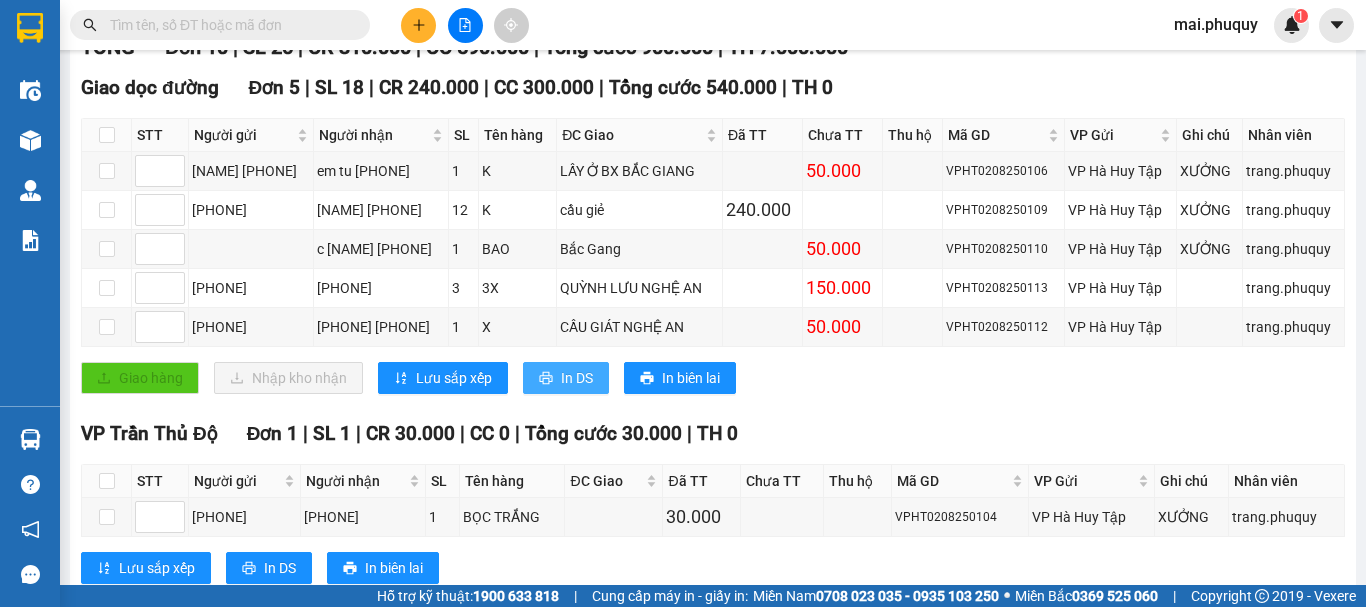 scroll, scrollTop: 0, scrollLeft: 0, axis: both 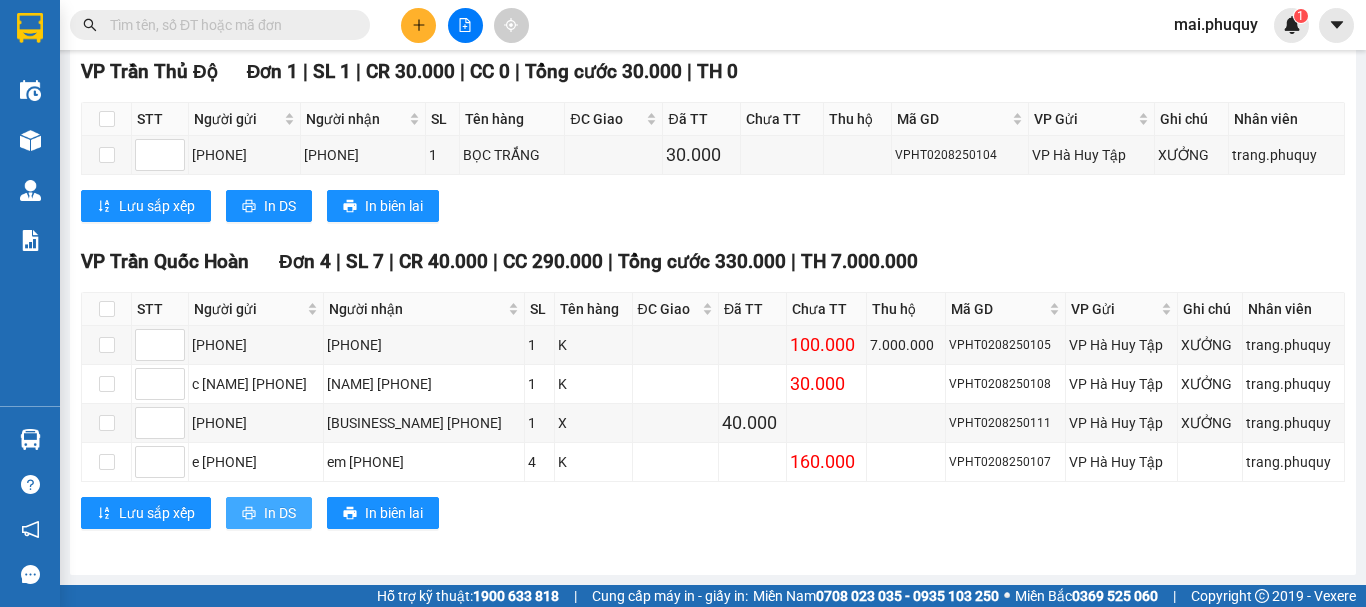 drag, startPoint x: 281, startPoint y: 522, endPoint x: 294, endPoint y: 516, distance: 14.3178215 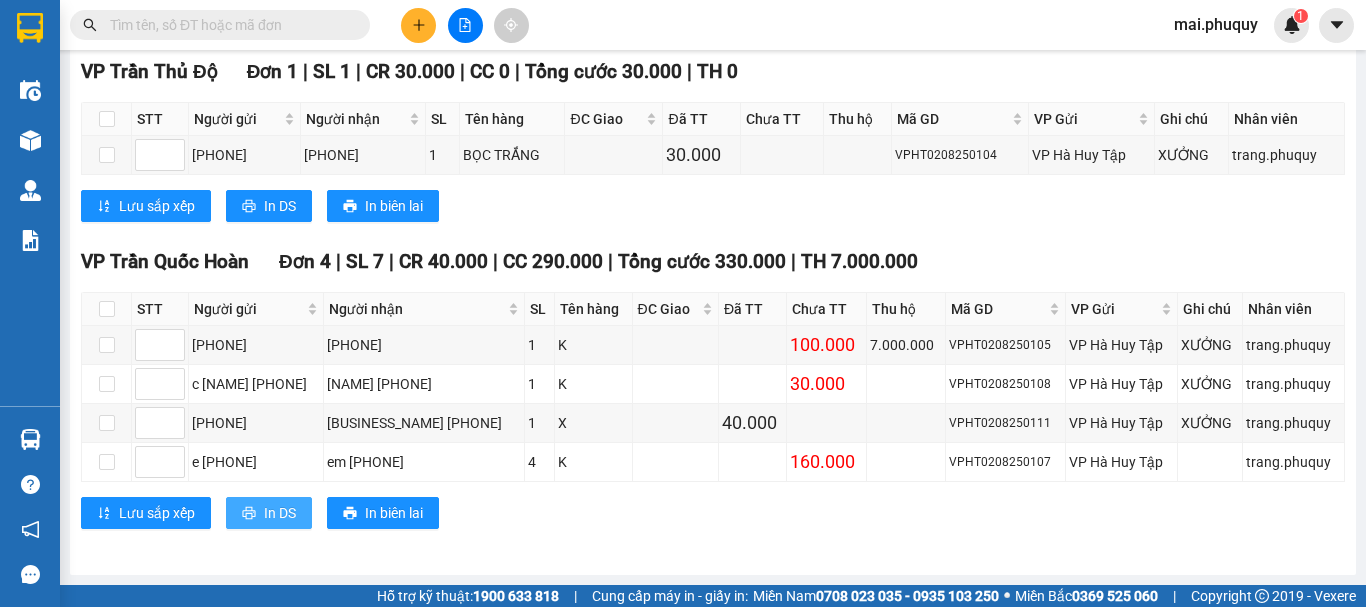 scroll, scrollTop: 0, scrollLeft: 0, axis: both 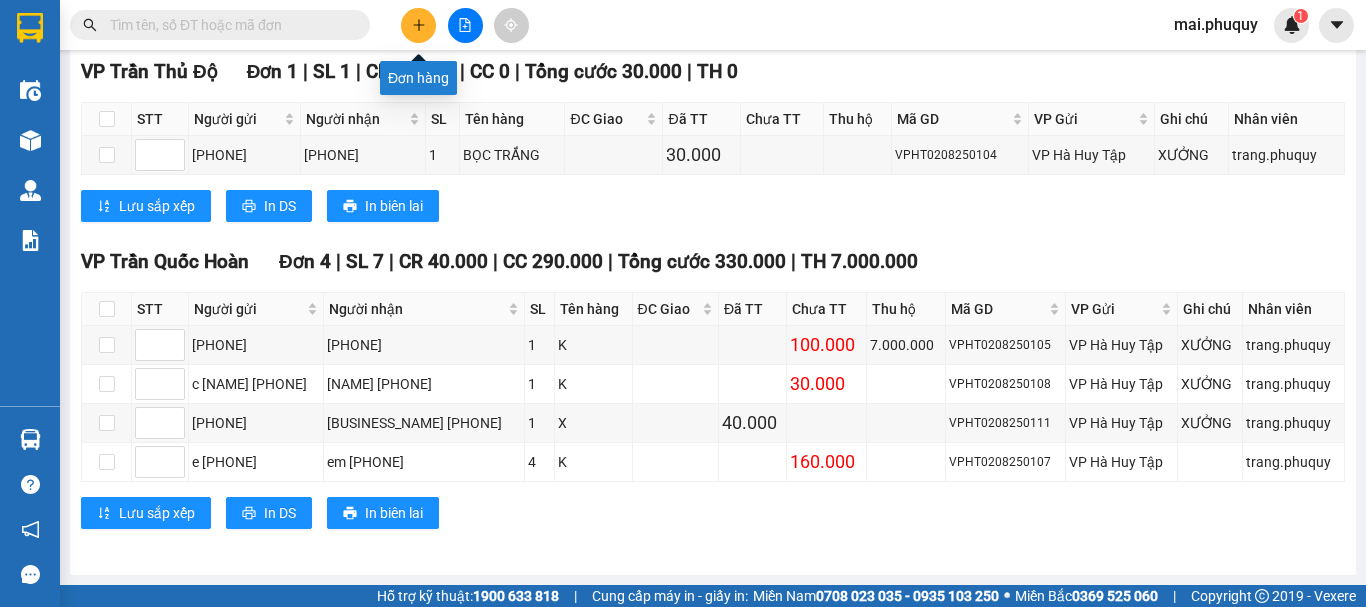 click at bounding box center [418, 25] 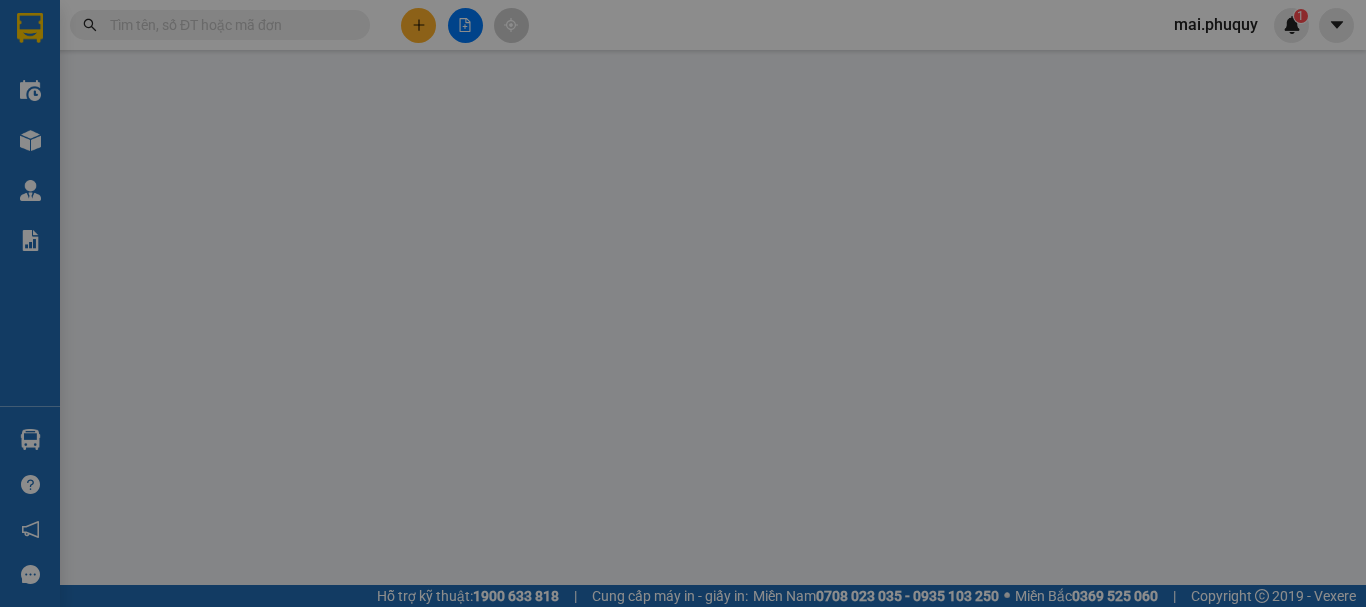 scroll, scrollTop: 0, scrollLeft: 0, axis: both 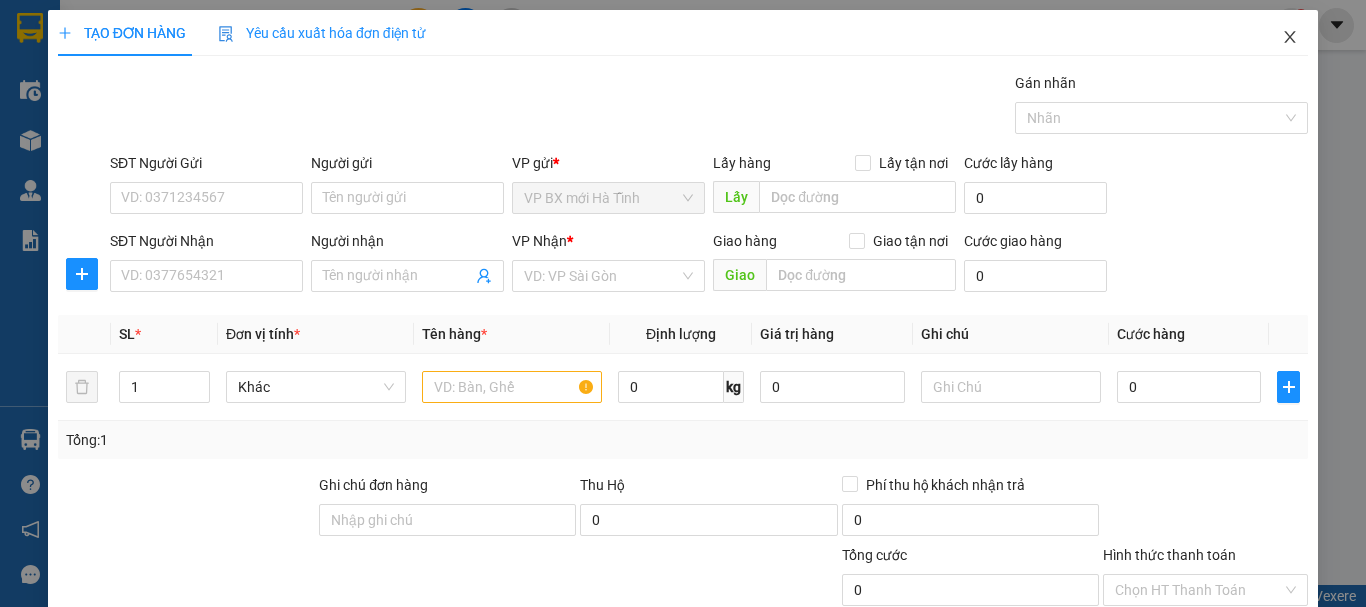 click 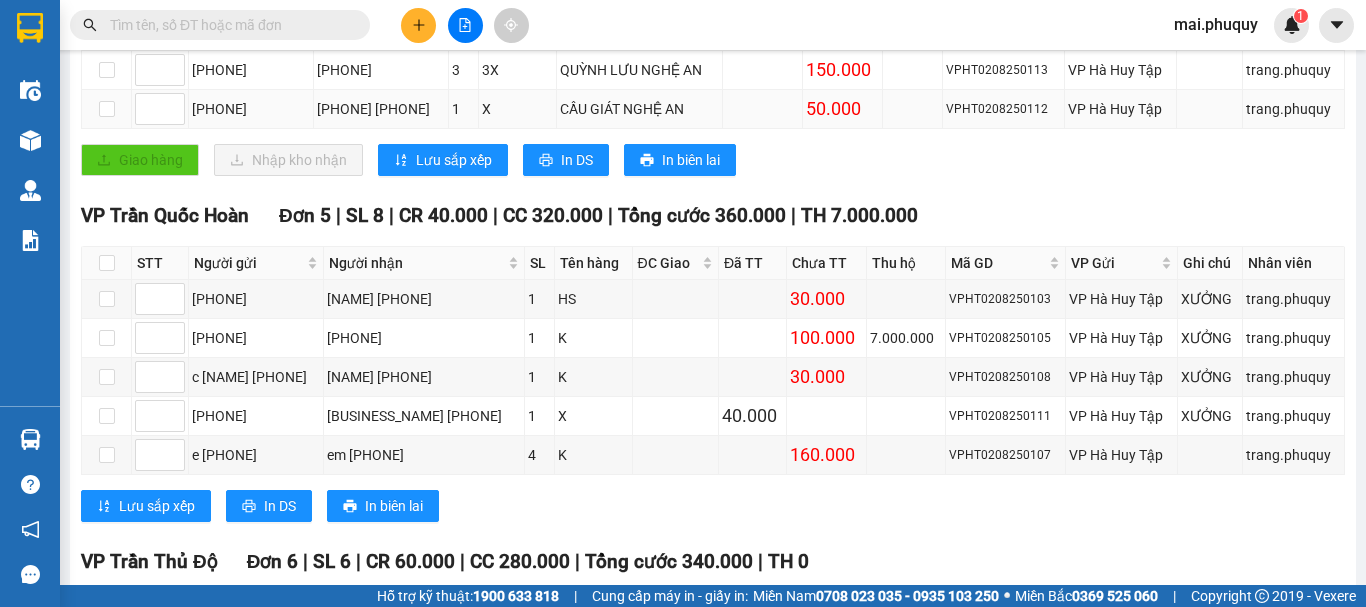 scroll, scrollTop: 318, scrollLeft: 0, axis: vertical 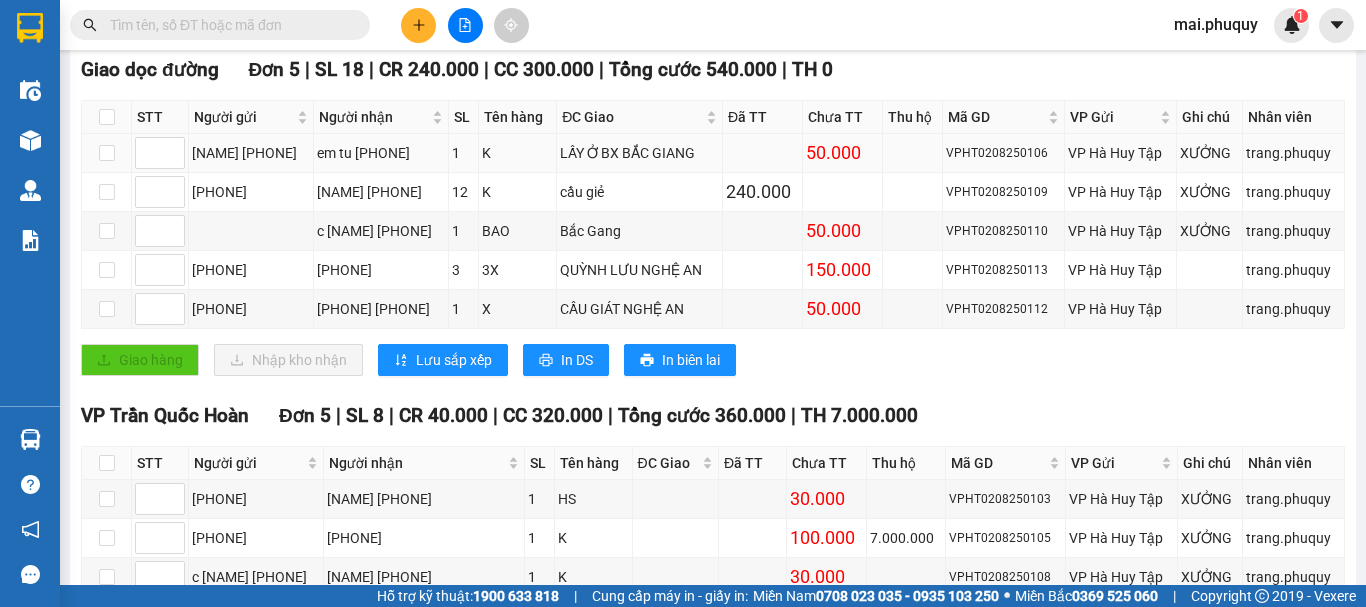click on "LẤY Ở BX BẮC GIANG" at bounding box center (639, 153) 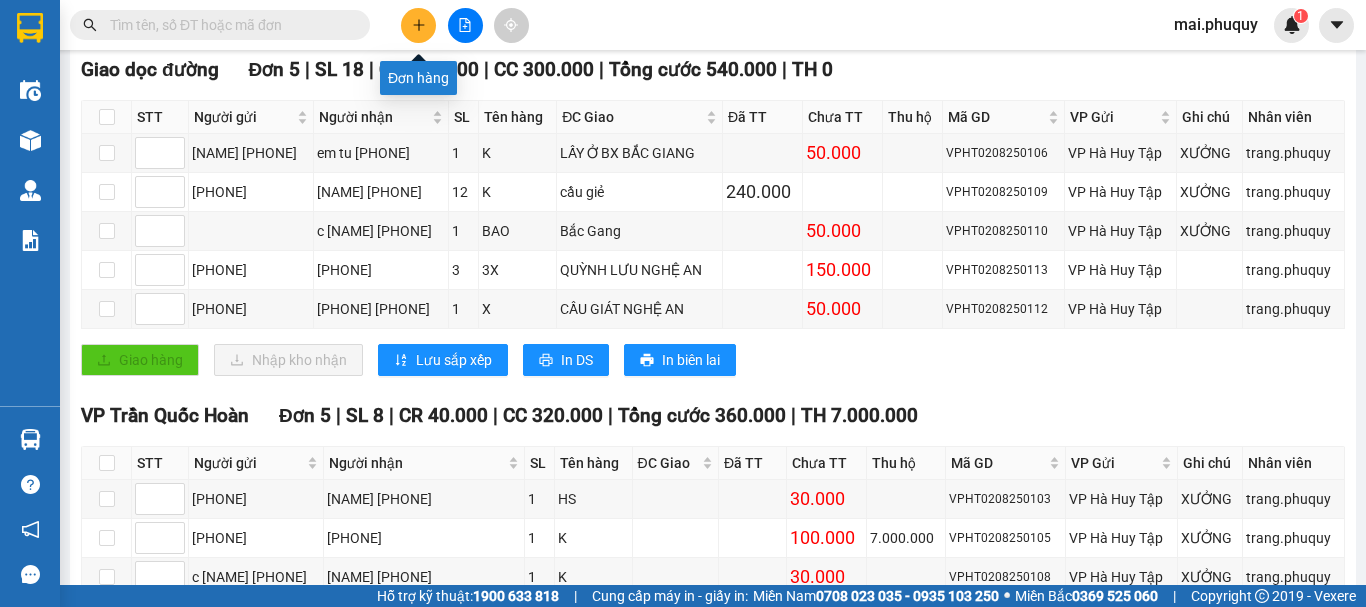 click at bounding box center (418, 25) 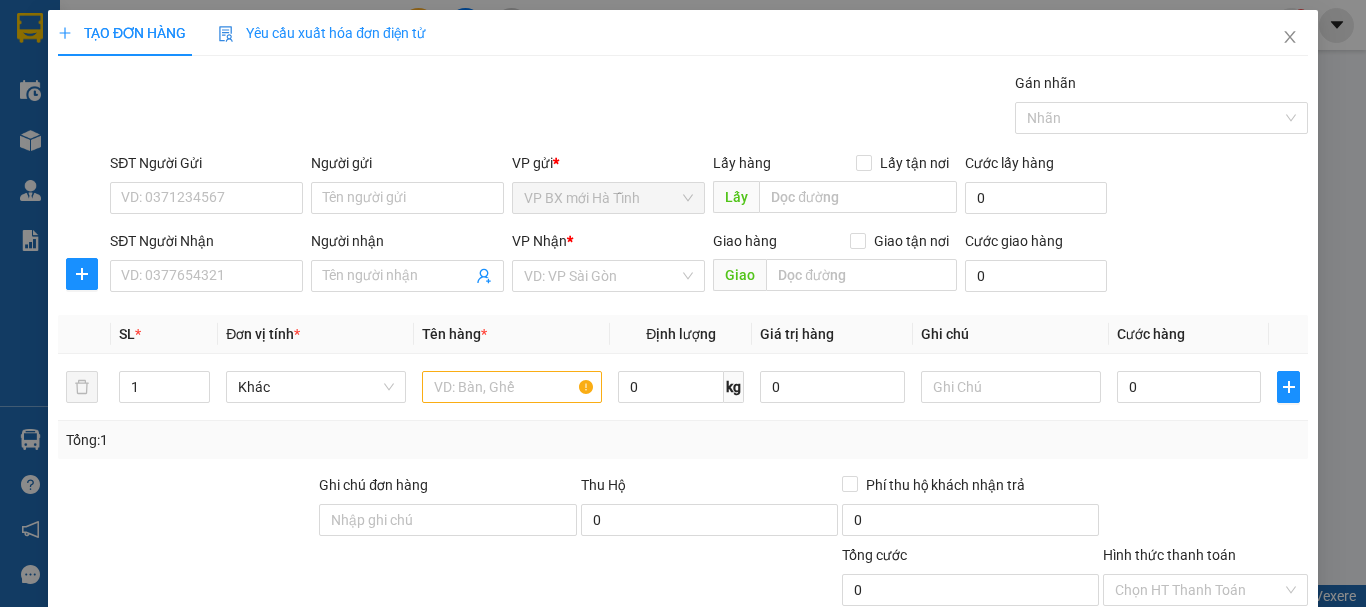 scroll, scrollTop: 0, scrollLeft: 0, axis: both 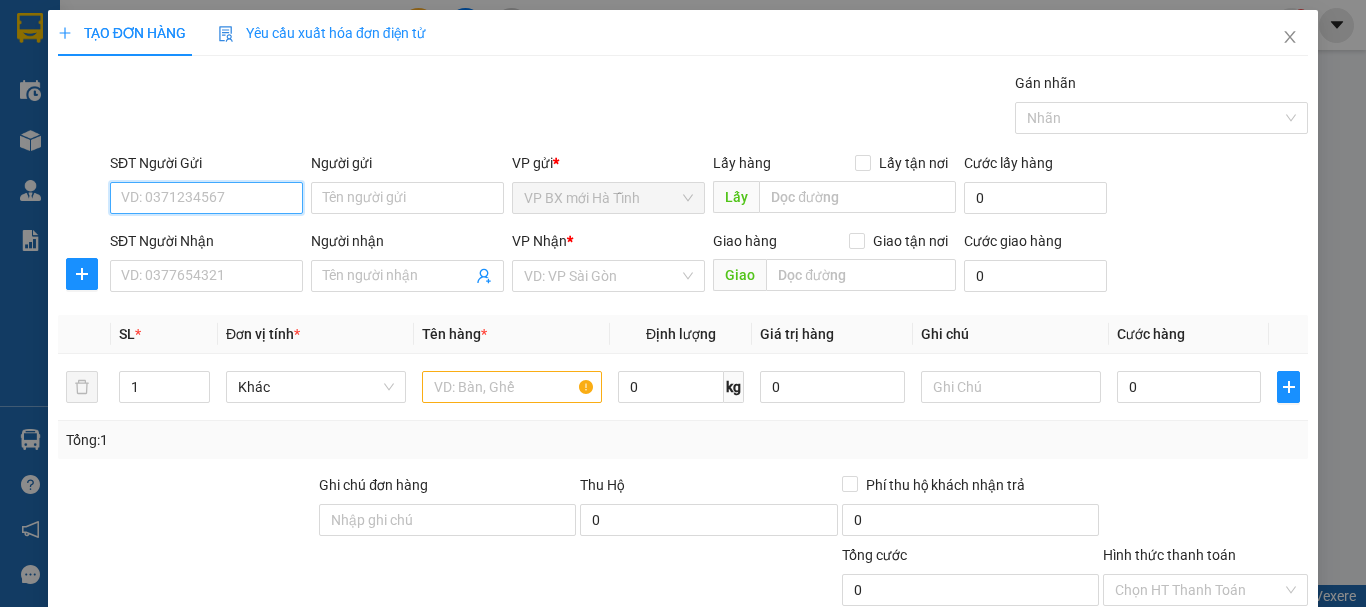 drag, startPoint x: 154, startPoint y: 184, endPoint x: 361, endPoint y: 240, distance: 214.44113 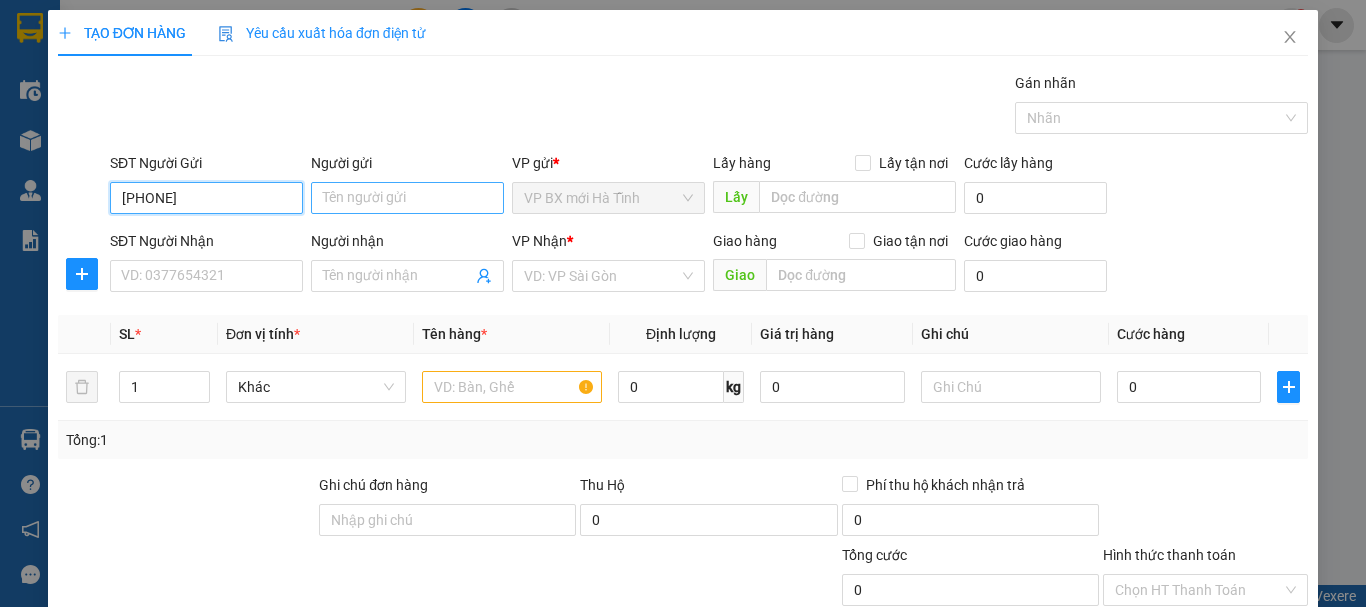 type on "[PHONE]" 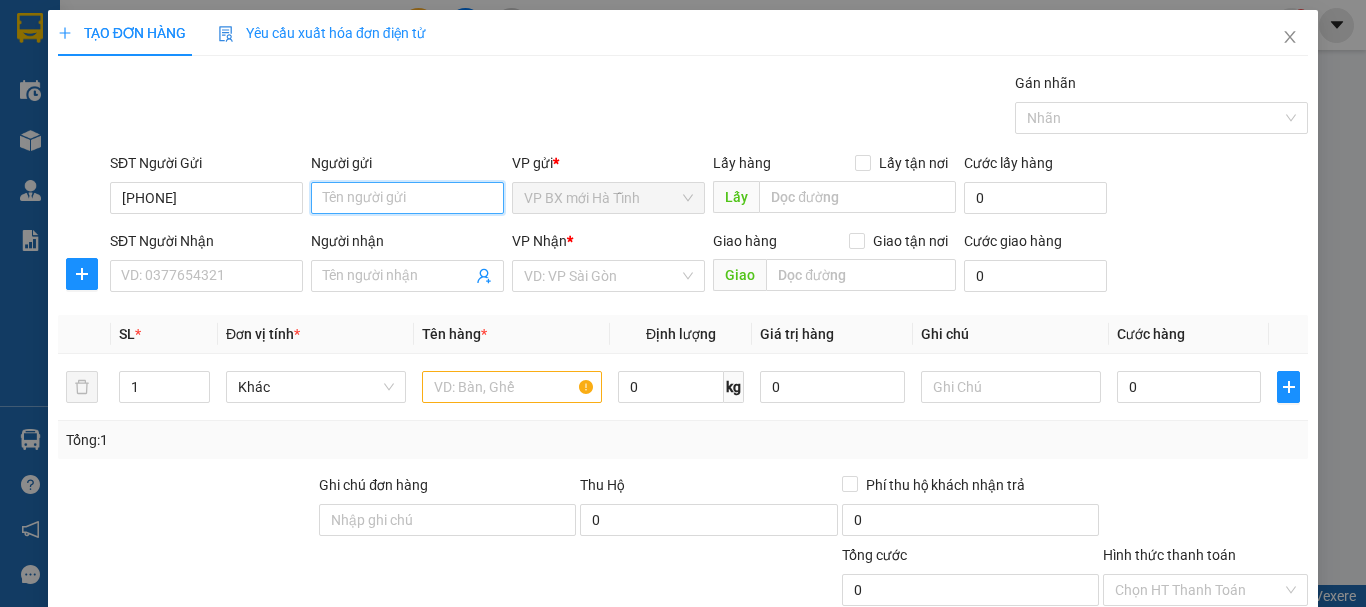 click on "Người gửi" at bounding box center (407, 198) 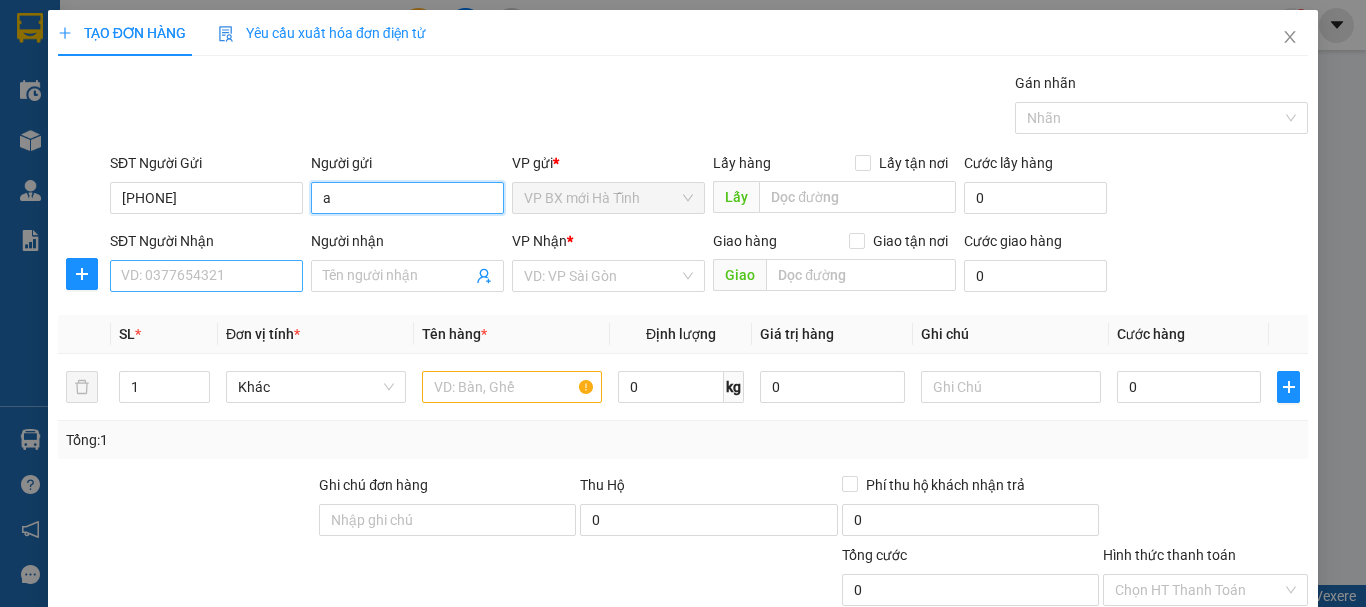 type on "a" 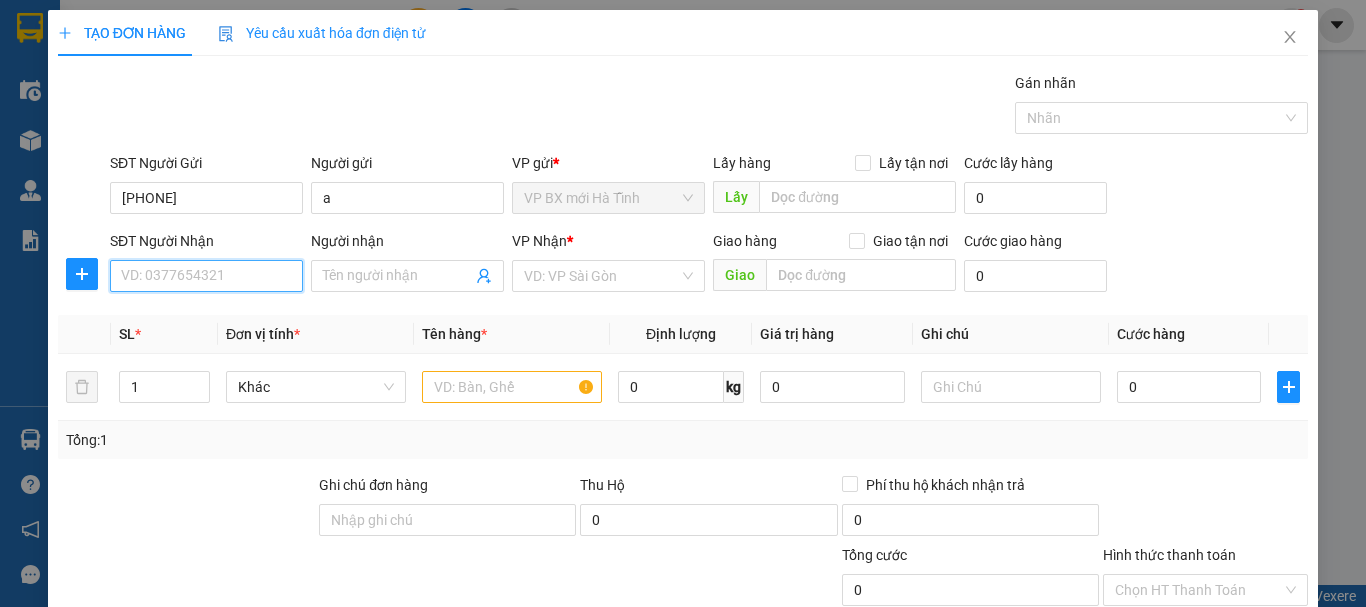 click on "SĐT Người Nhận" at bounding box center (206, 276) 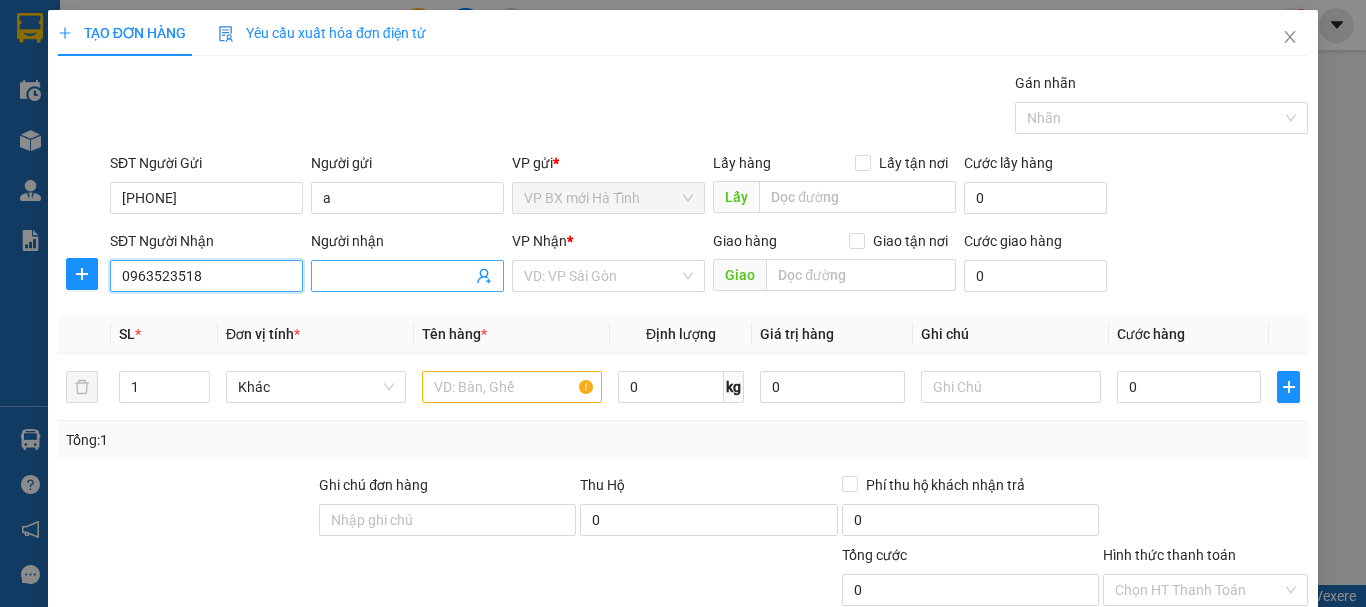 type on "0963523518" 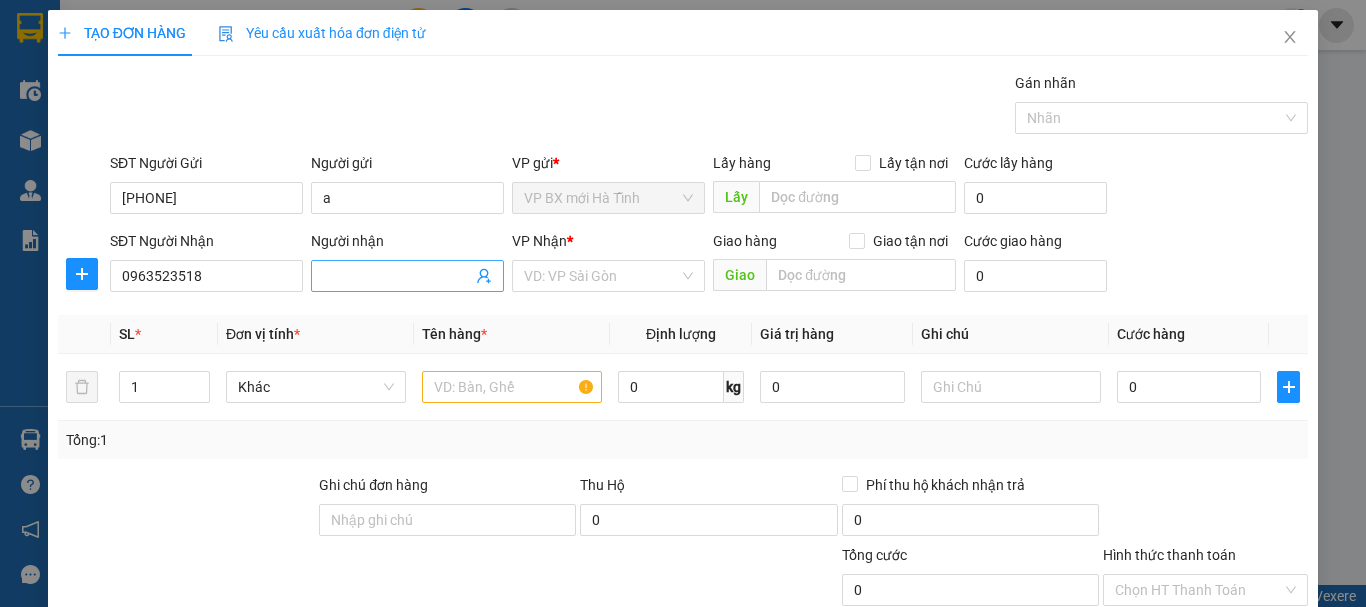 click at bounding box center (407, 276) 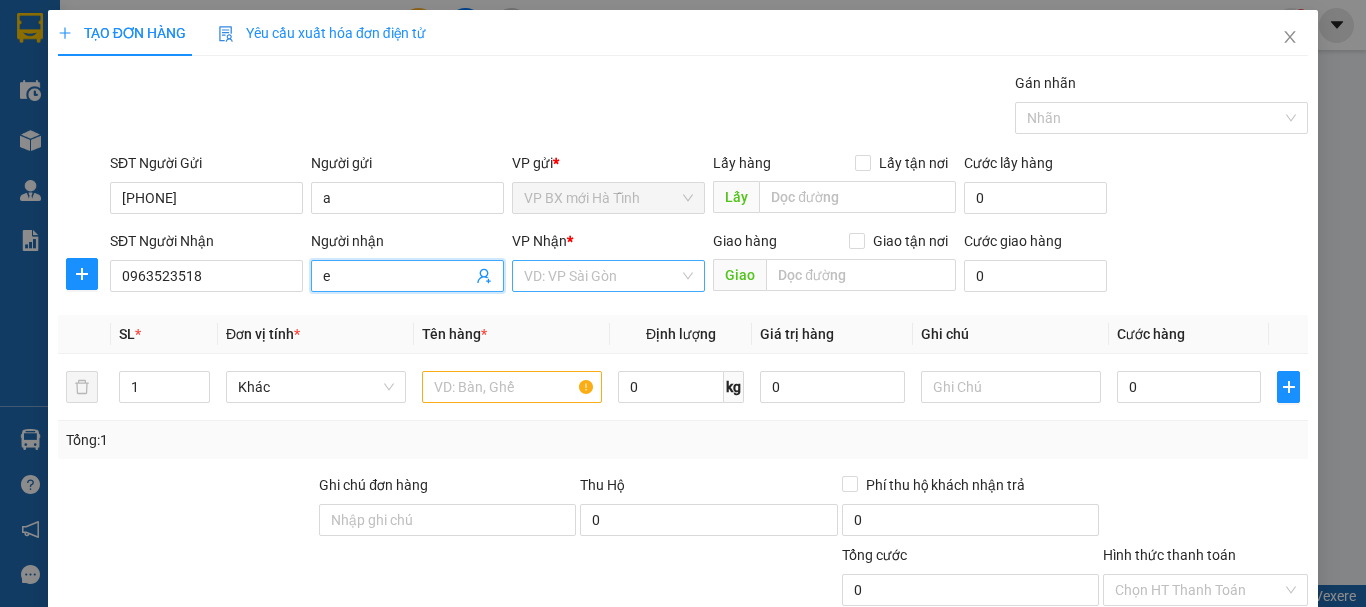 type on "e" 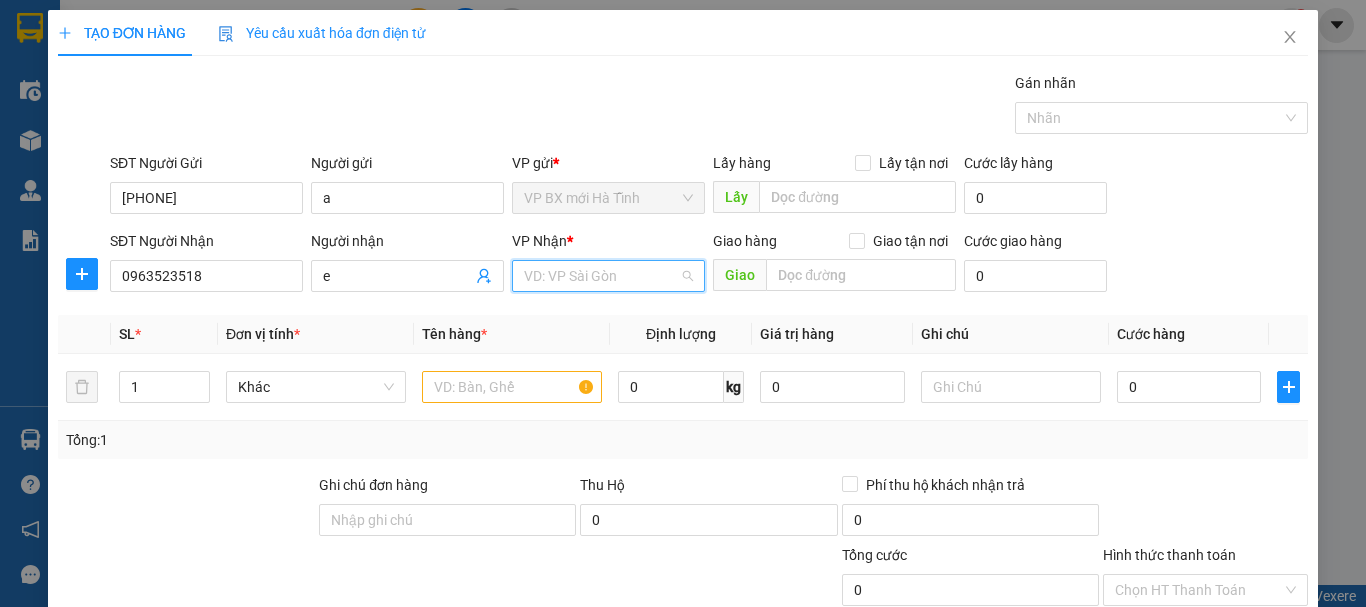 click at bounding box center (601, 276) 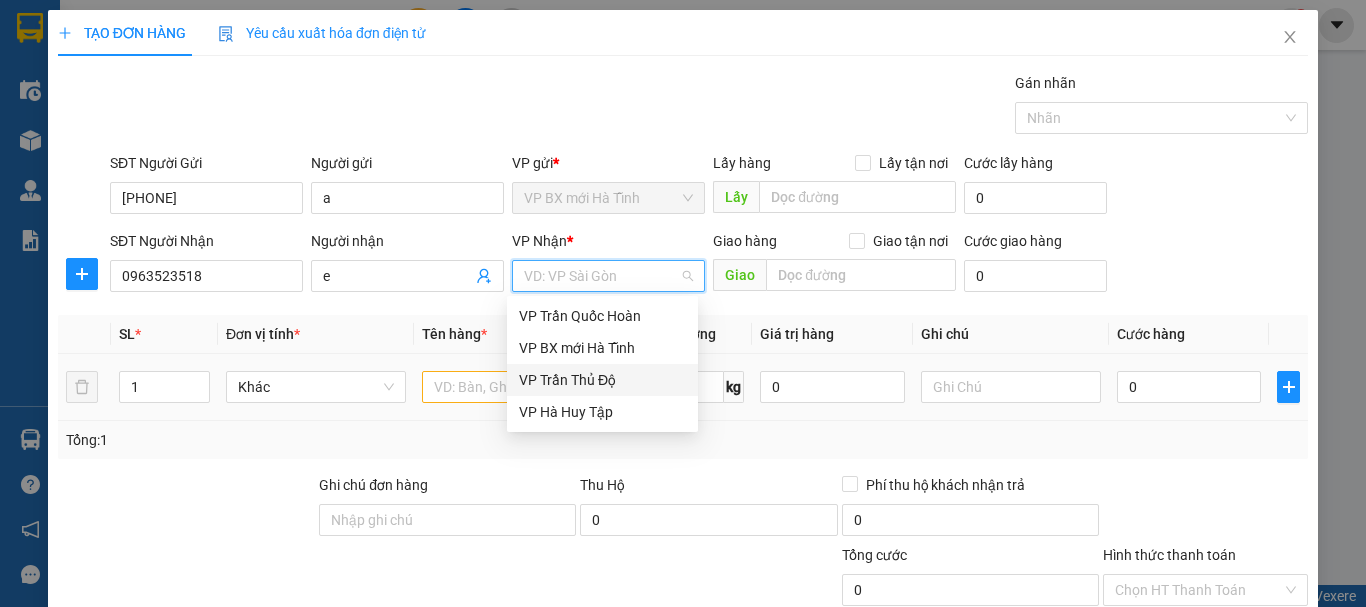 drag, startPoint x: 584, startPoint y: 378, endPoint x: 547, endPoint y: 384, distance: 37.48333 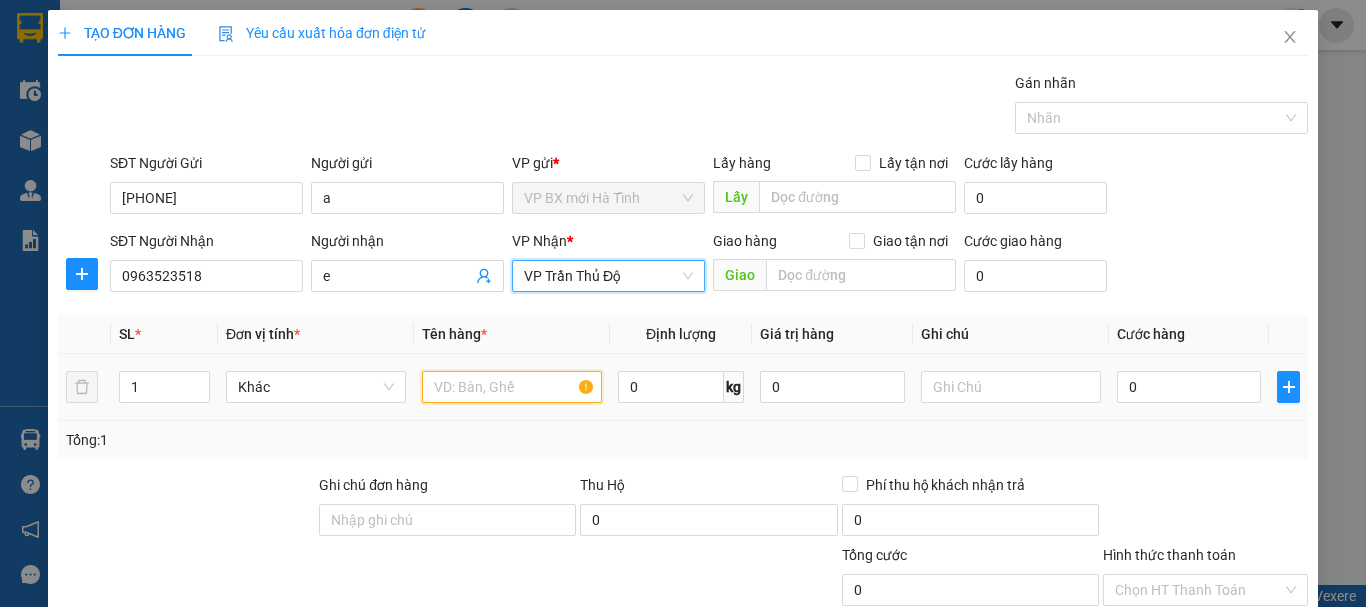 click at bounding box center [512, 387] 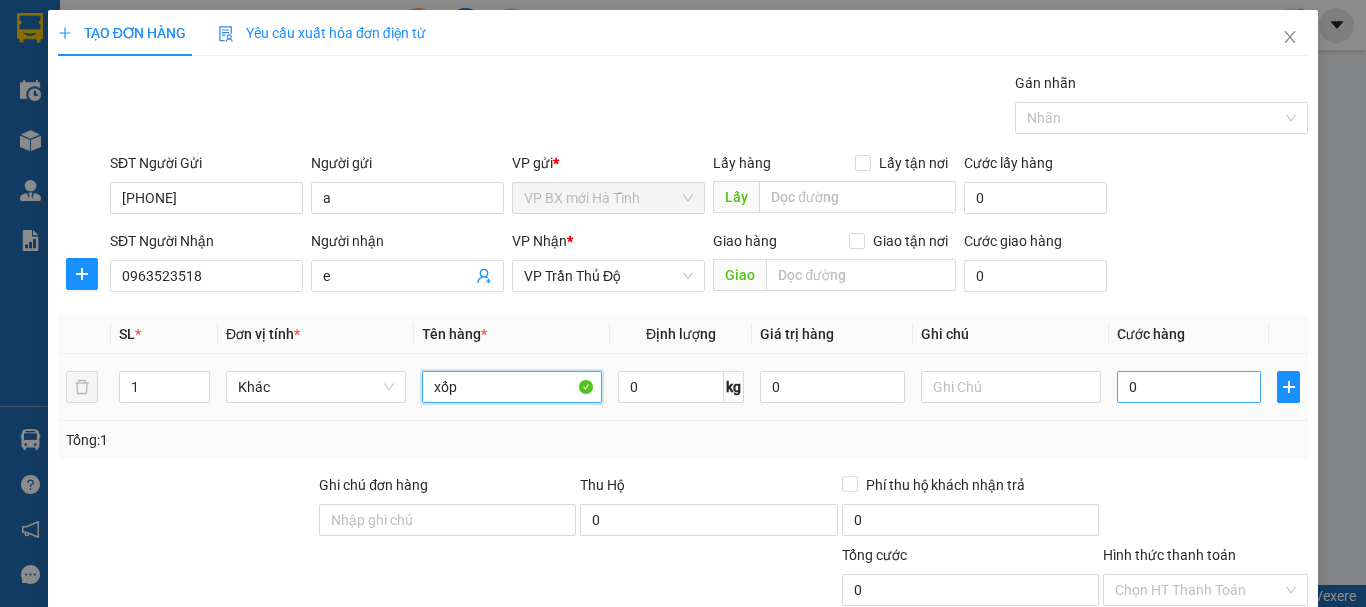 type on "xốp" 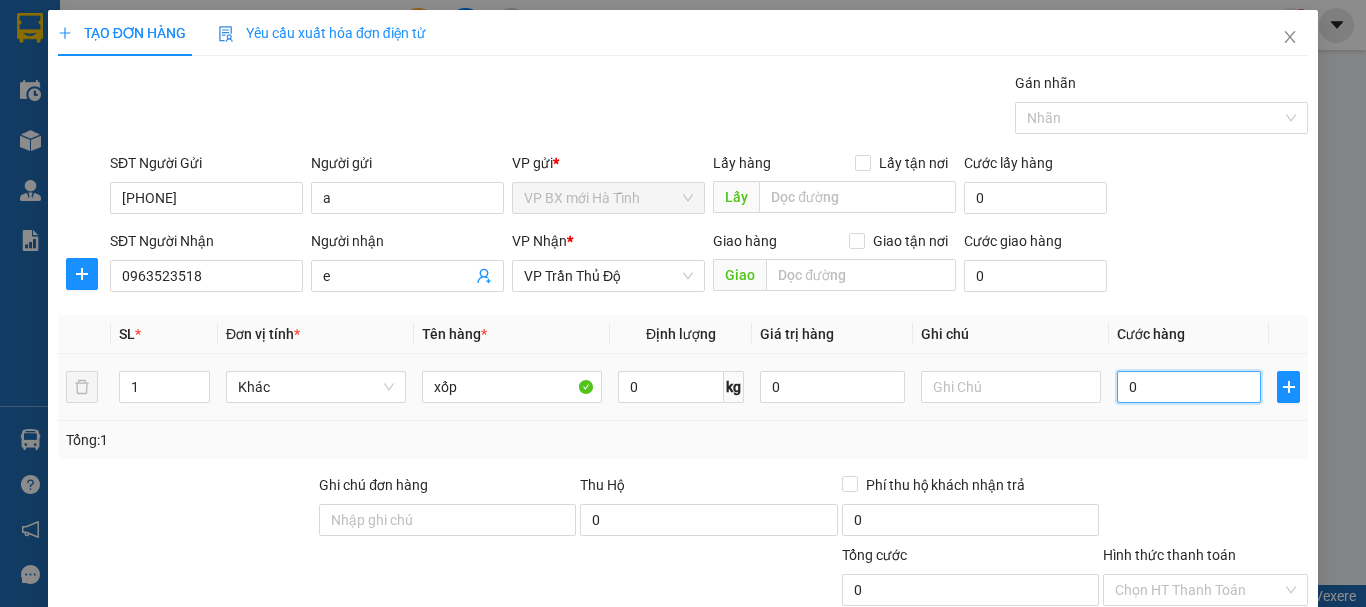 click on "0" at bounding box center [1189, 387] 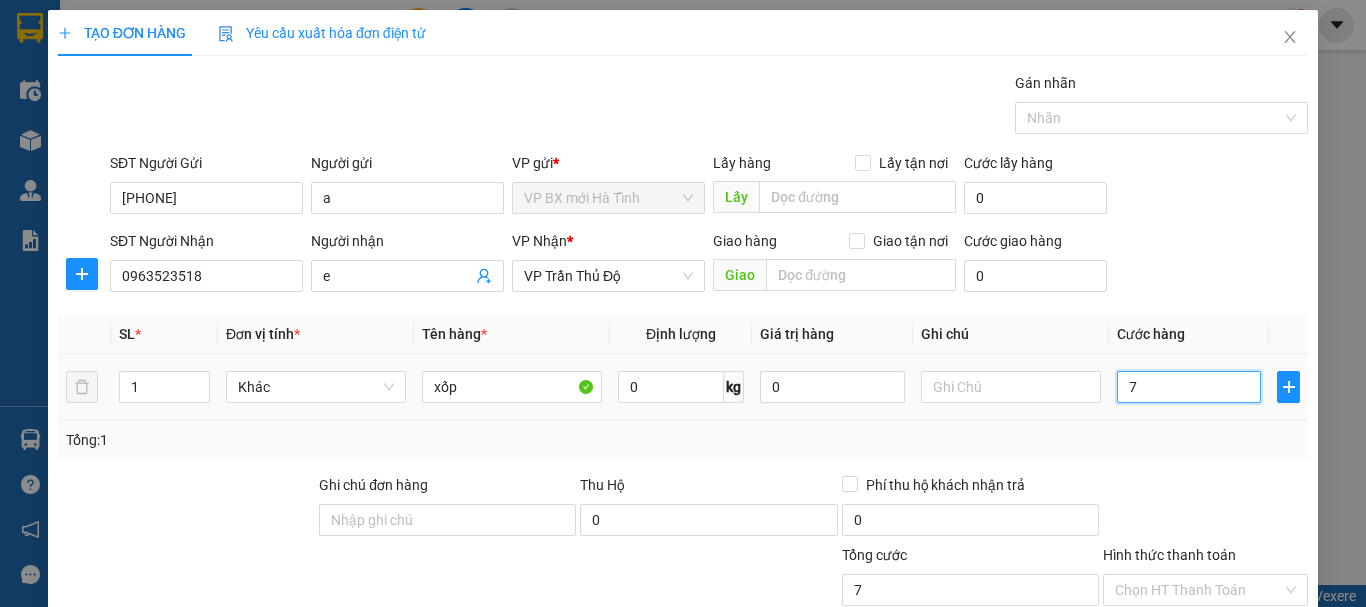 type on "70" 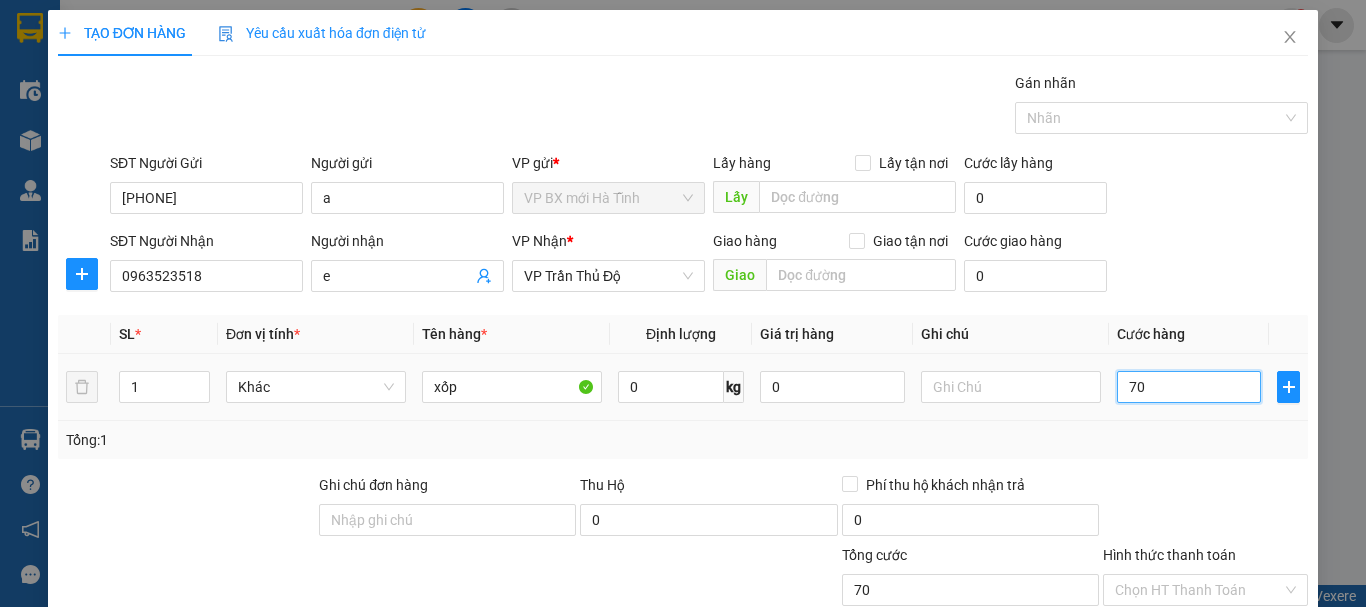 type on "700" 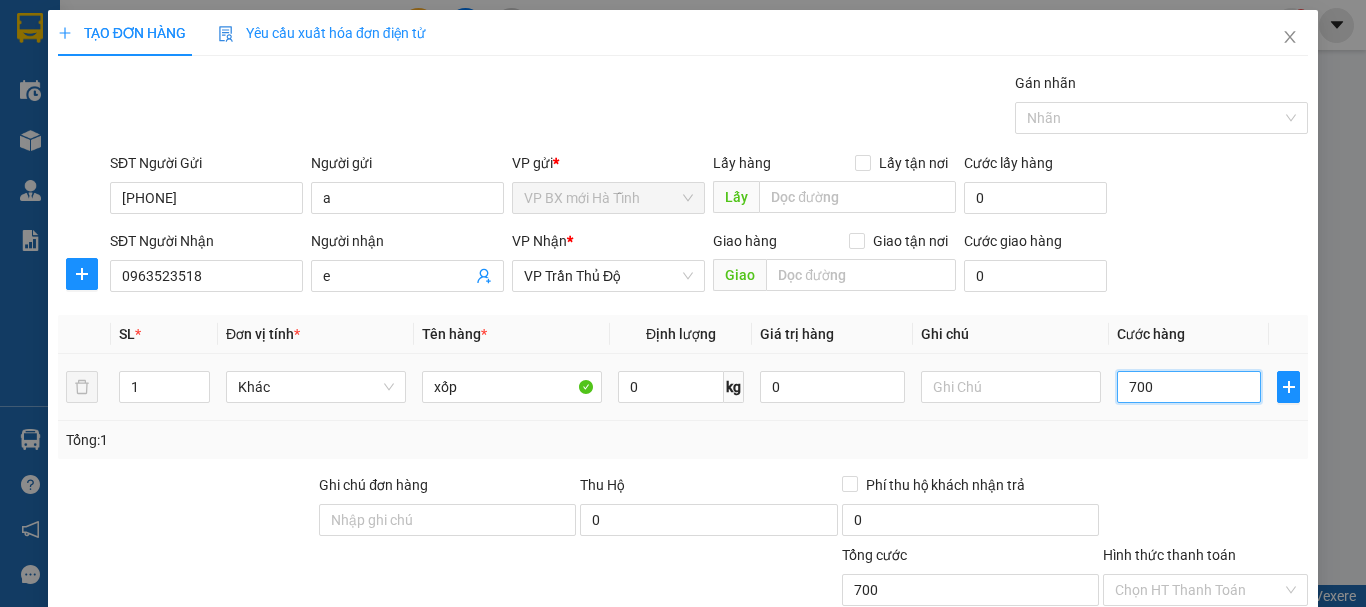 type on "7.000" 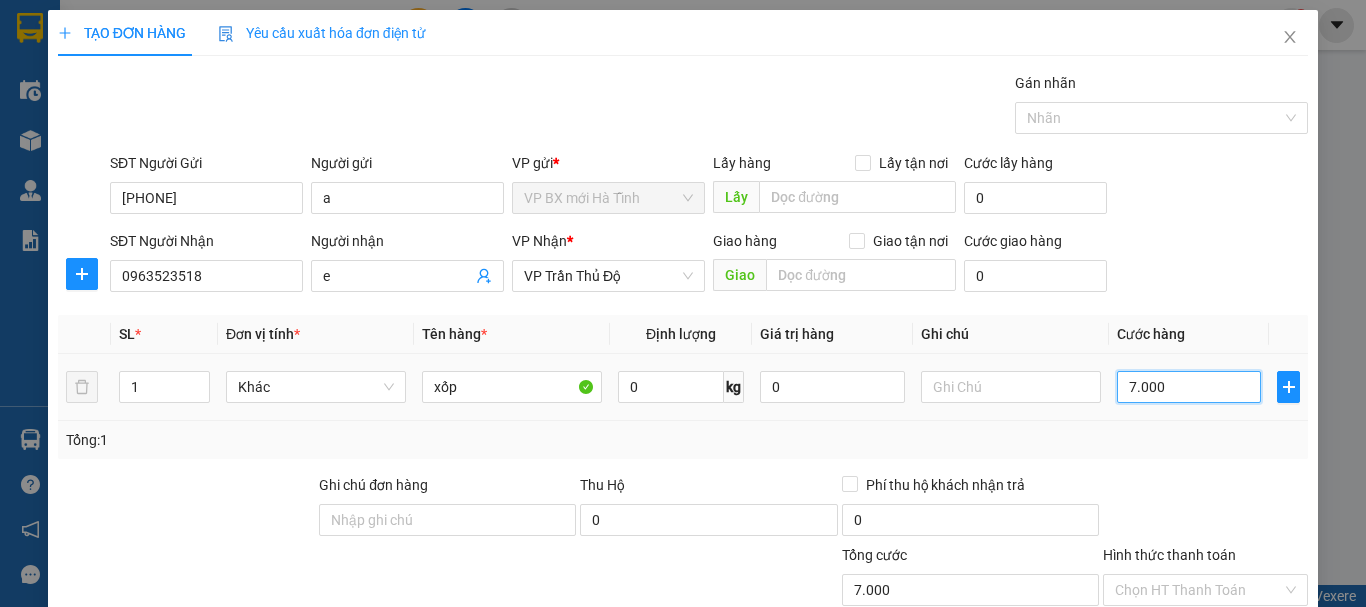 type on "70.000" 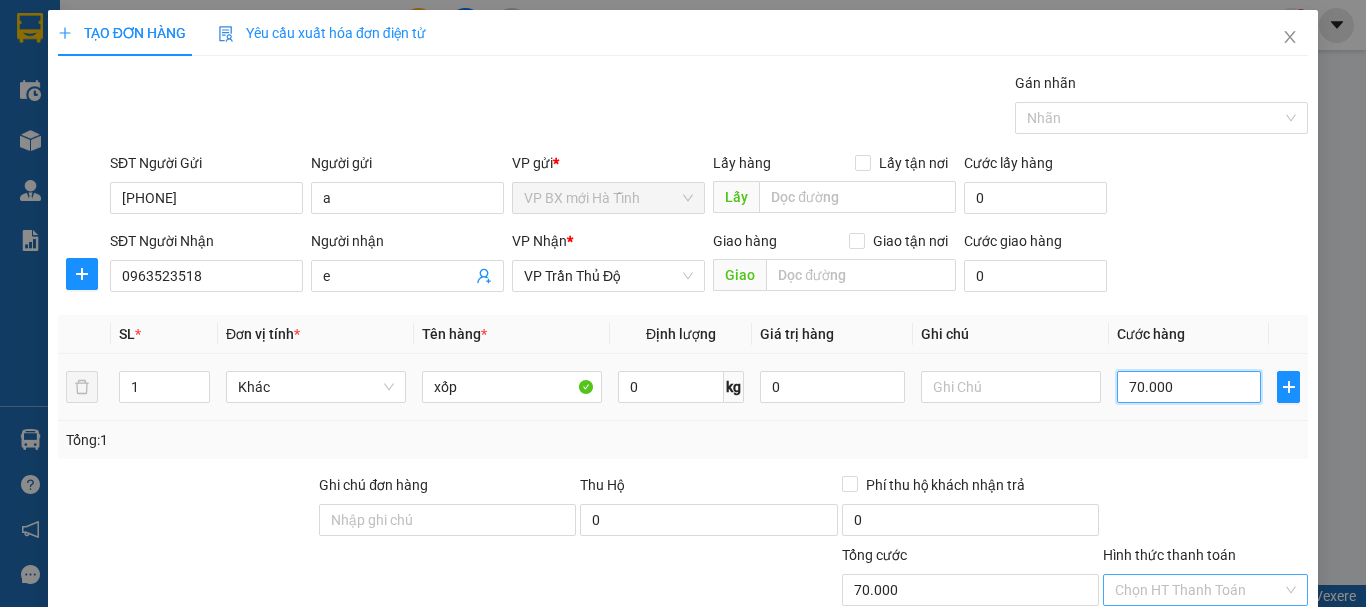 scroll, scrollTop: 195, scrollLeft: 0, axis: vertical 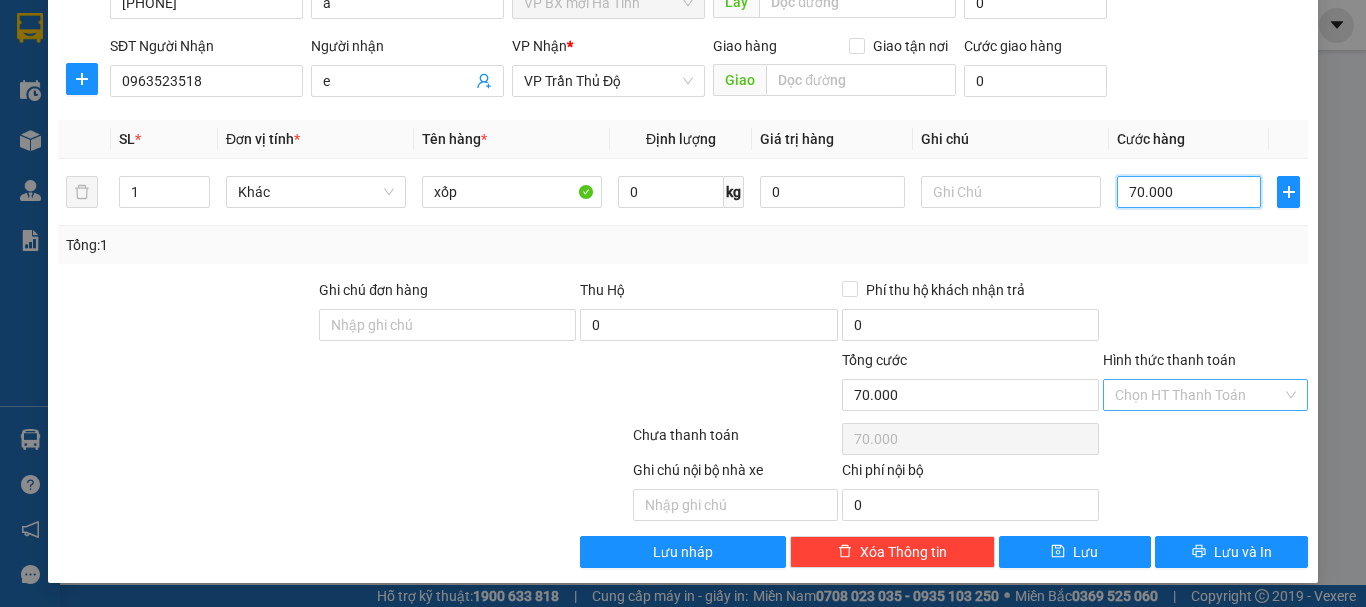type on "70.000" 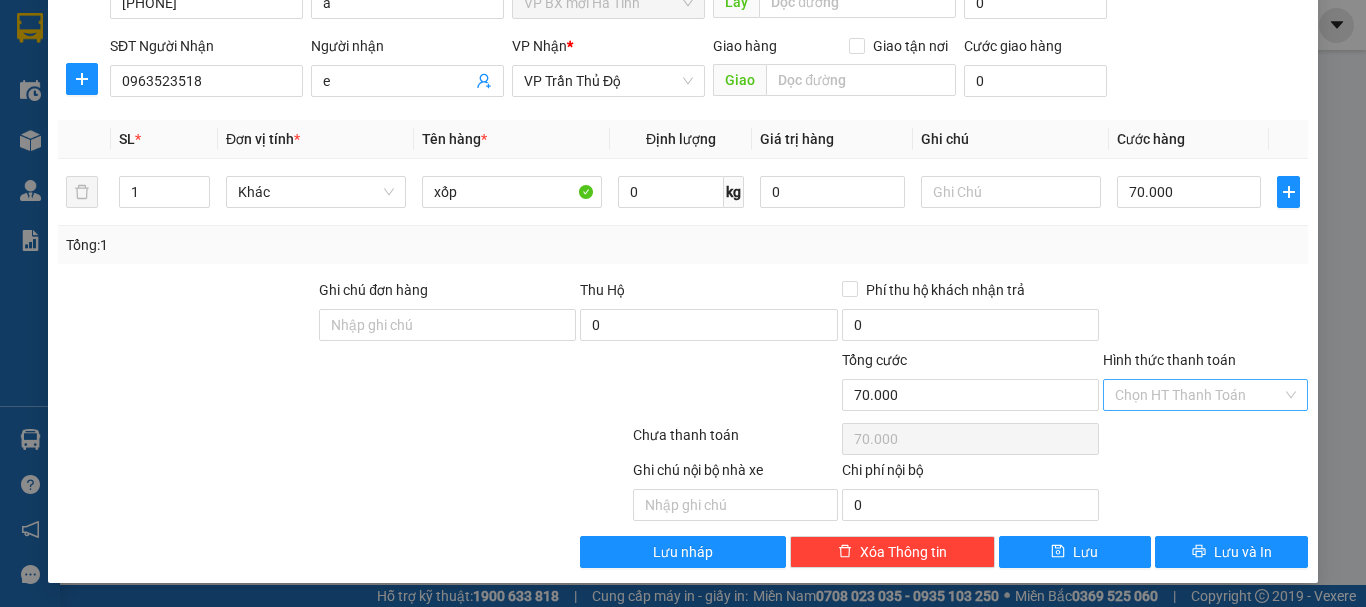 click on "Hình thức thanh toán" at bounding box center [1198, 395] 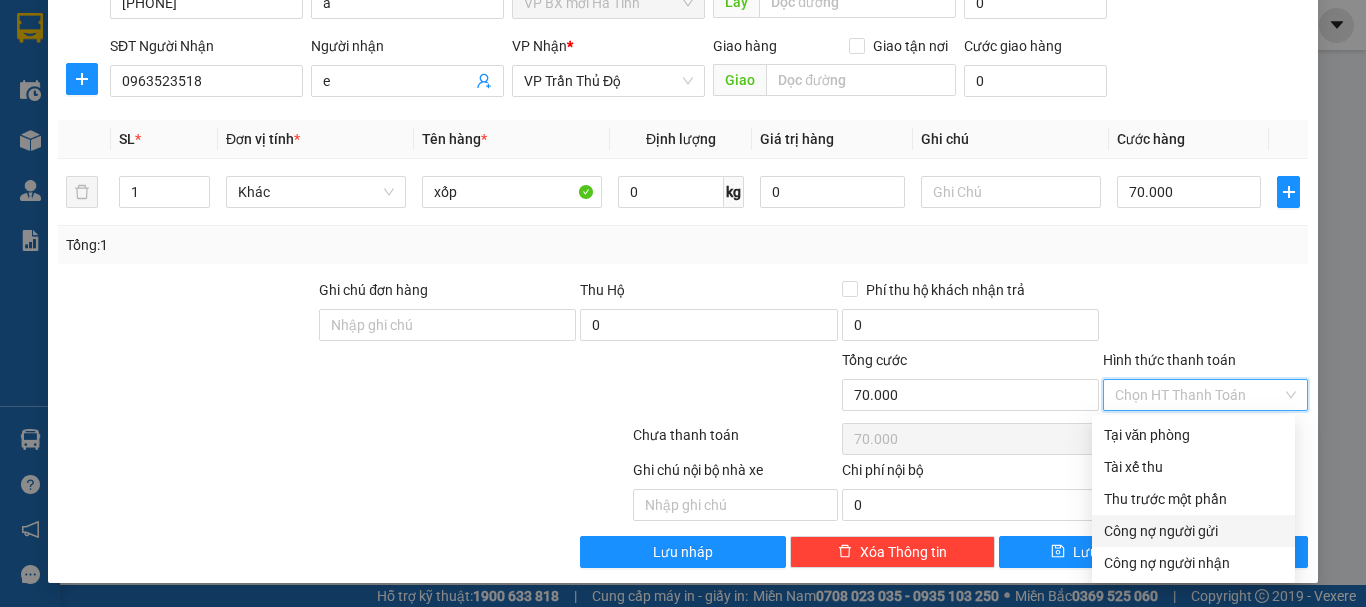 click on "Chi phí nội bộ" at bounding box center [970, 474] 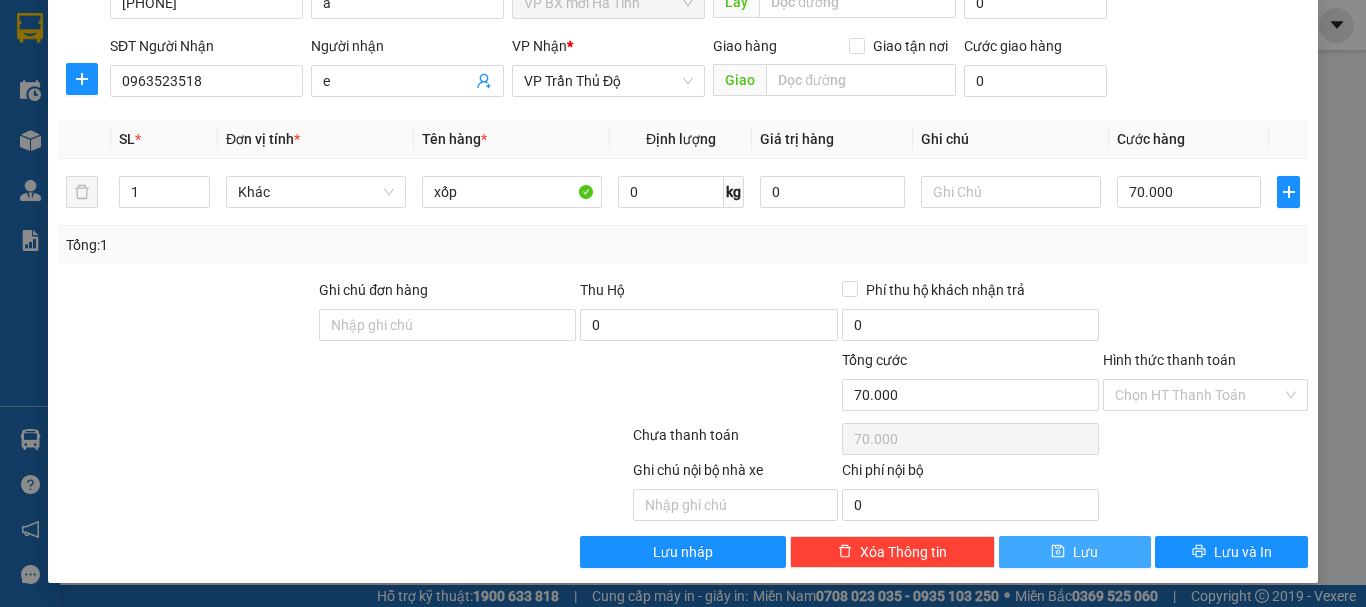 click 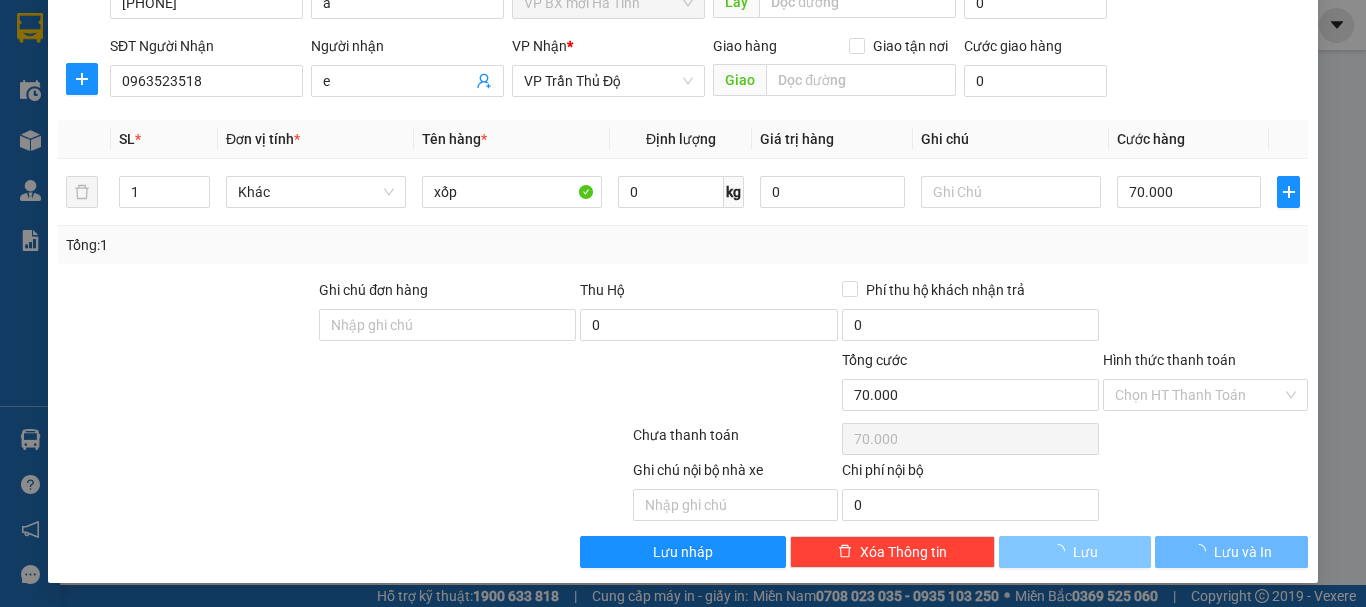 type 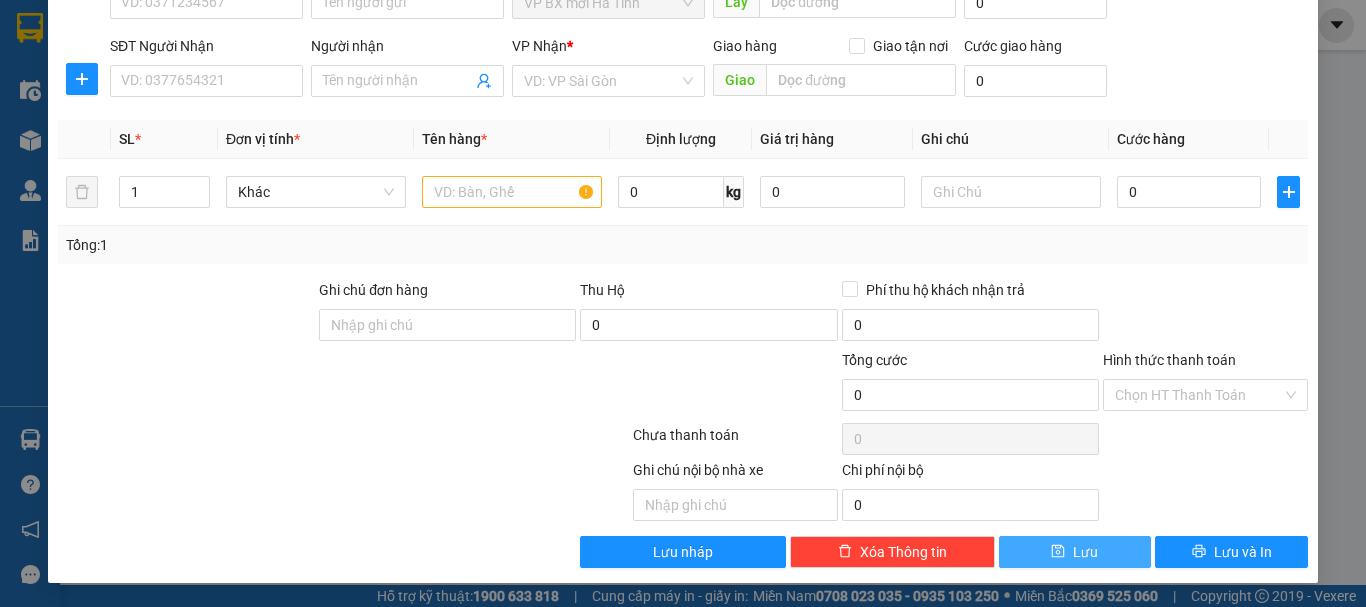 scroll, scrollTop: 0, scrollLeft: 0, axis: both 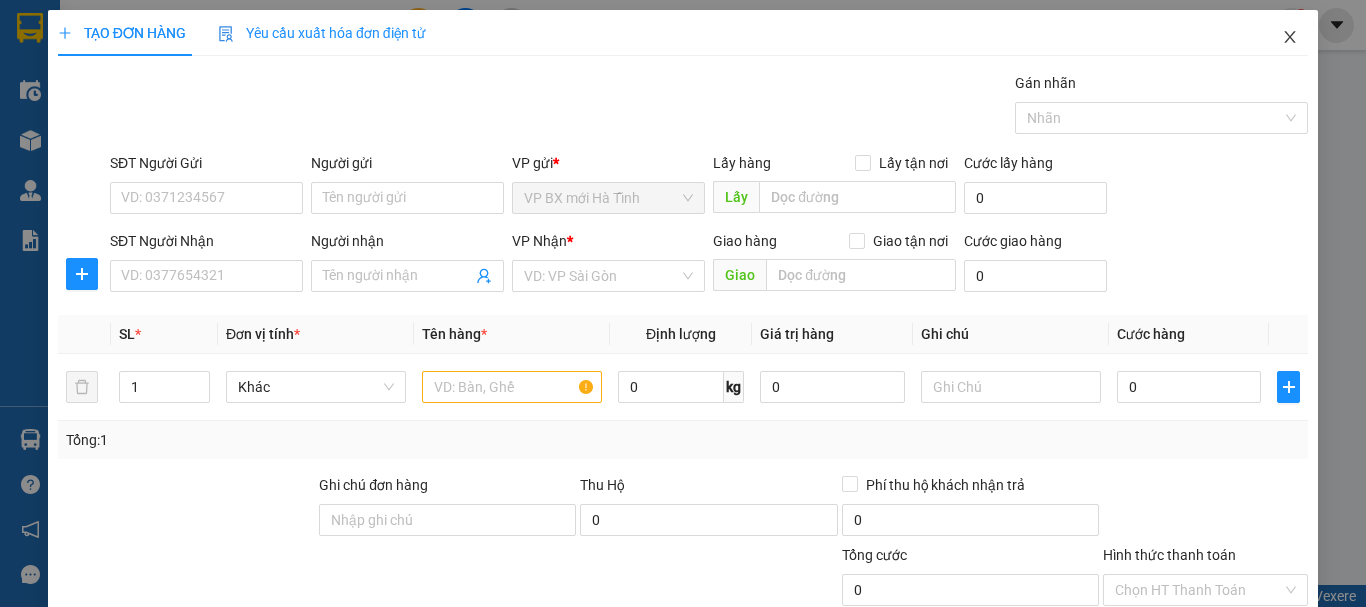 click 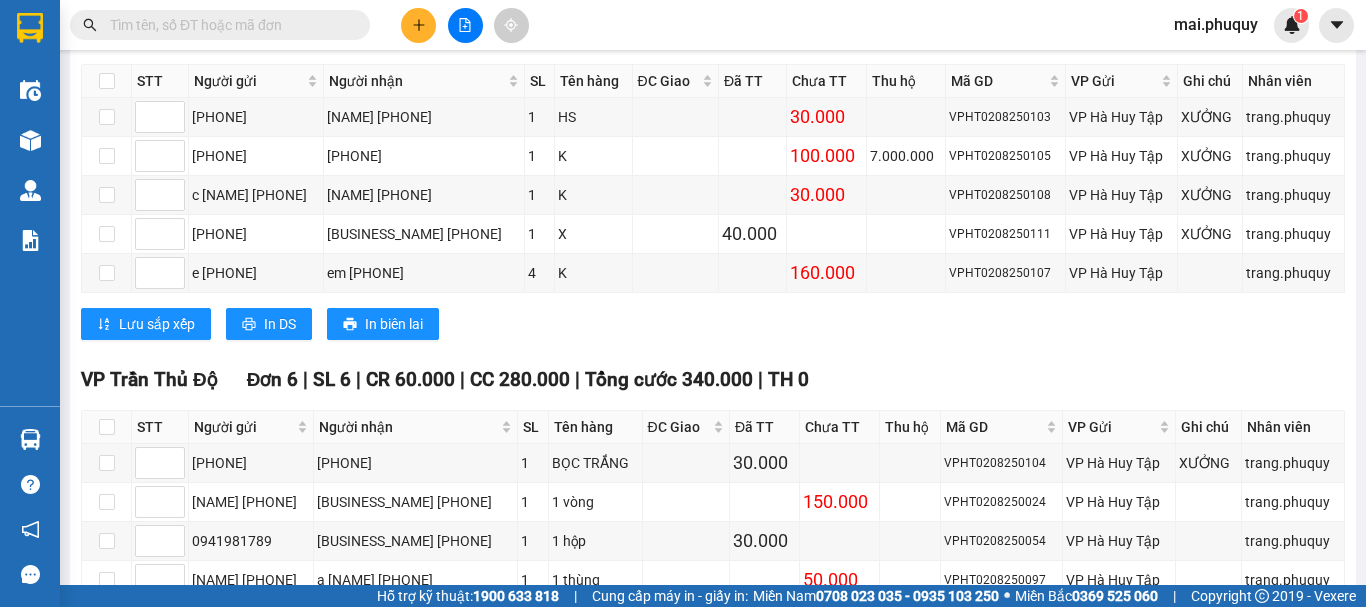 scroll, scrollTop: 100, scrollLeft: 0, axis: vertical 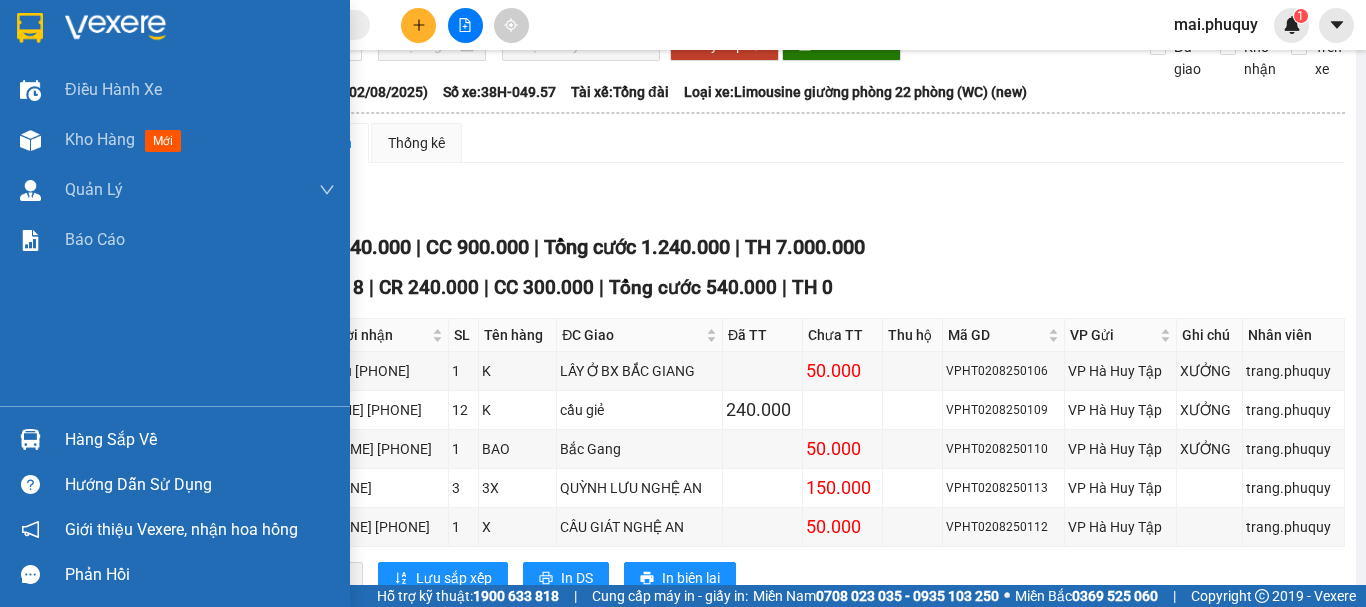 click at bounding box center [30, 28] 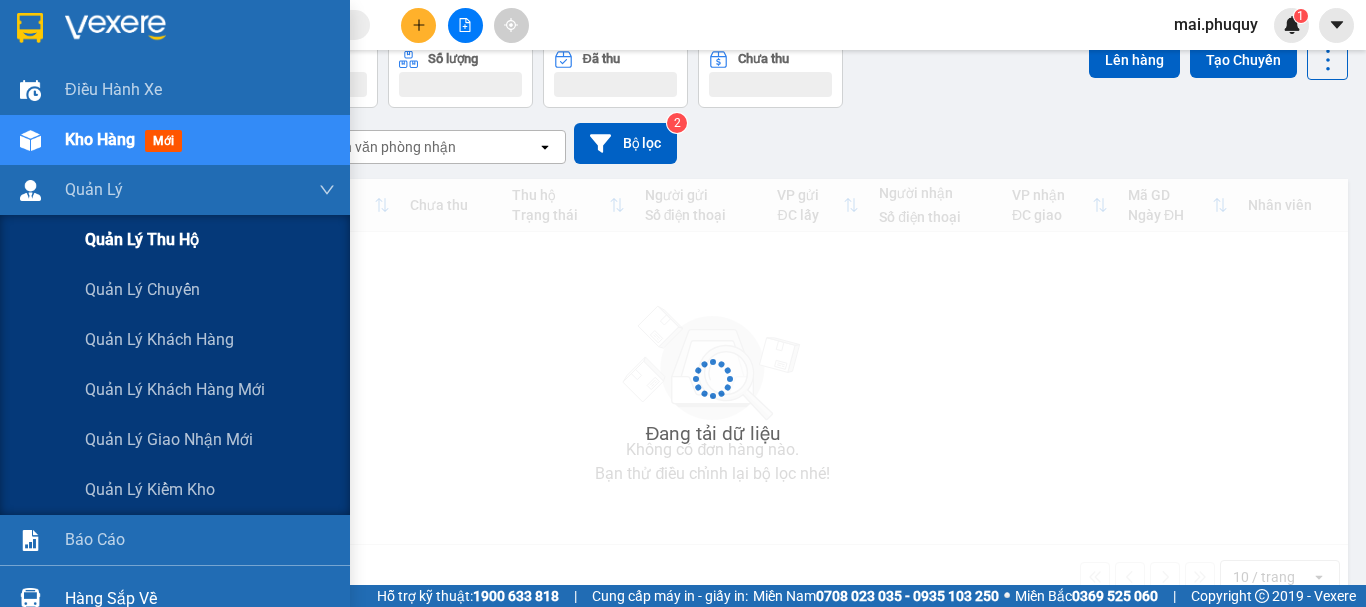 scroll, scrollTop: 92, scrollLeft: 0, axis: vertical 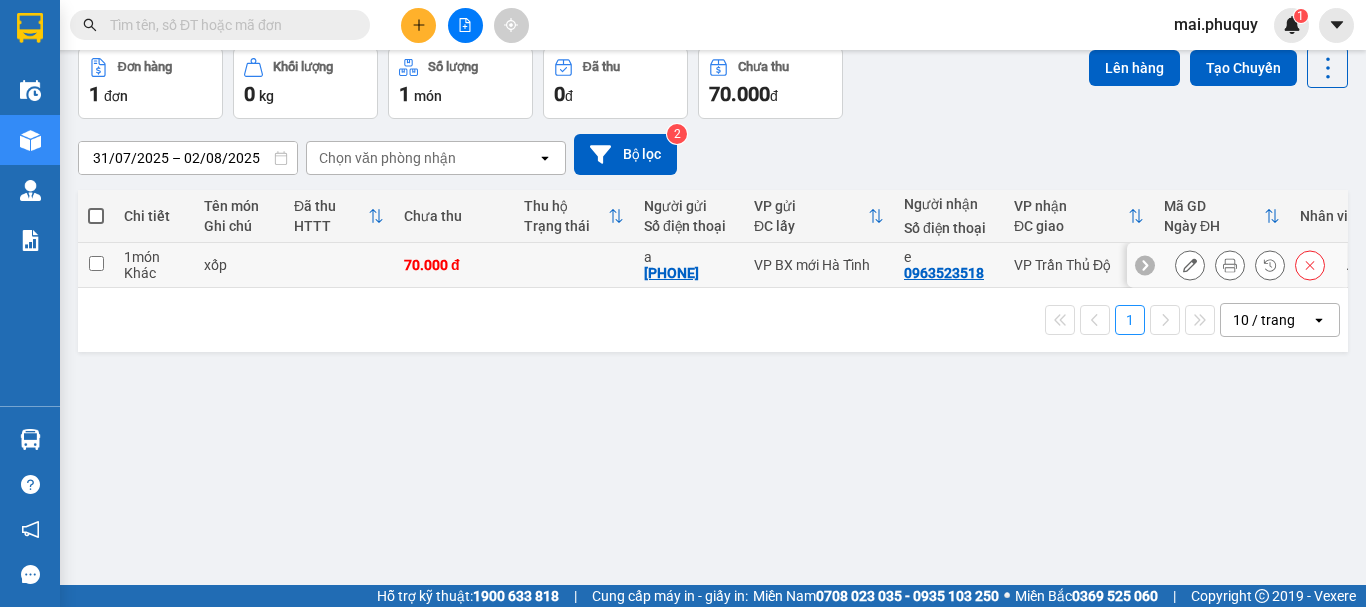 click at bounding box center [96, 263] 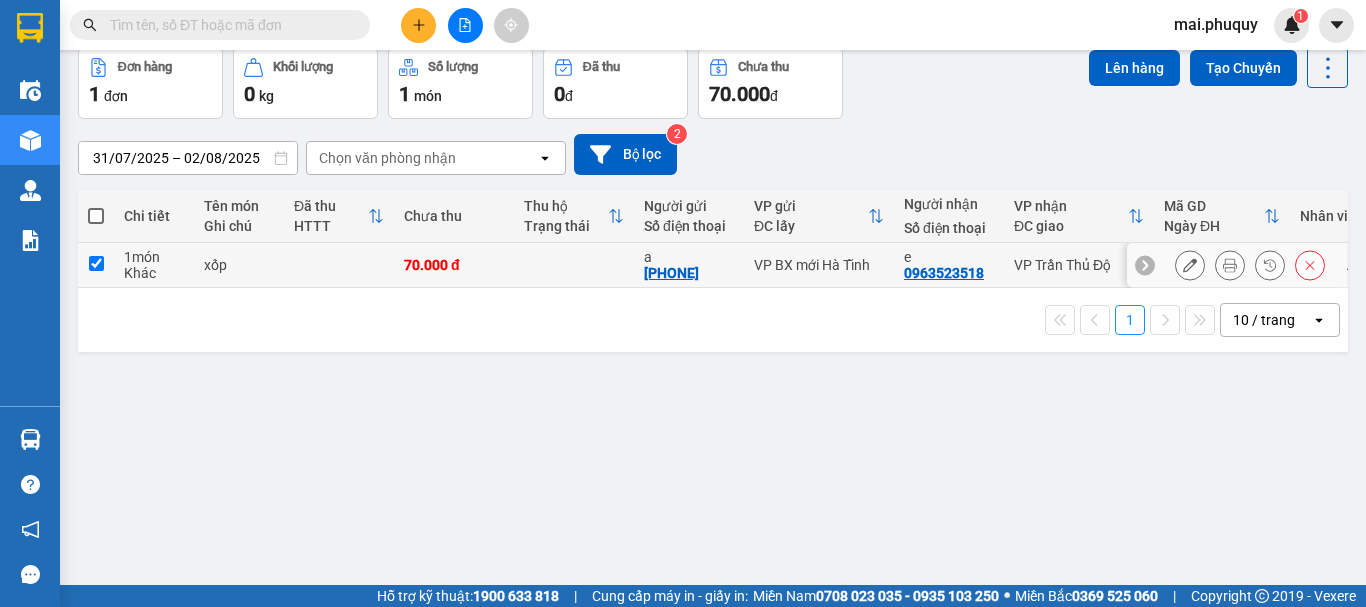 checkbox on "true" 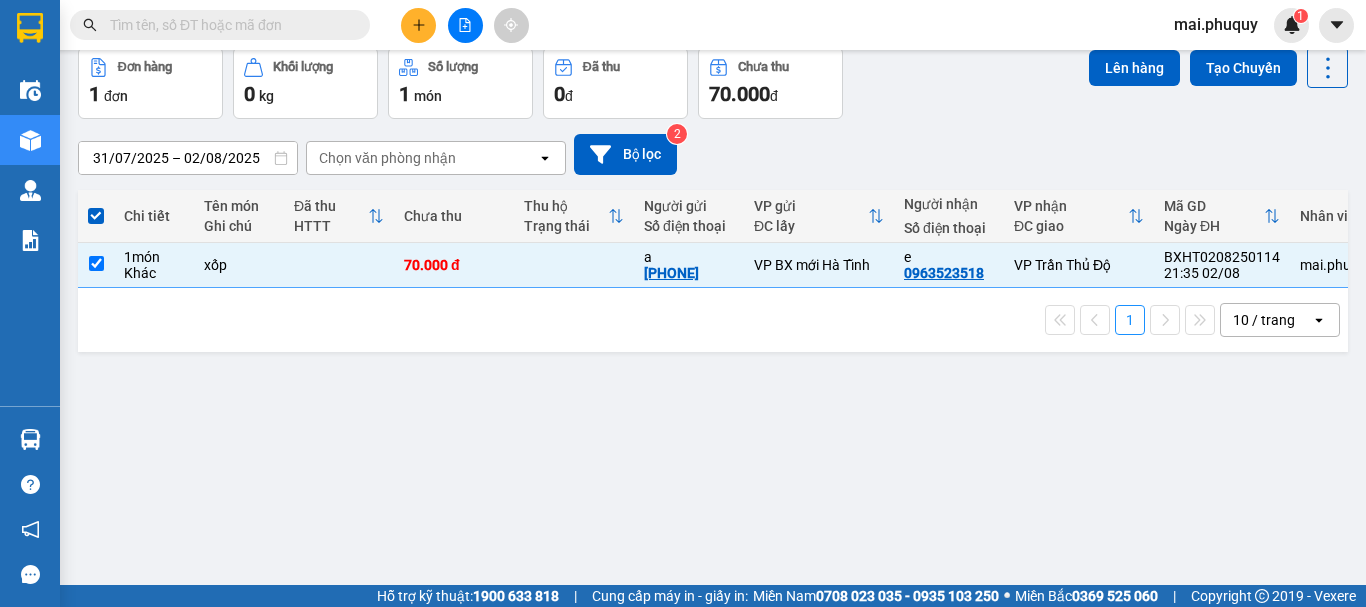 click on "Lên hàng" at bounding box center [1134, 68] 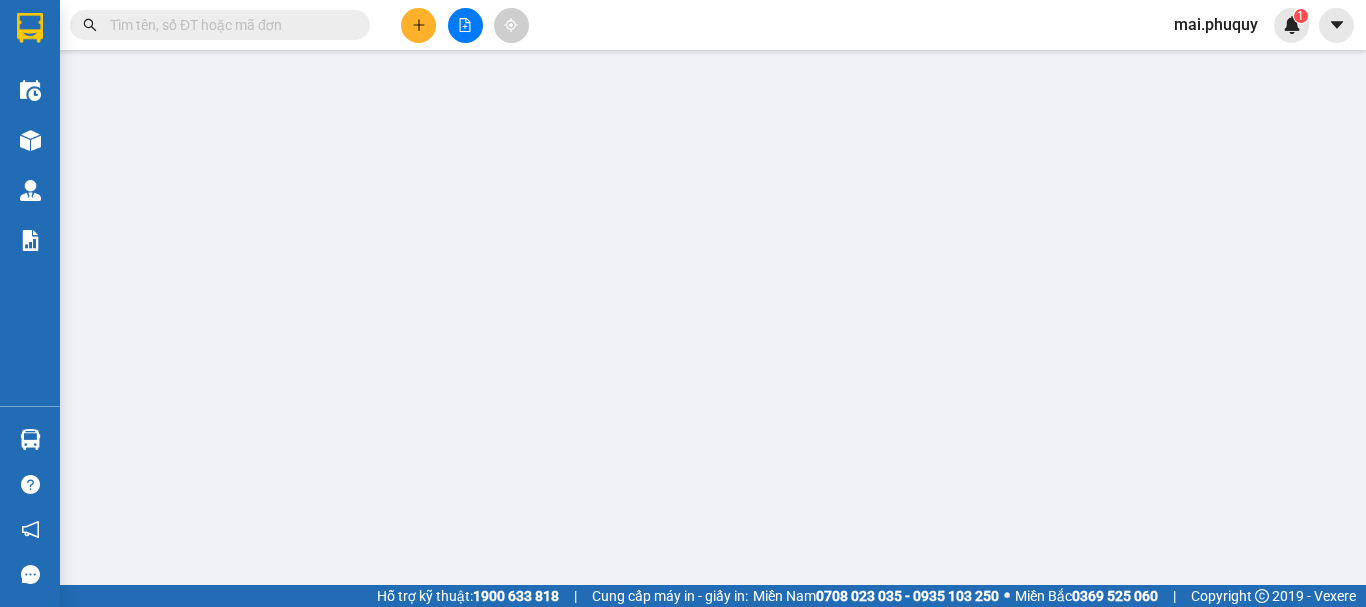 scroll, scrollTop: 0, scrollLeft: 0, axis: both 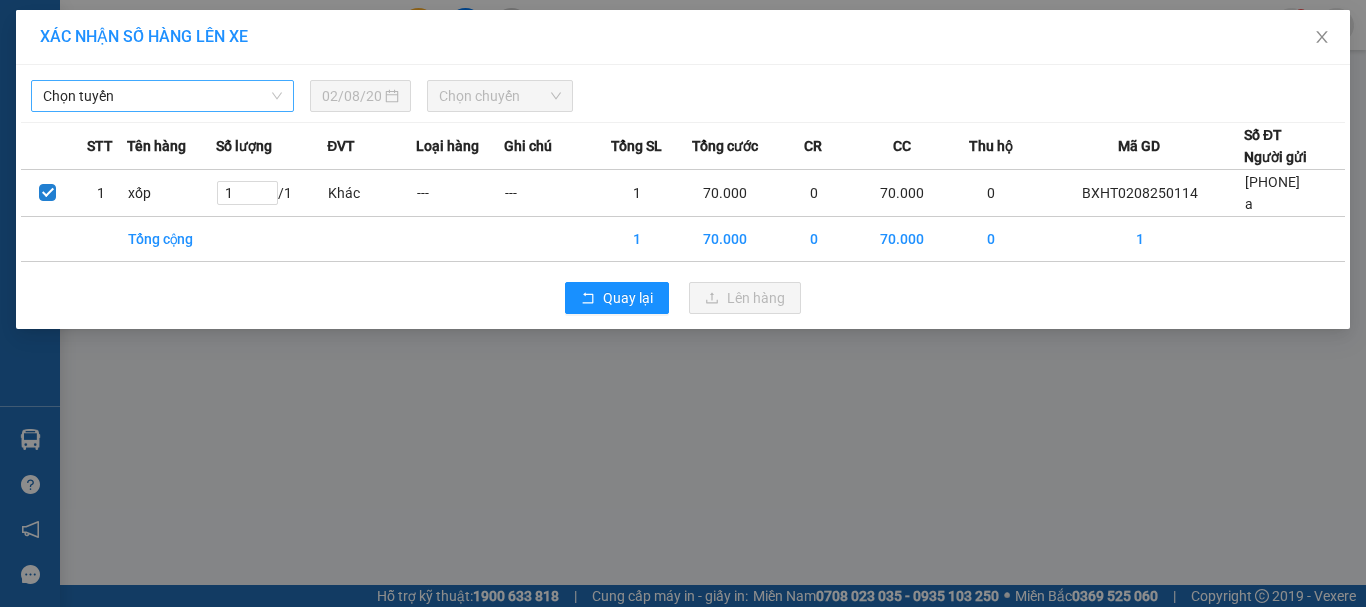 drag, startPoint x: 136, startPoint y: 102, endPoint x: 121, endPoint y: 110, distance: 17 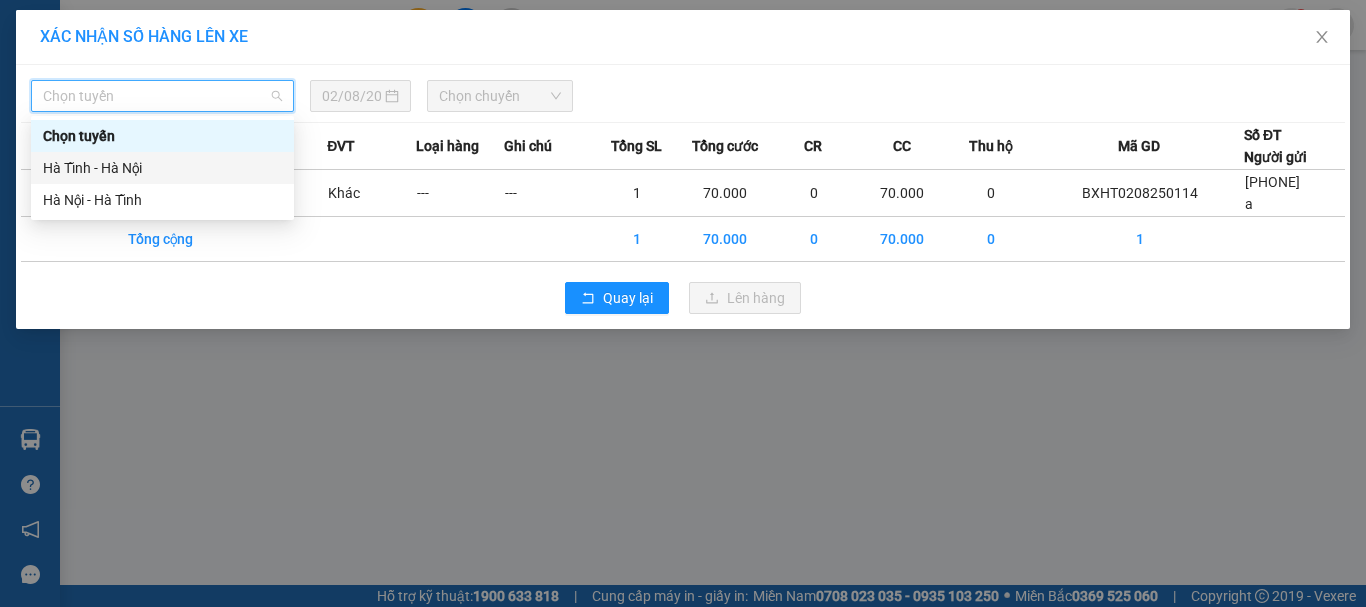 drag, startPoint x: 86, startPoint y: 163, endPoint x: 132, endPoint y: 156, distance: 46.52956 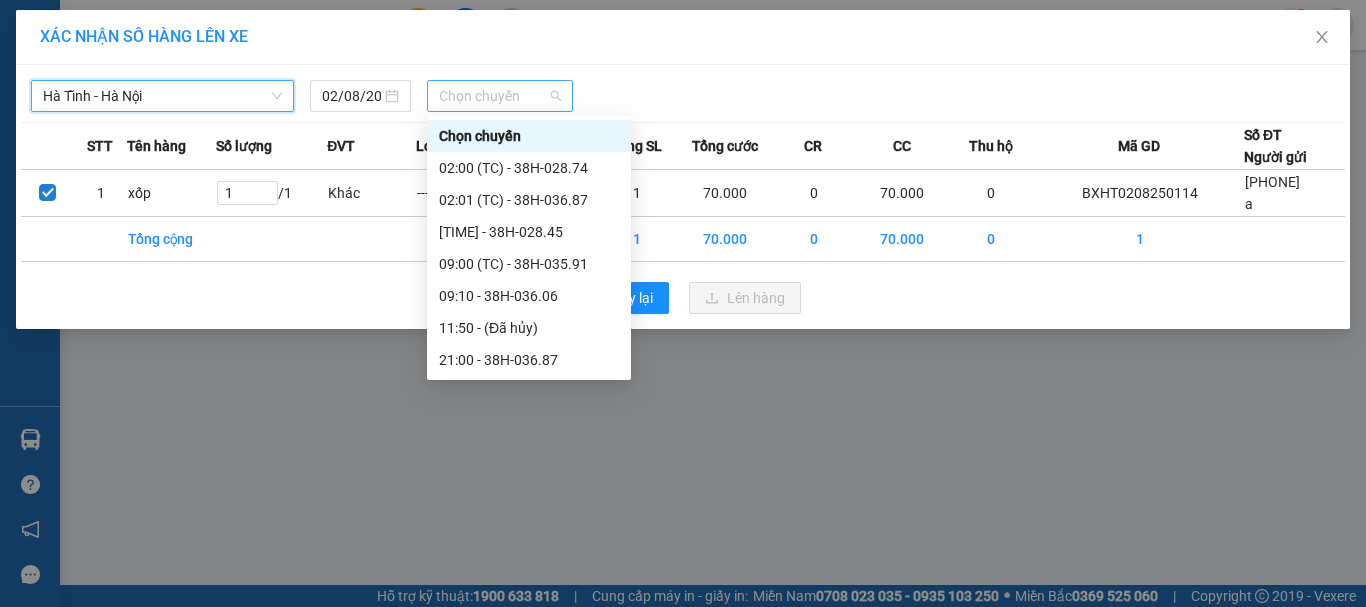click on "Chọn chuyến" at bounding box center (500, 96) 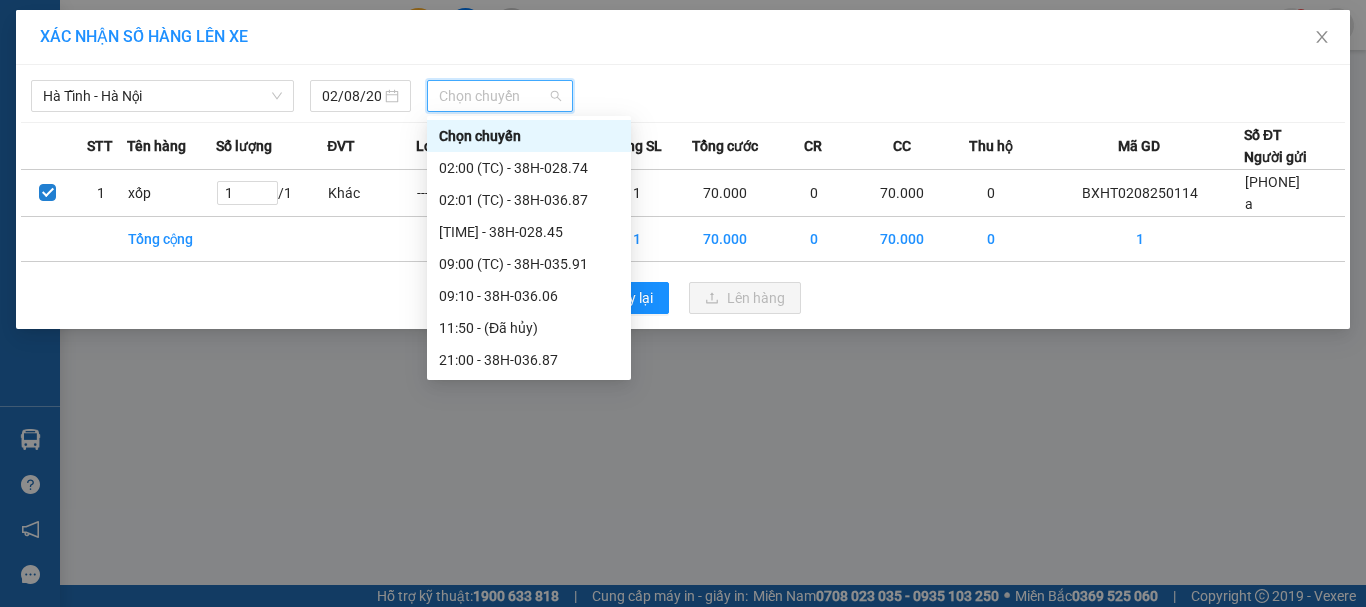 scroll, scrollTop: 160, scrollLeft: 0, axis: vertical 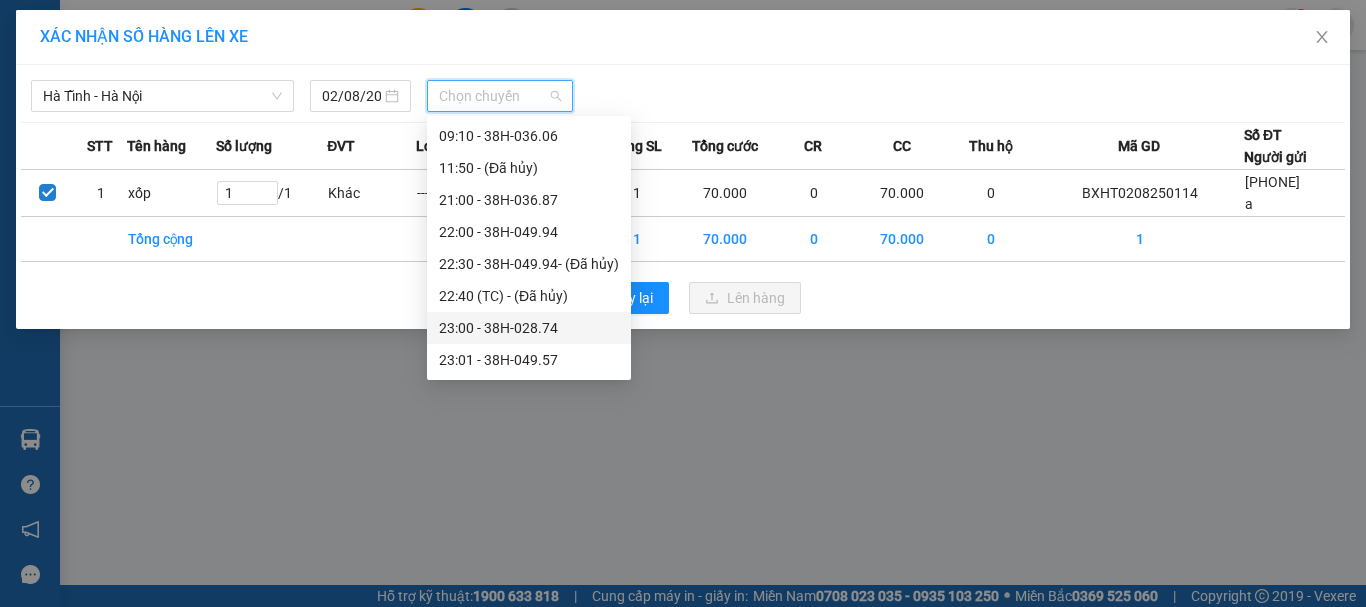 click on "23:00     - 38H-028.74" at bounding box center (529, 328) 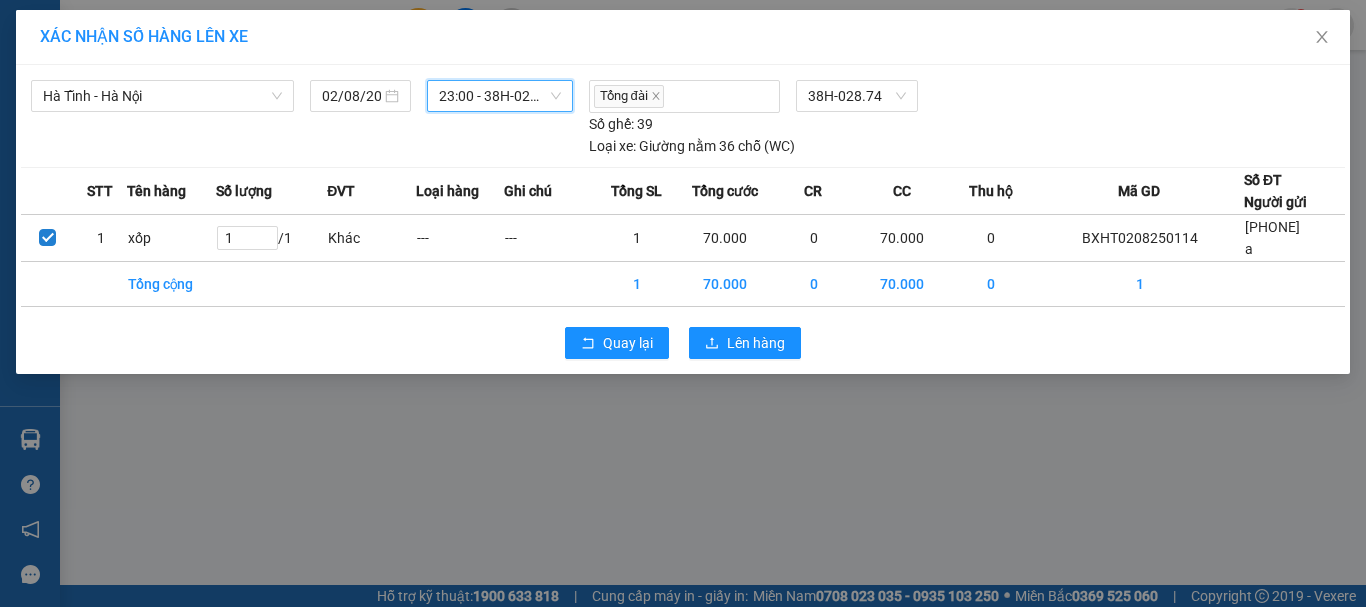 click on "23:00     - 38H-028.74" at bounding box center (500, 96) 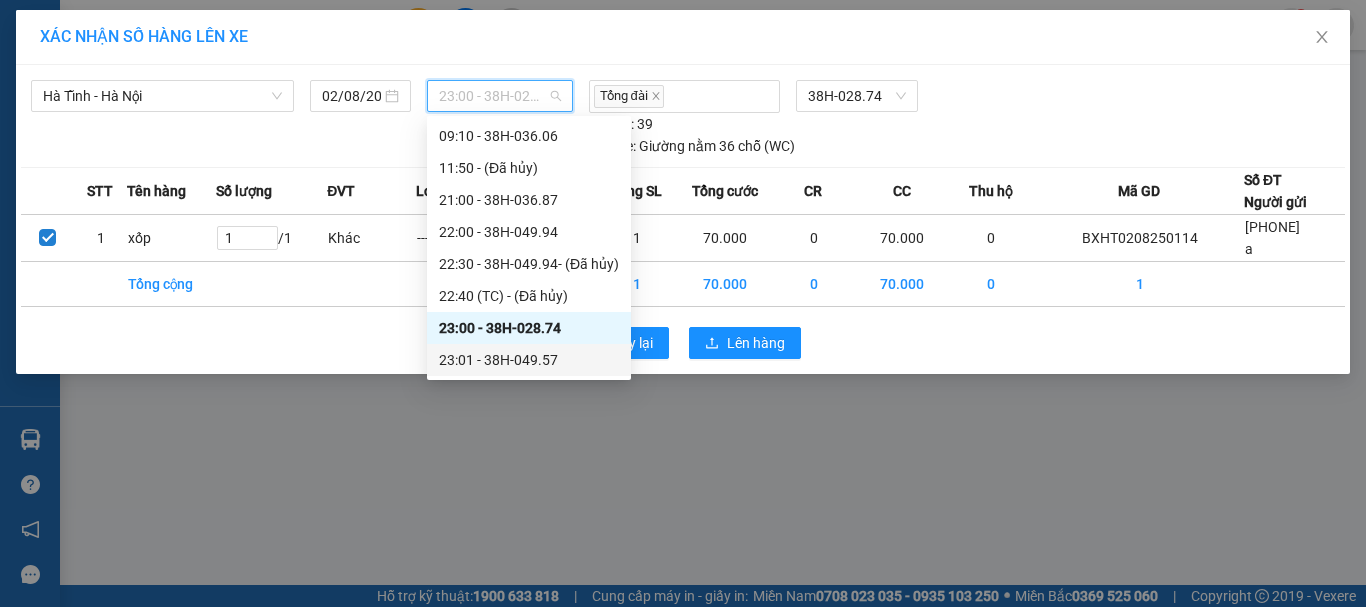 click on "23:01     - 38H-049.57" at bounding box center [529, 360] 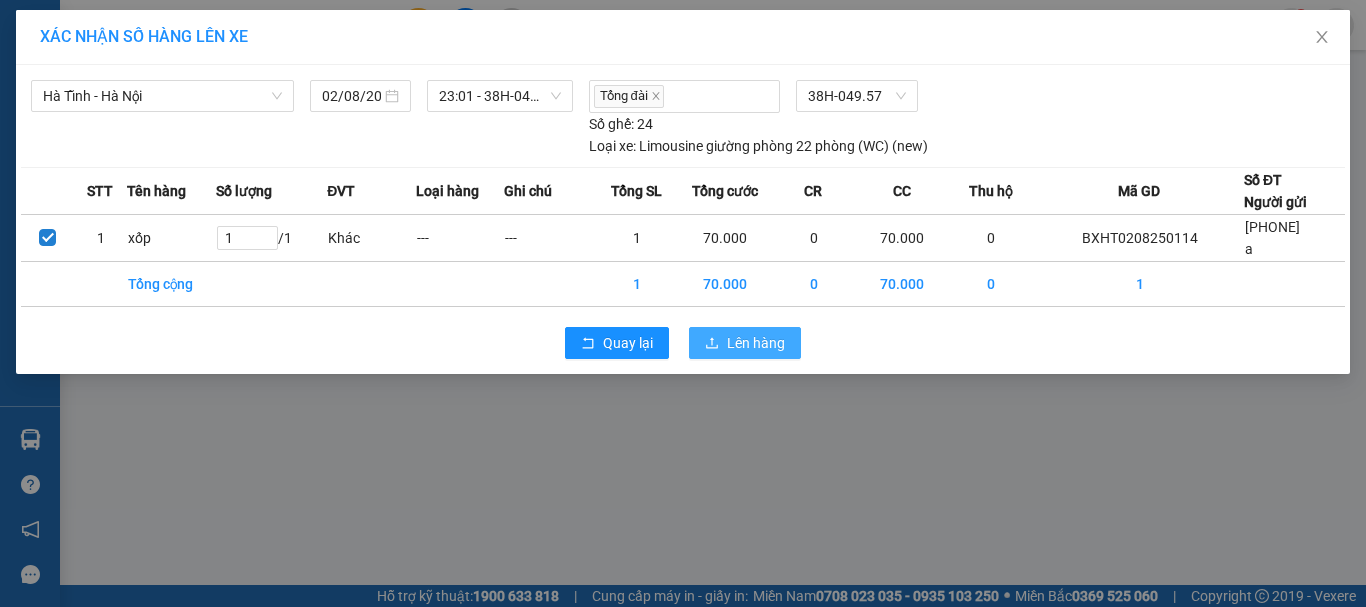 click at bounding box center [712, 344] 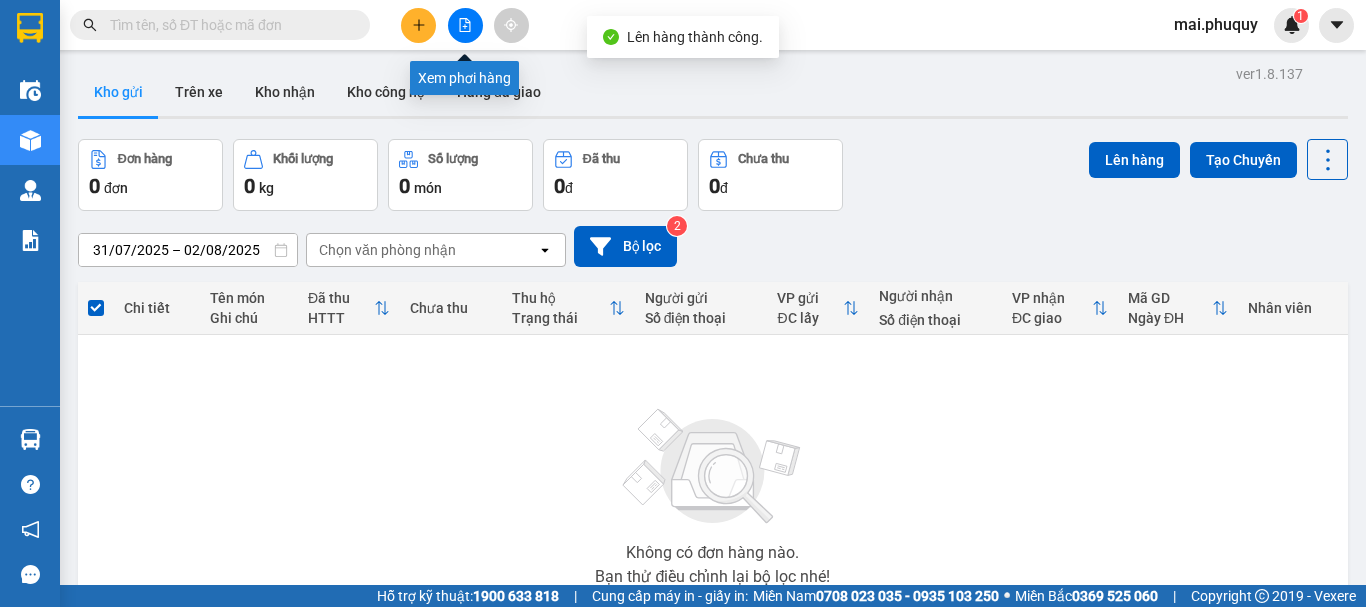 click at bounding box center [465, 25] 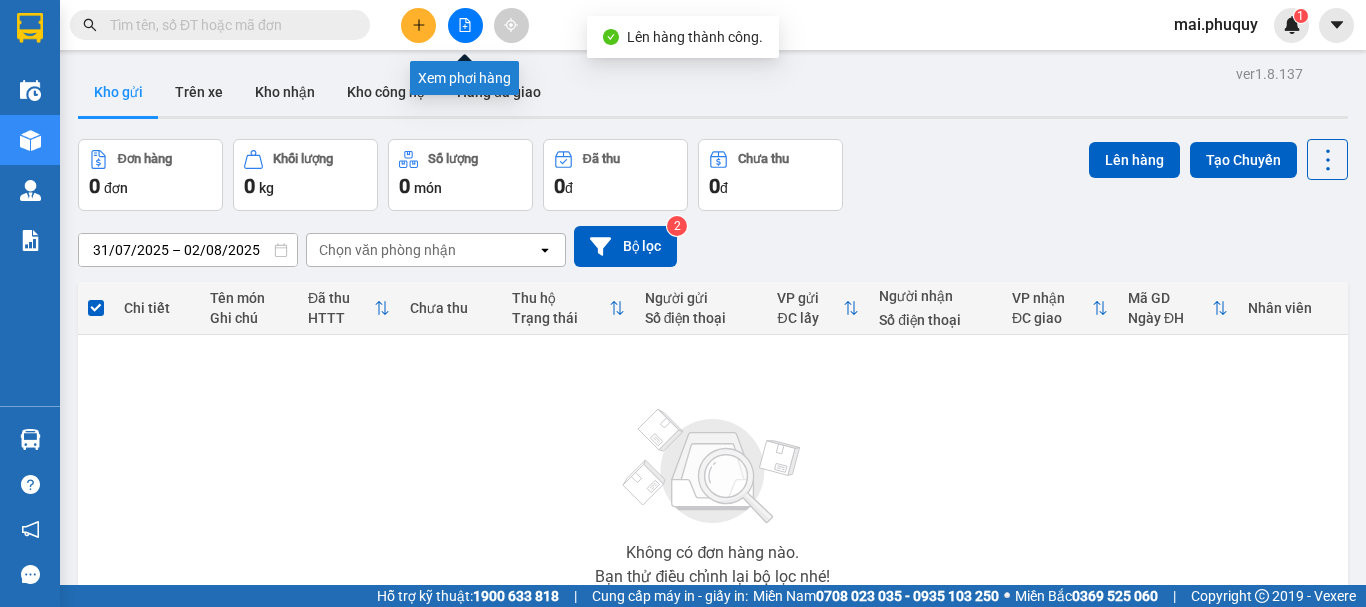 click at bounding box center [465, 25] 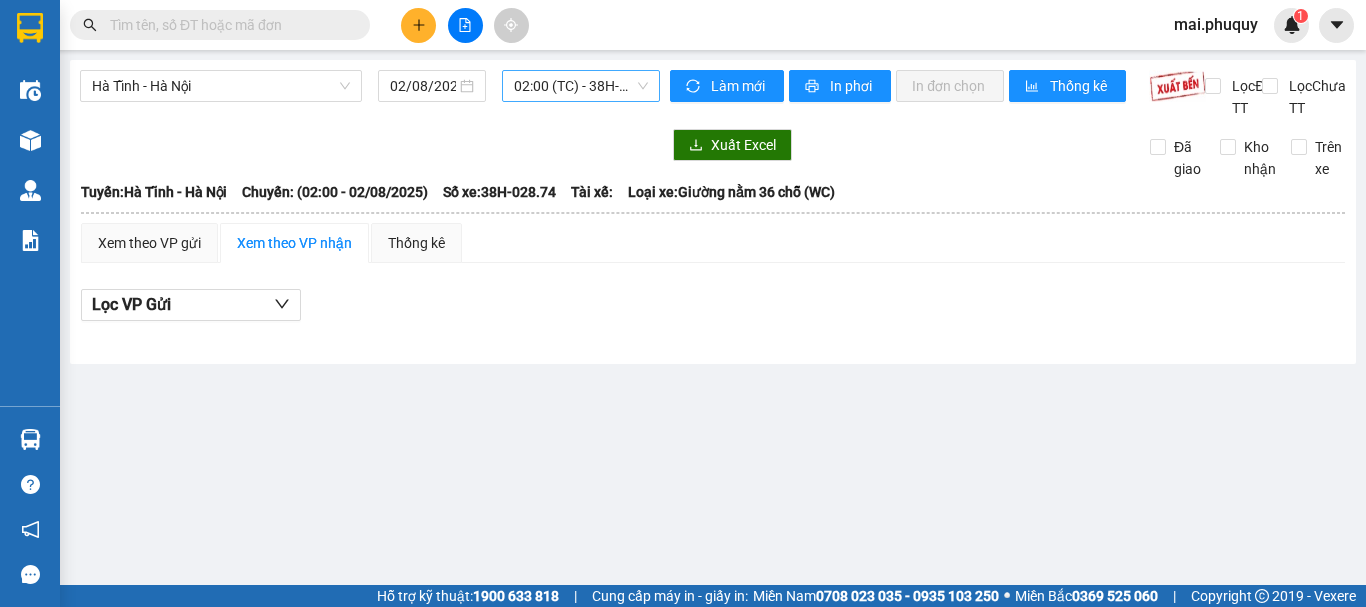 click on "02:00   (TC)   - 38H-028.74" at bounding box center (581, 86) 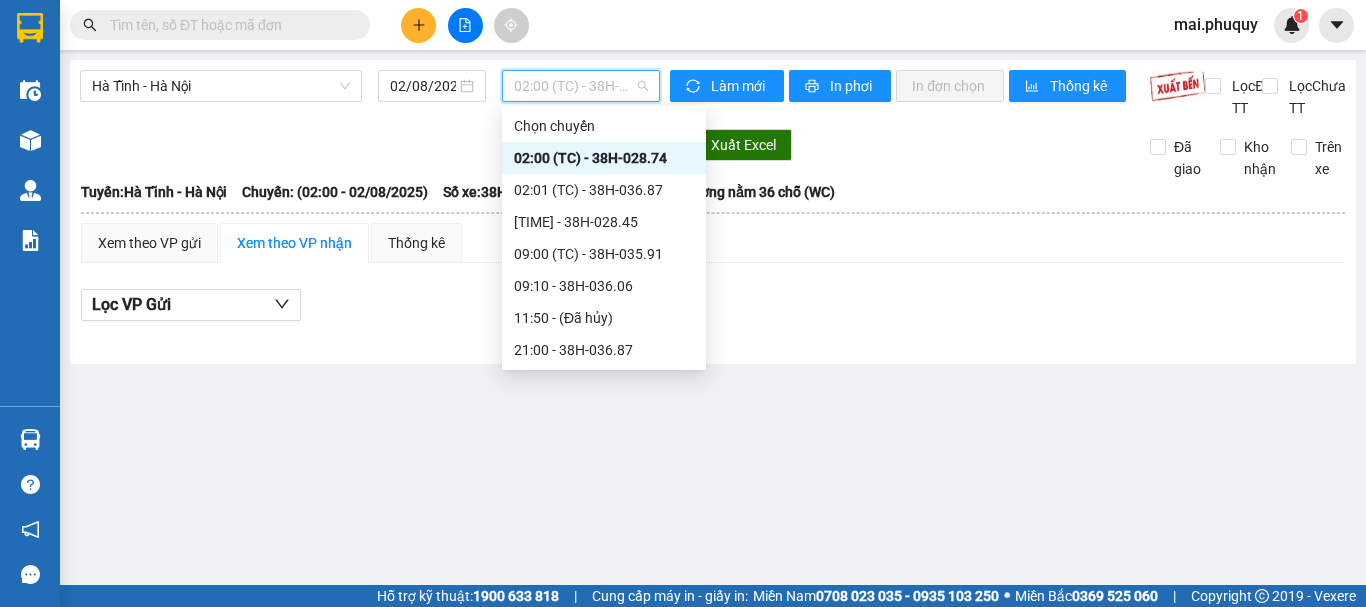 scroll, scrollTop: 160, scrollLeft: 0, axis: vertical 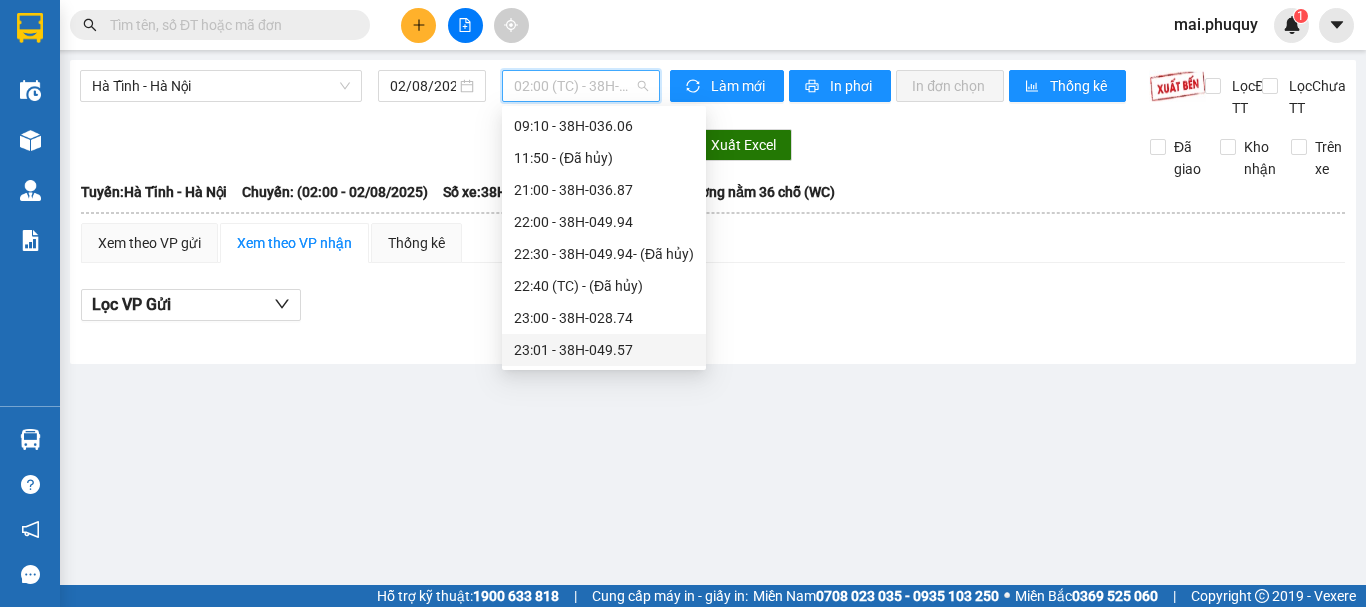 click on "23:01     - 38H-049.57" at bounding box center (604, 350) 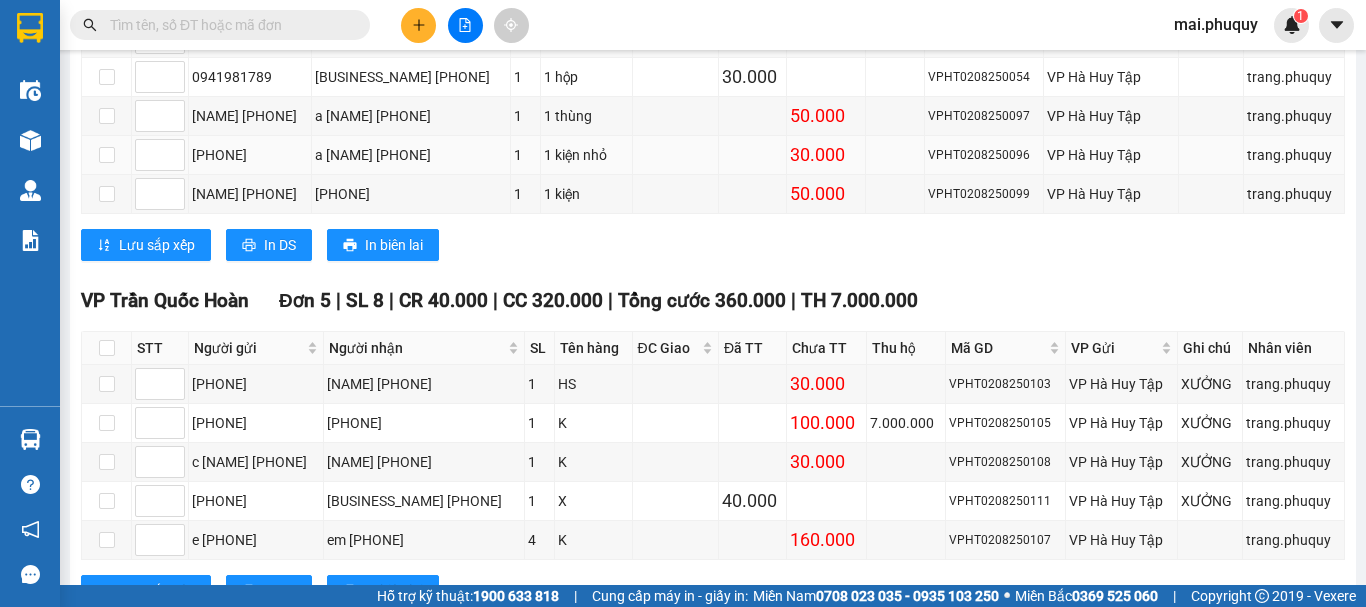 scroll, scrollTop: 657, scrollLeft: 0, axis: vertical 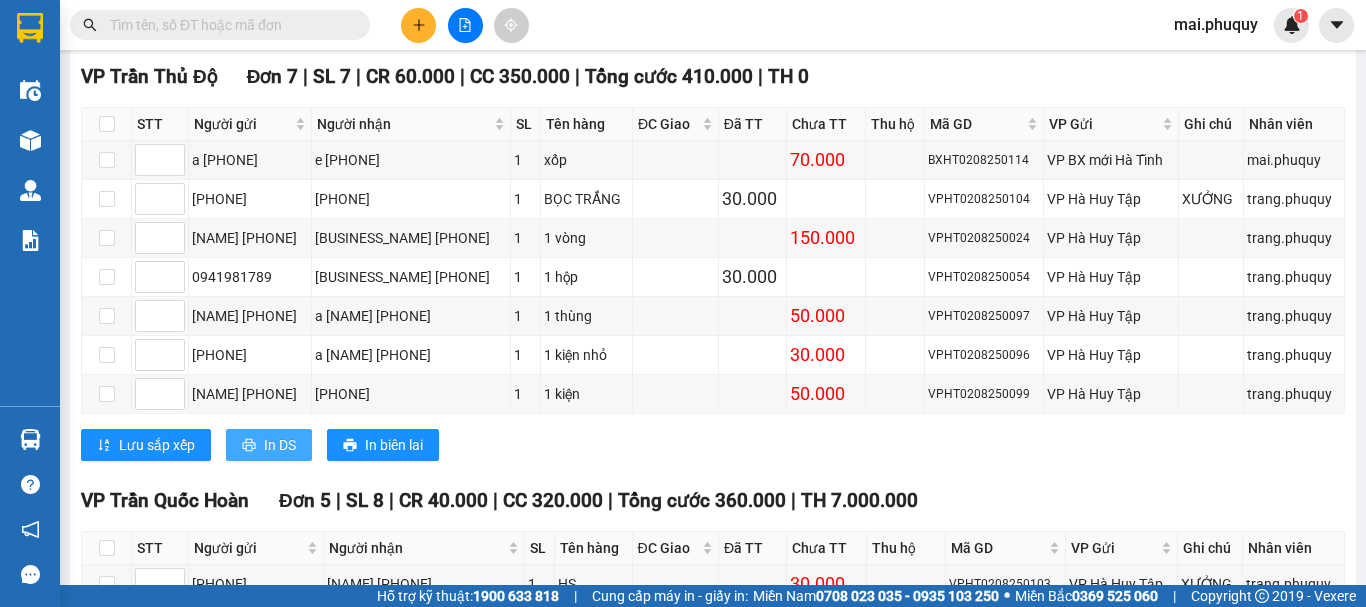 click on "In DS" at bounding box center [280, 445] 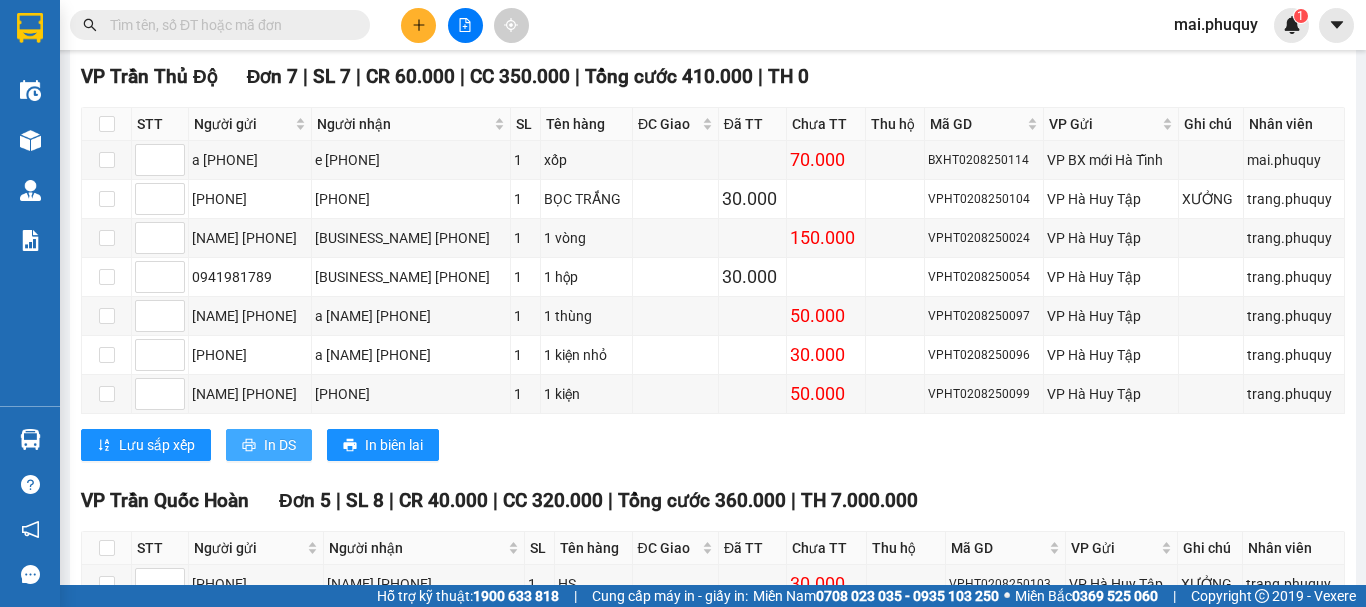 scroll, scrollTop: 0, scrollLeft: 0, axis: both 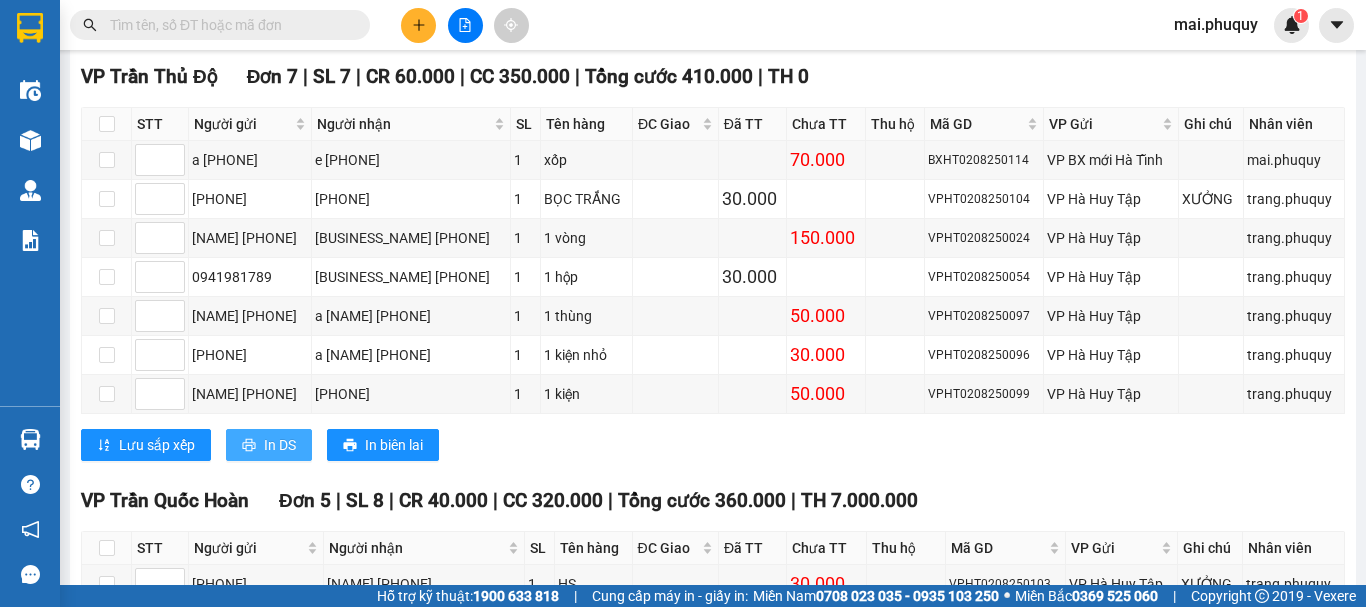 click 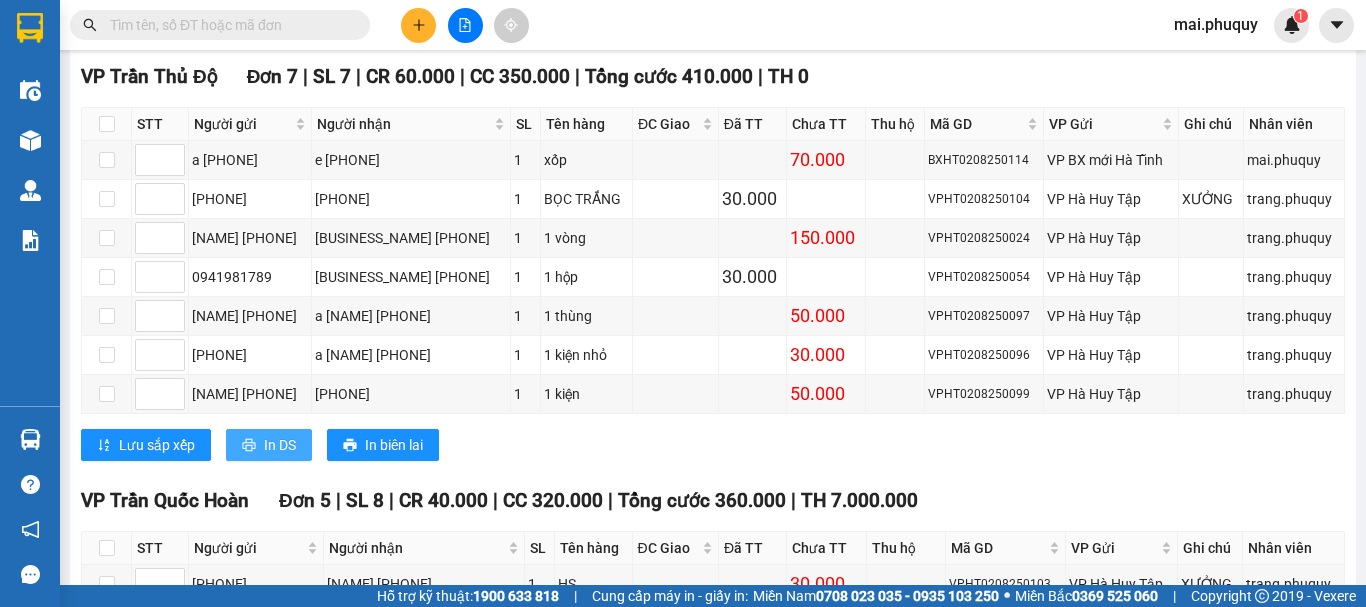 scroll, scrollTop: 0, scrollLeft: 0, axis: both 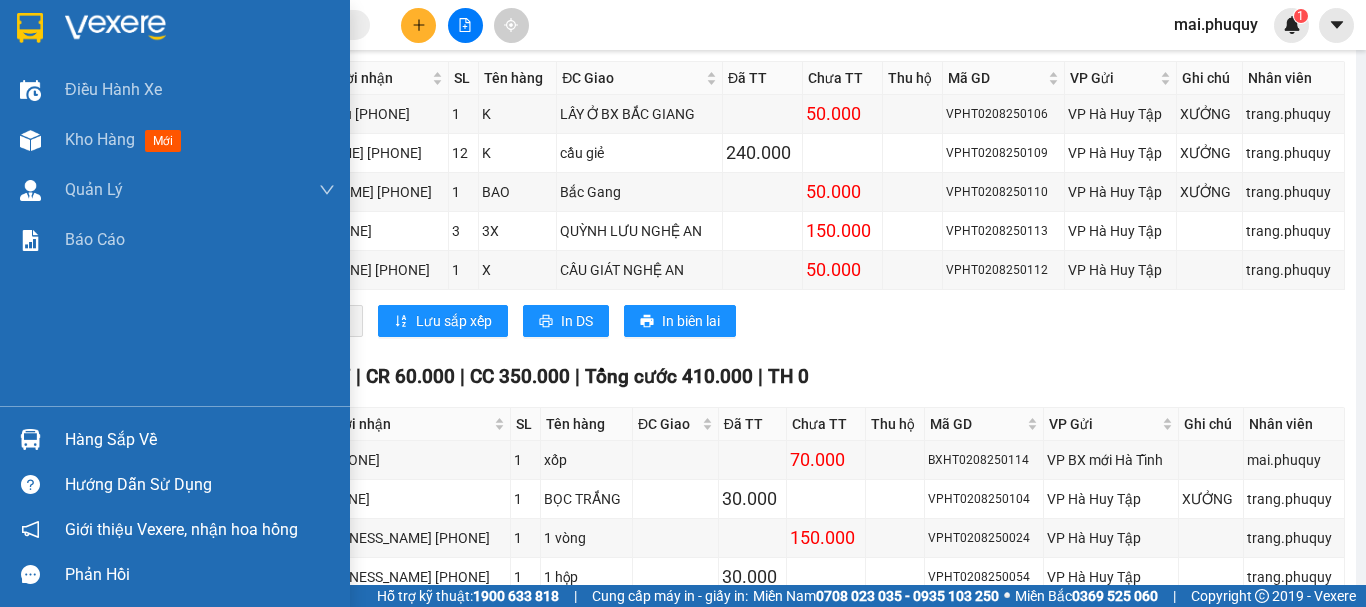 click at bounding box center (30, 28) 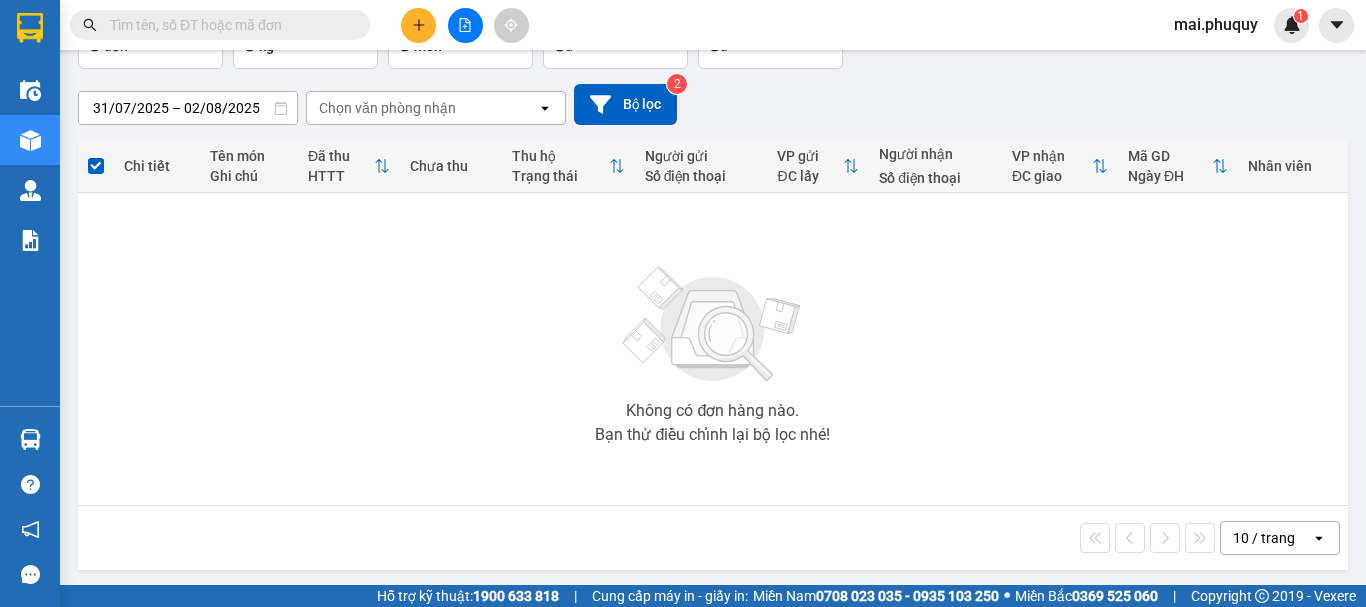scroll, scrollTop: 145, scrollLeft: 0, axis: vertical 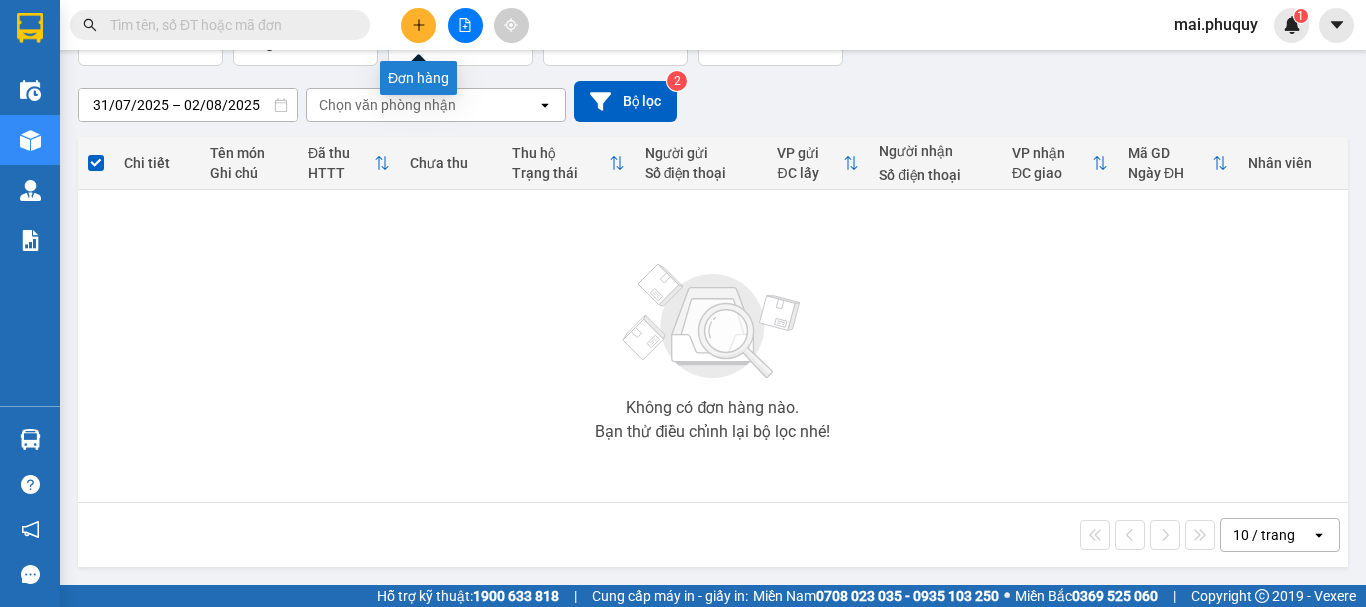 click at bounding box center (418, 25) 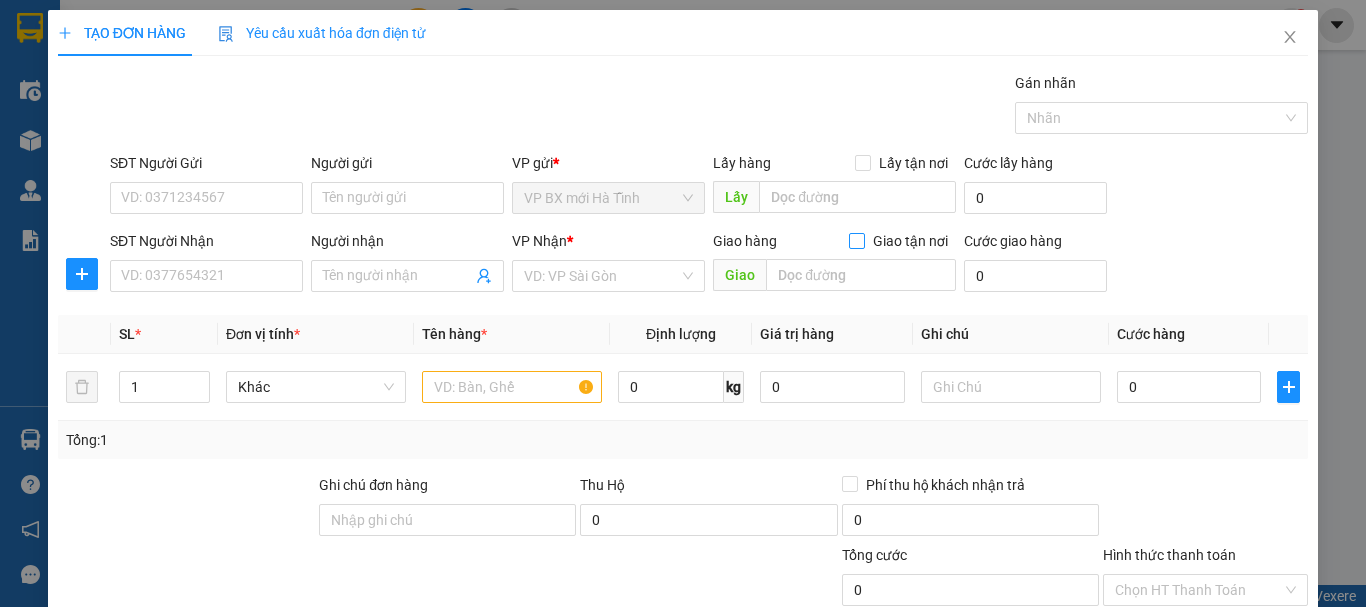 click on "Giao tận nơi" at bounding box center (856, 240) 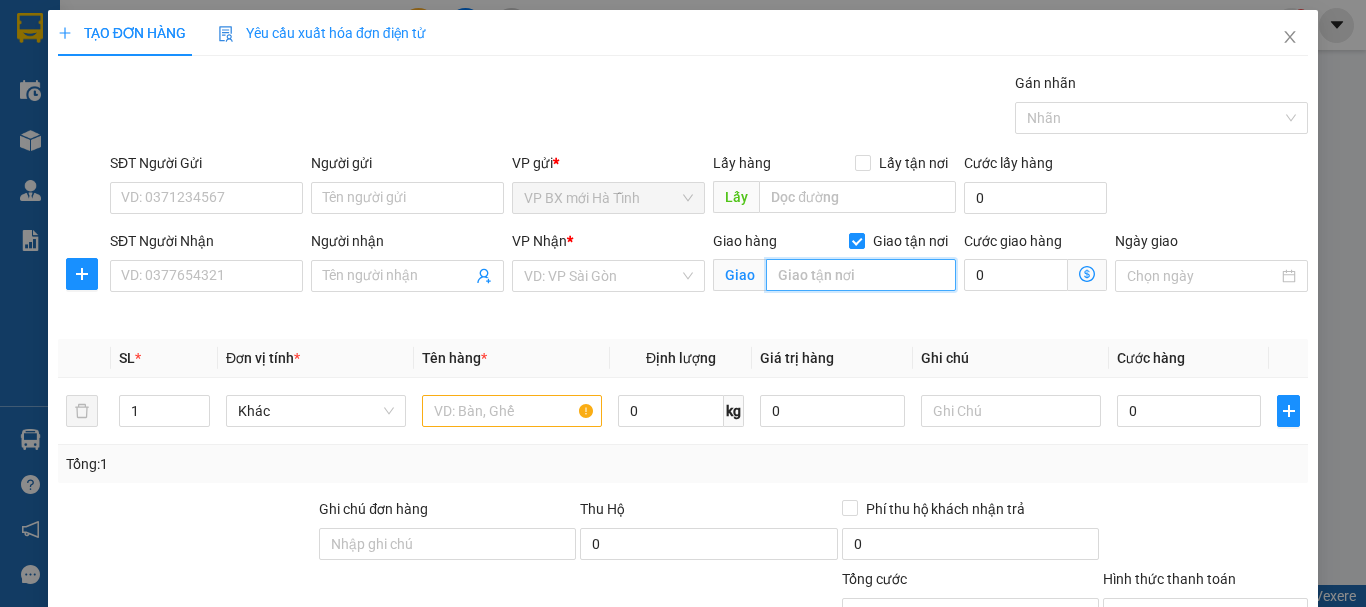 click at bounding box center [861, 275] 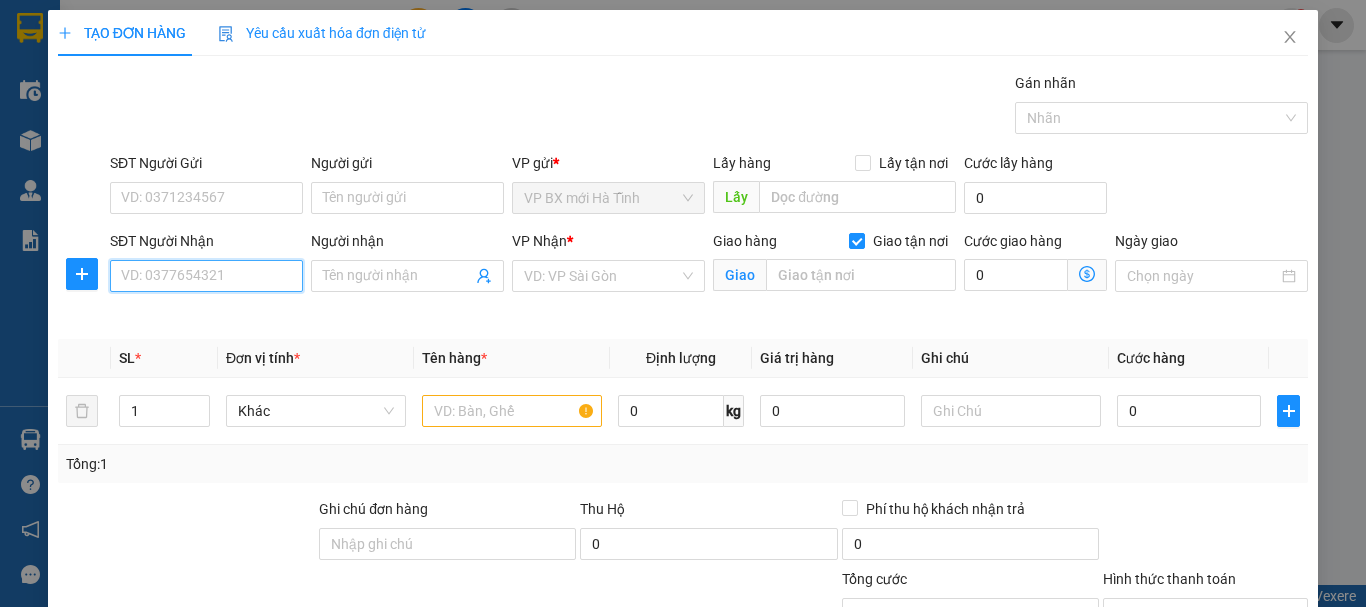 click on "SĐT Người Nhận" at bounding box center (206, 276) 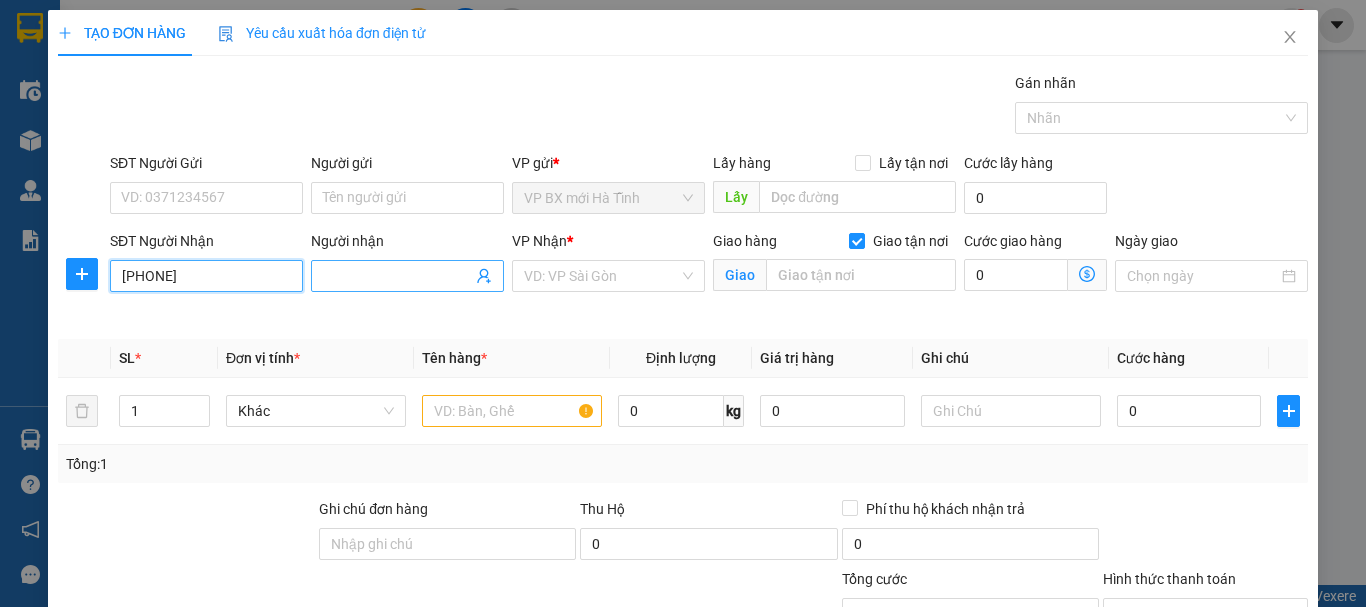 type on "[PHONE]" 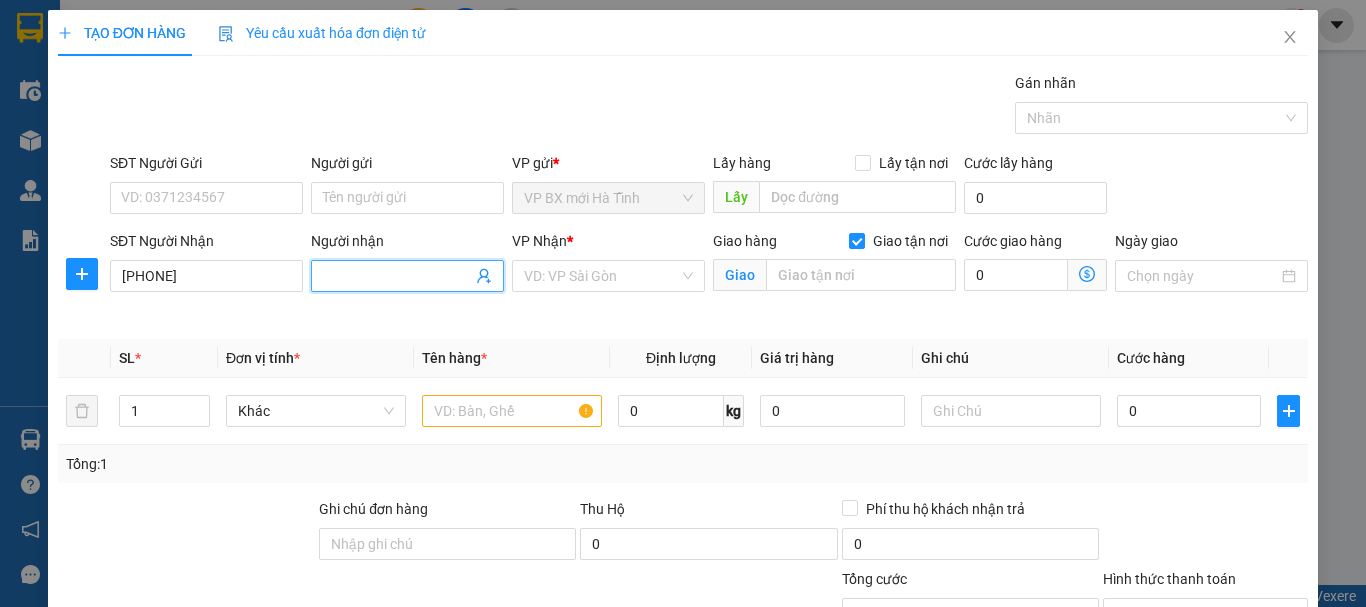 click on "Người nhận" at bounding box center (397, 276) 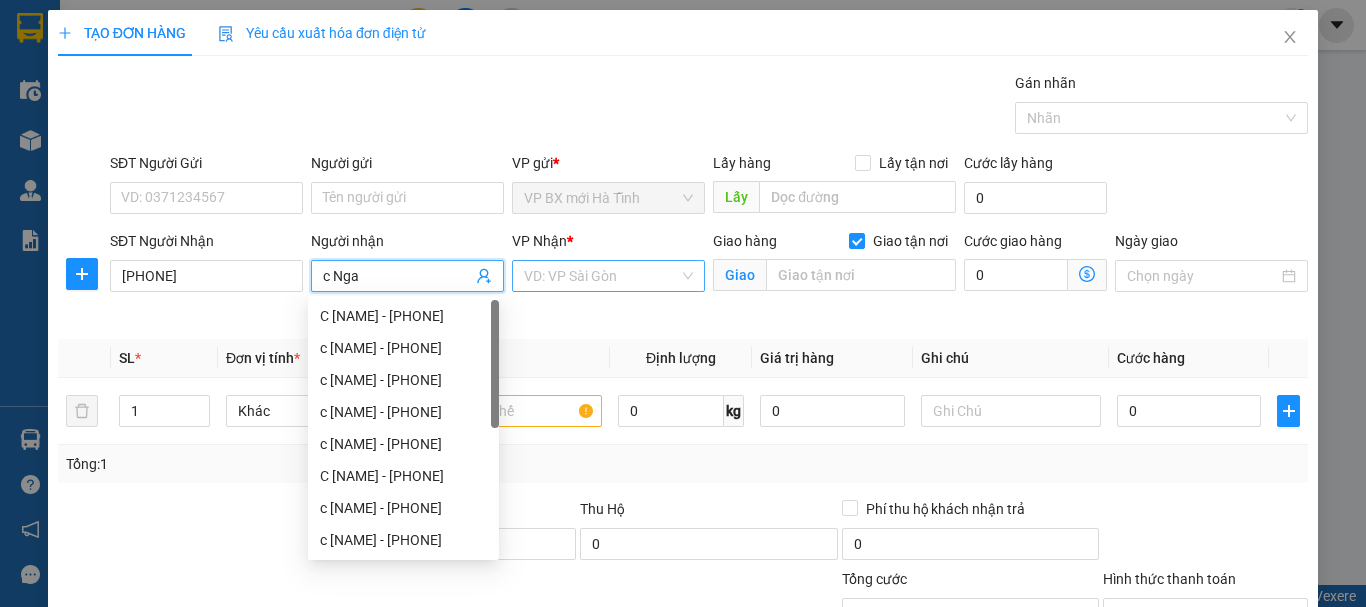 type on "c Nga" 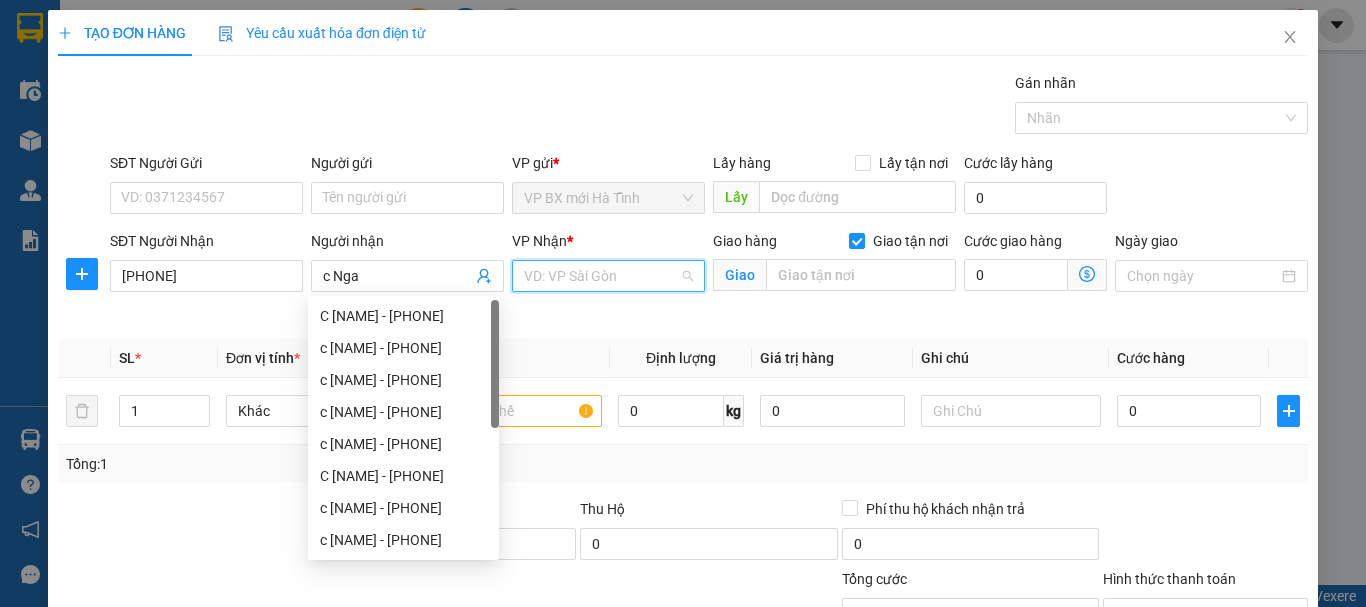 click at bounding box center [601, 276] 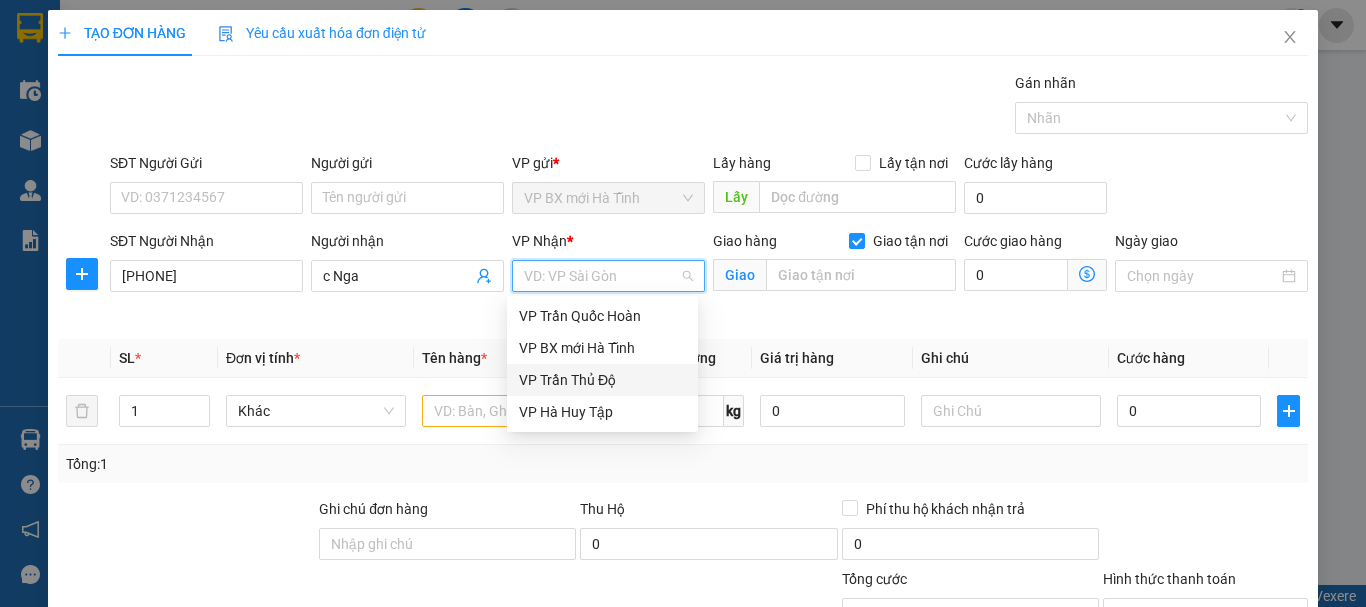 drag, startPoint x: 563, startPoint y: 375, endPoint x: 743, endPoint y: 361, distance: 180.54362 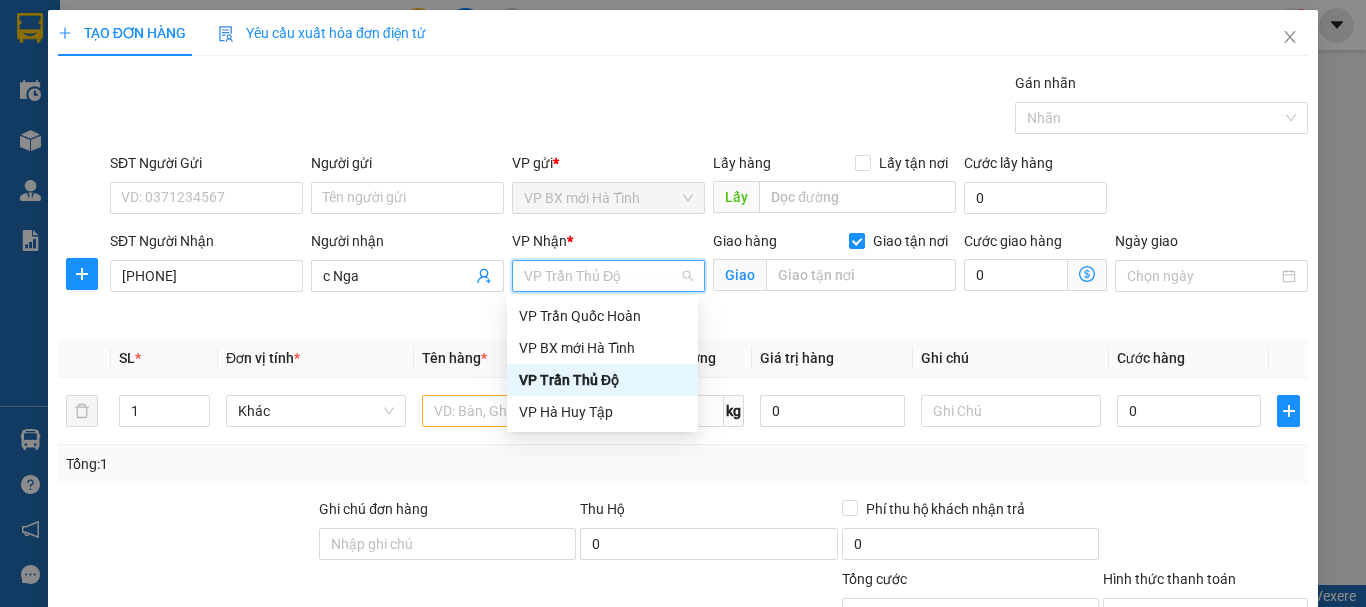 click on "VP Trần Thủ Độ" at bounding box center (608, 276) 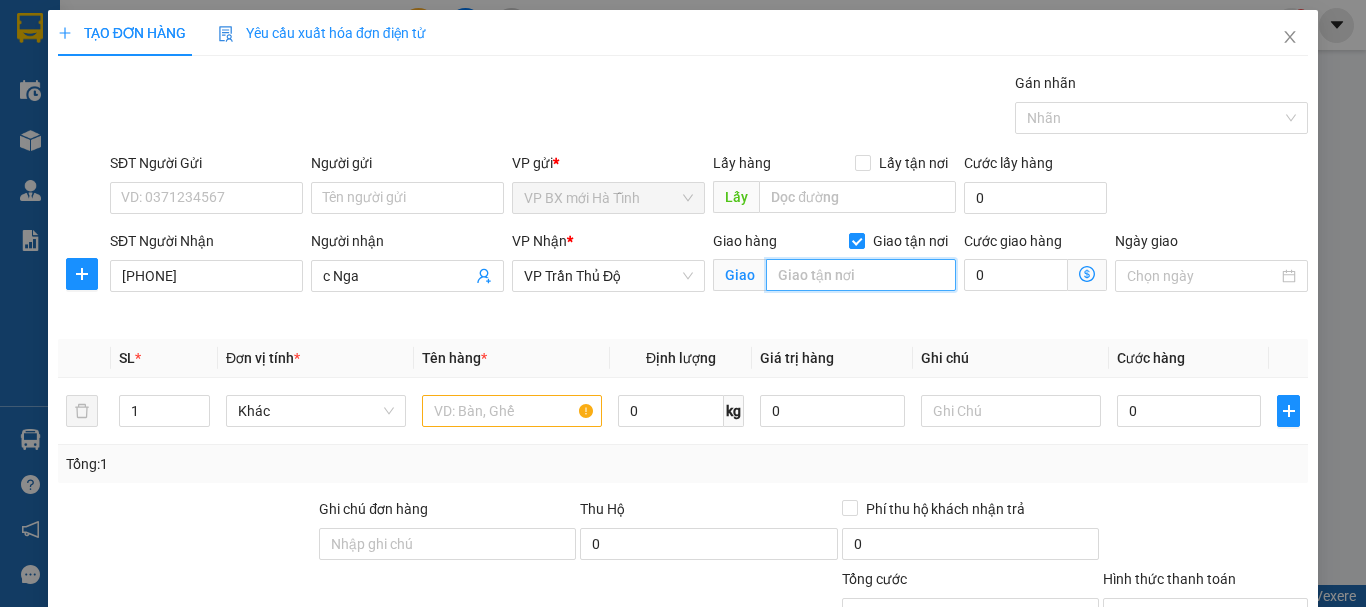 click at bounding box center (861, 275) 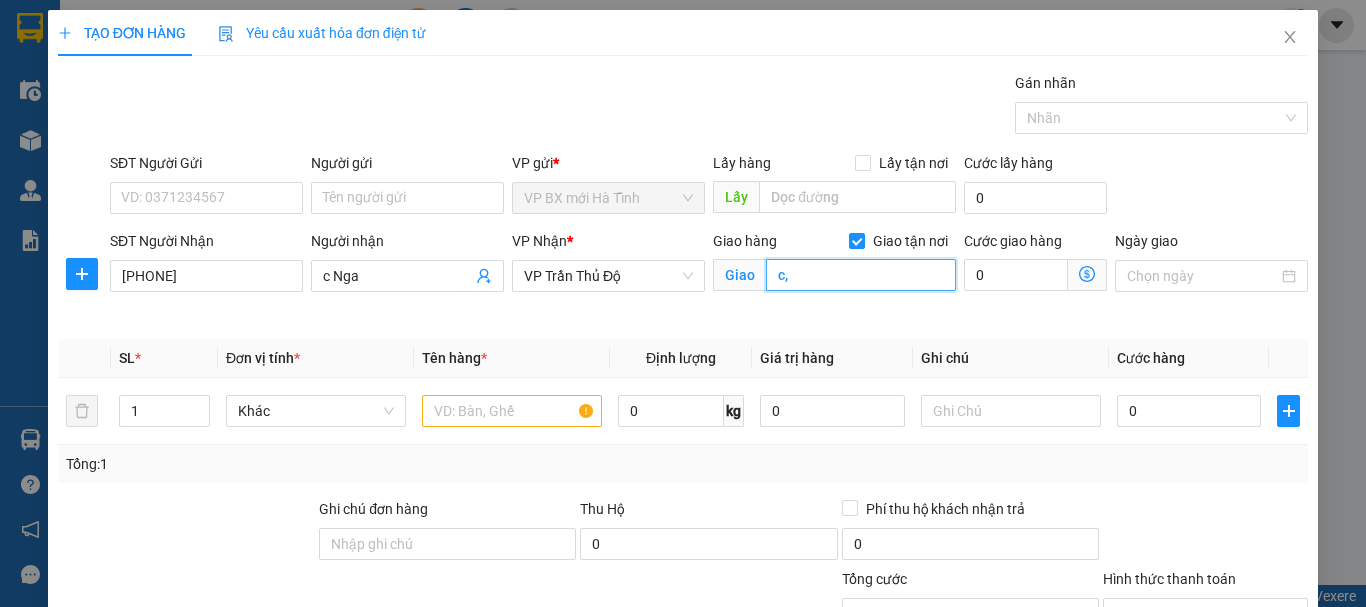 type on "c" 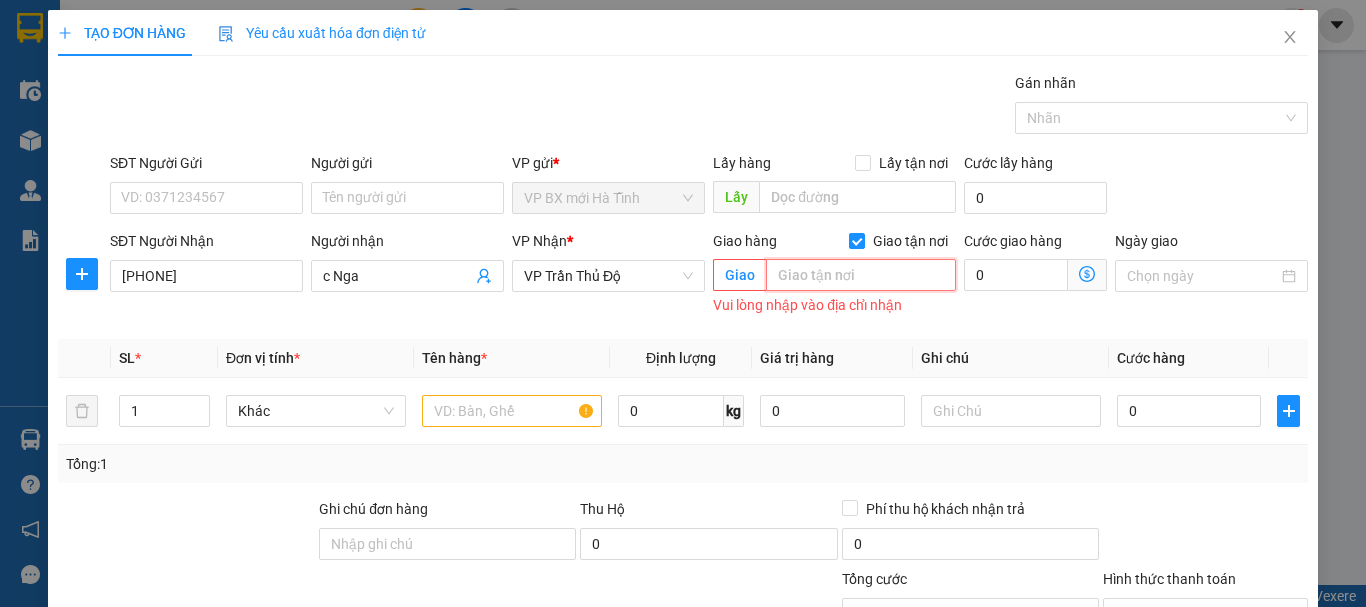 type on "c" 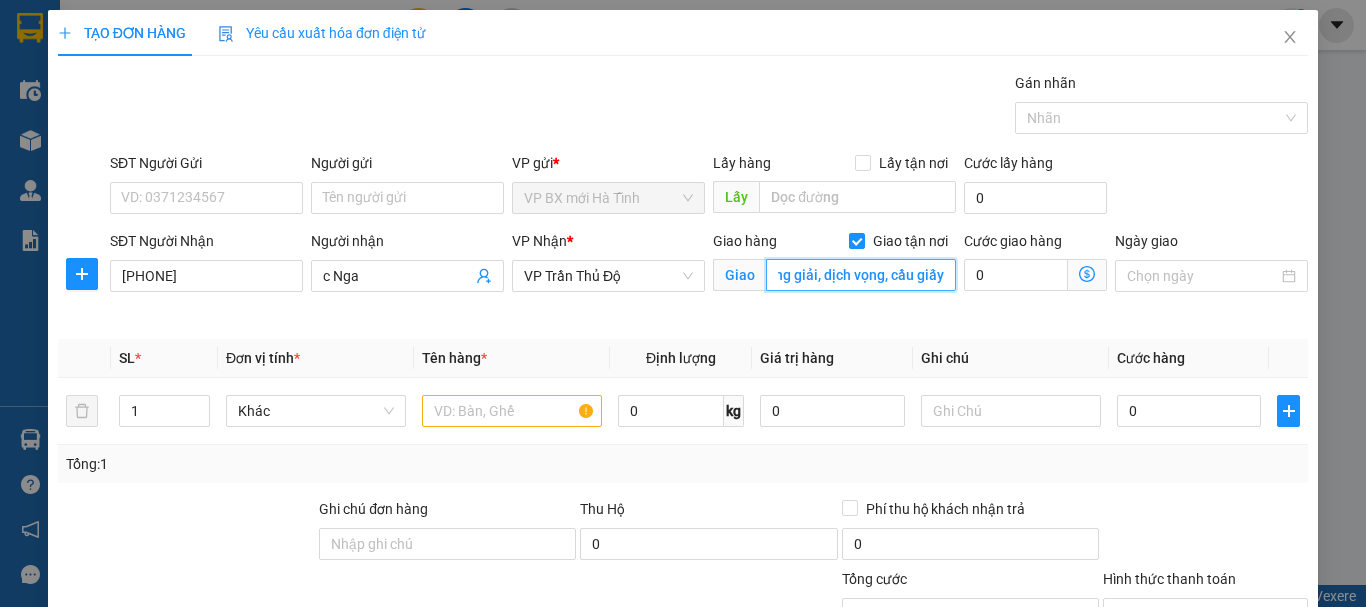 scroll, scrollTop: 0, scrollLeft: 174, axis: horizontal 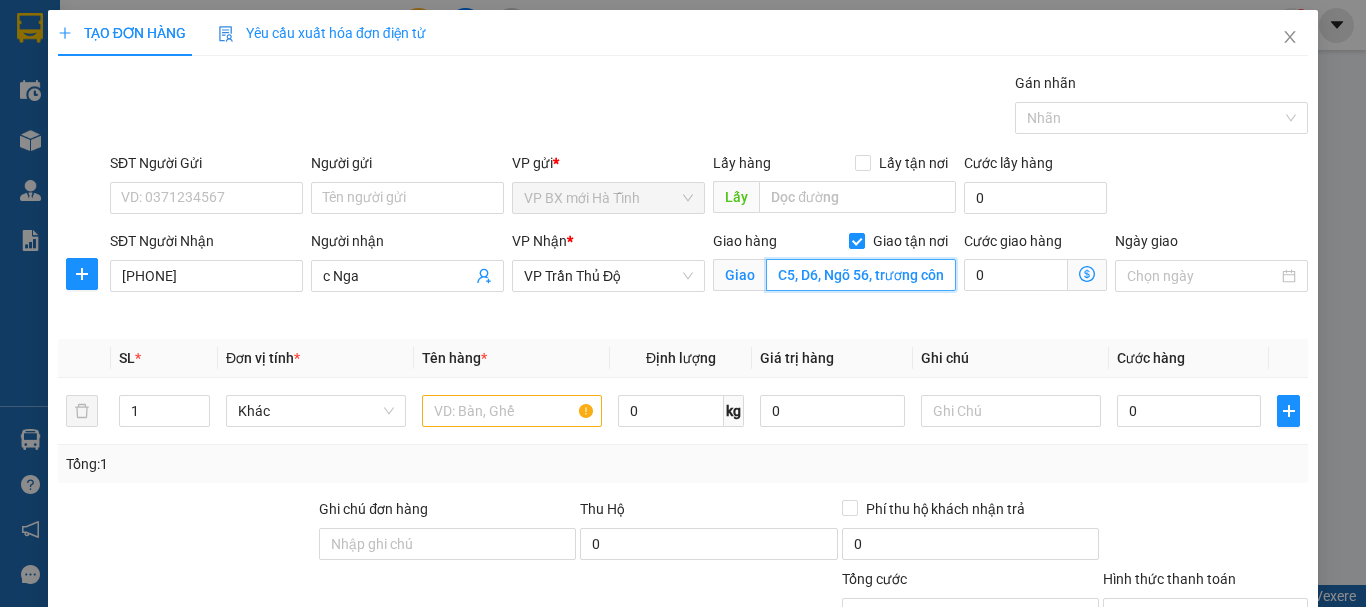 drag, startPoint x: 936, startPoint y: 279, endPoint x: 769, endPoint y: 279, distance: 167 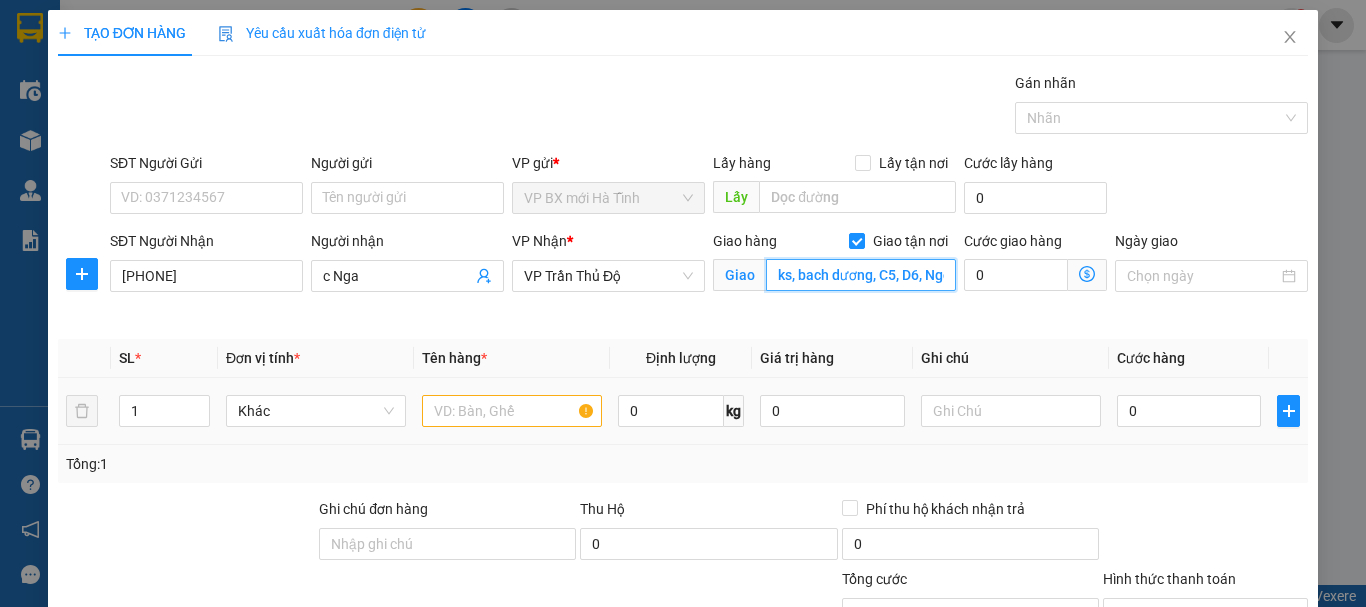 type on "ks, bach dương, C5, D6, Ngõ 56, trương công giải, dịch vọng, cầu giấy" 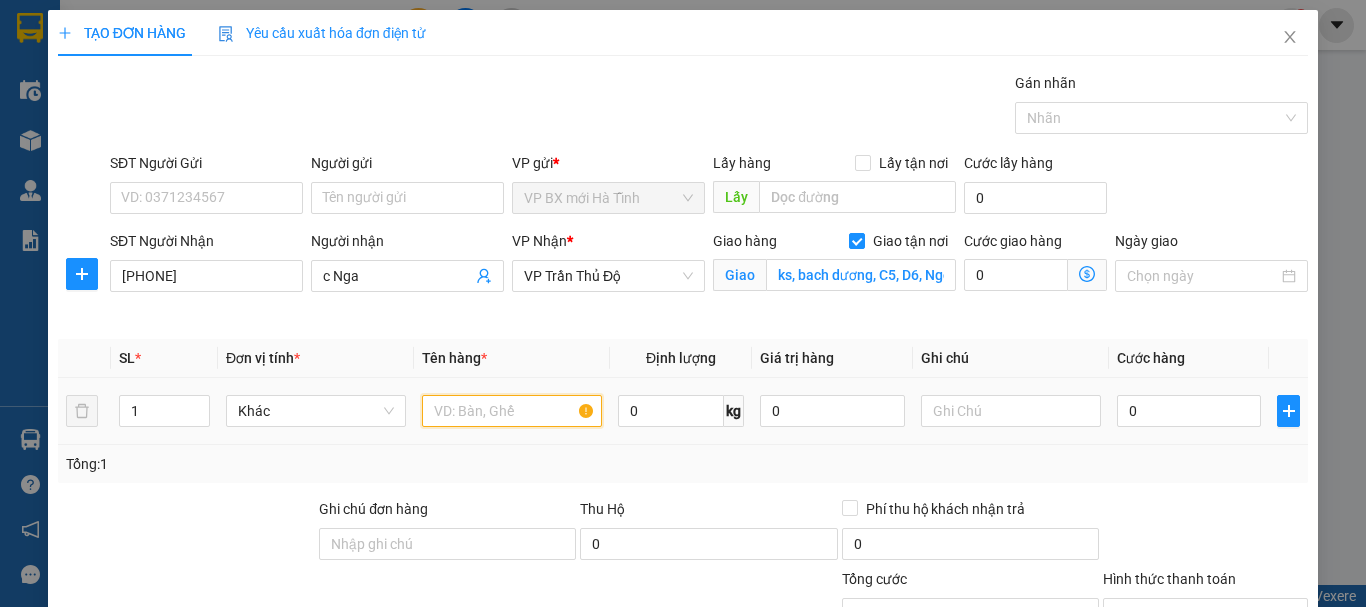 click at bounding box center (512, 411) 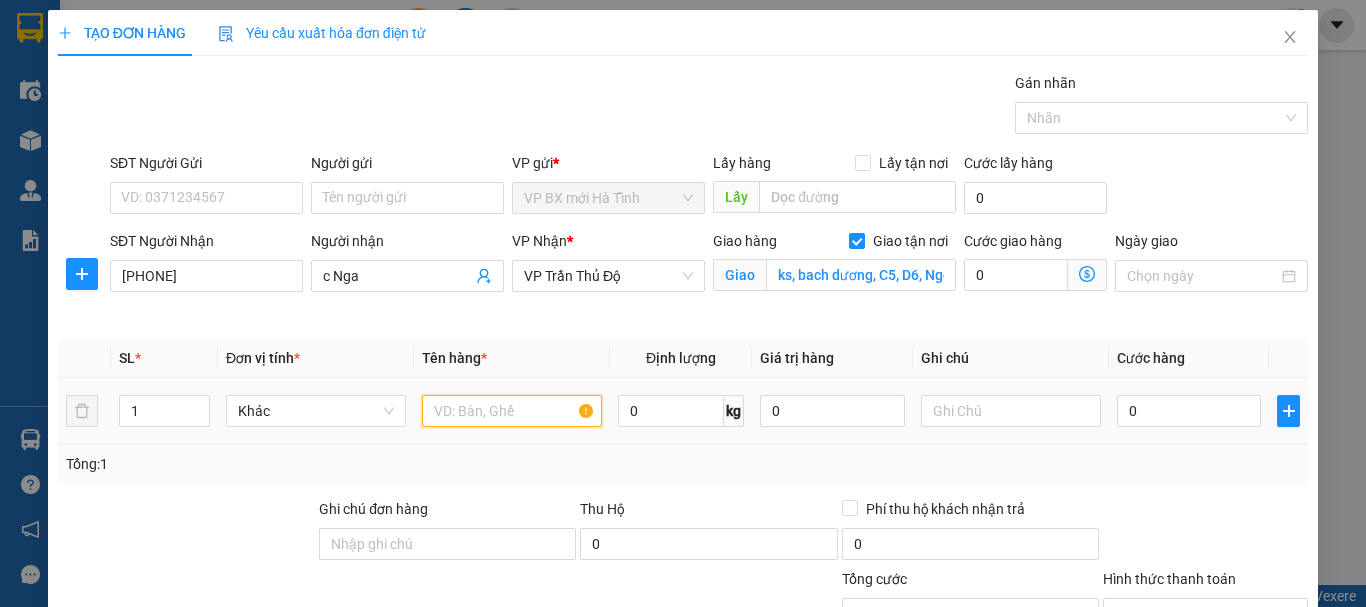 type on "c" 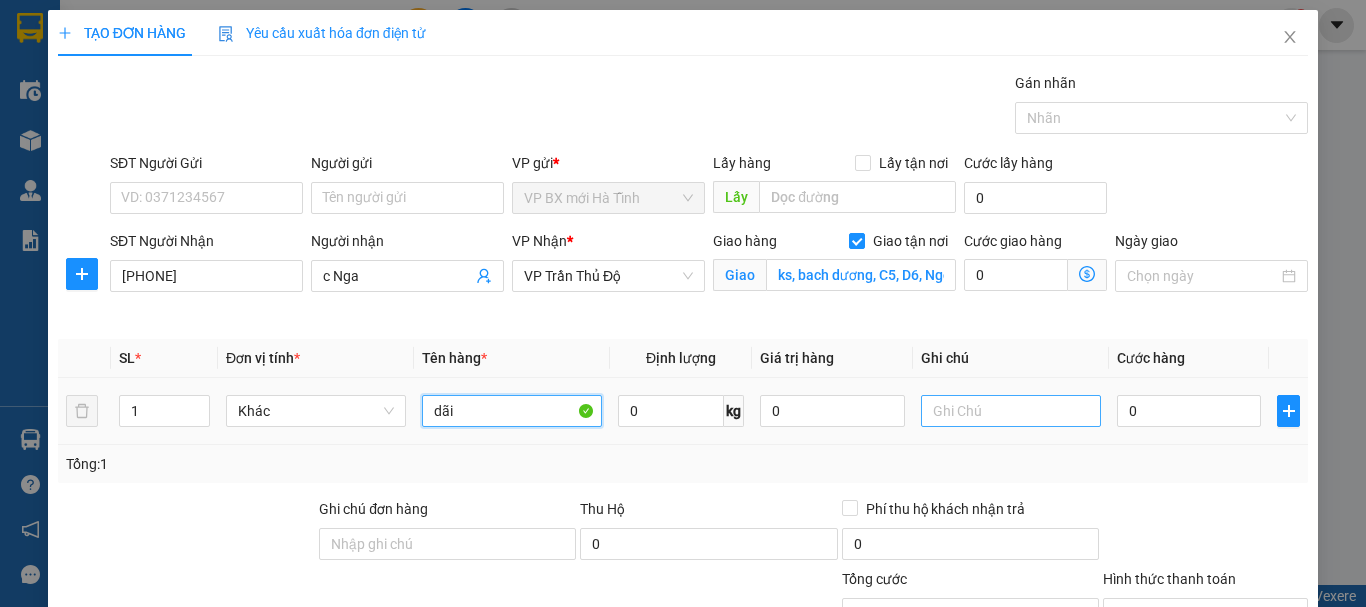 type on "dãi" 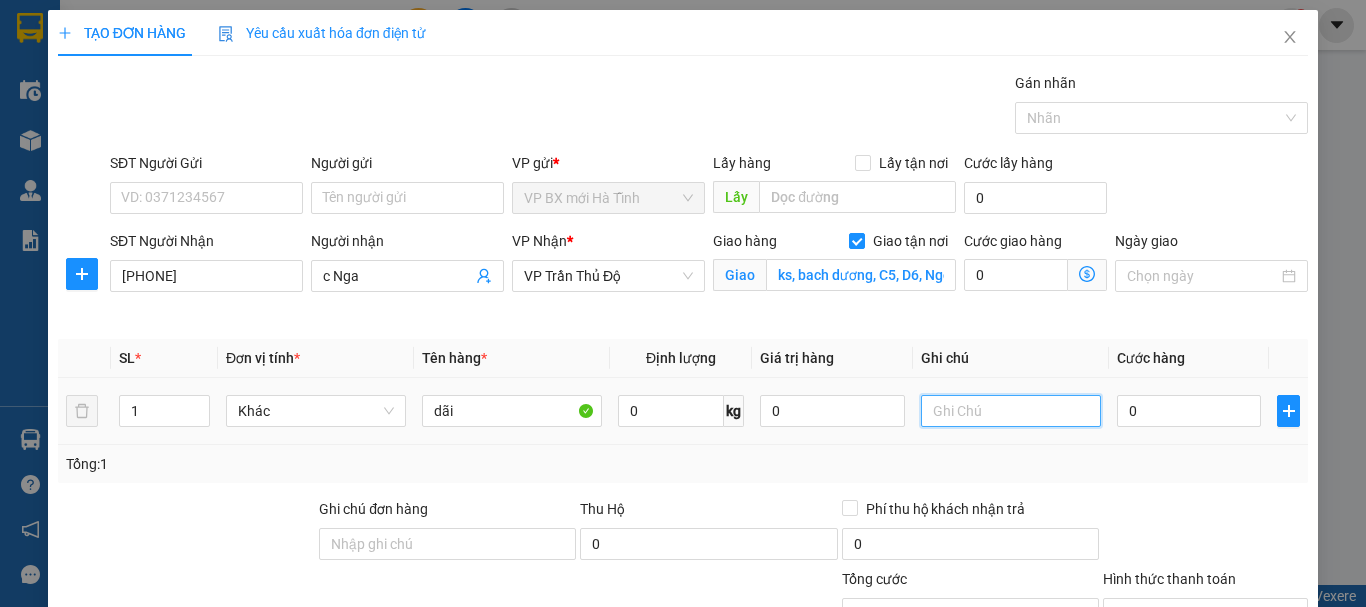 click at bounding box center (1011, 411) 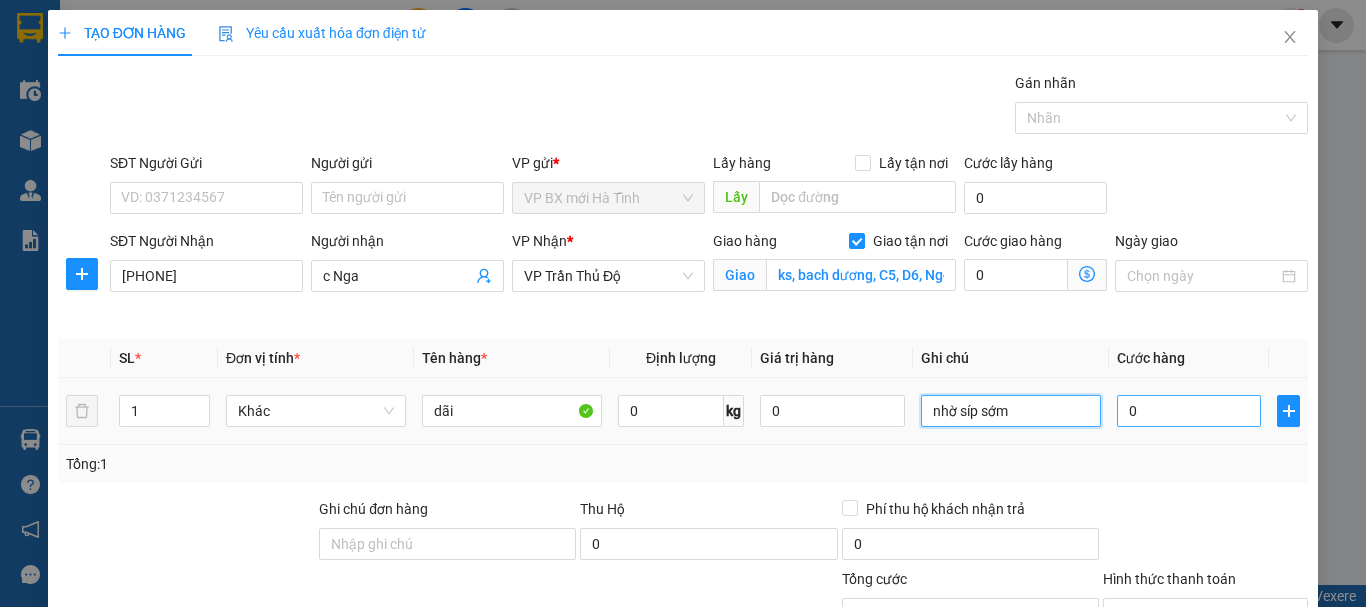type on "nhờ síp sớm" 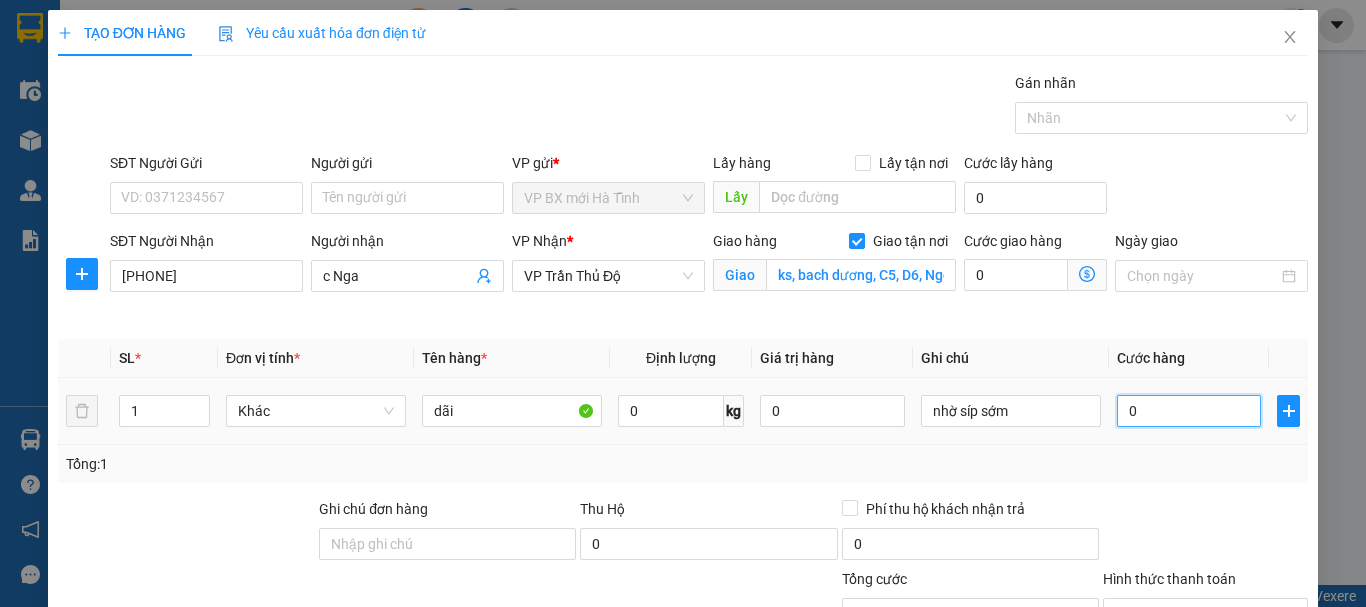 click on "0" at bounding box center [1189, 411] 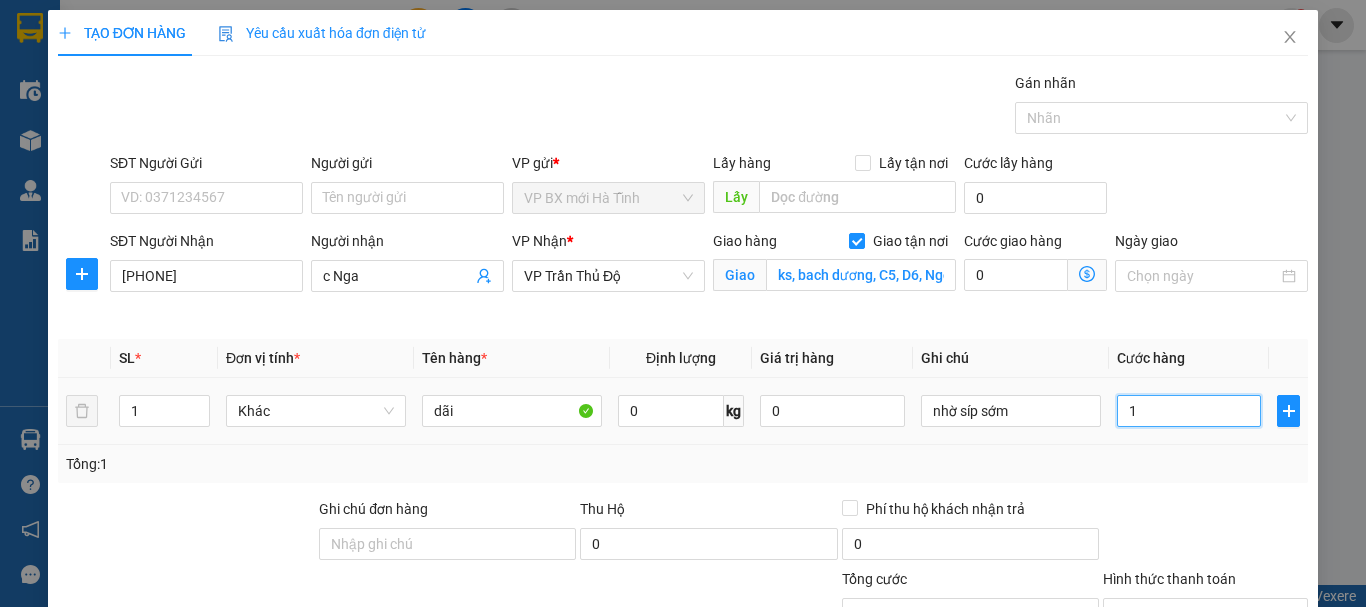 type on "1" 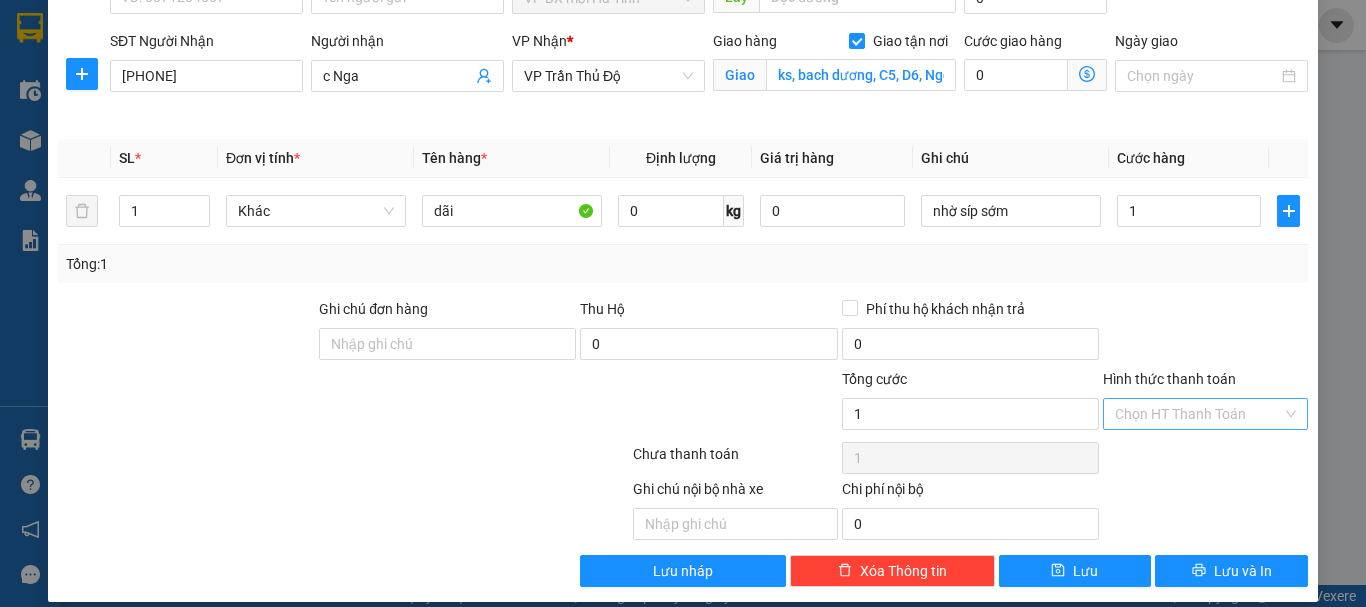type on "1.000" 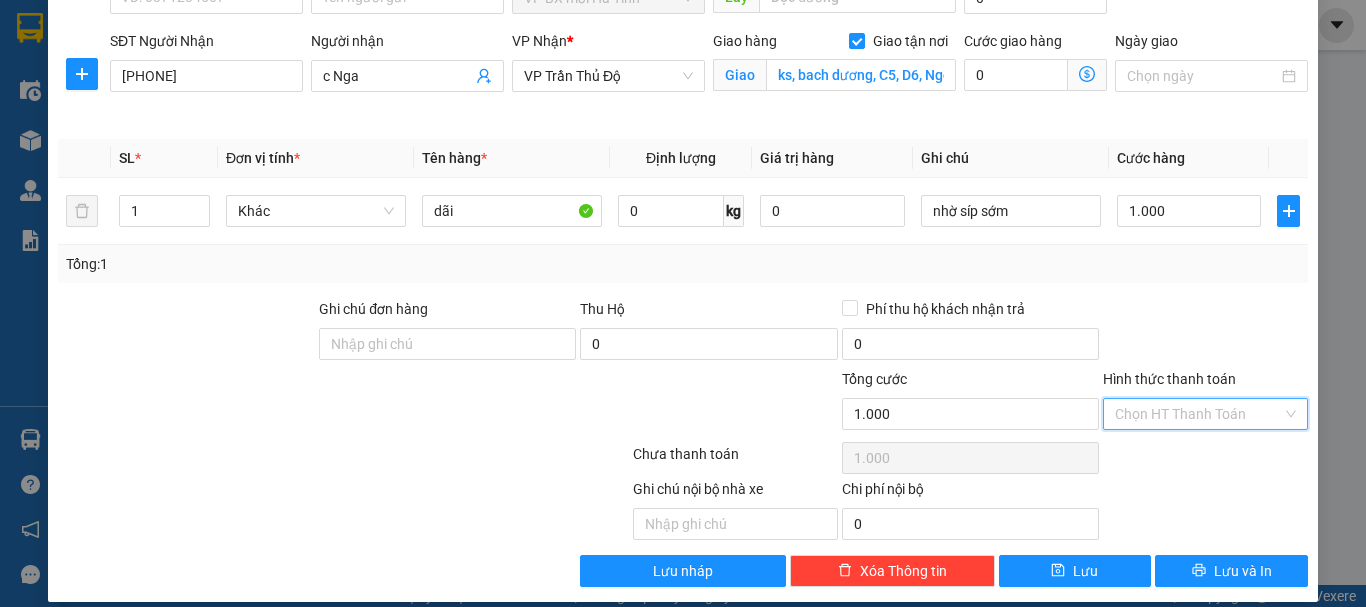 click on "Hình thức thanh toán" at bounding box center (1198, 414) 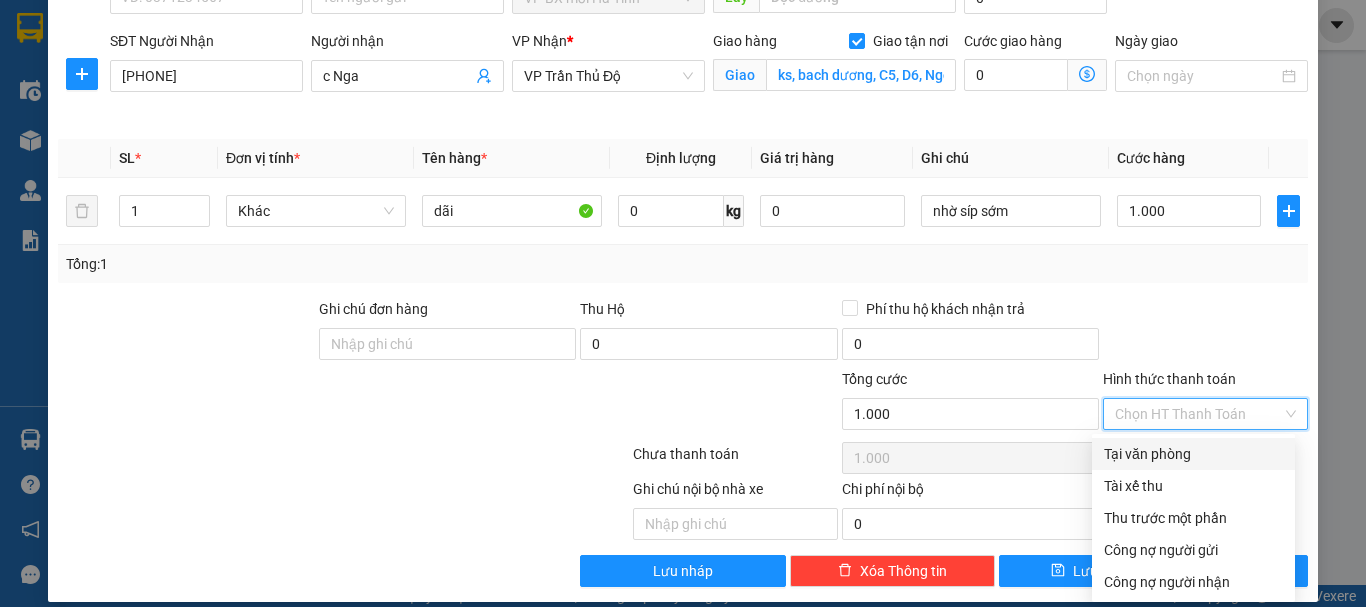 click on "Hình thức thanh toán Chọn HT Thanh Toán" at bounding box center [1205, 403] 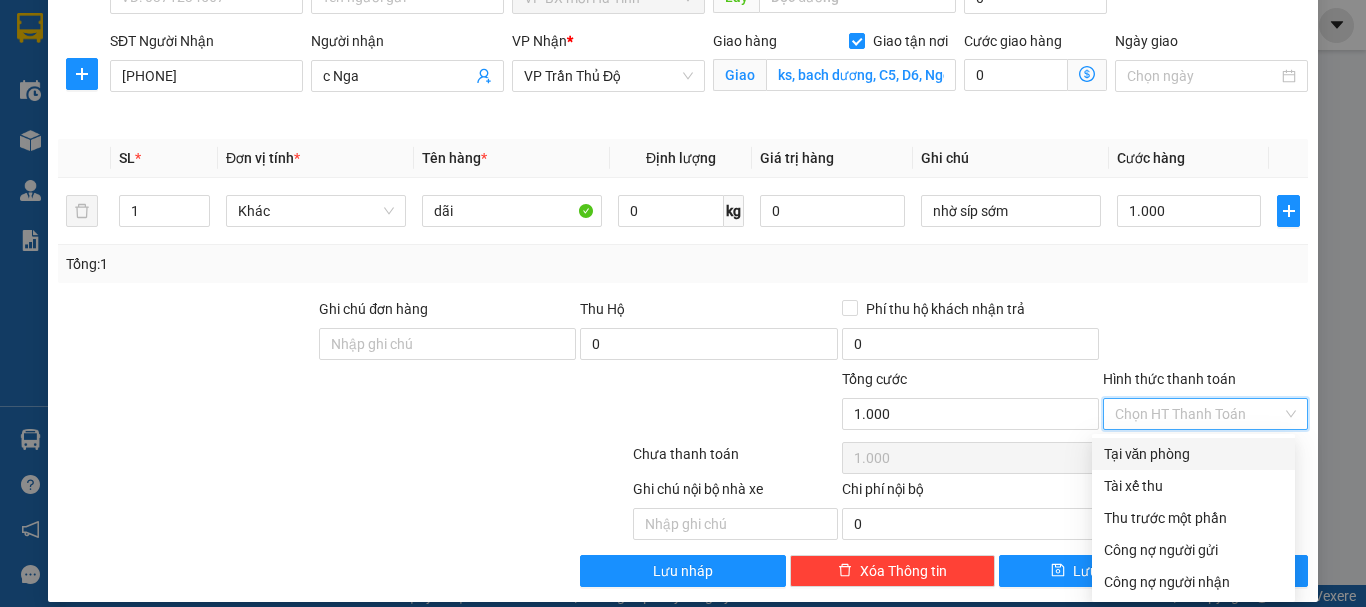 click on "Tại văn phòng" at bounding box center [1193, 454] 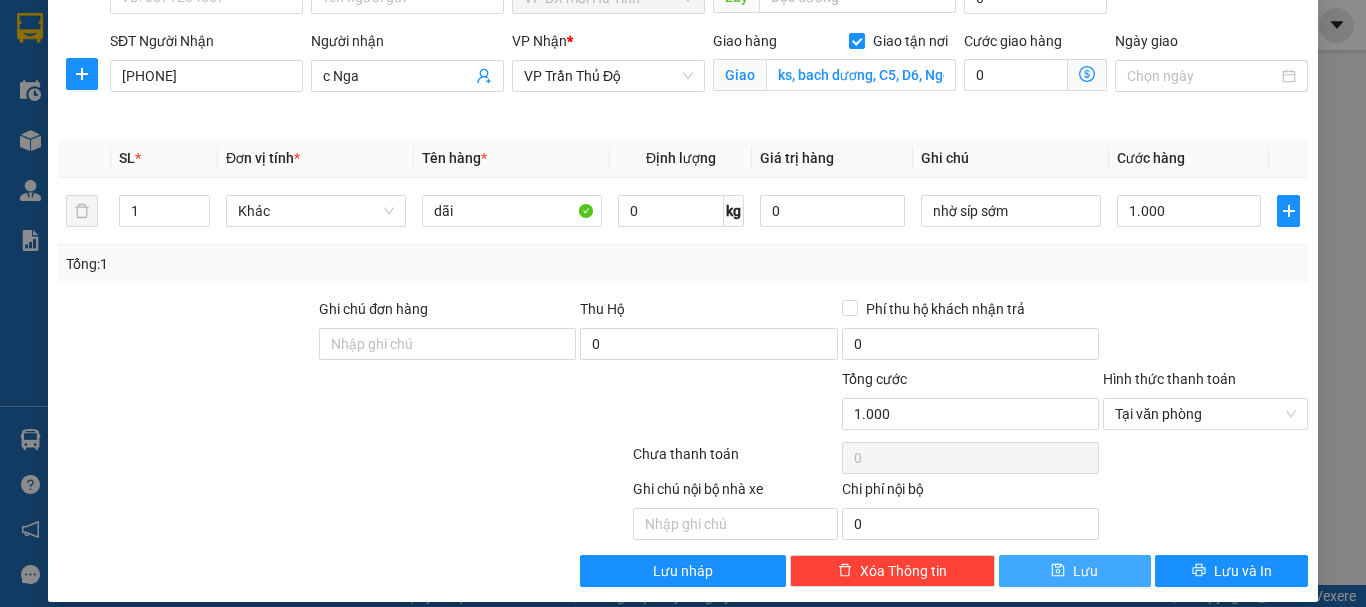click on "Lưu" at bounding box center (1075, 571) 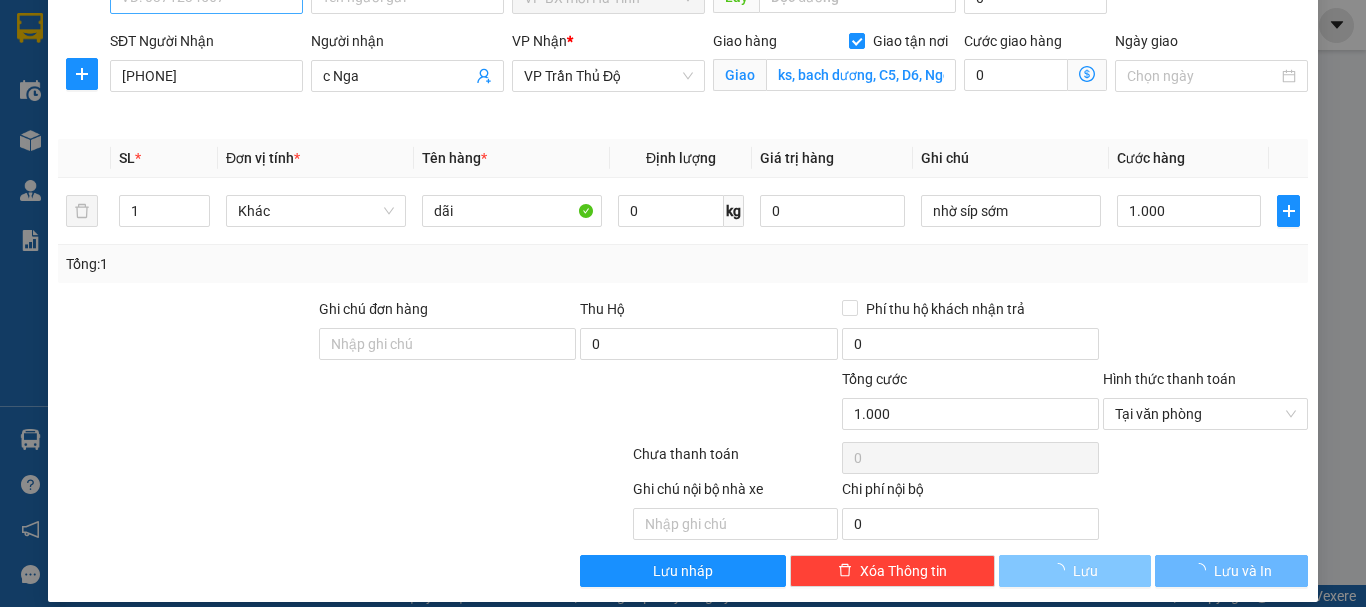 type 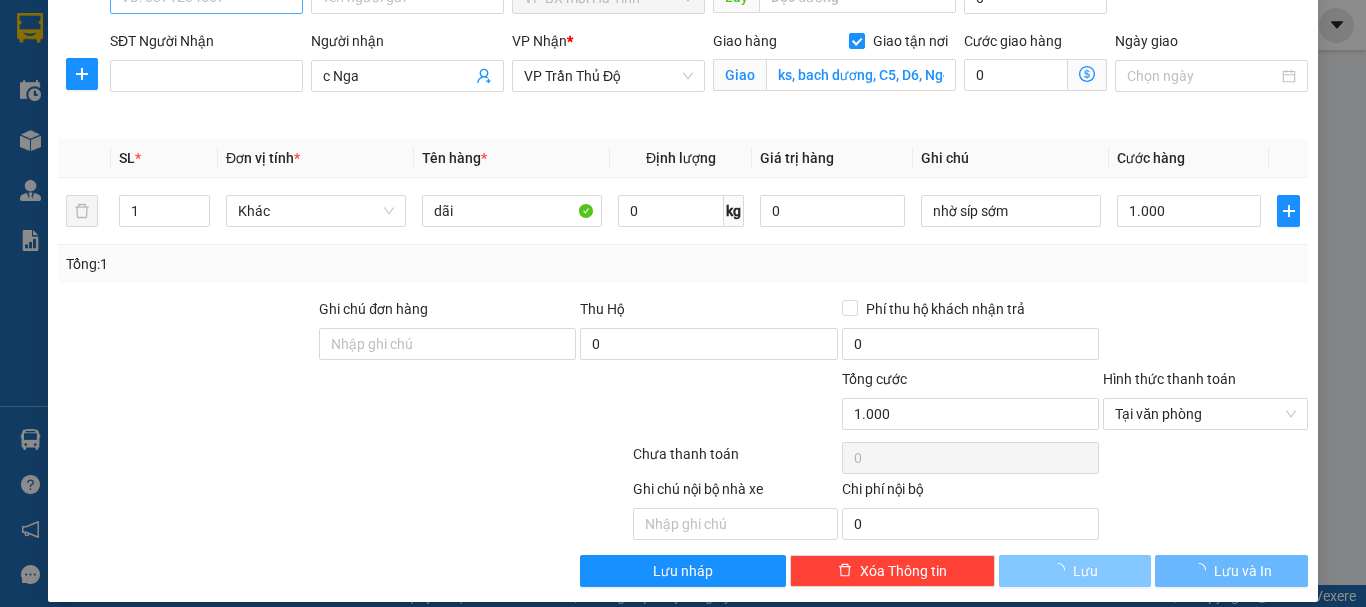 type 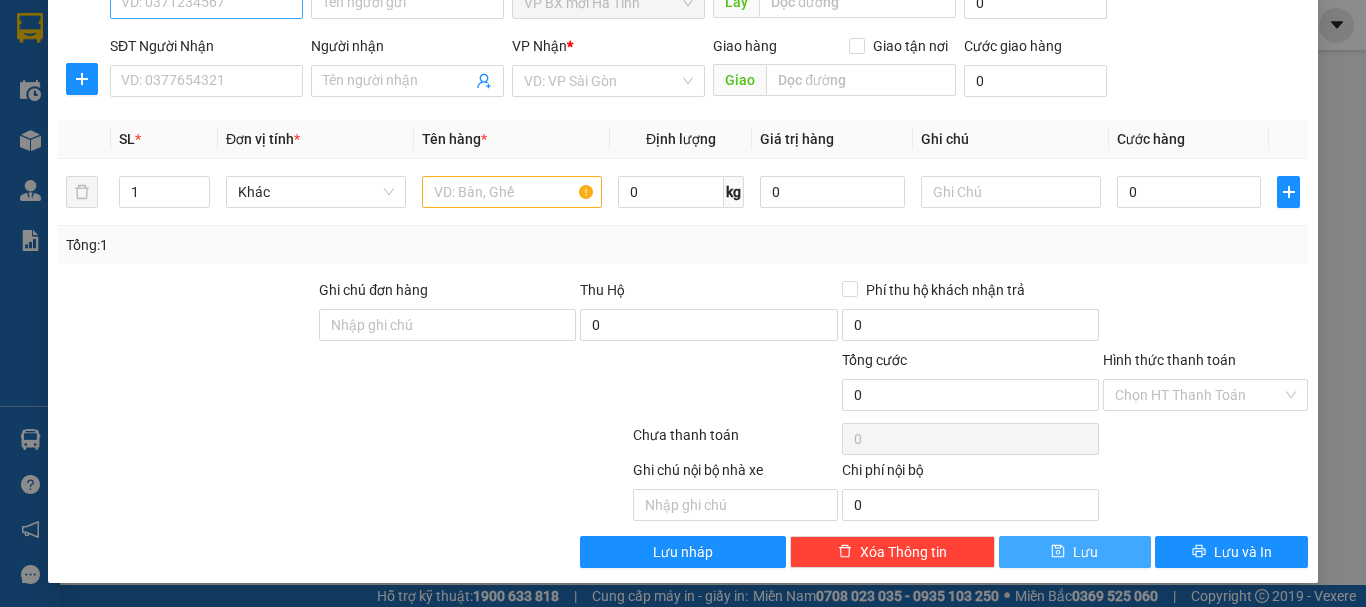 scroll, scrollTop: 195, scrollLeft: 0, axis: vertical 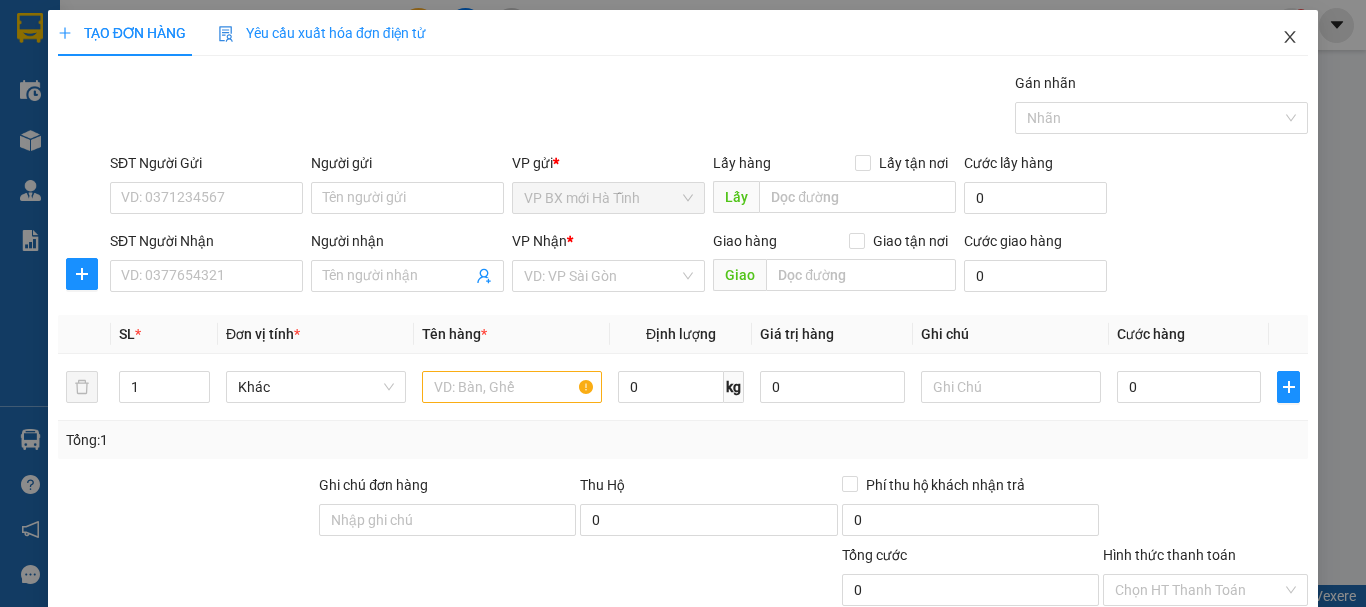 click 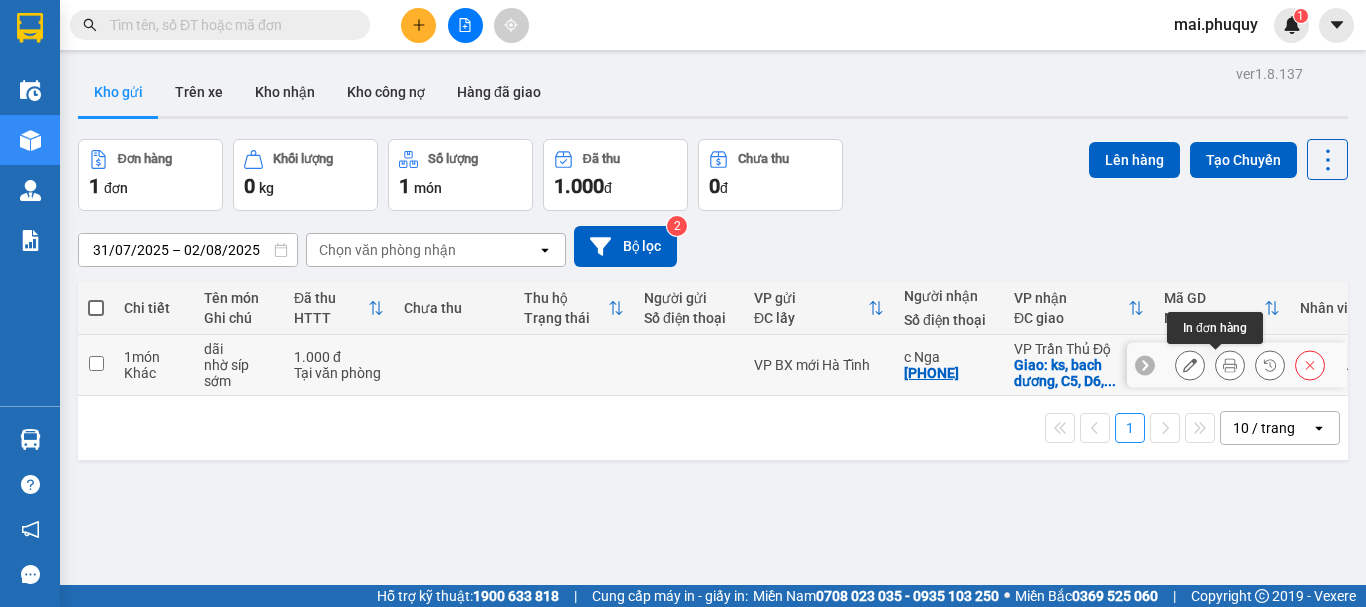 click 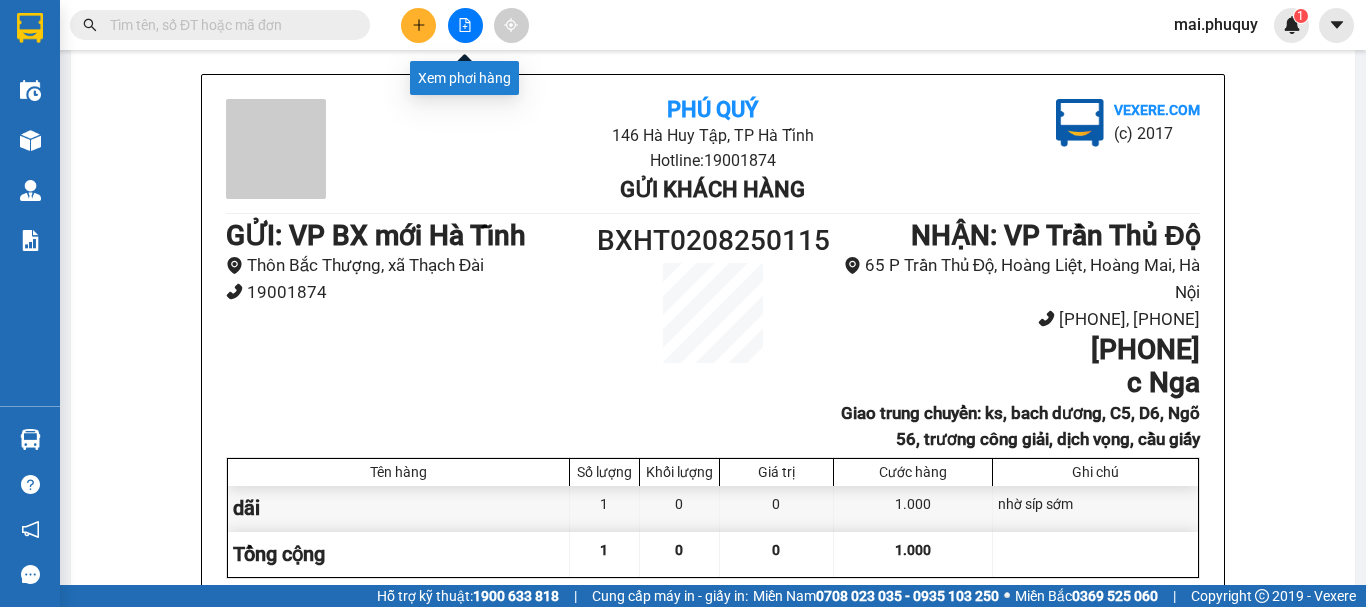scroll, scrollTop: 0, scrollLeft: 0, axis: both 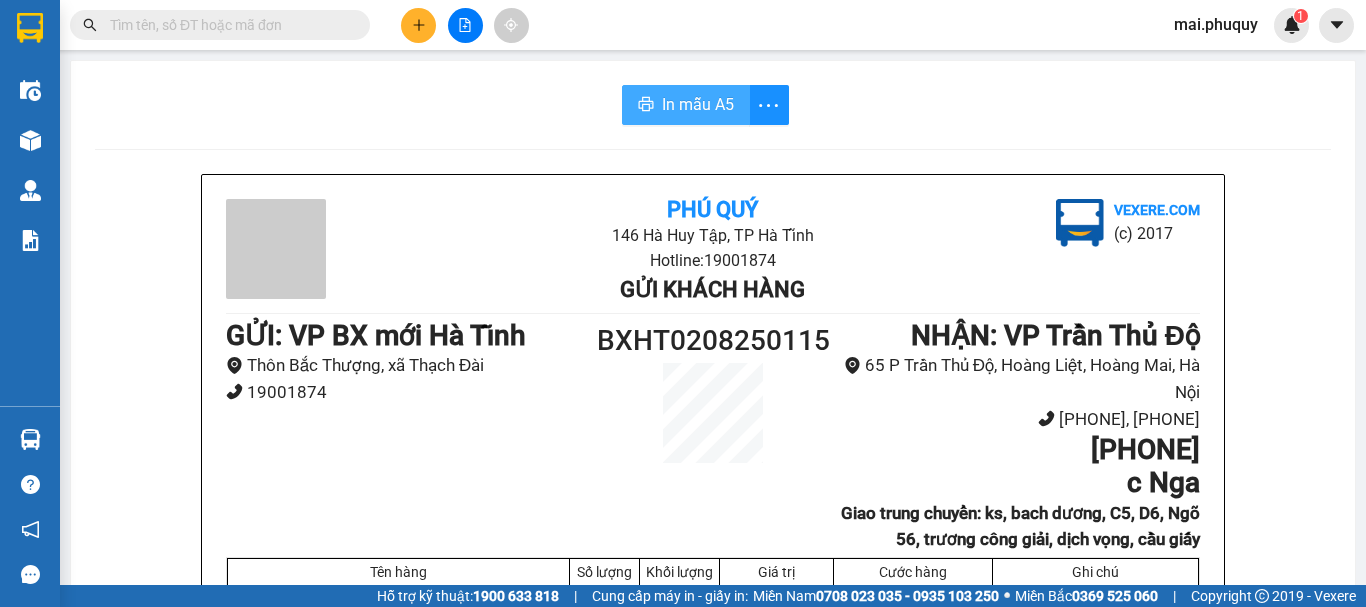 click 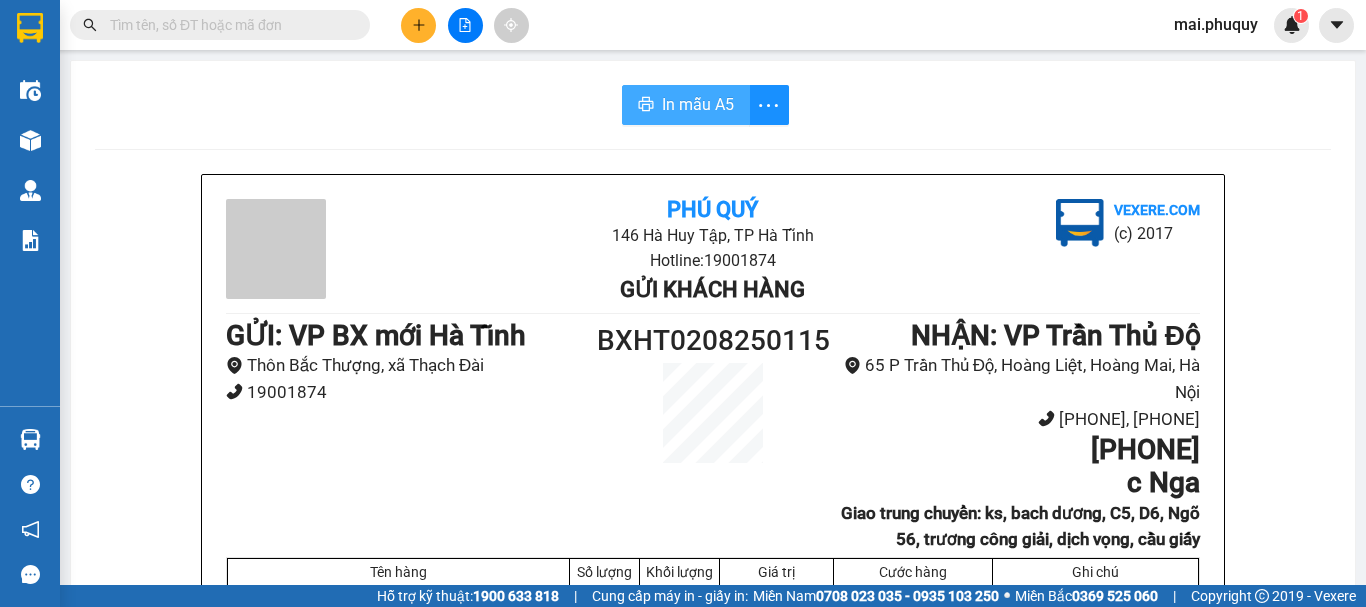 scroll, scrollTop: 0, scrollLeft: 0, axis: both 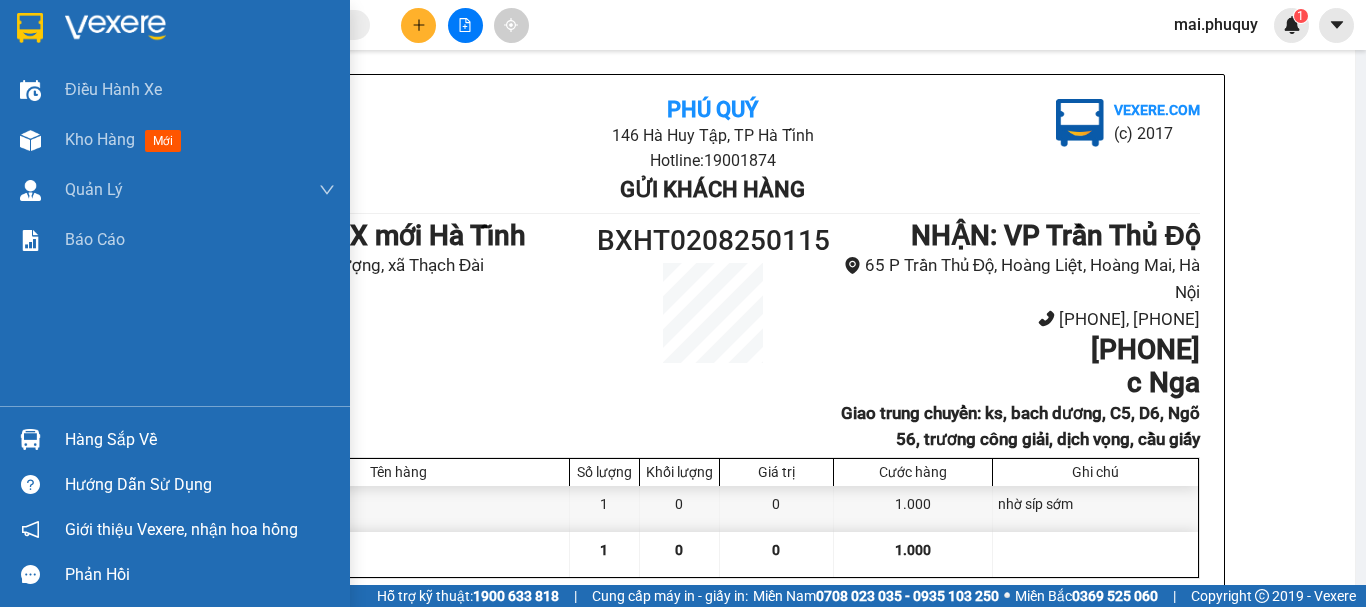 click at bounding box center [30, 28] 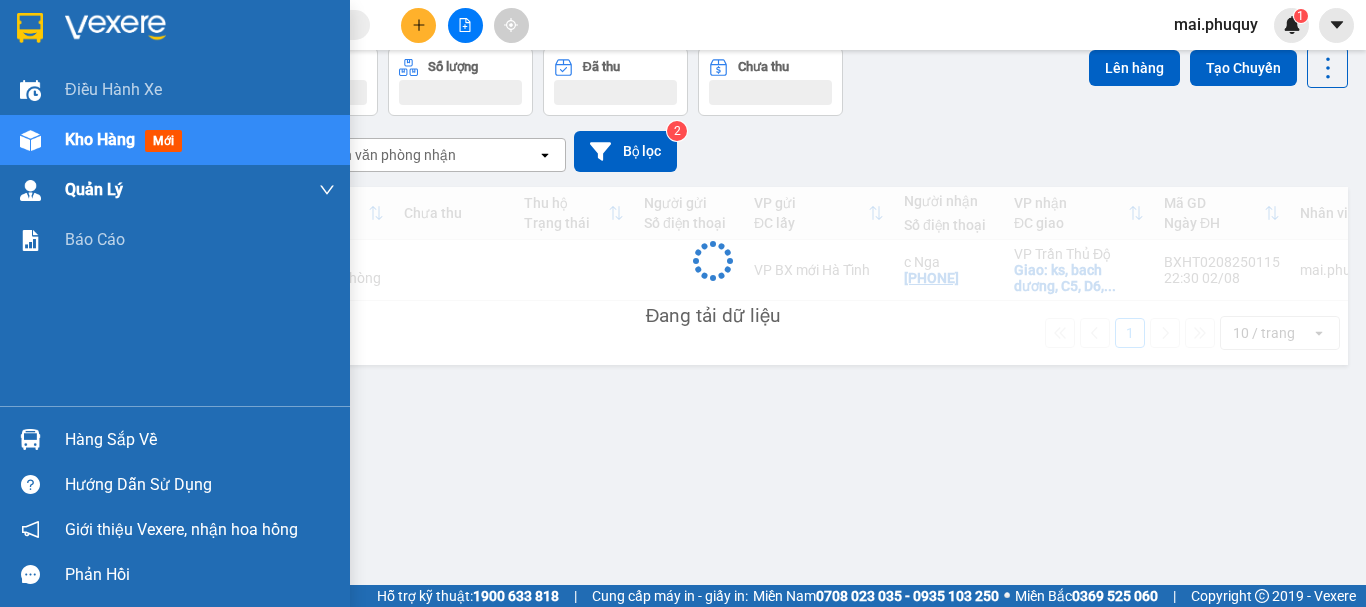 scroll, scrollTop: 92, scrollLeft: 0, axis: vertical 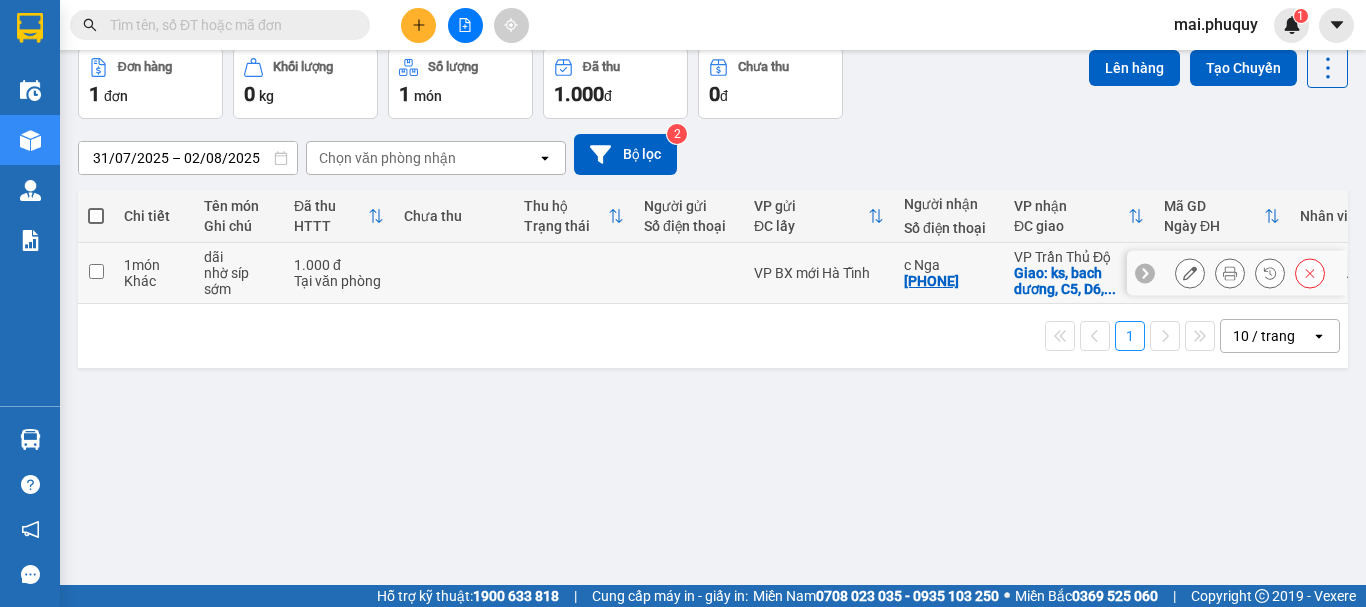 click at bounding box center (96, 273) 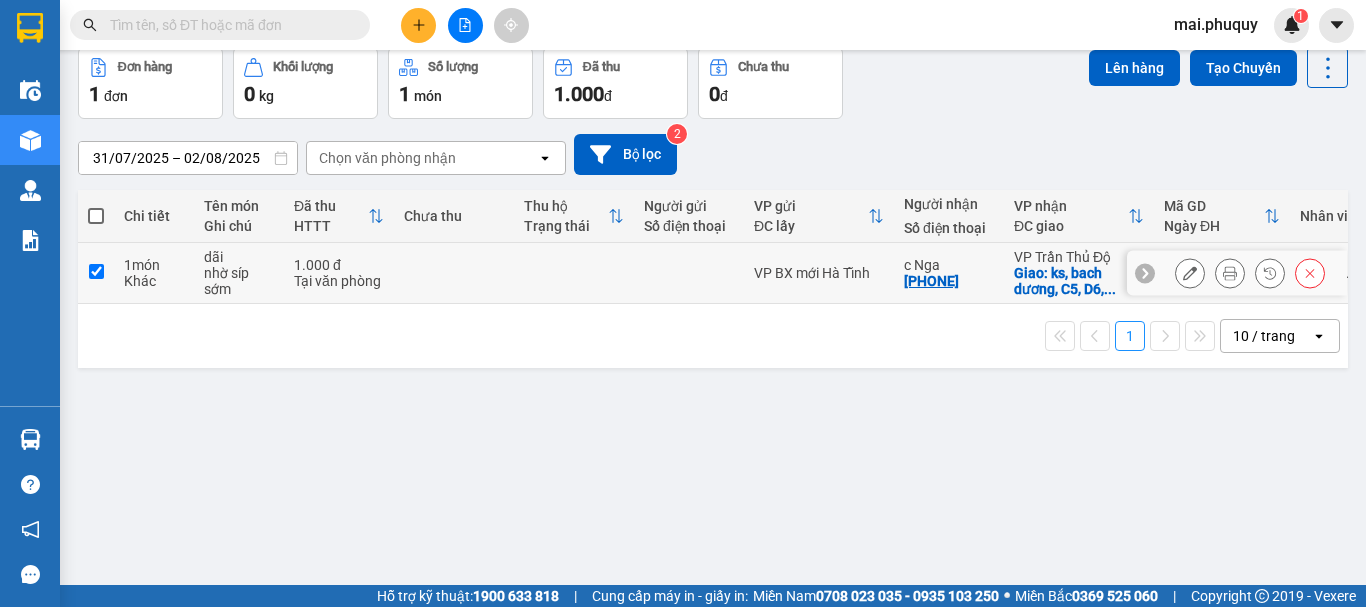 checkbox on "true" 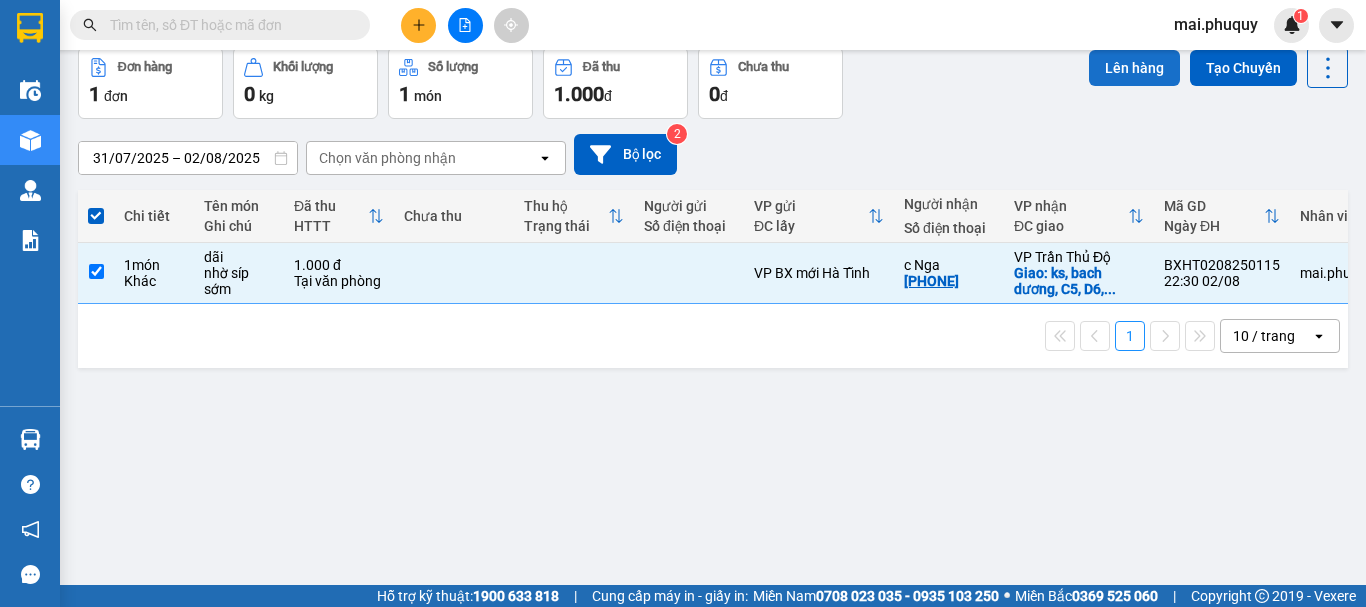 click on "Lên hàng" at bounding box center (1134, 68) 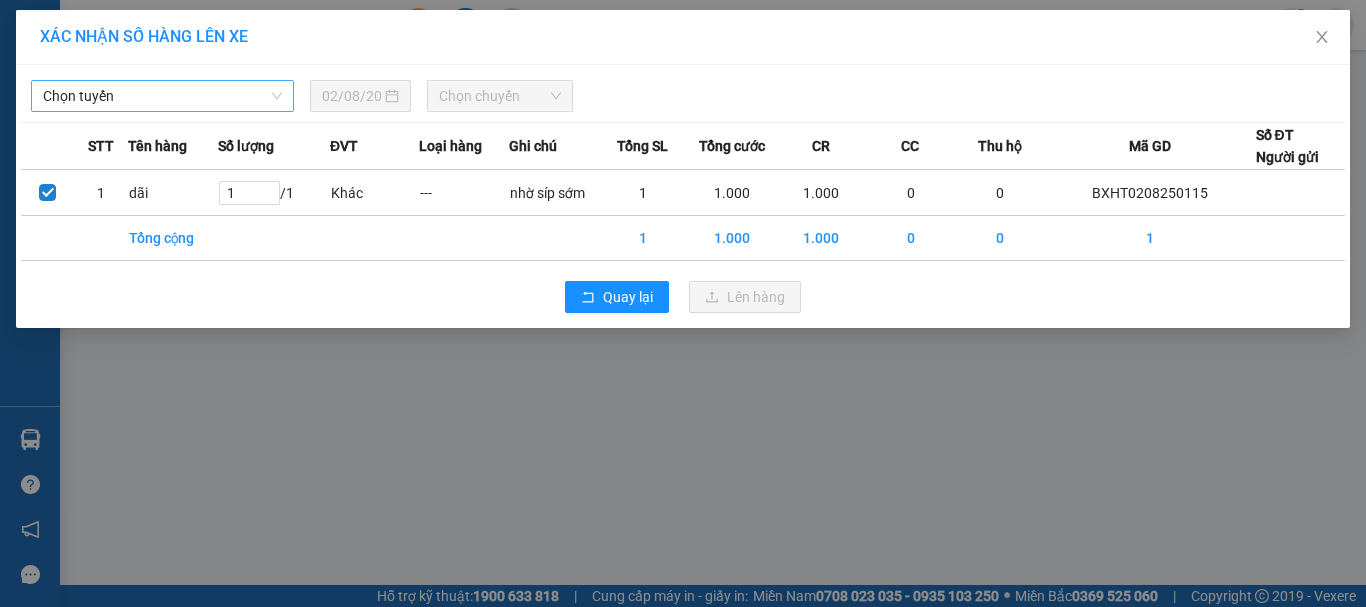 click on "Chọn tuyến" at bounding box center [162, 96] 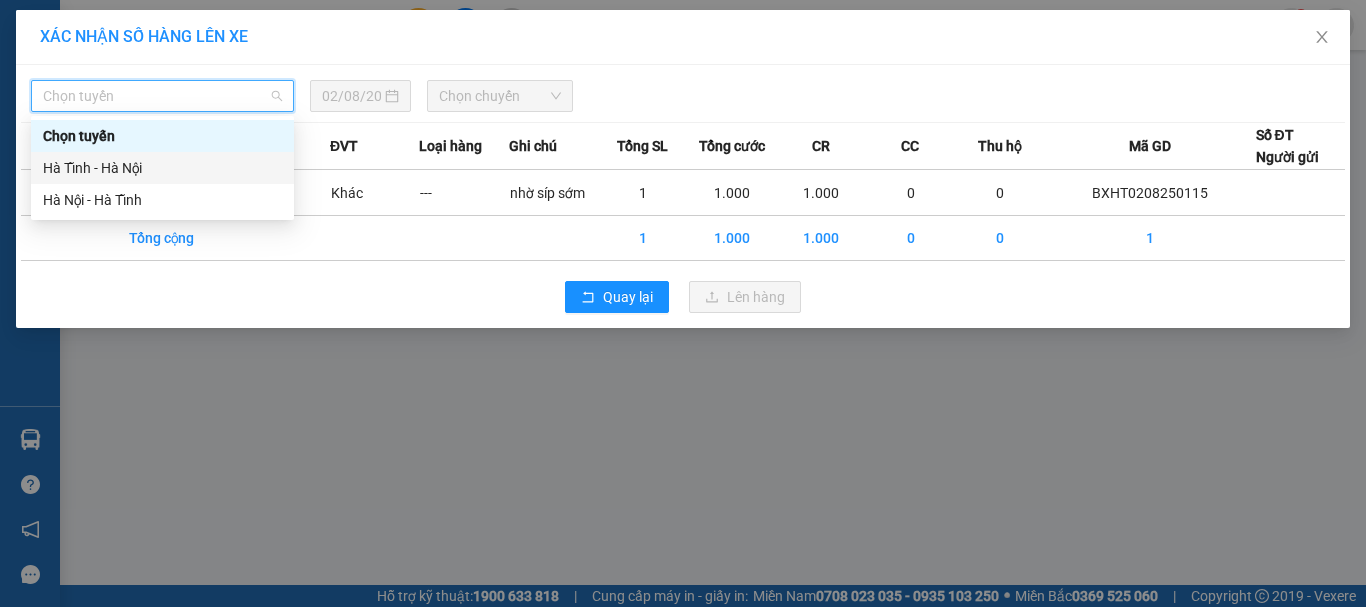 click on "Hà Tĩnh - Hà Nội" at bounding box center (162, 168) 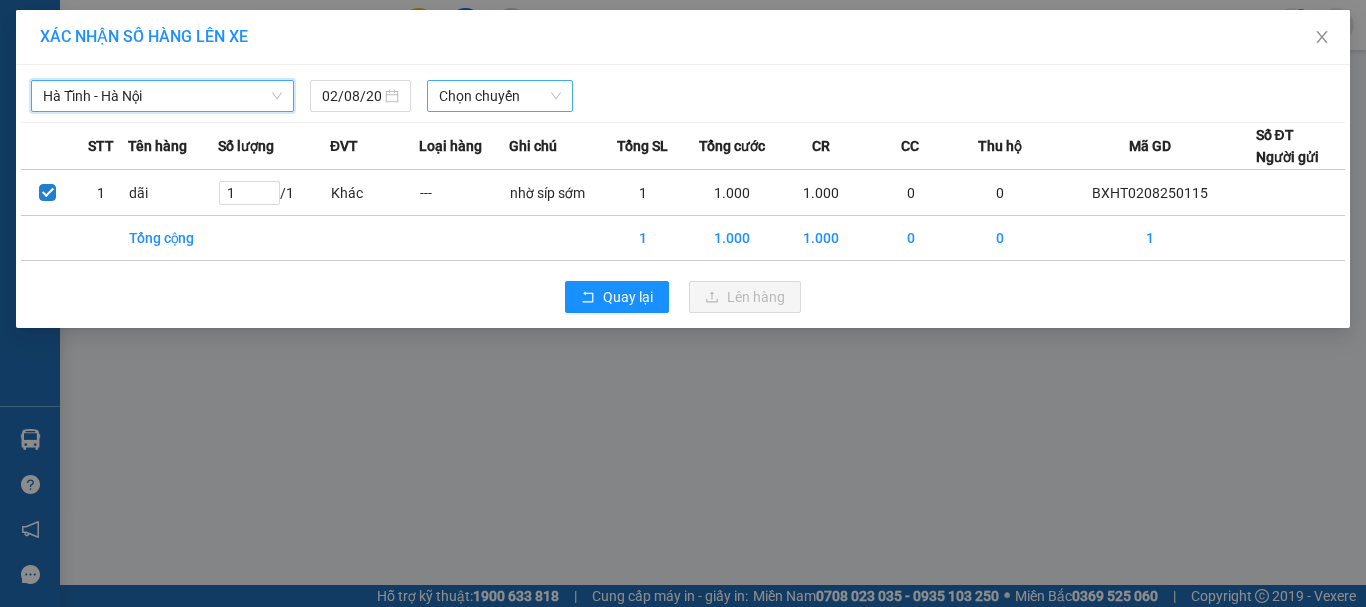 click on "Chọn chuyến" at bounding box center (500, 96) 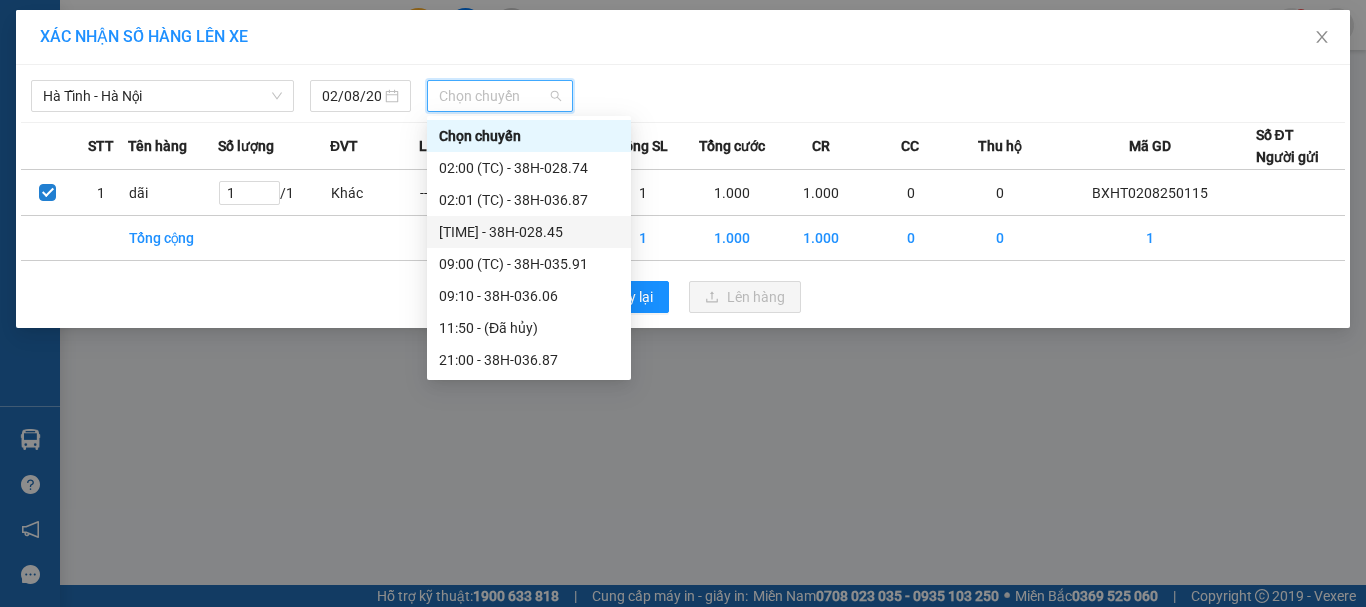 scroll, scrollTop: 160, scrollLeft: 0, axis: vertical 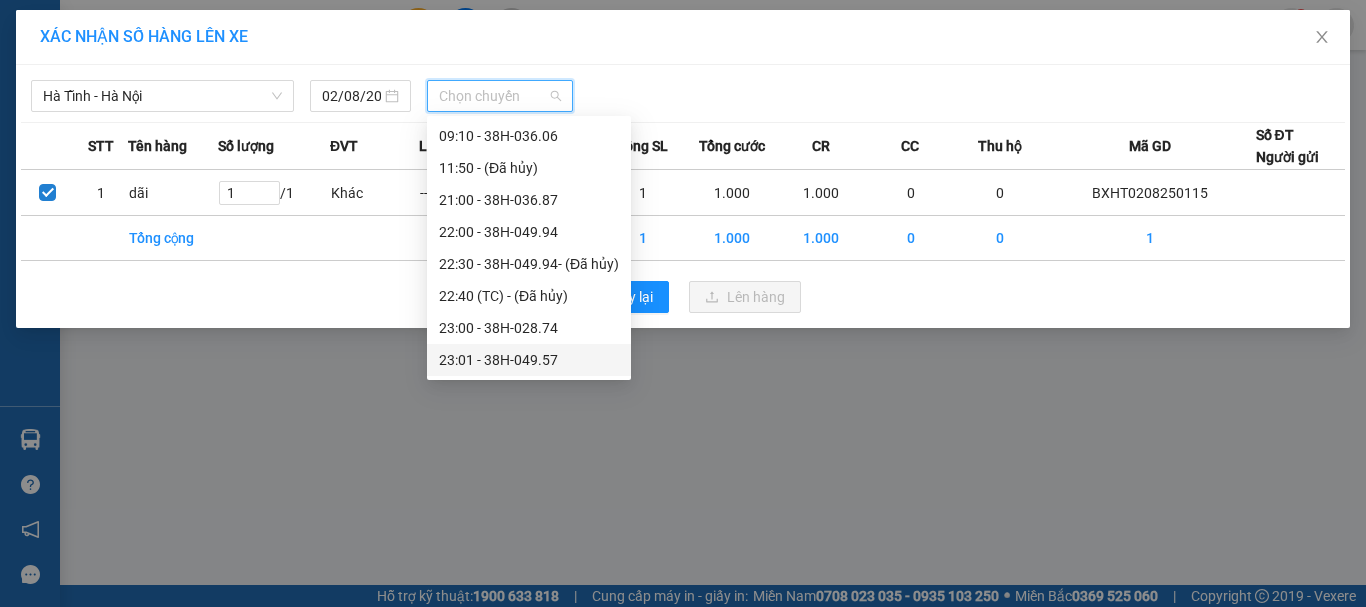 click on "23:01     - 38H-049.57" at bounding box center [529, 360] 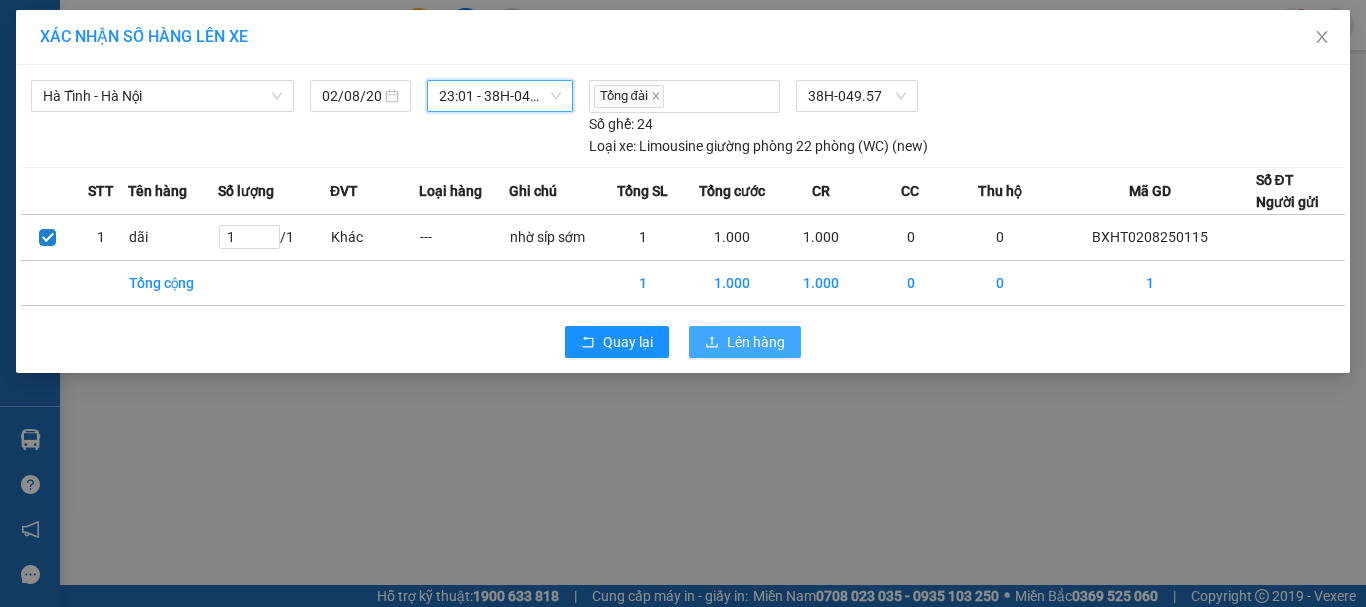 click on "Lên hàng" at bounding box center (756, 342) 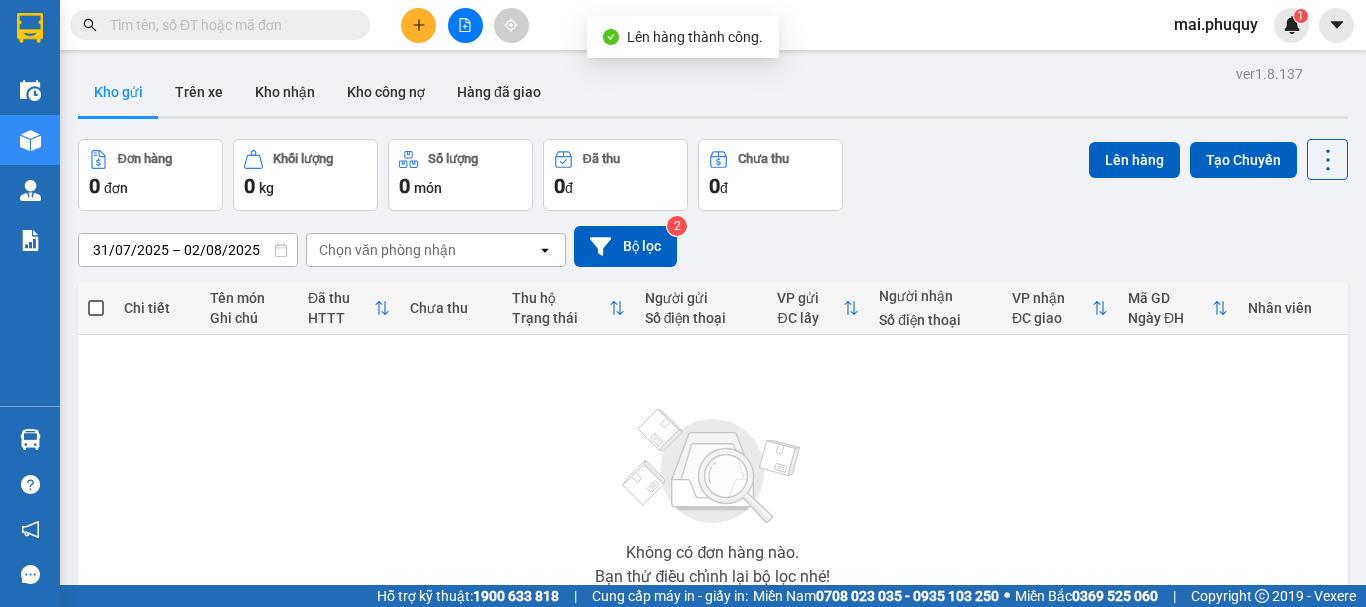 click at bounding box center (465, 25) 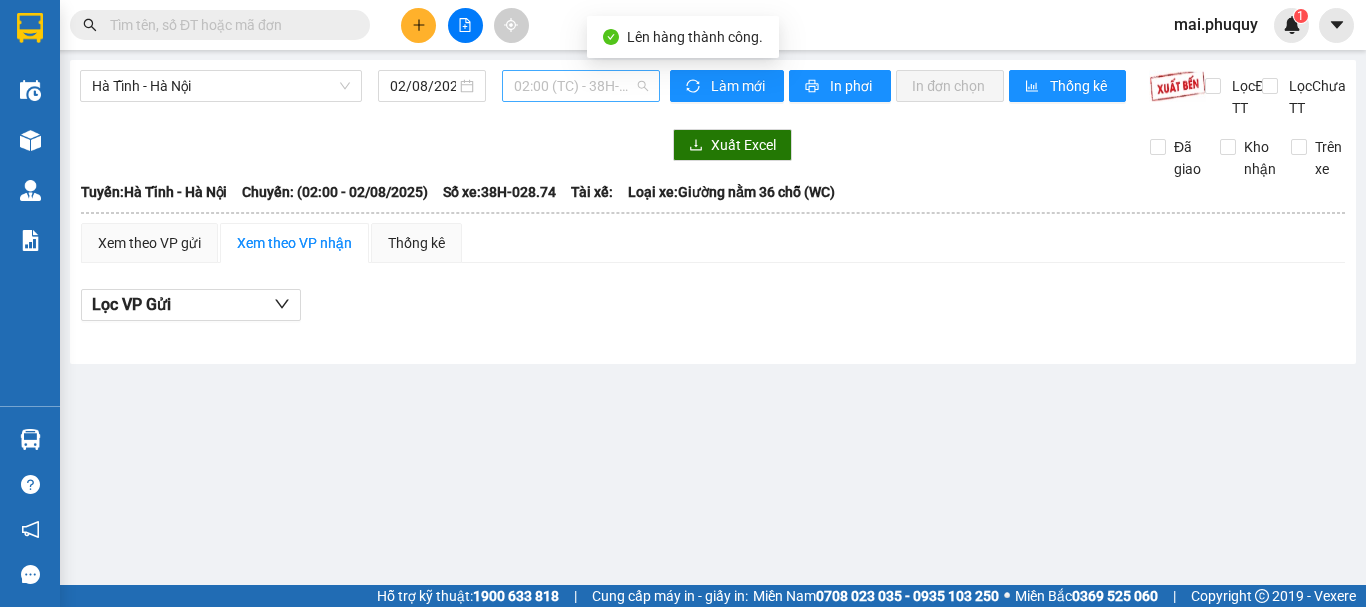 click on "02:00   (TC)   - 38H-028.74" at bounding box center (581, 86) 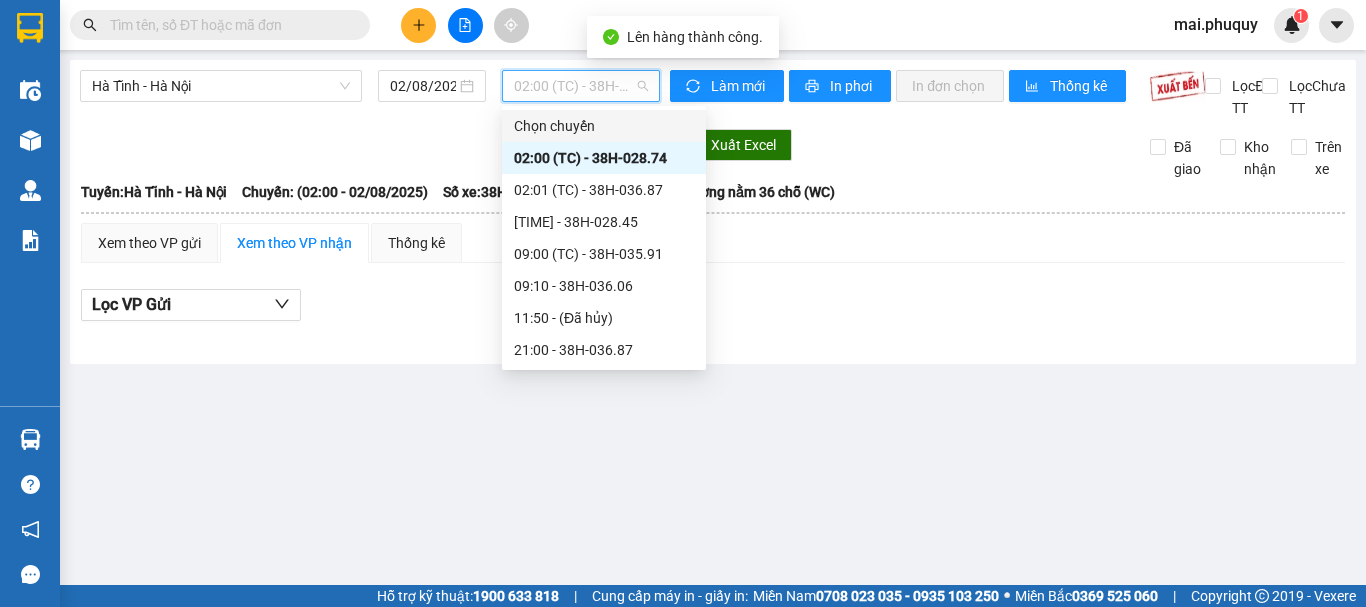 scroll, scrollTop: 160, scrollLeft: 0, axis: vertical 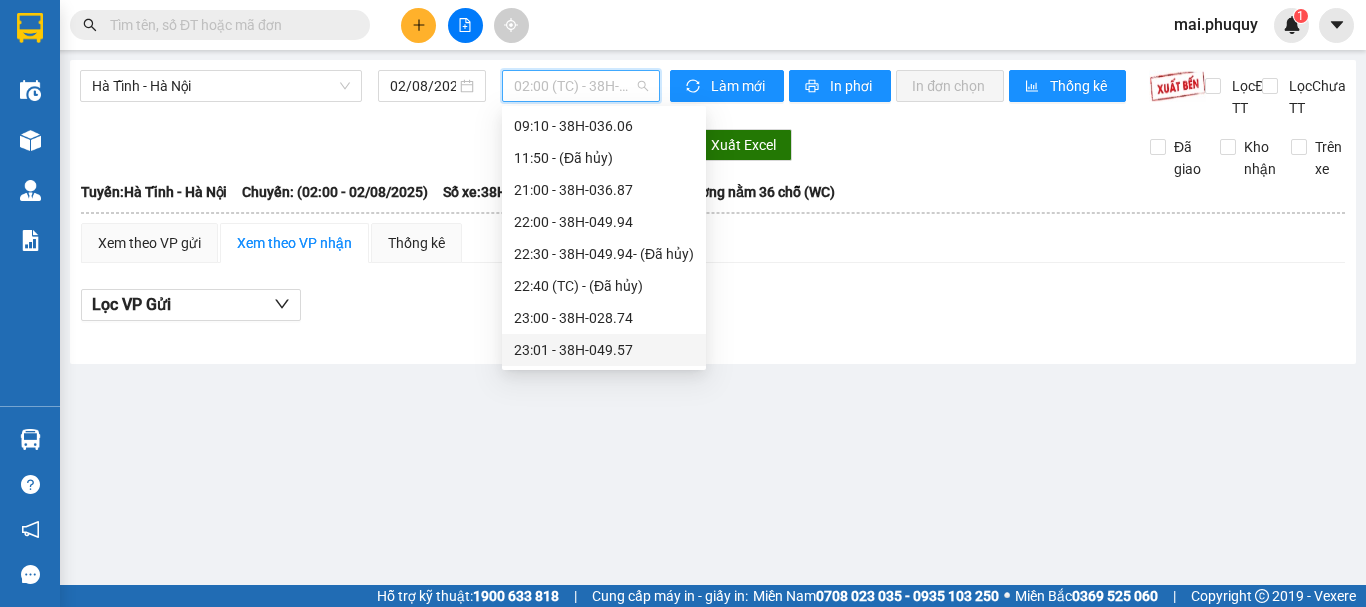 click on "23:01     - 38H-049.57" at bounding box center (604, 350) 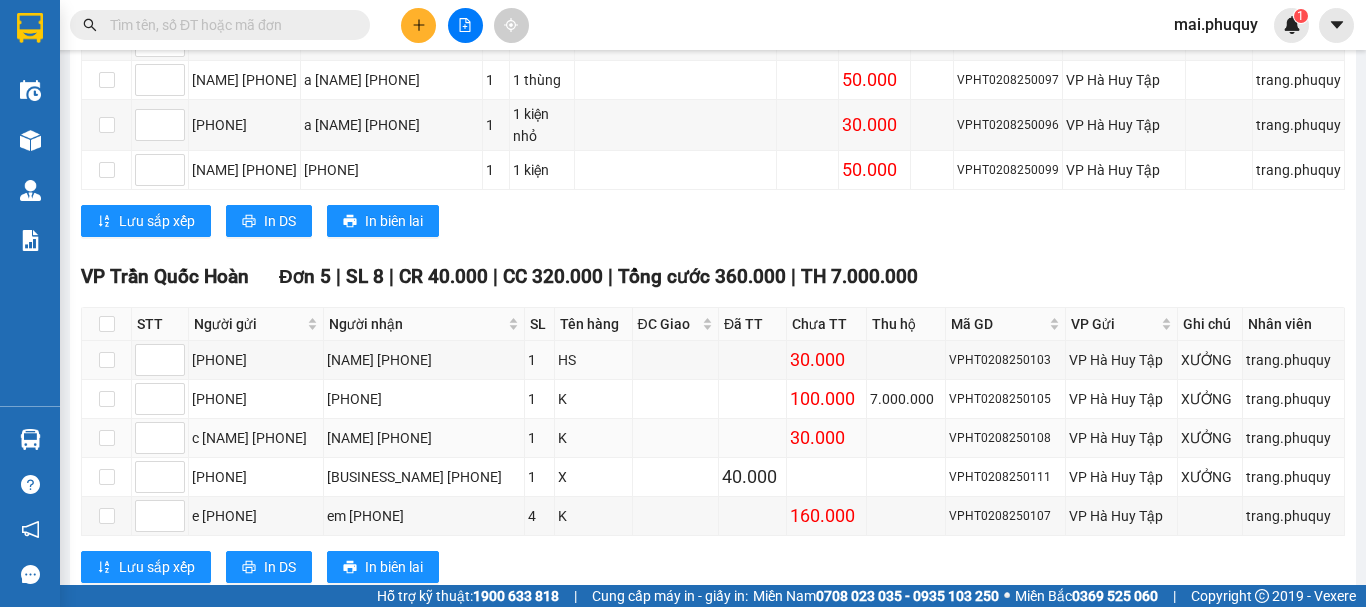 scroll, scrollTop: 1076, scrollLeft: 0, axis: vertical 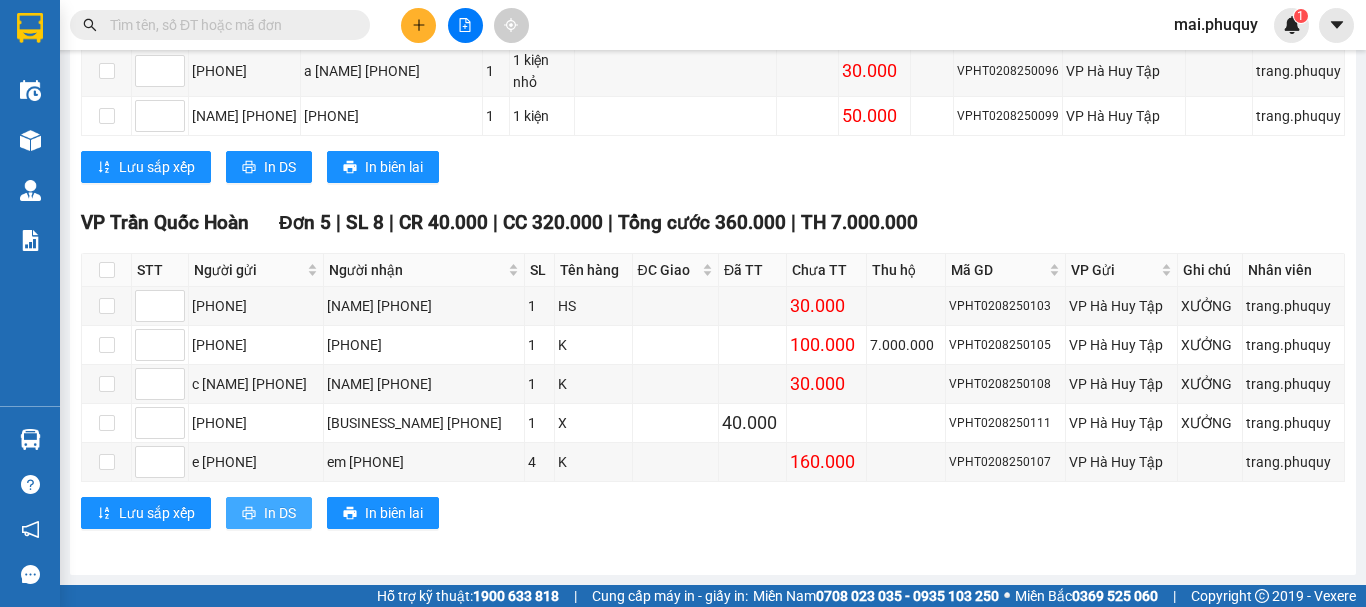 click on "In DS" at bounding box center (269, 513) 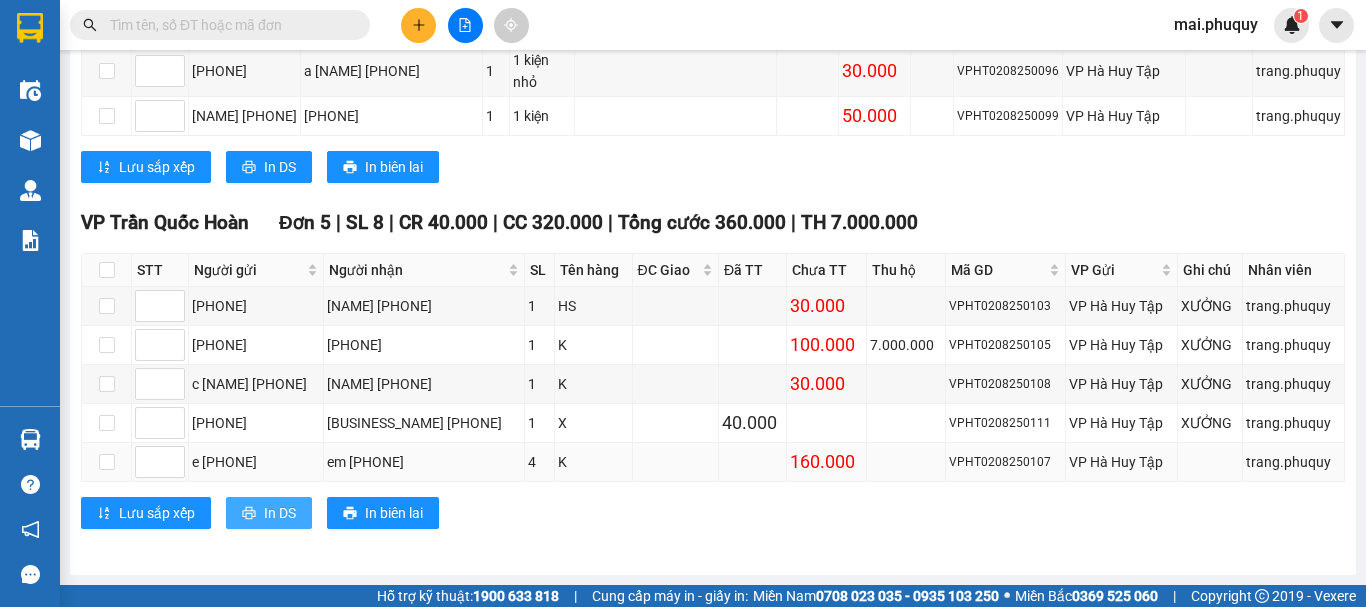 scroll, scrollTop: 0, scrollLeft: 0, axis: both 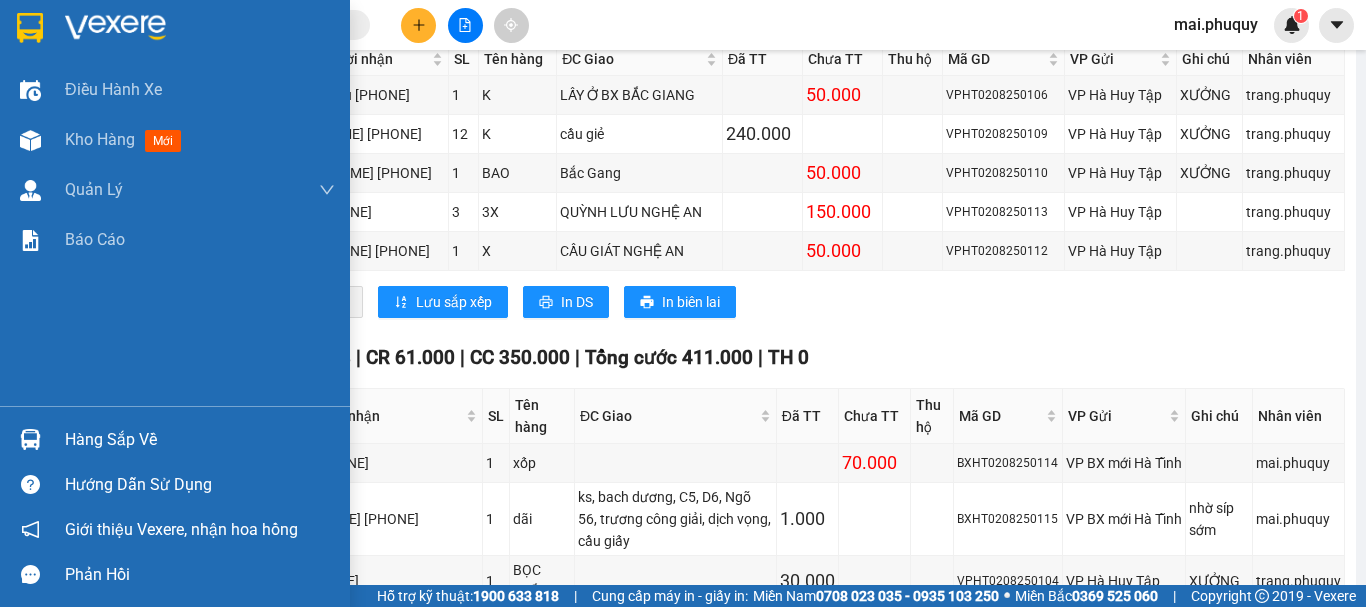 click at bounding box center [30, 28] 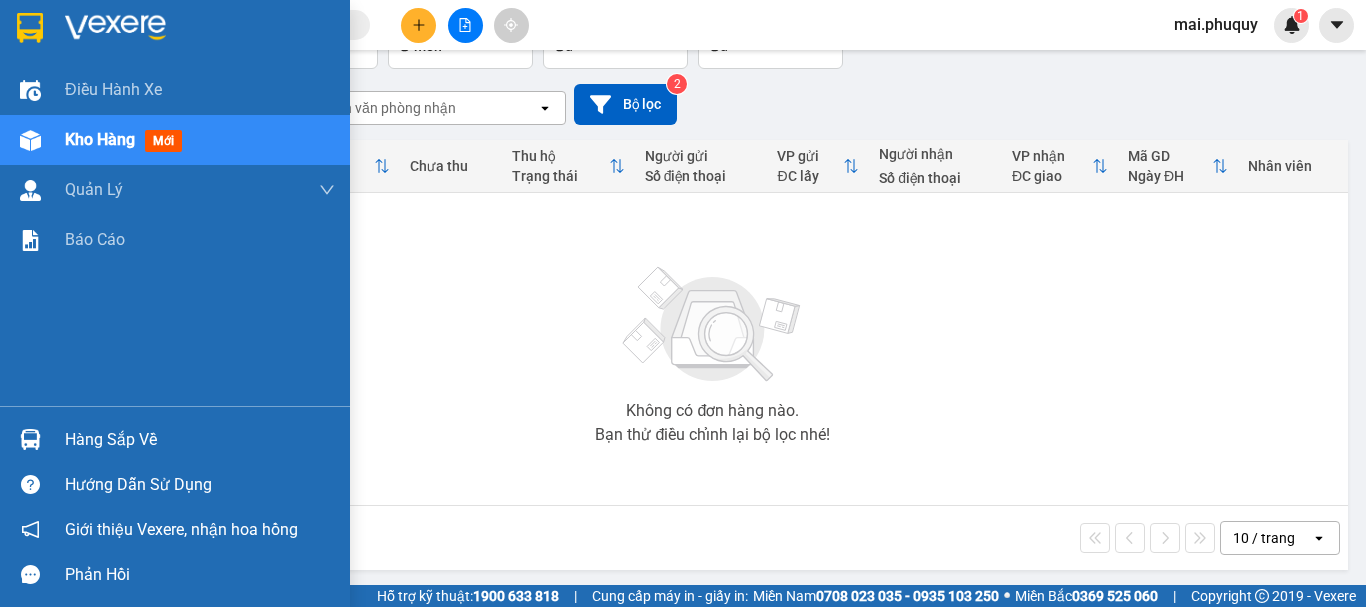 scroll, scrollTop: 145, scrollLeft: 0, axis: vertical 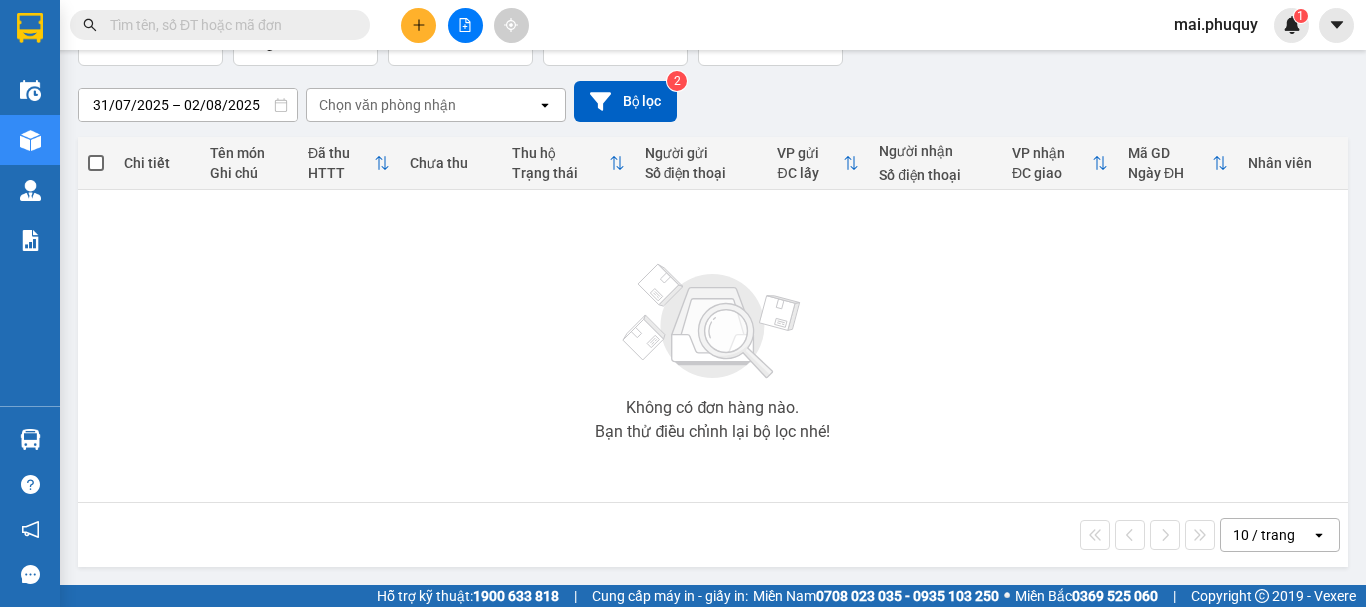 click at bounding box center [465, 25] 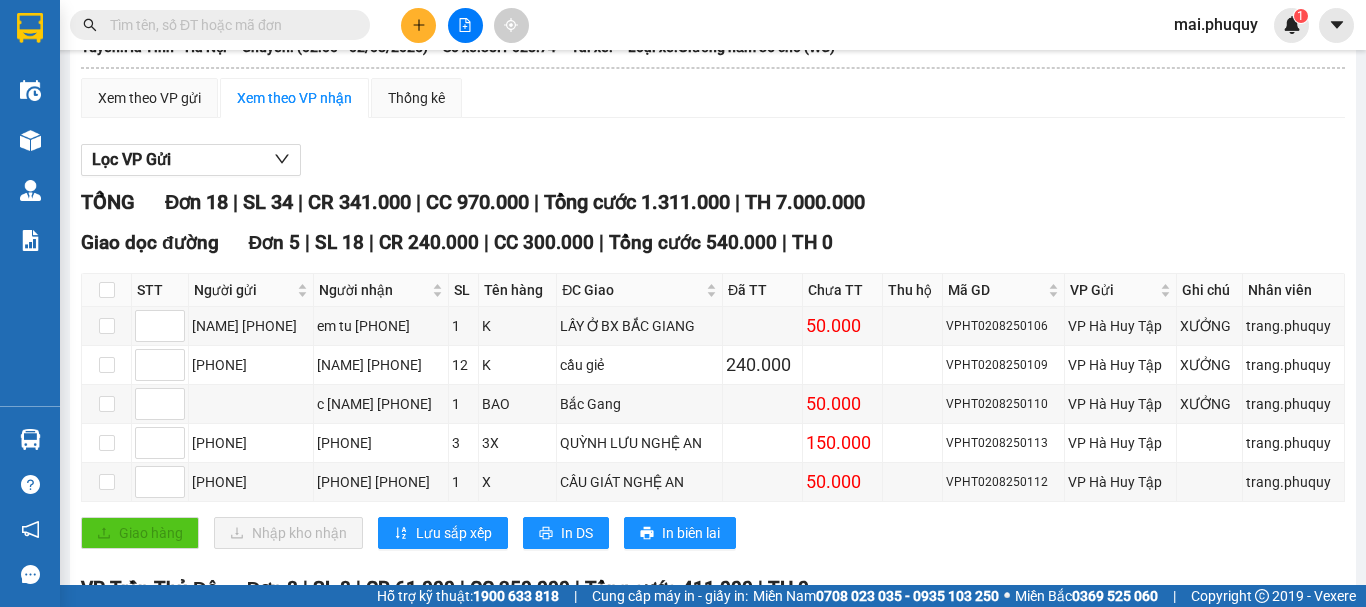 click on "02:00   (TC)   - 38H-028.74" at bounding box center (581, -59) 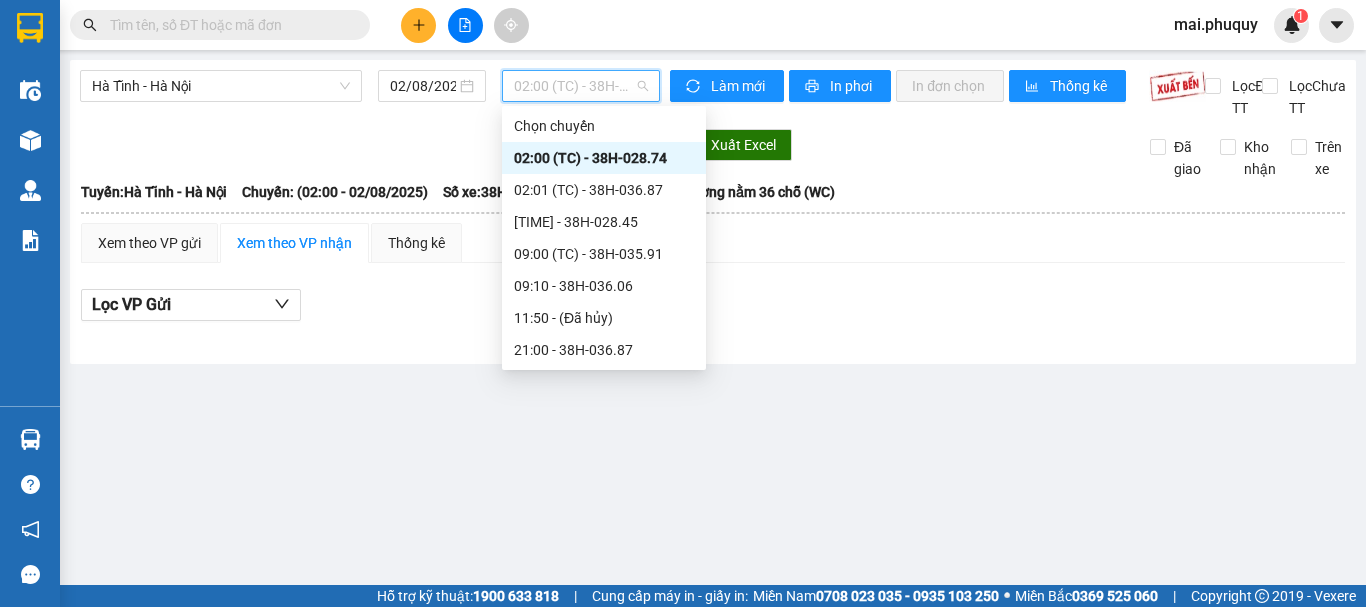 scroll, scrollTop: 160, scrollLeft: 0, axis: vertical 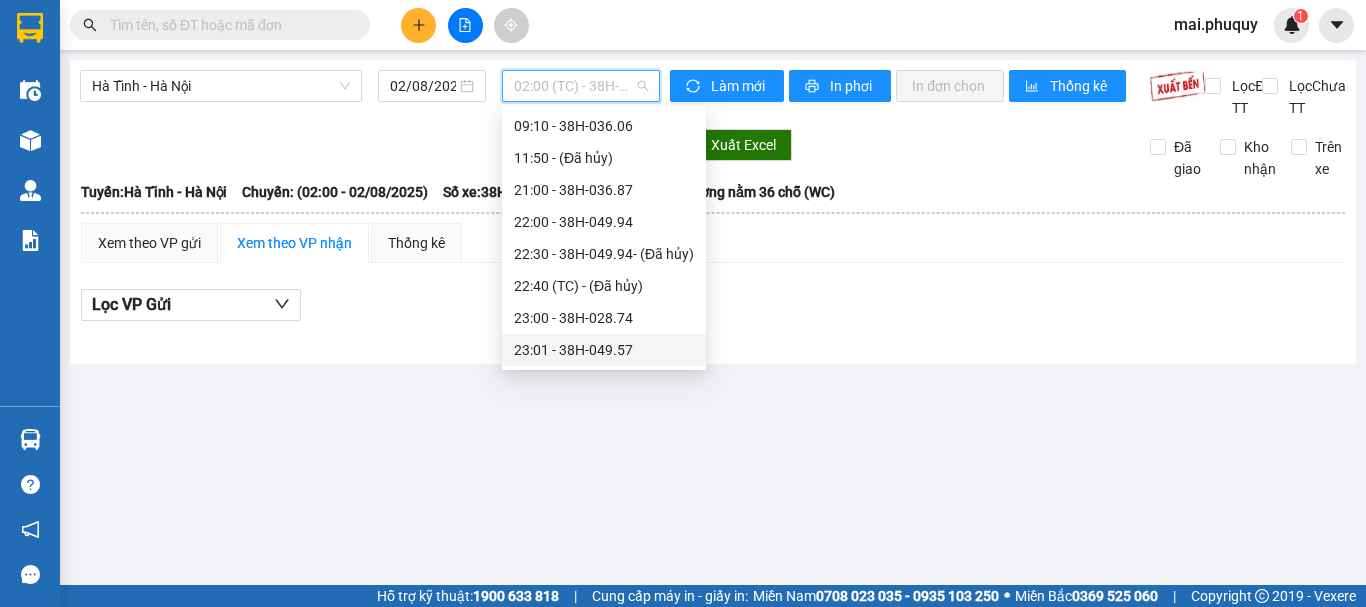 click on "23:01     - 38H-049.57" at bounding box center [604, 350] 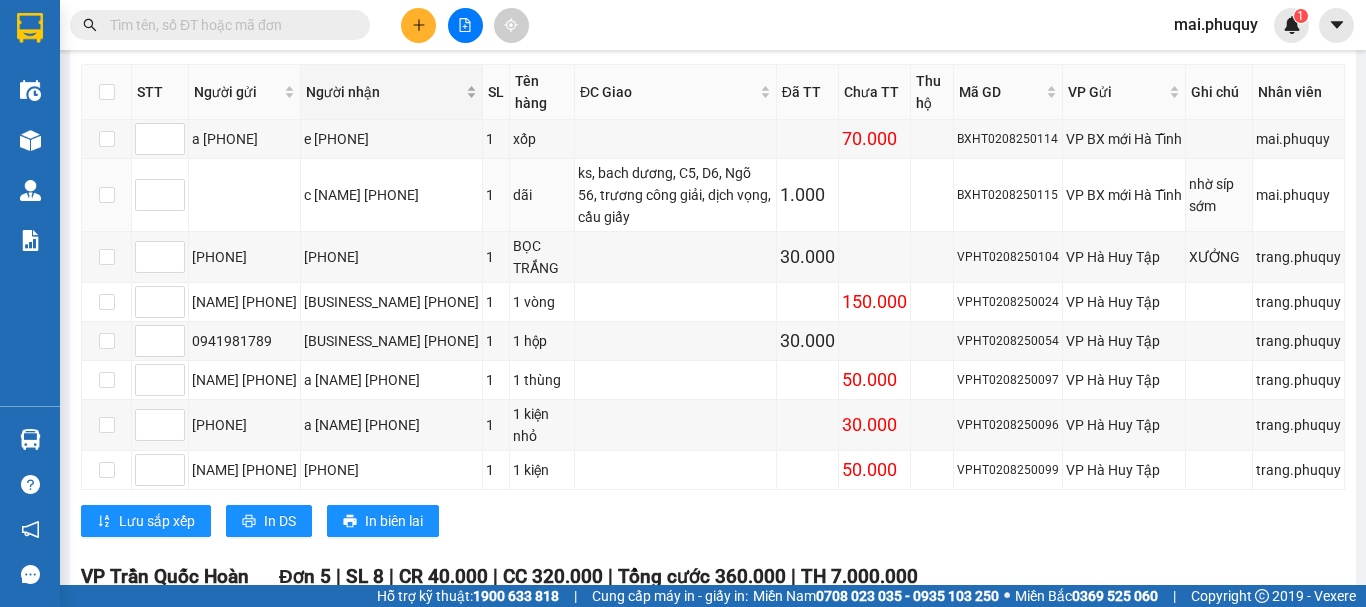 scroll, scrollTop: 600, scrollLeft: 0, axis: vertical 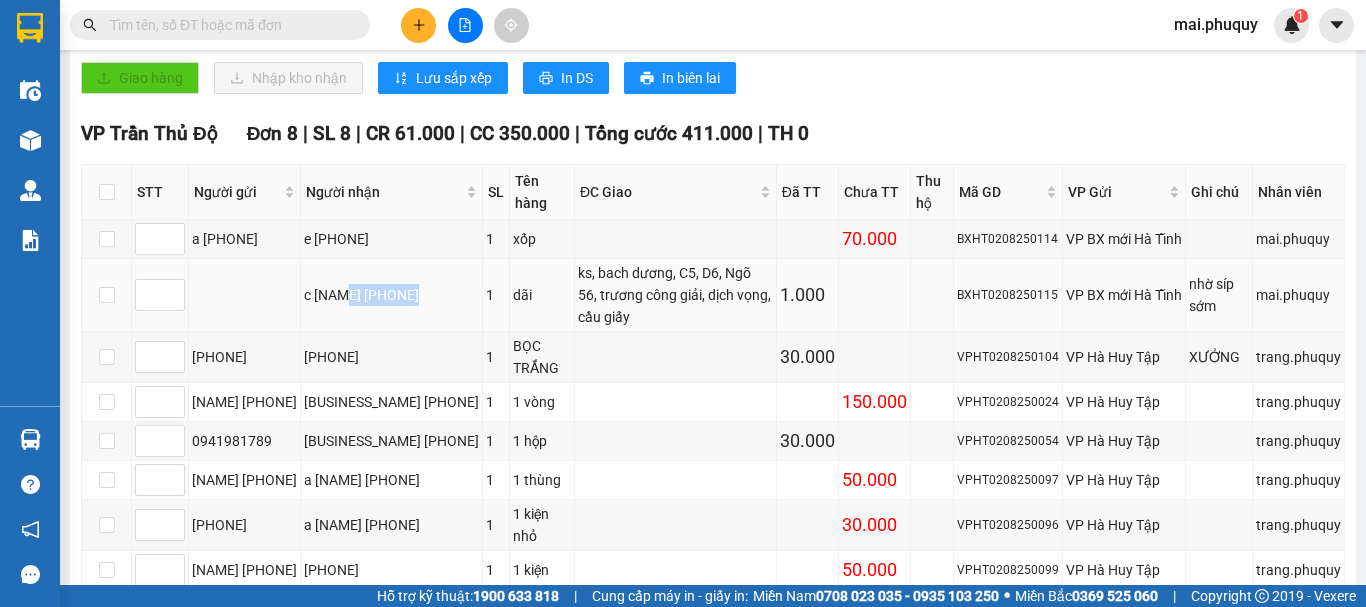 drag, startPoint x: 385, startPoint y: 316, endPoint x: 459, endPoint y: 316, distance: 74 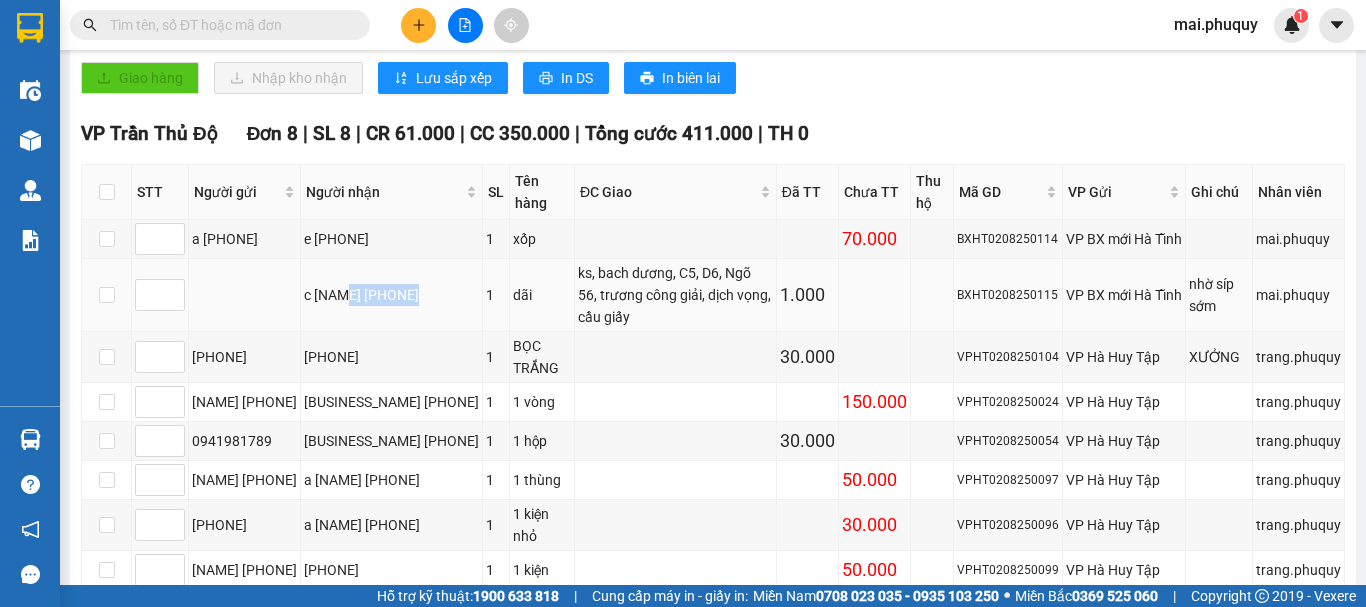 copy on "[PHONE]" 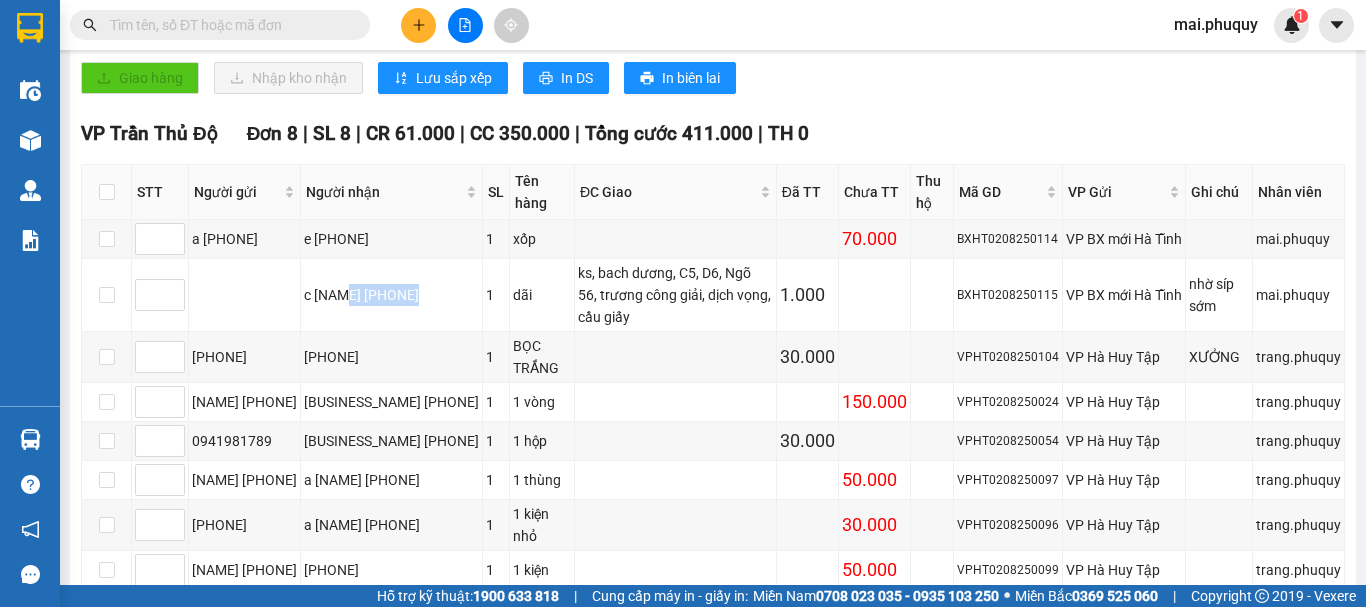 click at bounding box center [418, 25] 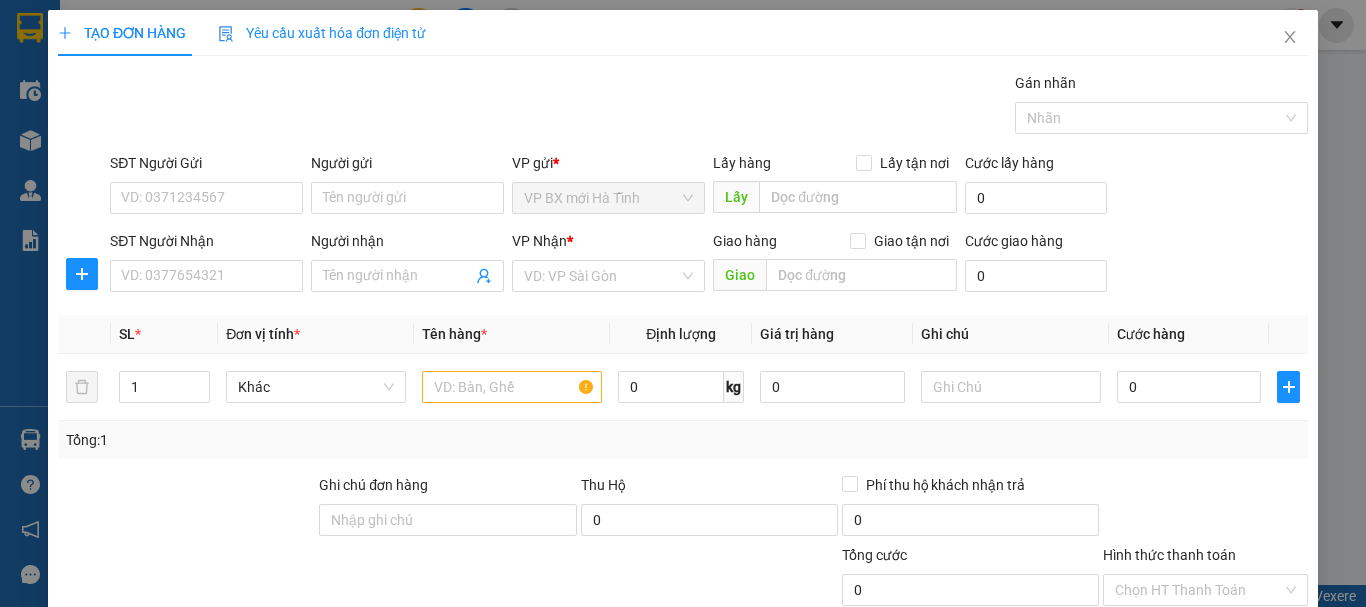 scroll, scrollTop: 0, scrollLeft: 0, axis: both 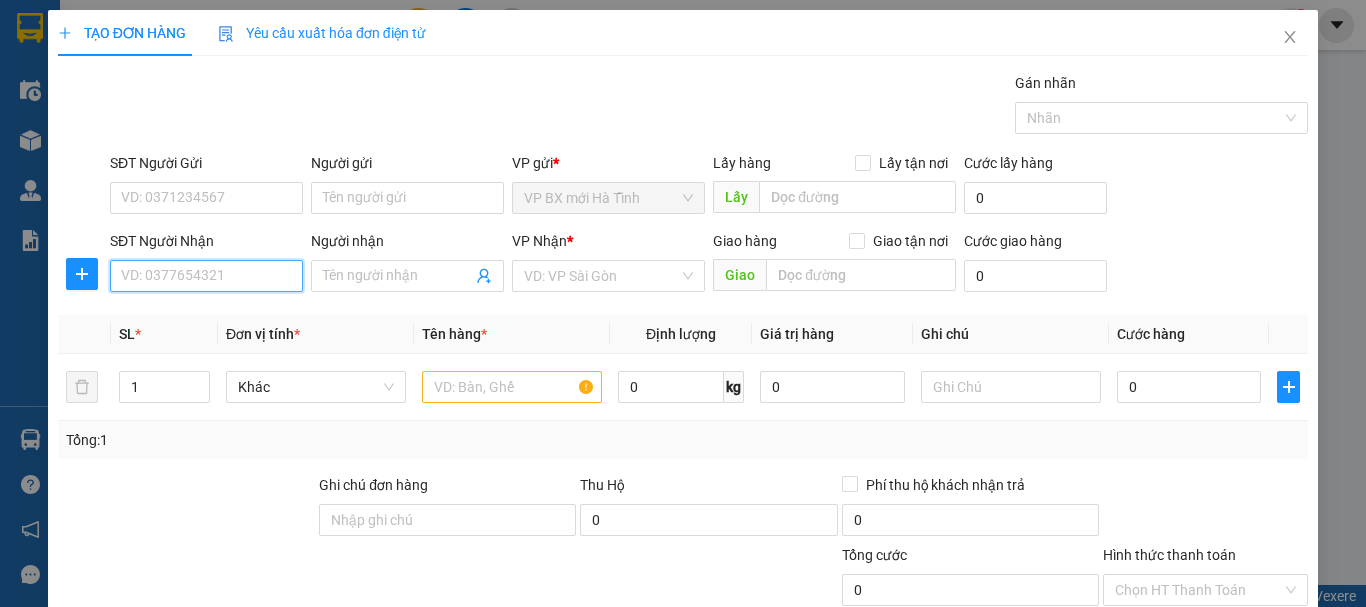 drag, startPoint x: 150, startPoint y: 258, endPoint x: 122, endPoint y: 272, distance: 31.304953 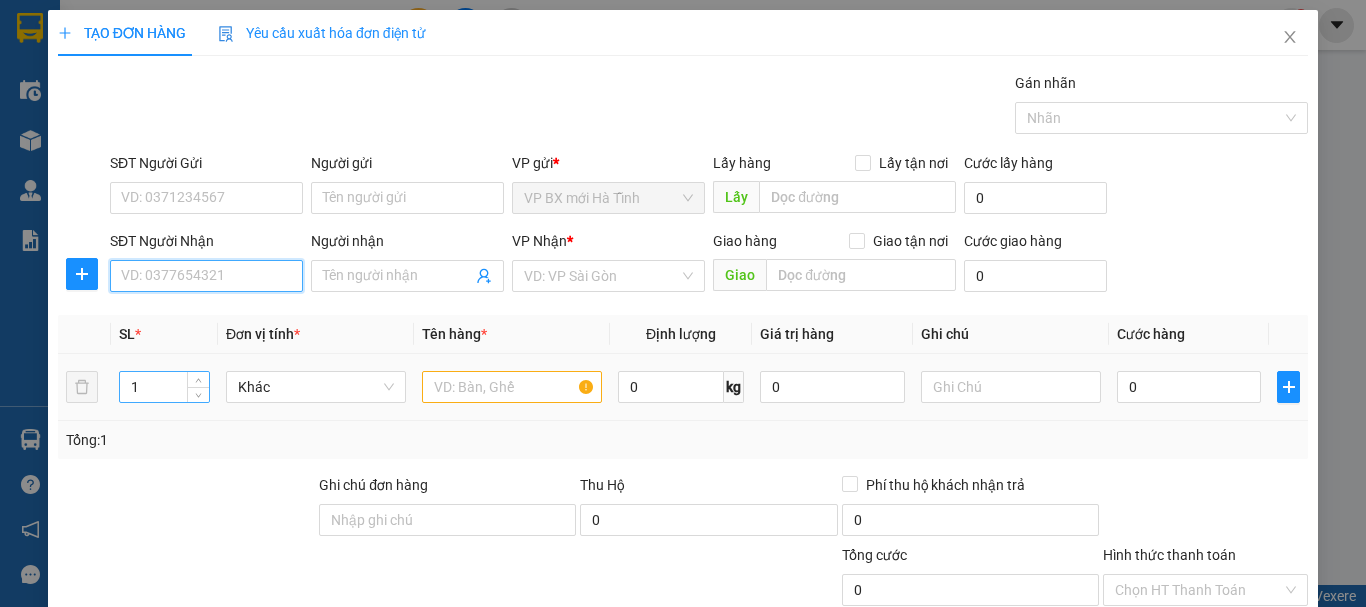 type on "[PHONE]" 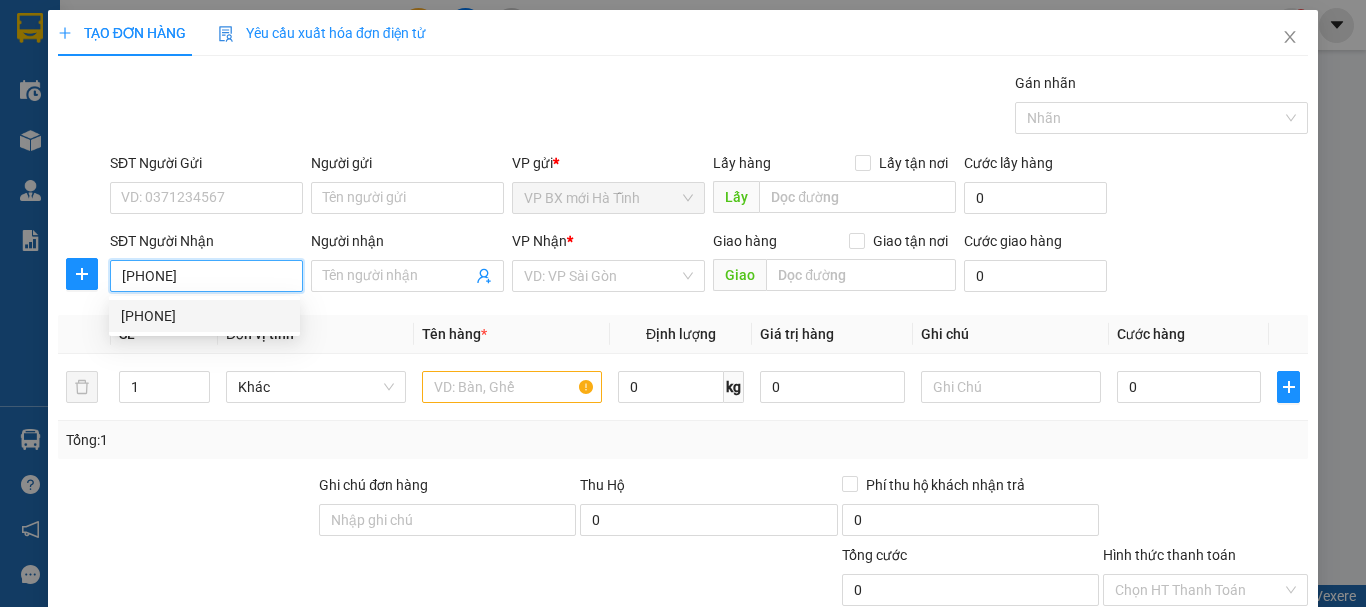 click on "[PHONE]" at bounding box center (206, 276) 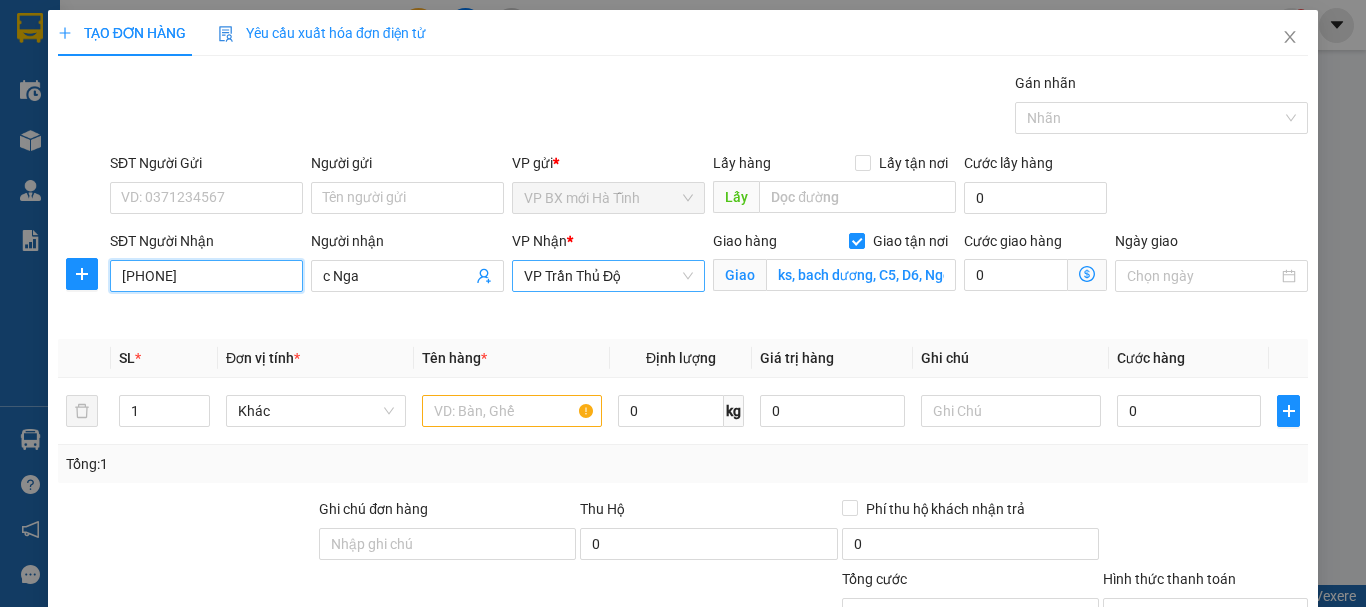 click on "VP Trần Thủ Độ" at bounding box center (608, 276) 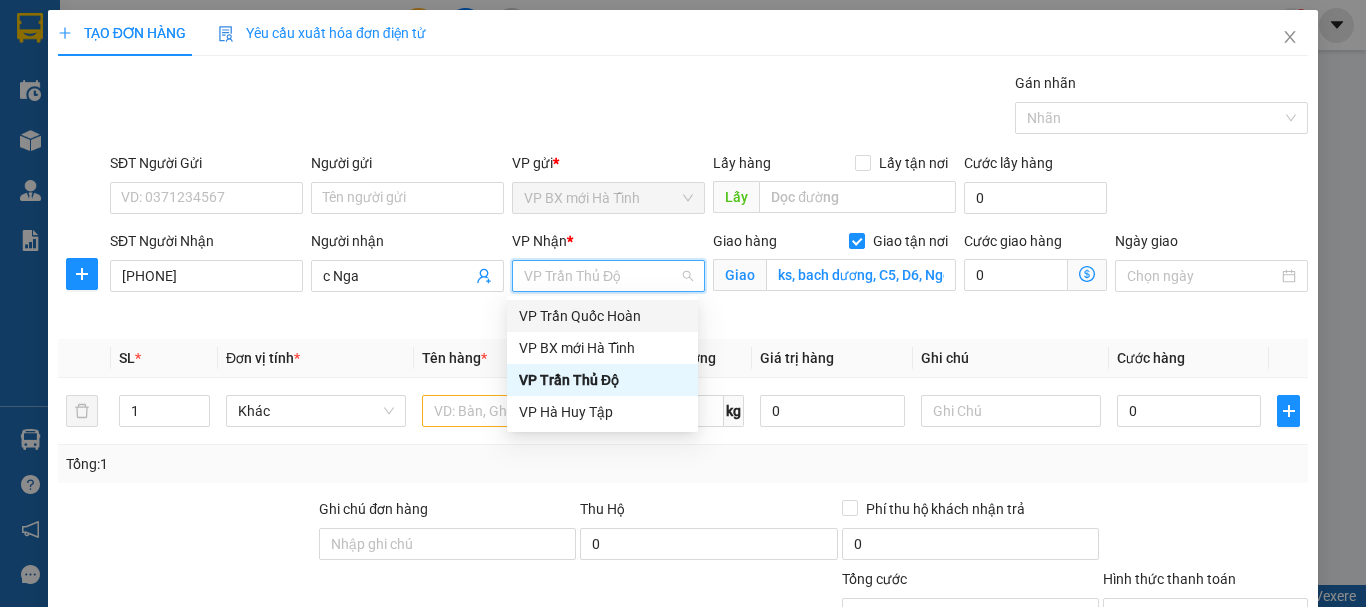 click on "VP Trần Quốc Hoàn" at bounding box center (602, 316) 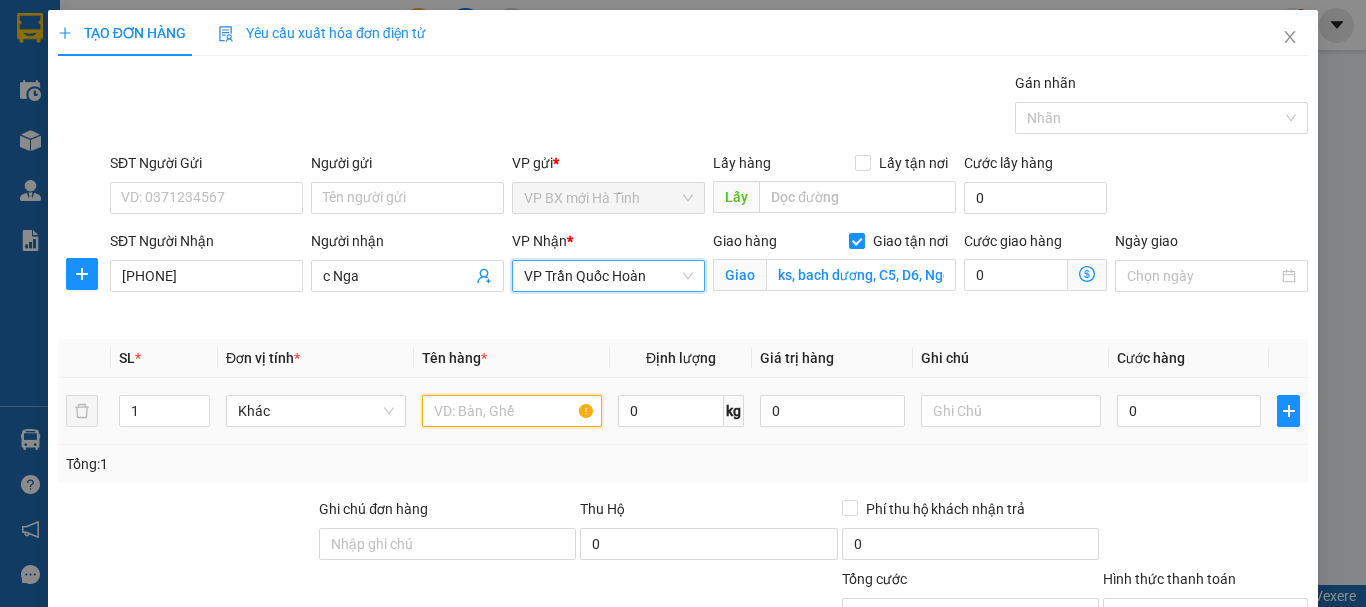 click at bounding box center [512, 411] 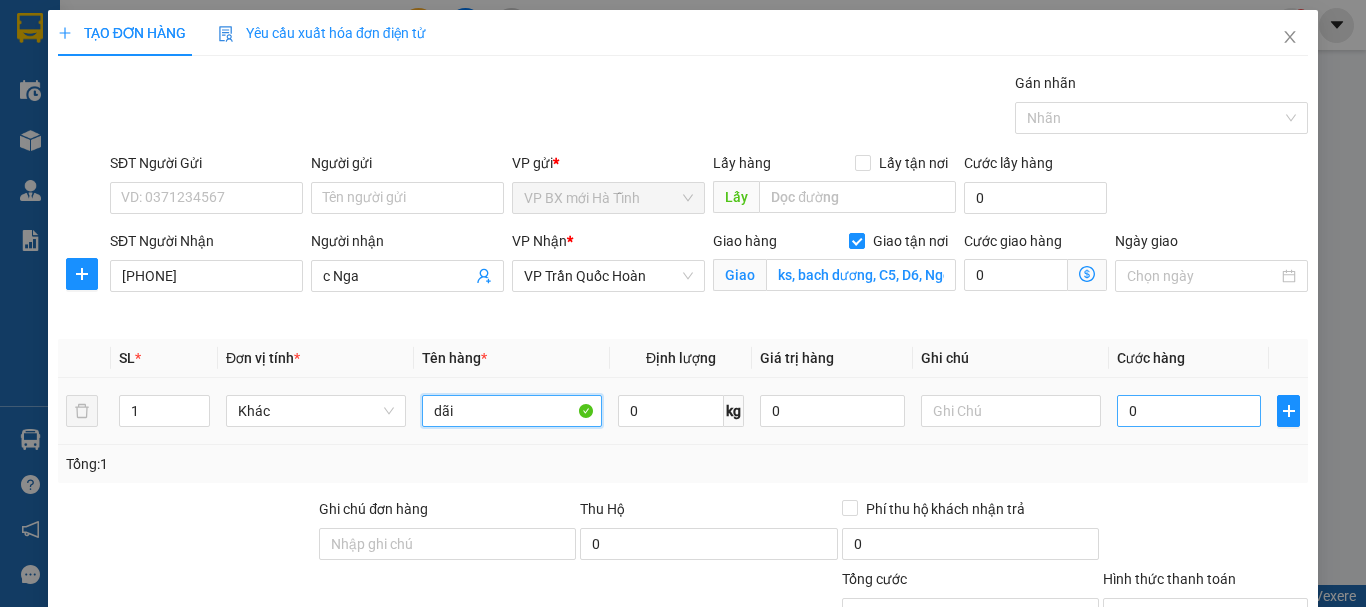 type on "dãi" 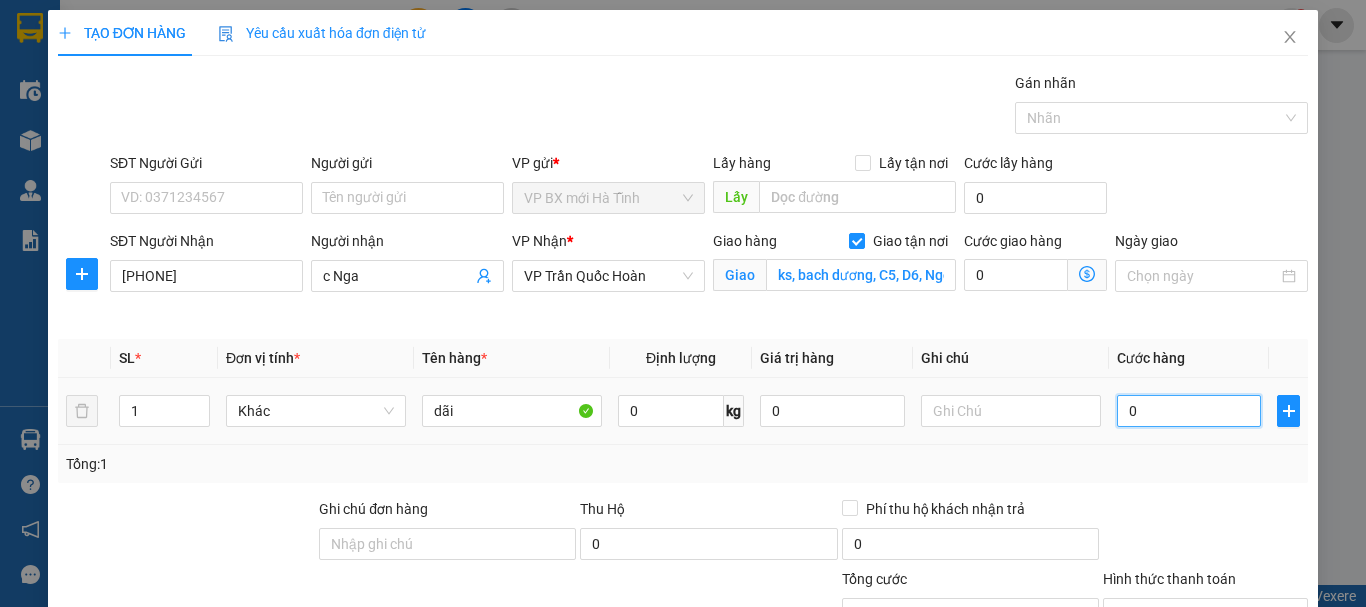 drag, startPoint x: 1125, startPoint y: 413, endPoint x: 1138, endPoint y: 388, distance: 28.178005 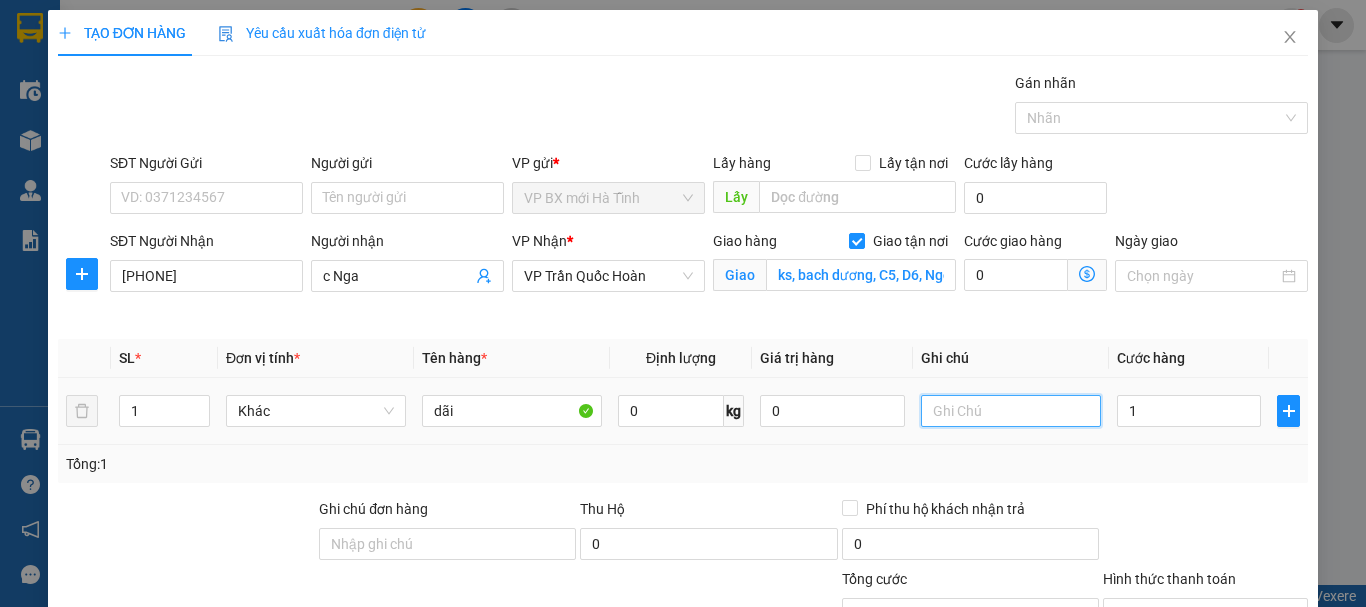 type on "1.000" 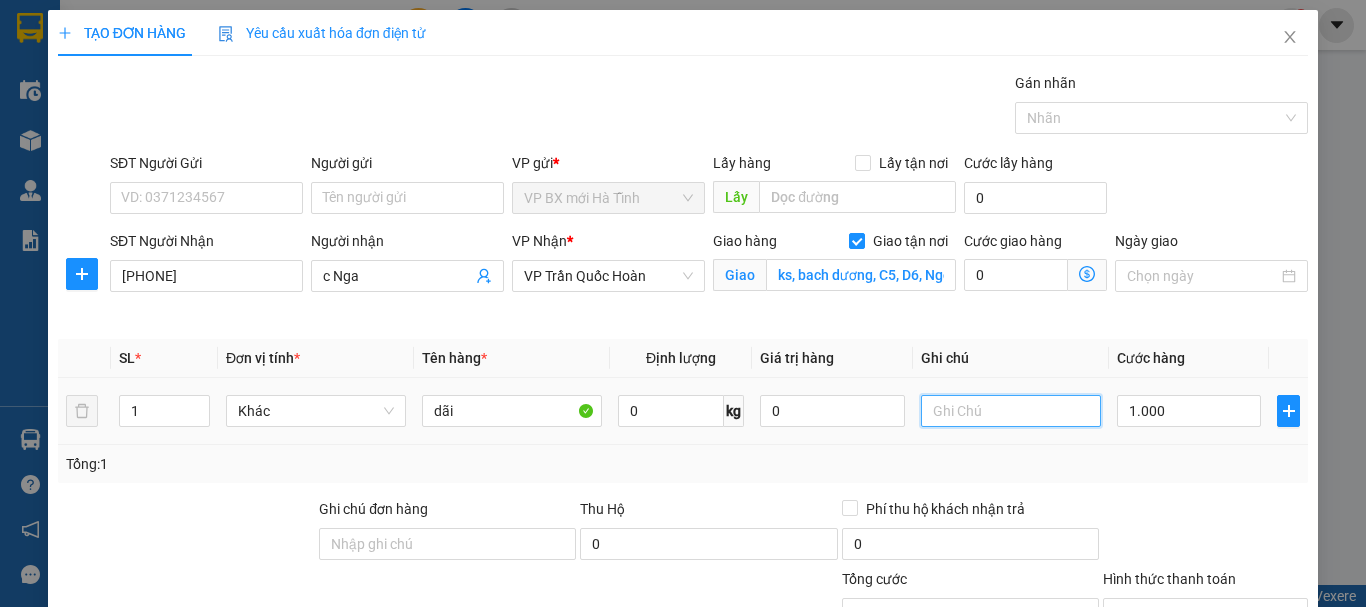 click at bounding box center (1011, 411) 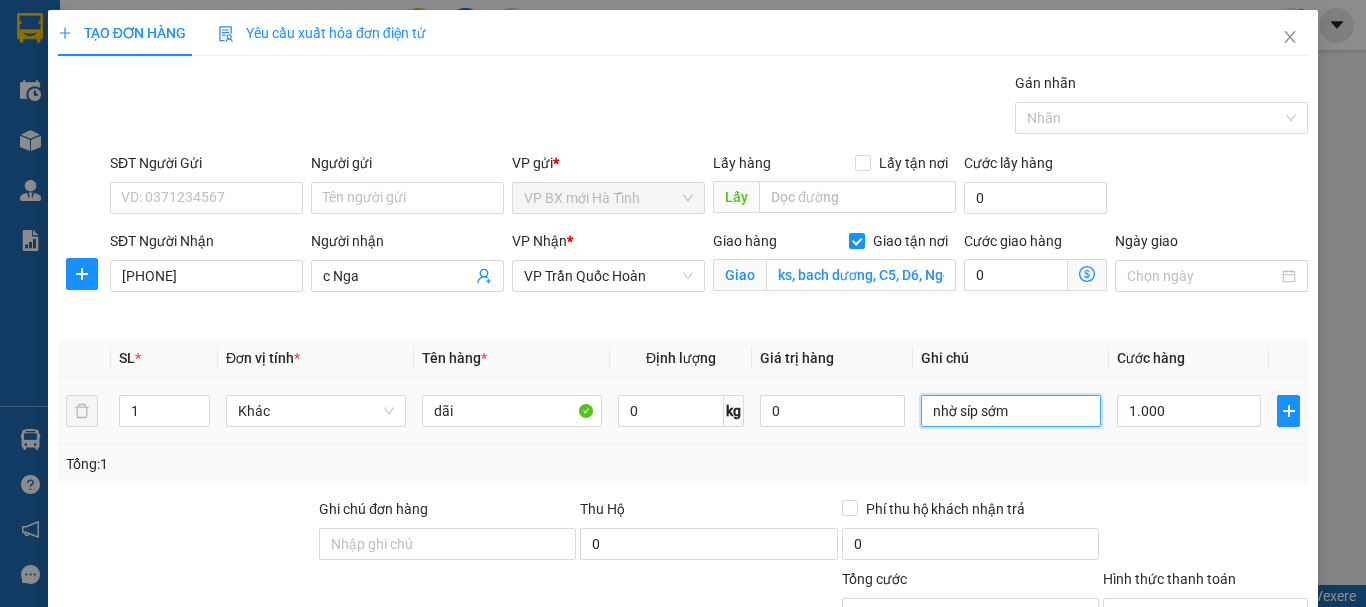 click on "nhờ síp sớm" at bounding box center (1011, 411) 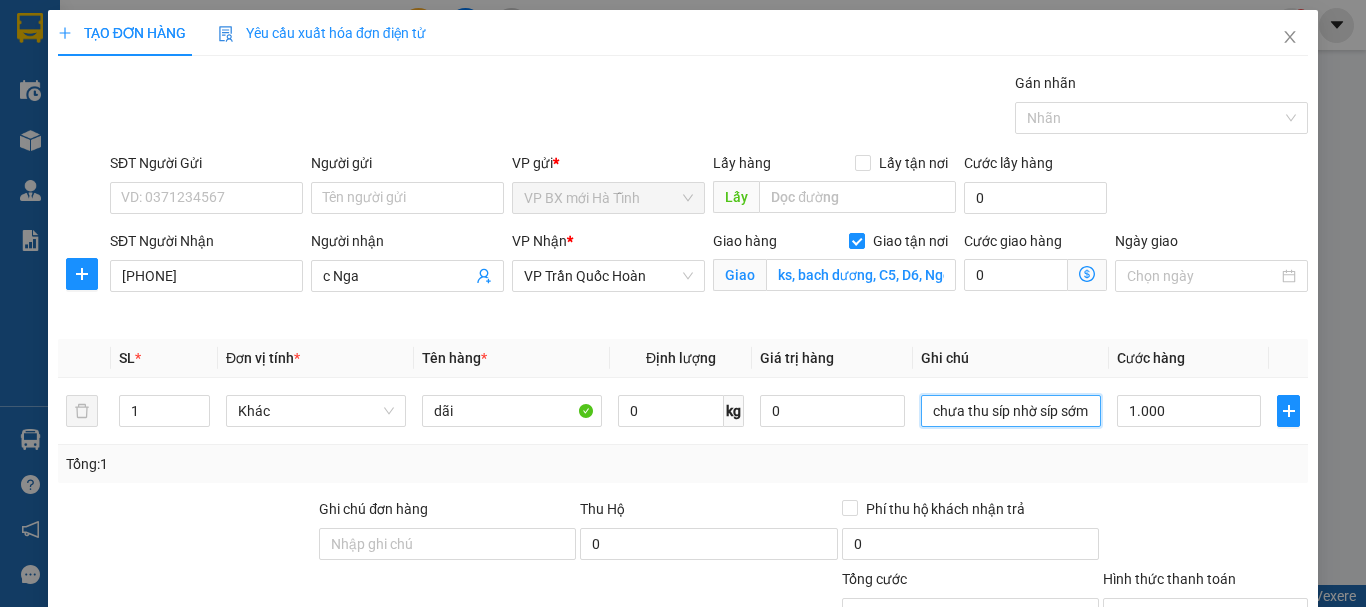 scroll, scrollTop: 219, scrollLeft: 0, axis: vertical 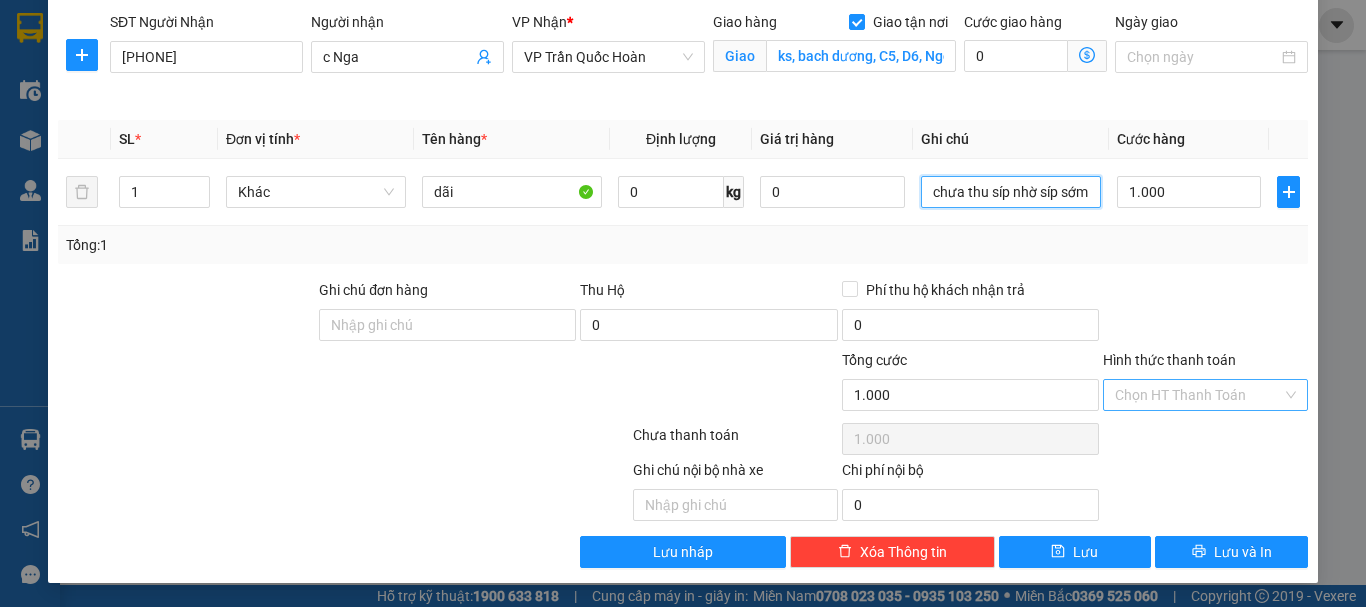 type on "chưa thu síp nhờ síp sớm" 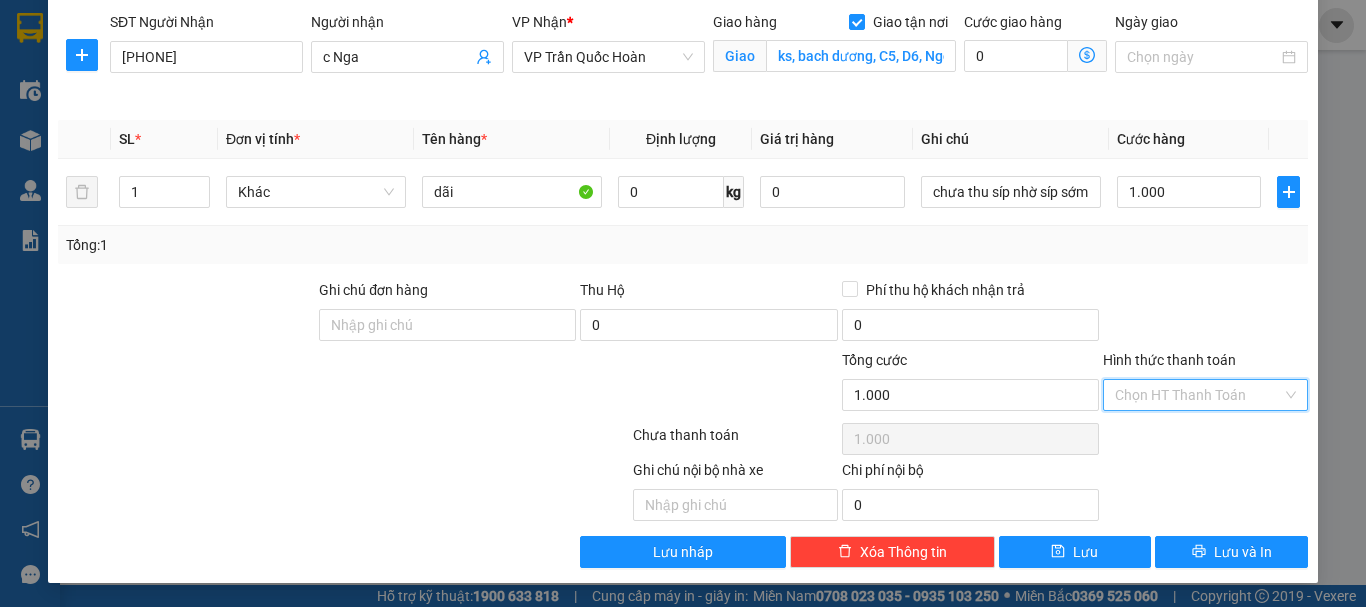 click on "Hình thức thanh toán" at bounding box center (1198, 395) 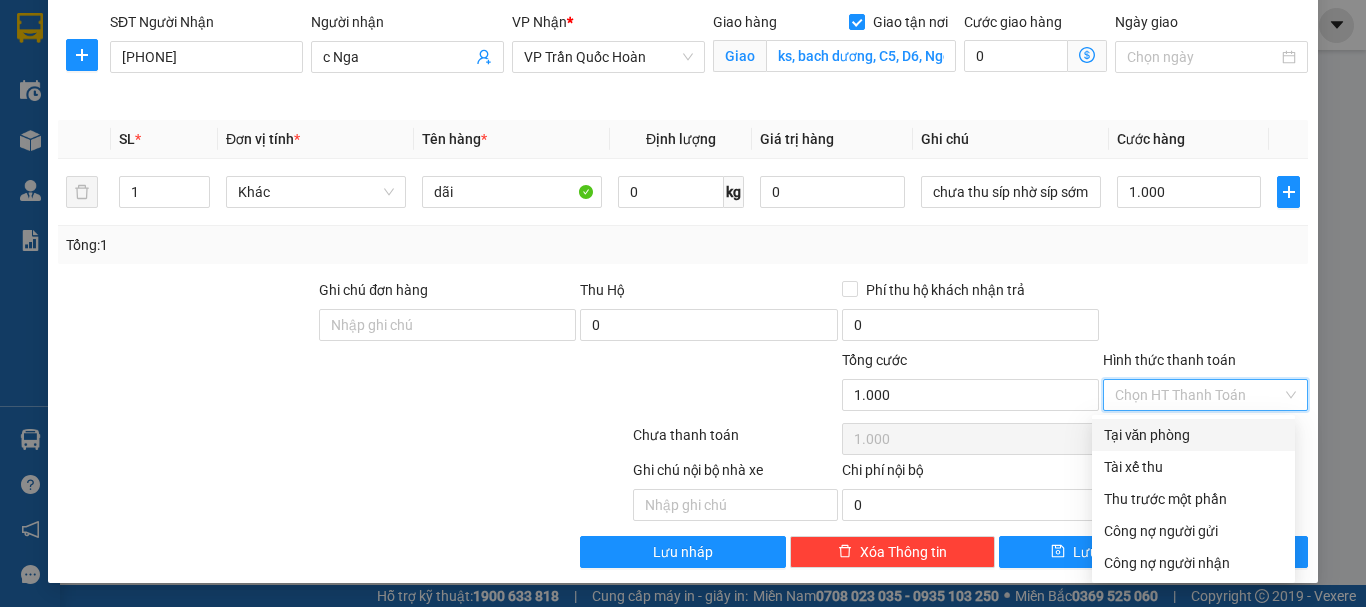 click on "Tại văn phòng" at bounding box center (1193, 435) 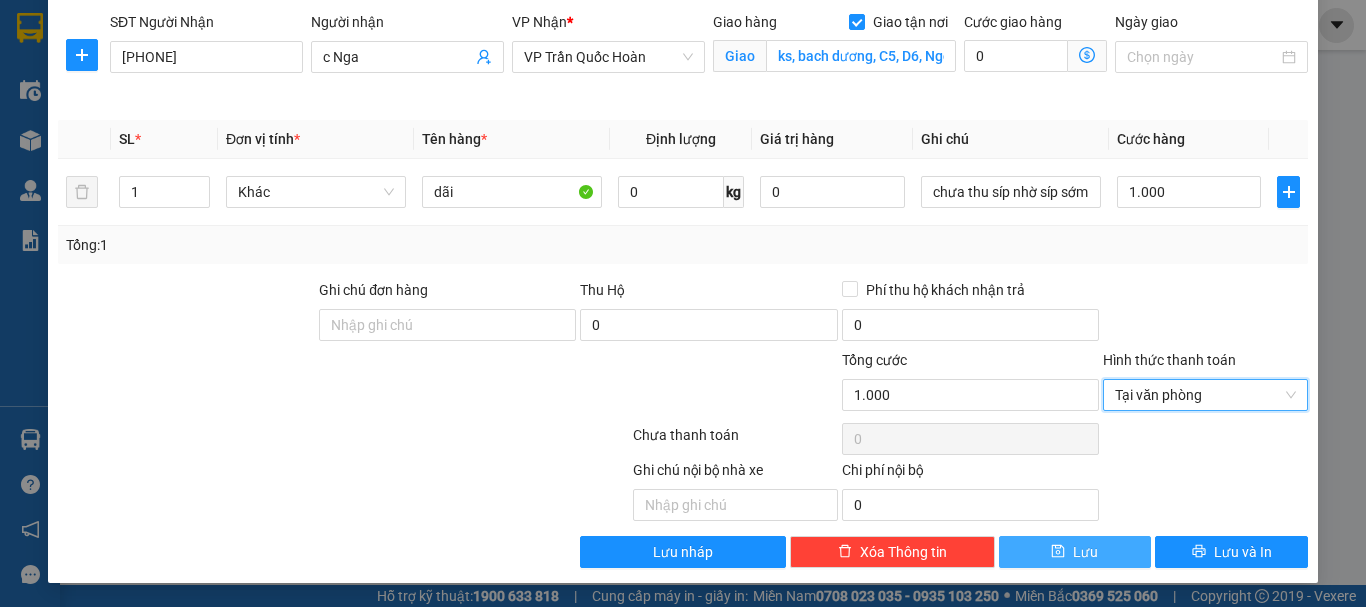 click on "Lưu" at bounding box center (1075, 552) 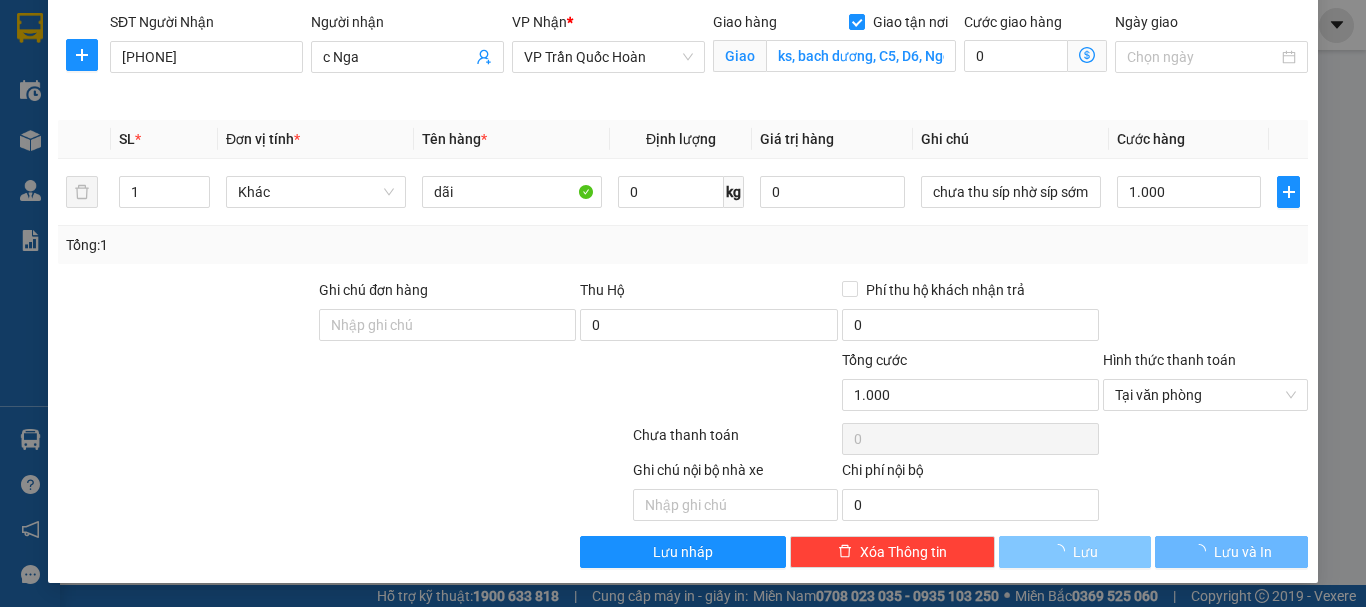 type 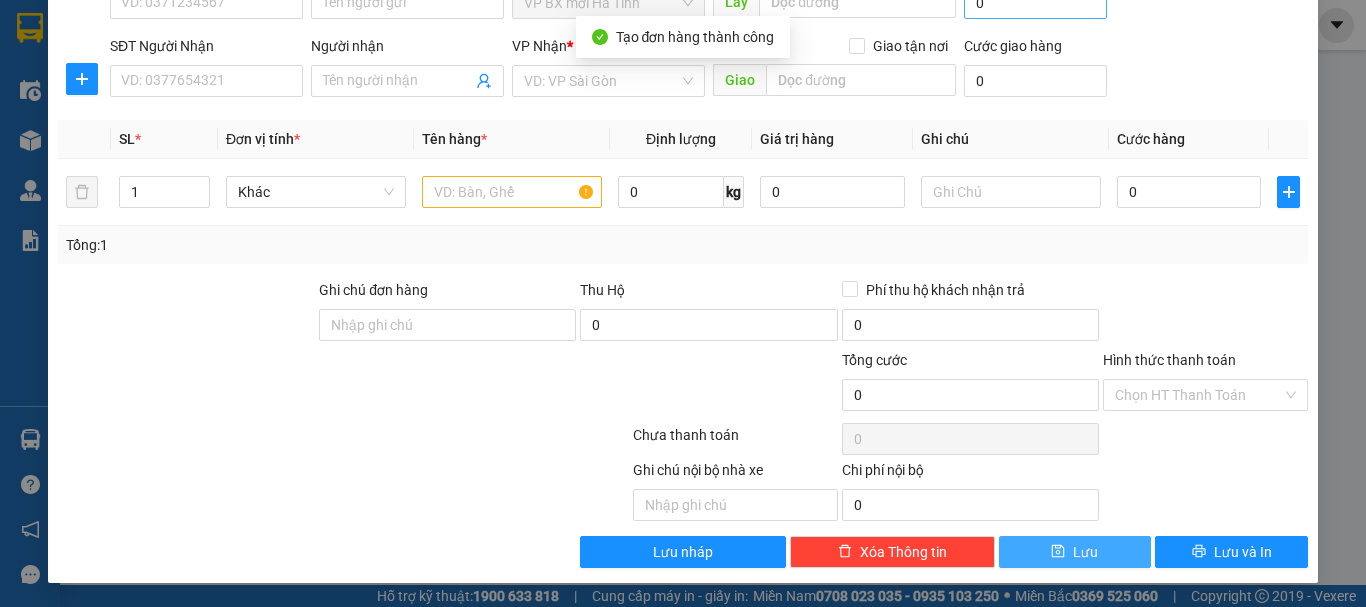 scroll, scrollTop: 0, scrollLeft: 0, axis: both 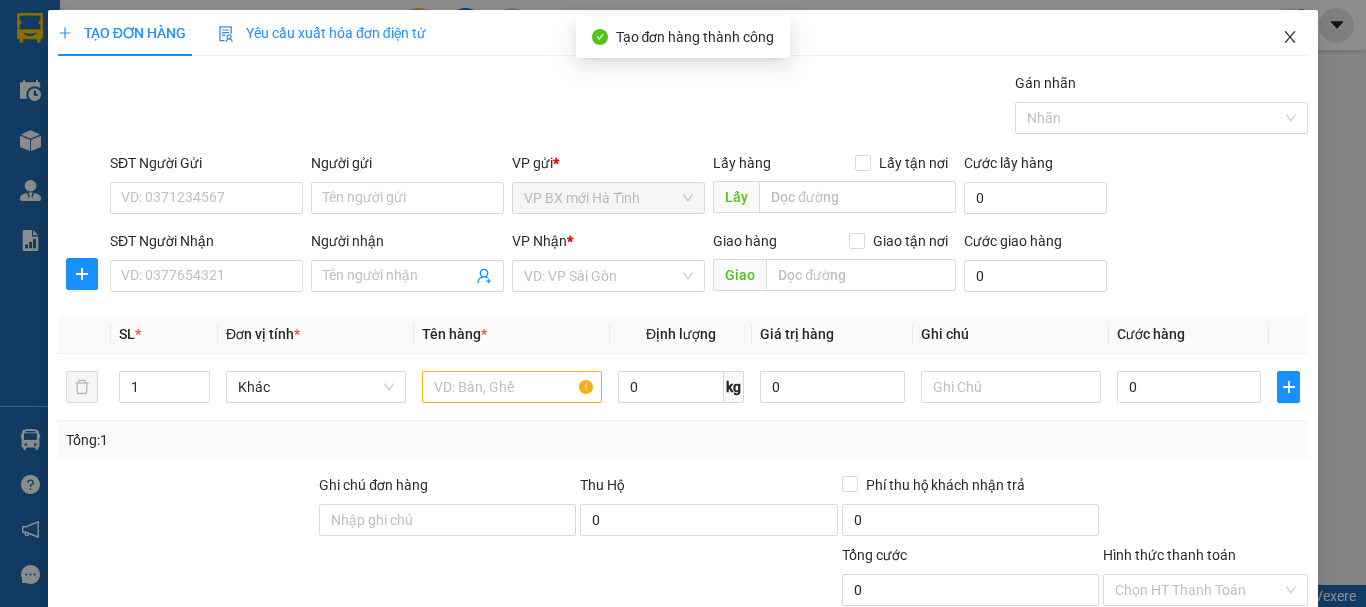 click 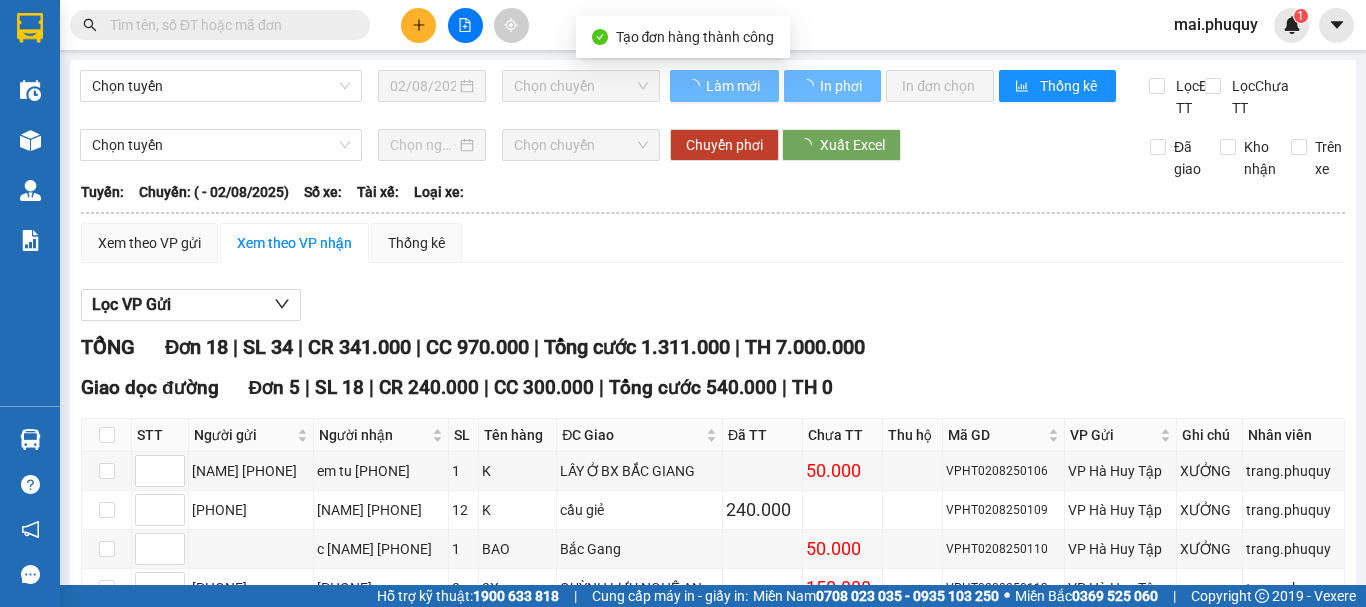 click at bounding box center (30, 28) 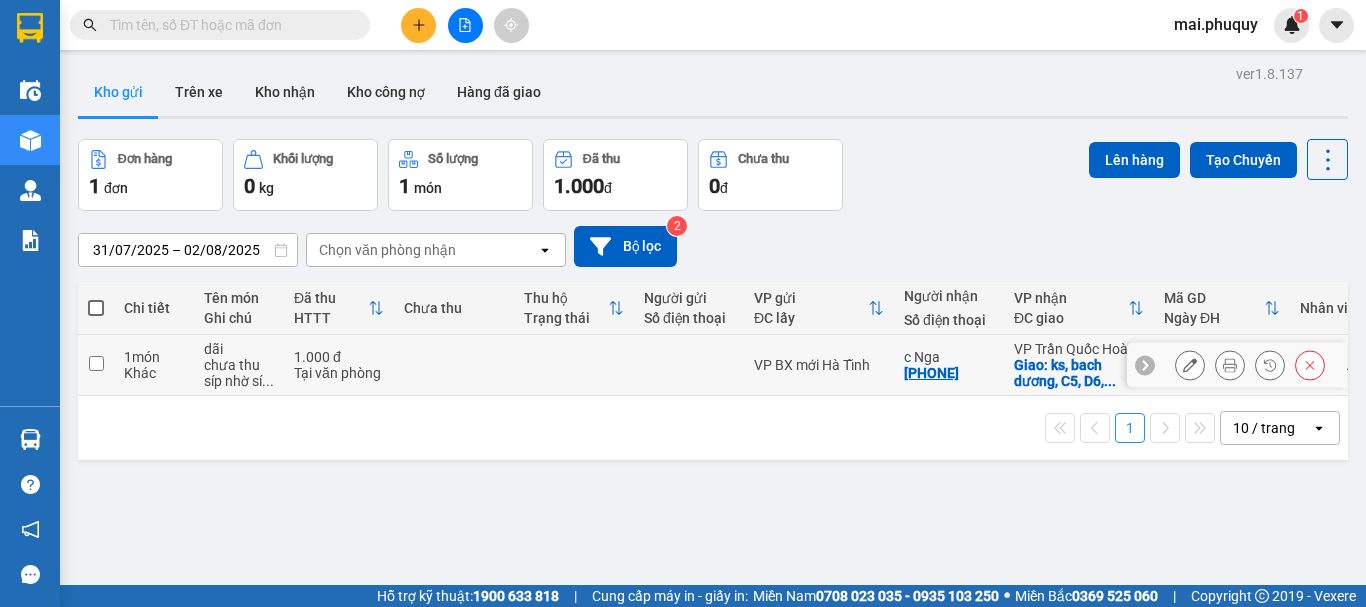 click at bounding box center [96, 363] 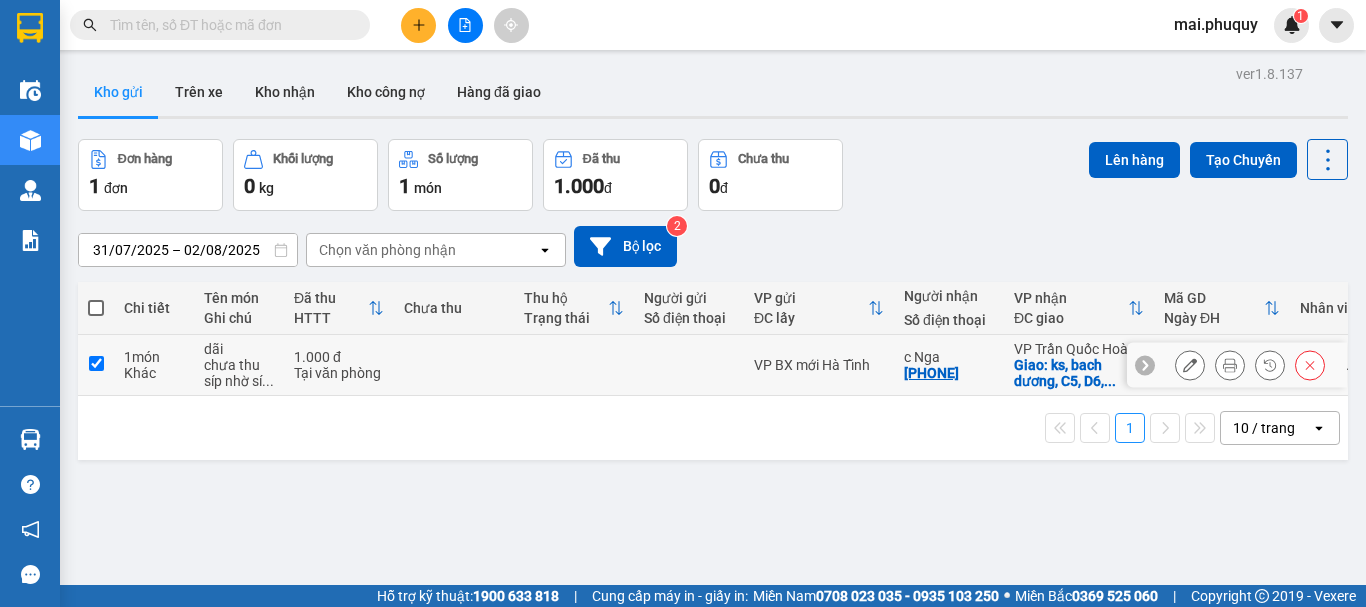 checkbox on "true" 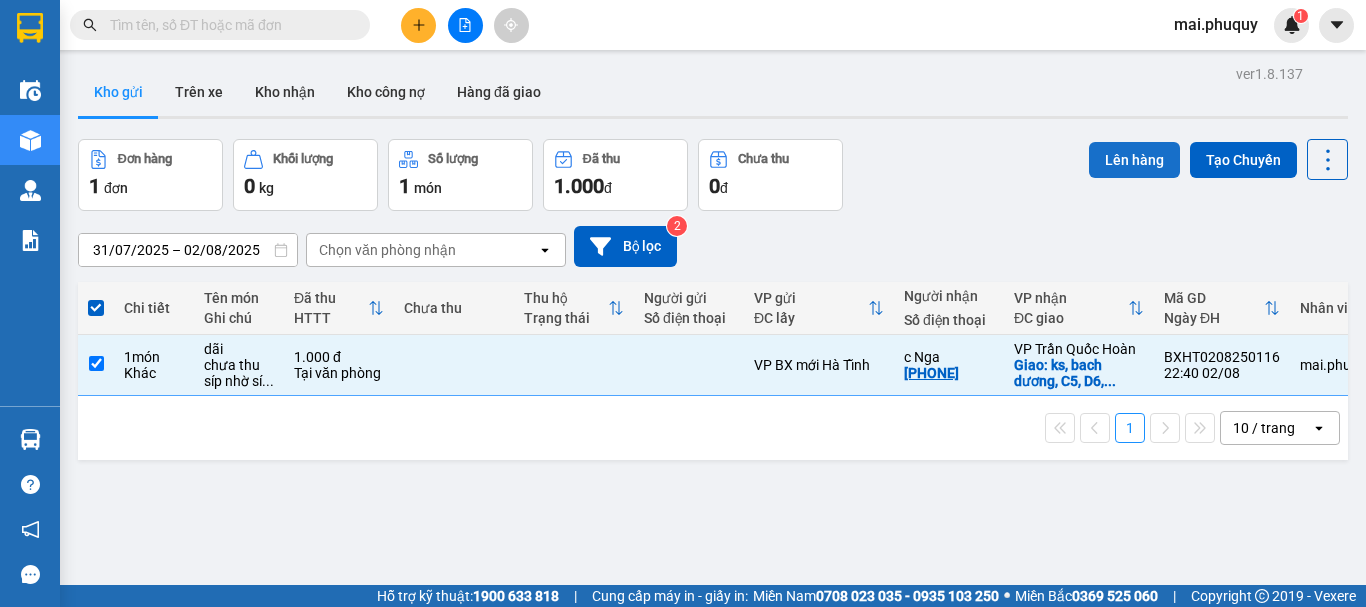 click on "Lên hàng" at bounding box center [1134, 160] 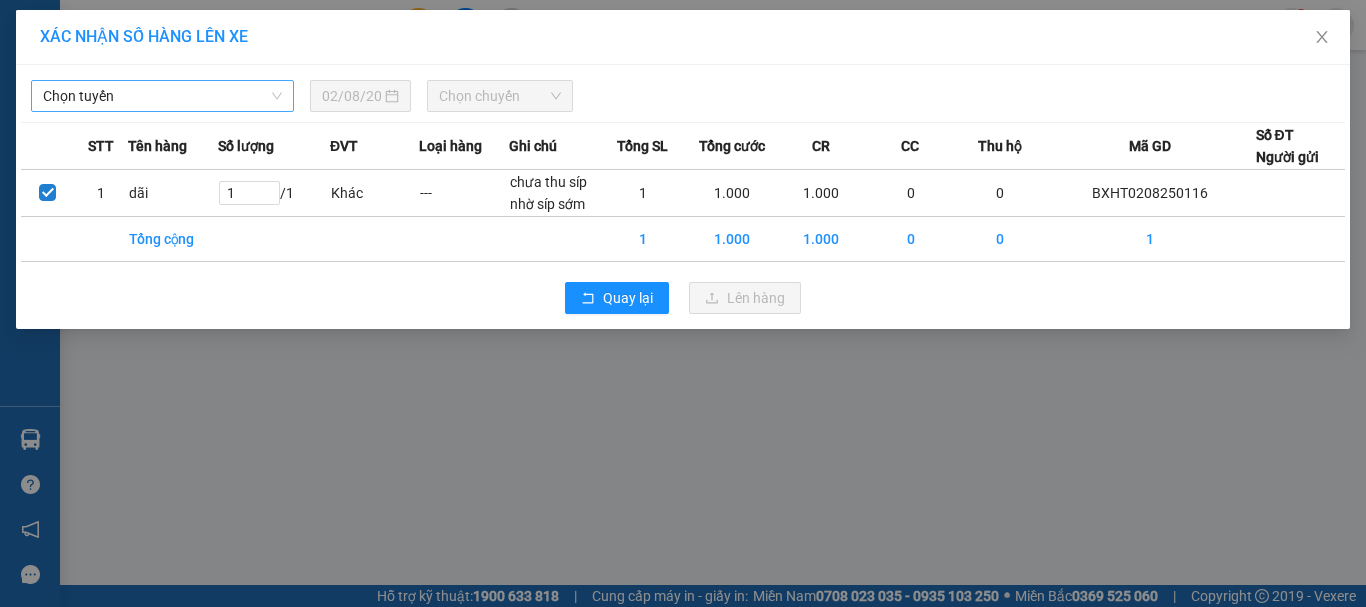 drag, startPoint x: 150, startPoint y: 98, endPoint x: 143, endPoint y: 109, distance: 13.038404 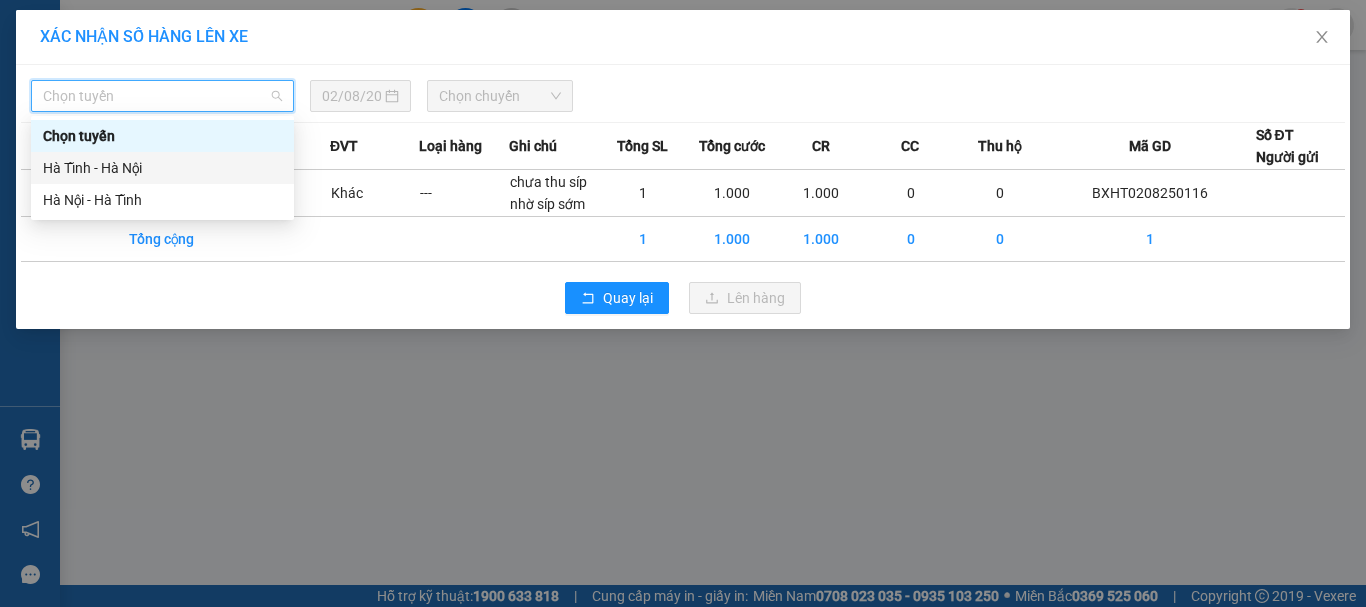 click on "Hà Tĩnh - Hà Nội" at bounding box center (162, 168) 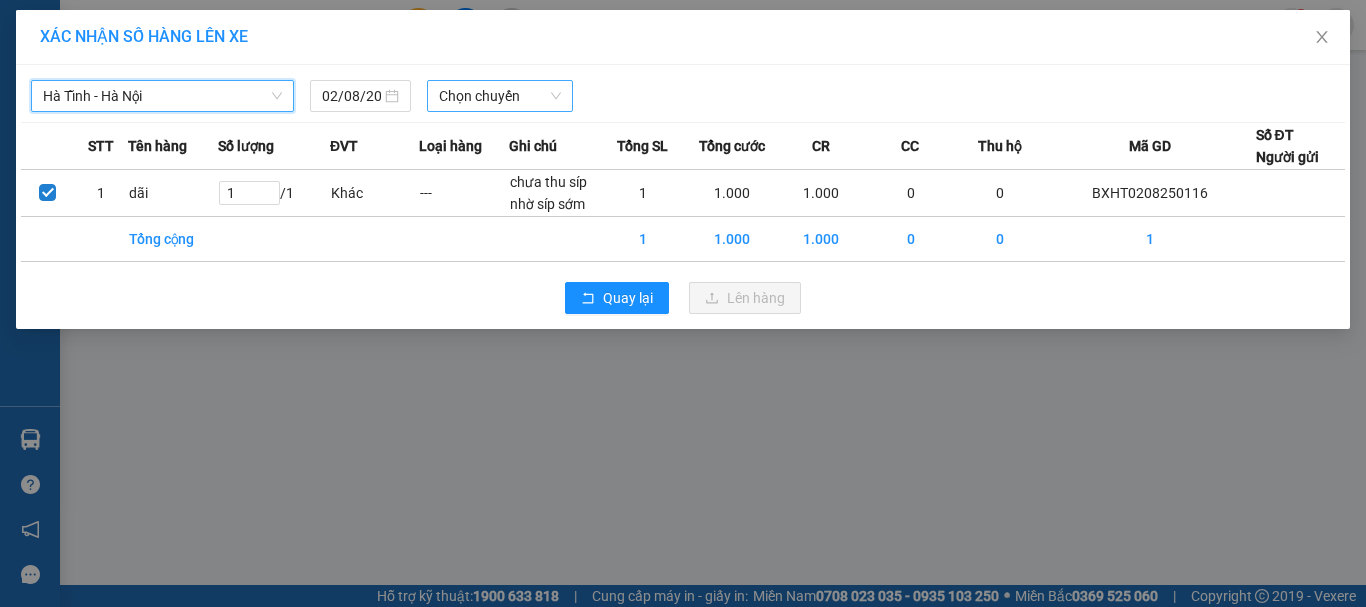 click on "Chọn chuyến" at bounding box center (500, 96) 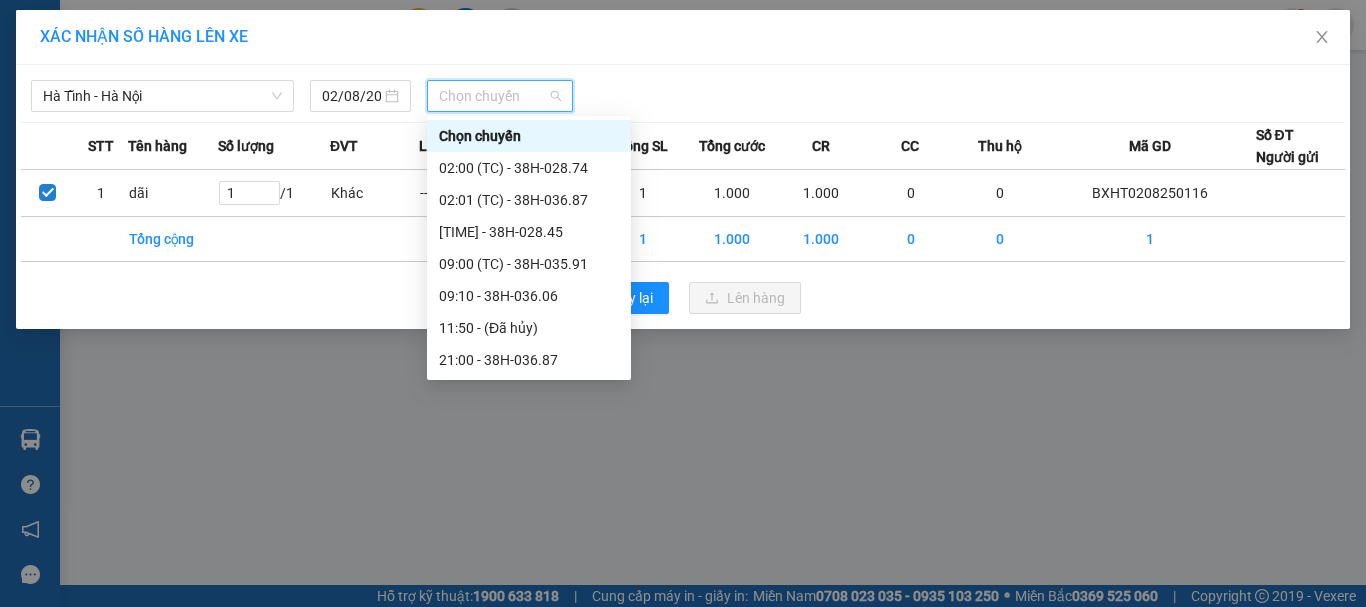 scroll, scrollTop: 160, scrollLeft: 0, axis: vertical 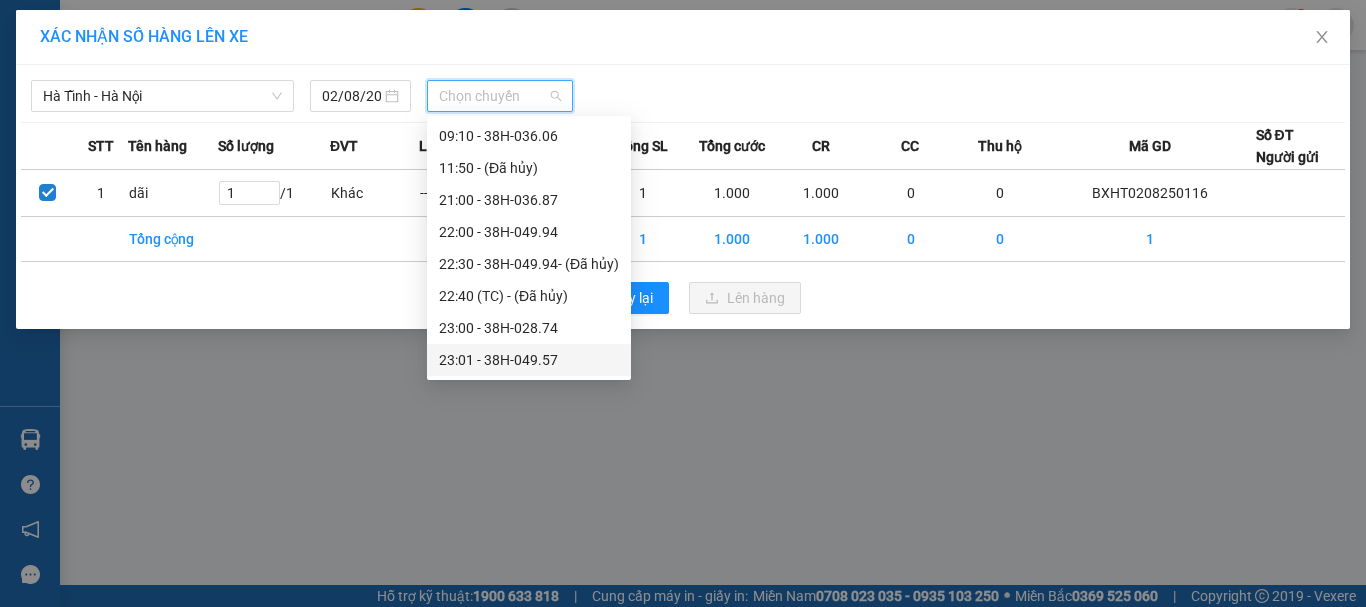 click on "23:01     - 38H-049.57" at bounding box center (529, 360) 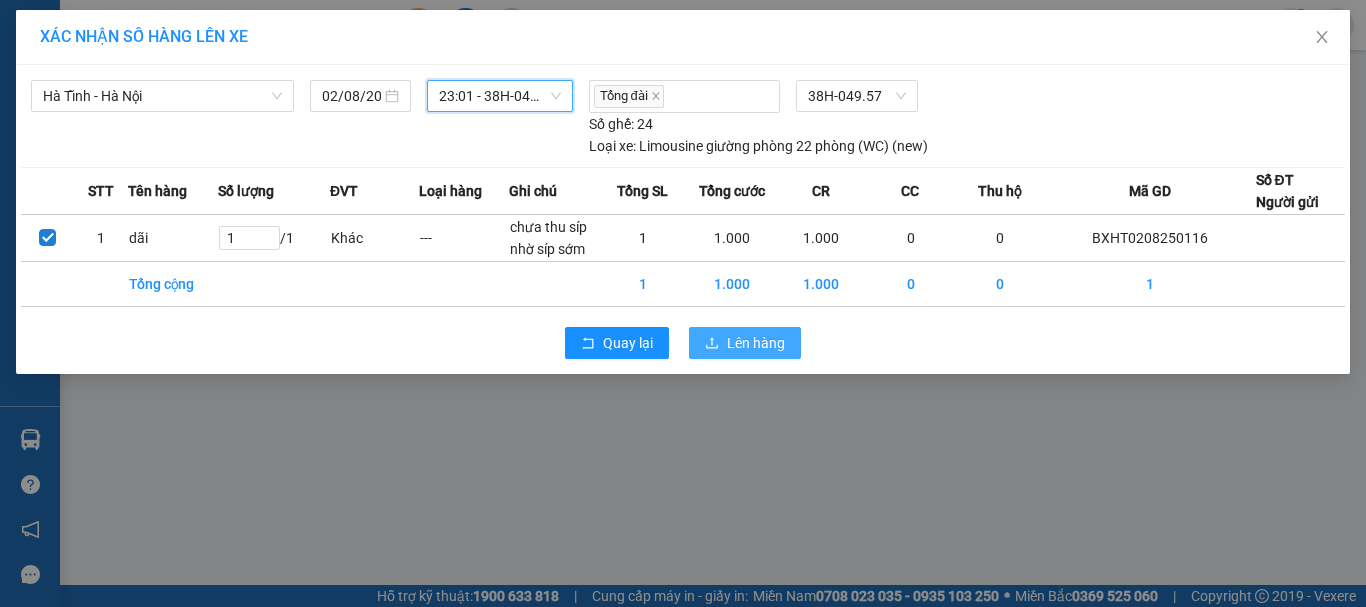 click on "Lên hàng" at bounding box center (745, 343) 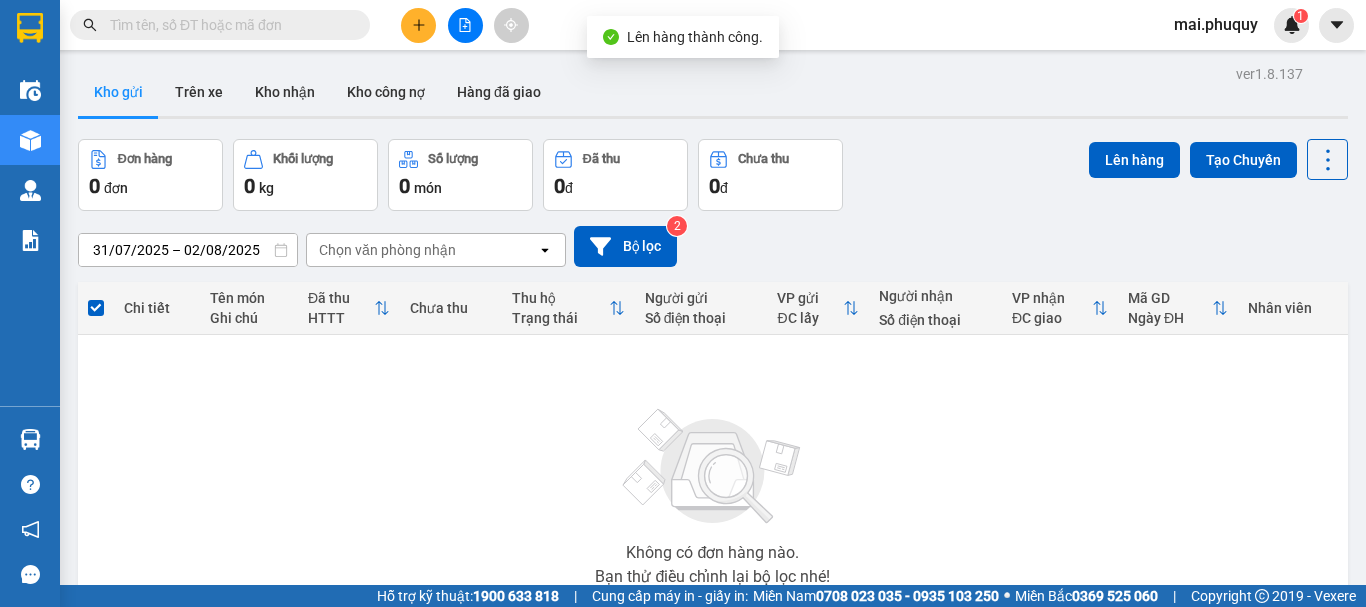 click 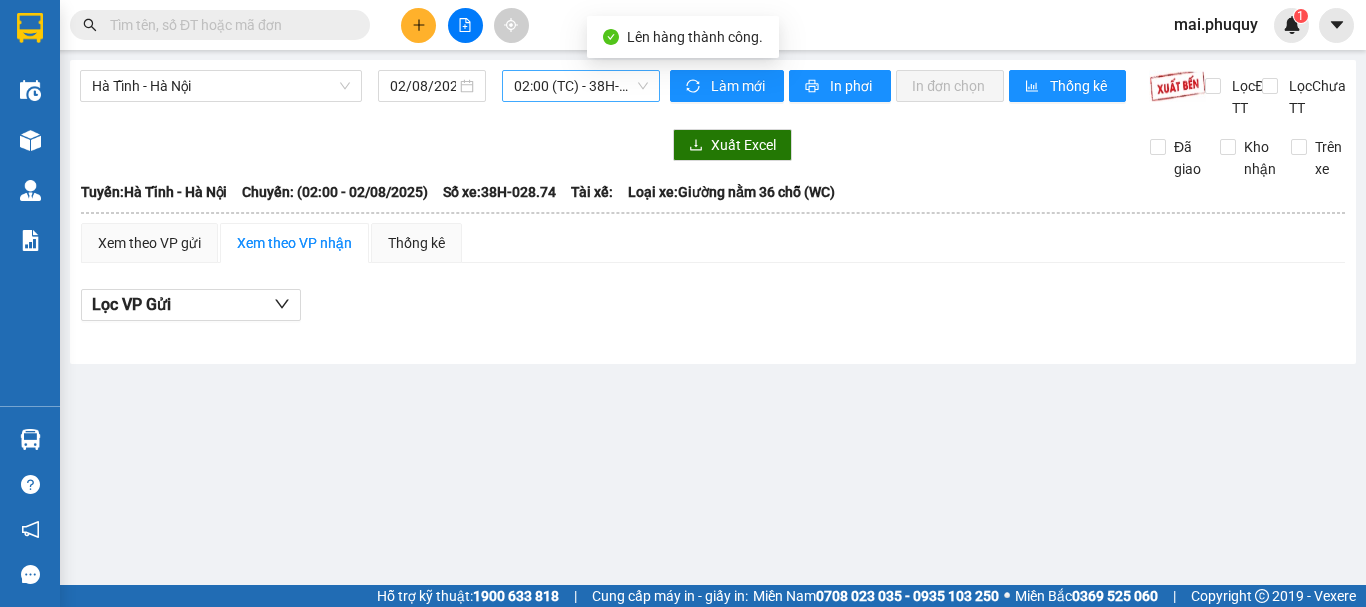 click on "02:00   (TC)   - 38H-028.74" at bounding box center (581, 86) 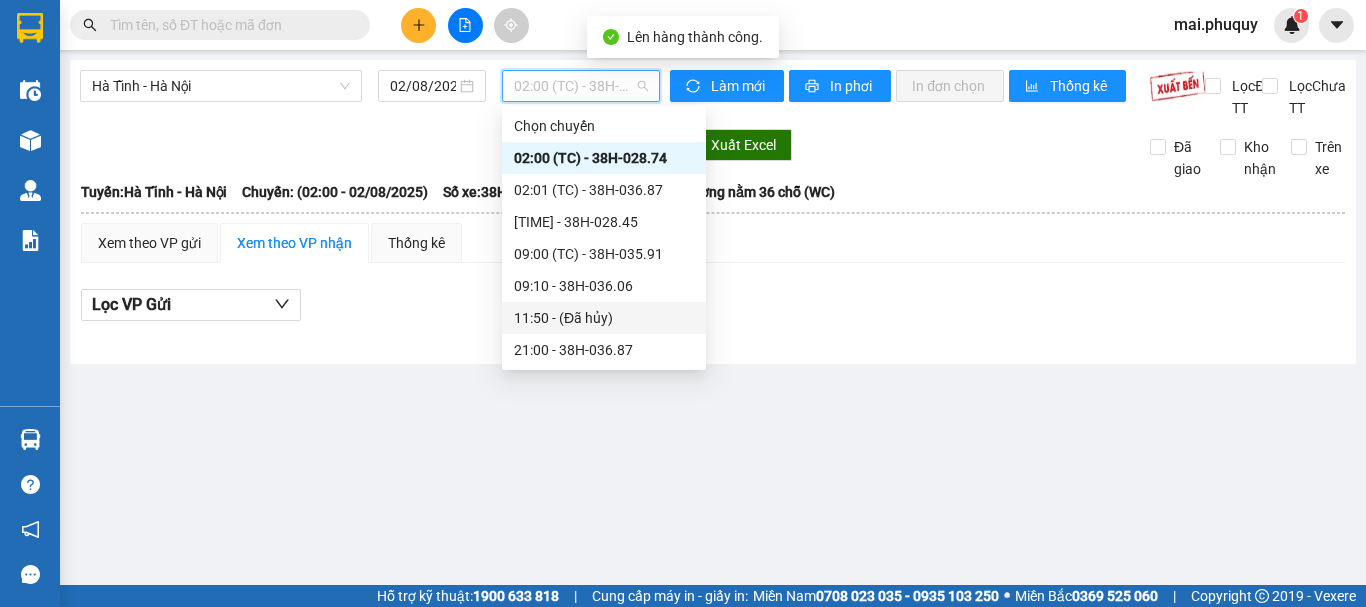 scroll, scrollTop: 160, scrollLeft: 0, axis: vertical 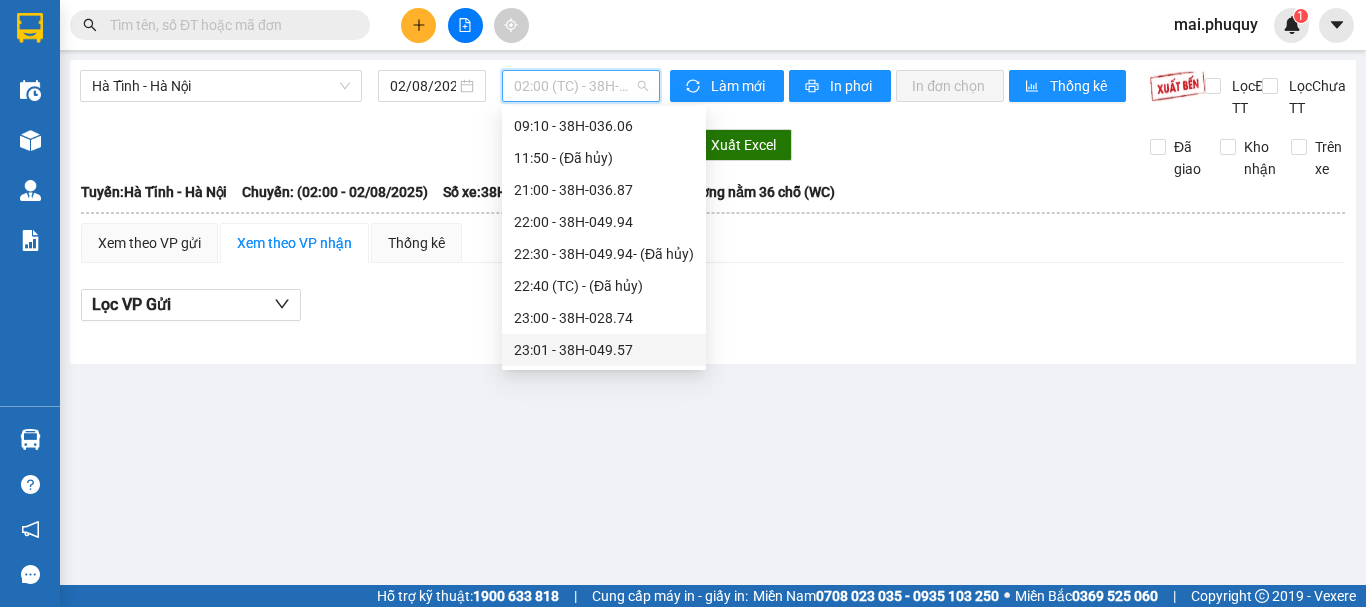 click on "23:01     - 38H-049.57" at bounding box center [604, 350] 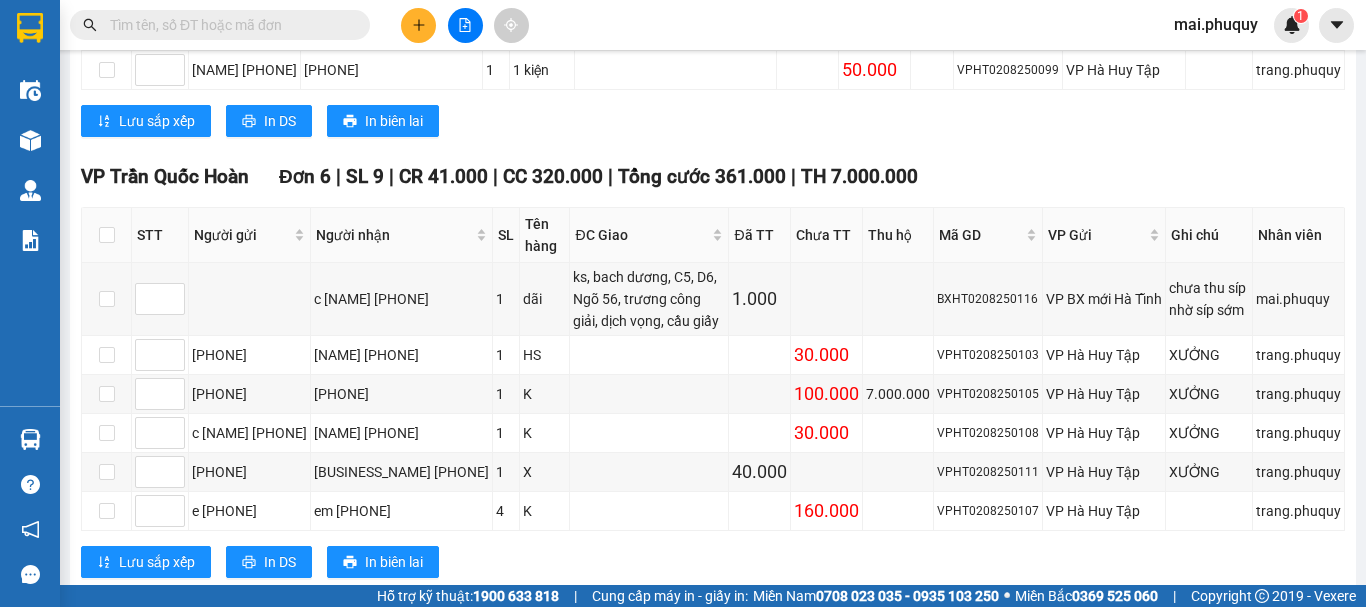 scroll, scrollTop: 1171, scrollLeft: 0, axis: vertical 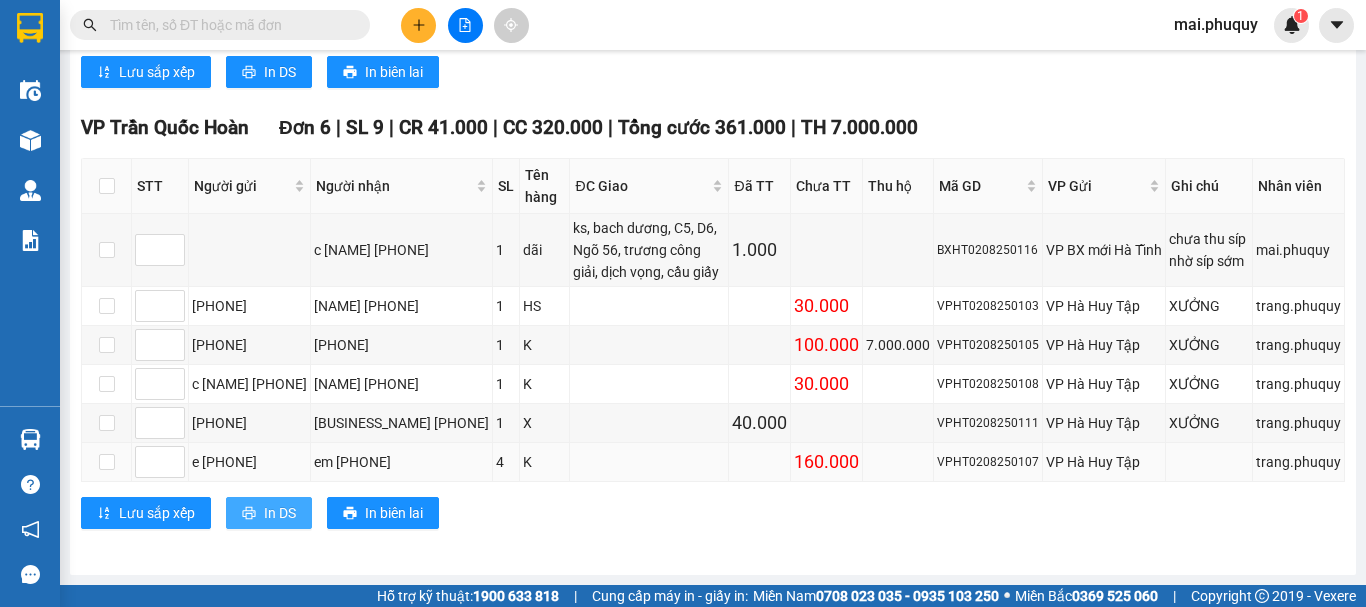 drag, startPoint x: 278, startPoint y: 509, endPoint x: 590, endPoint y: 449, distance: 317.71686 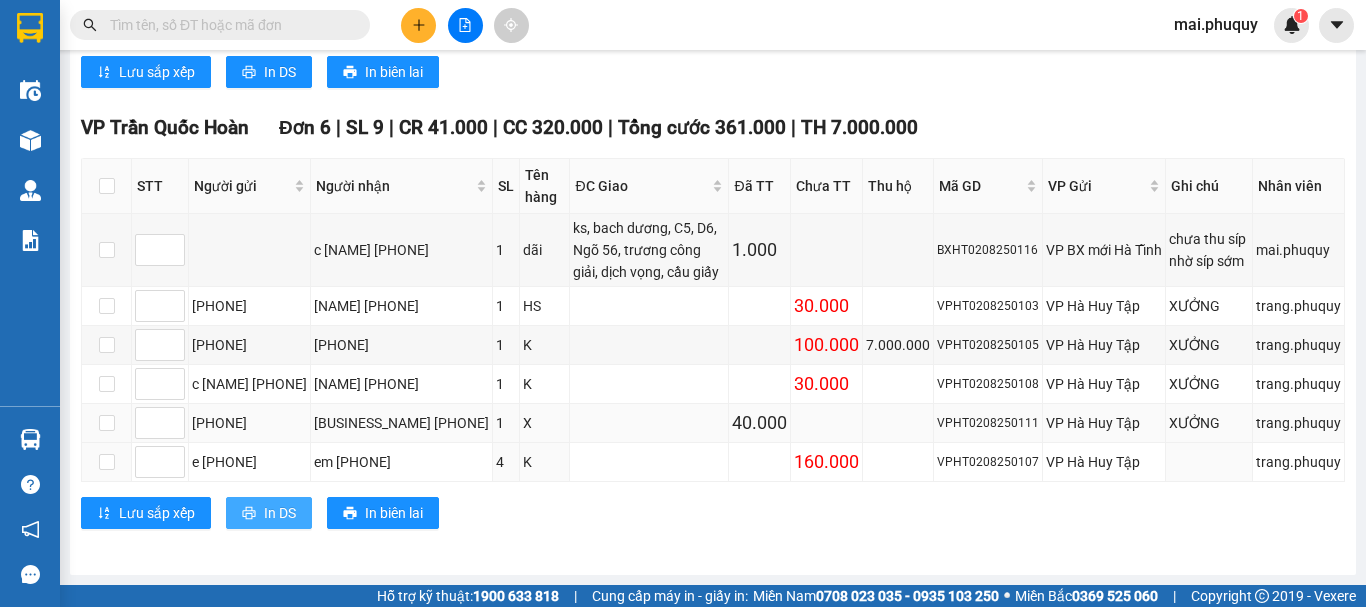 scroll, scrollTop: 0, scrollLeft: 0, axis: both 